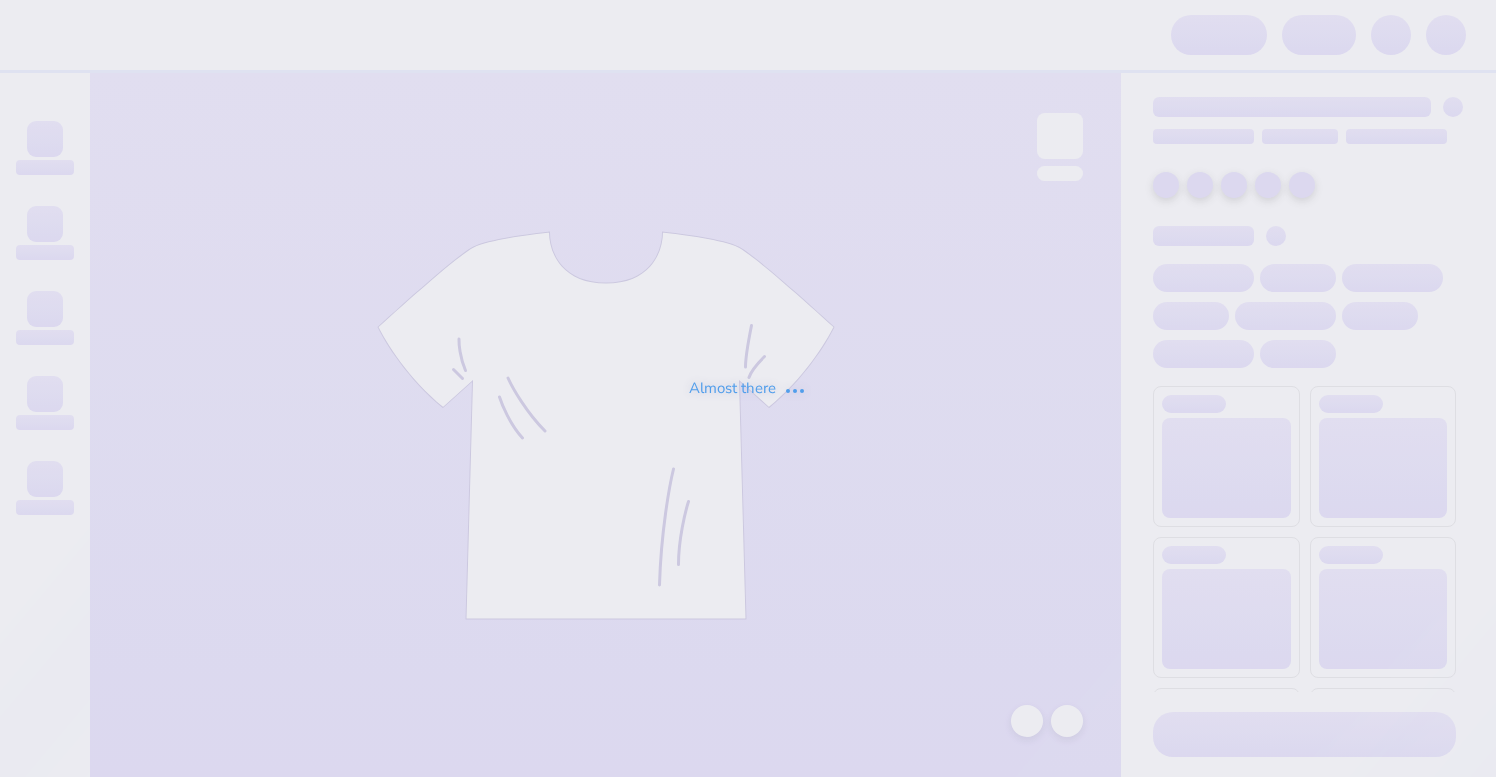 scroll, scrollTop: 0, scrollLeft: 0, axis: both 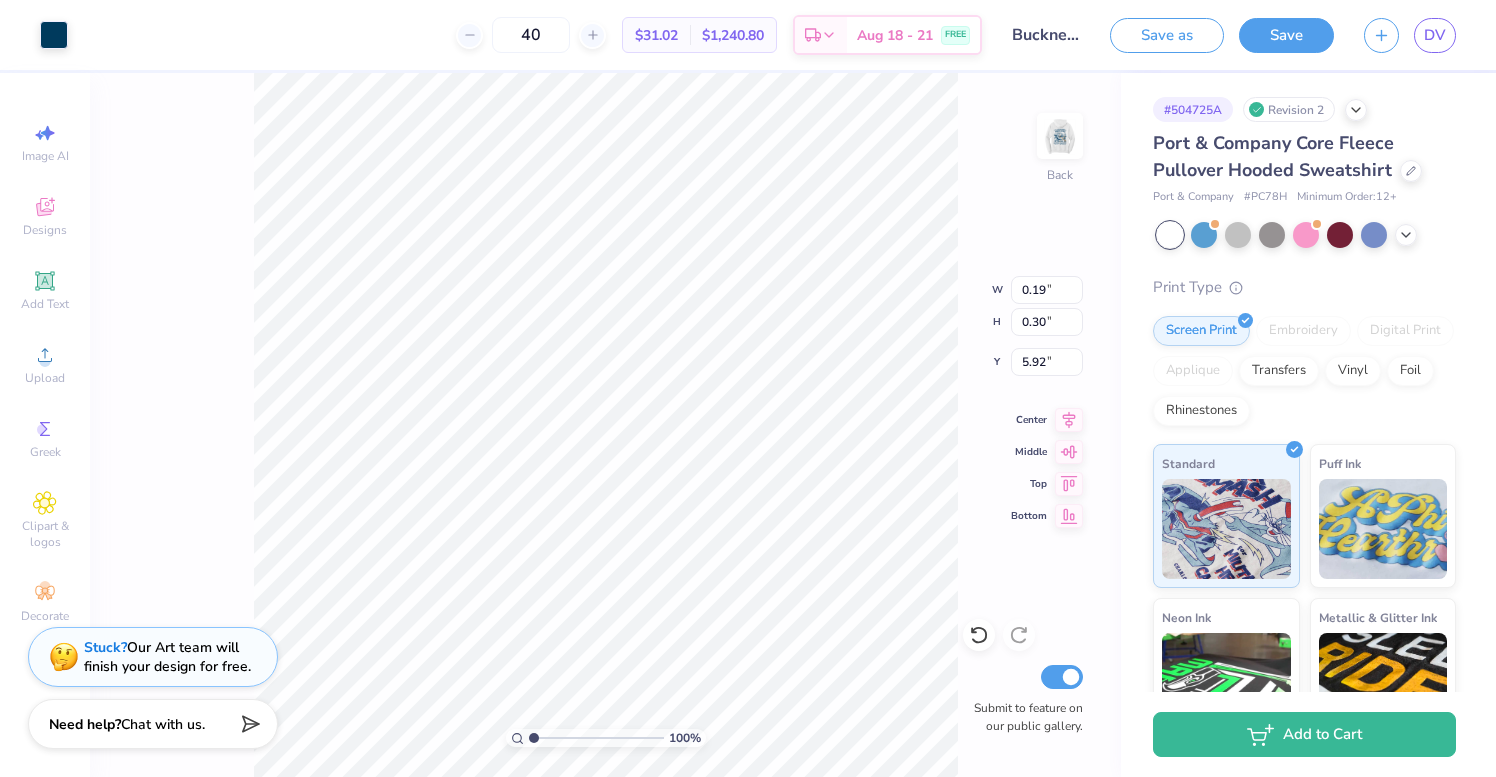 type on "0.33" 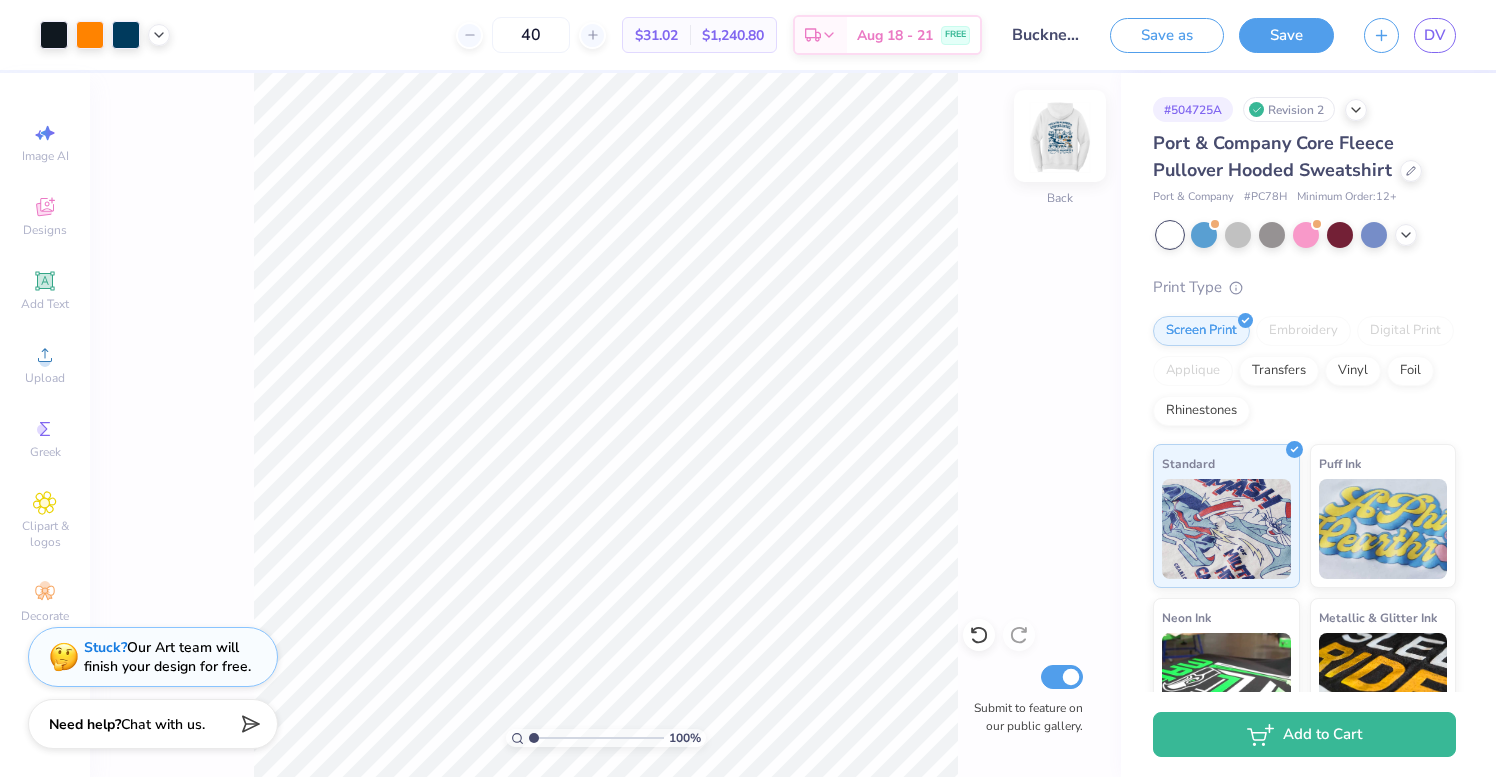 click at bounding box center (1060, 136) 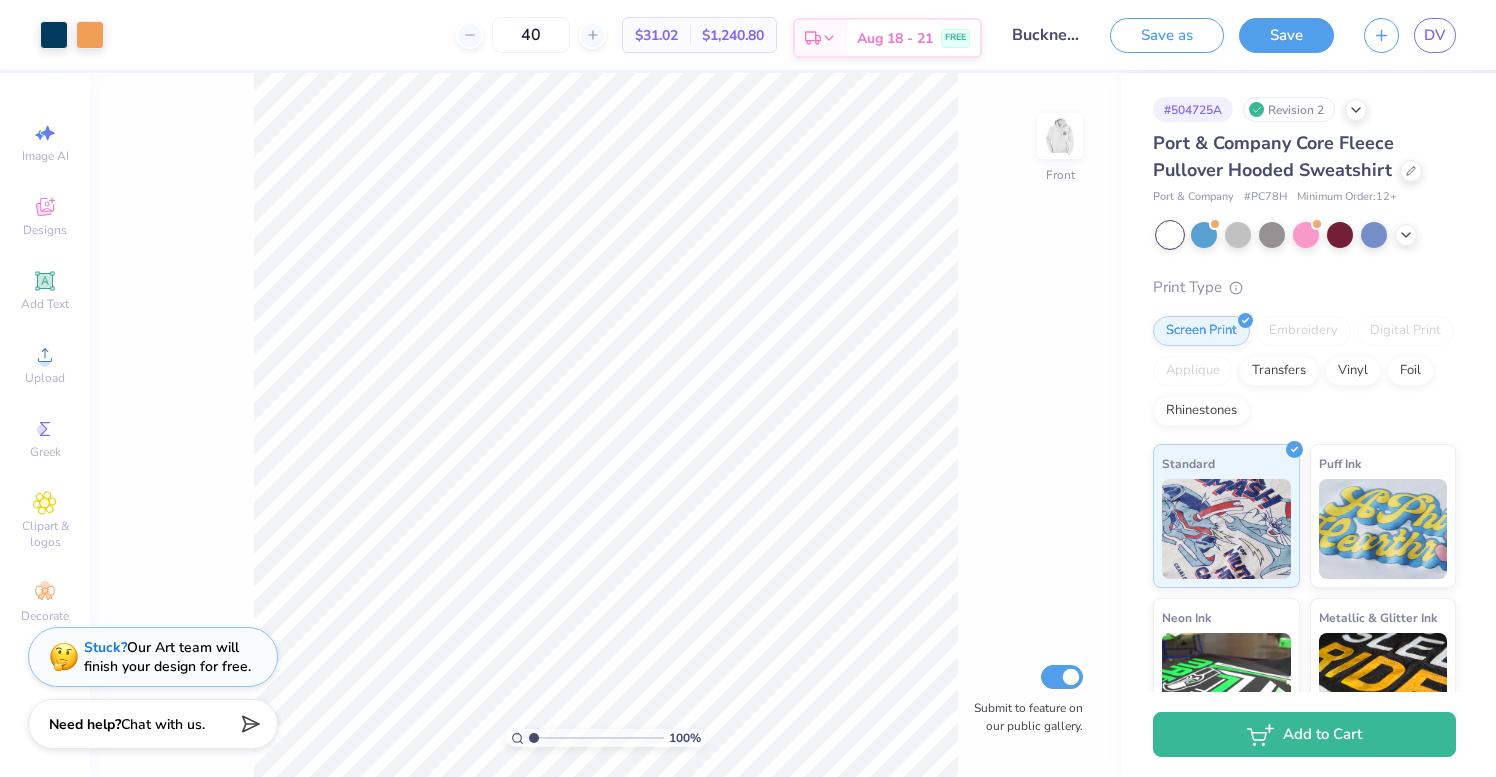 click 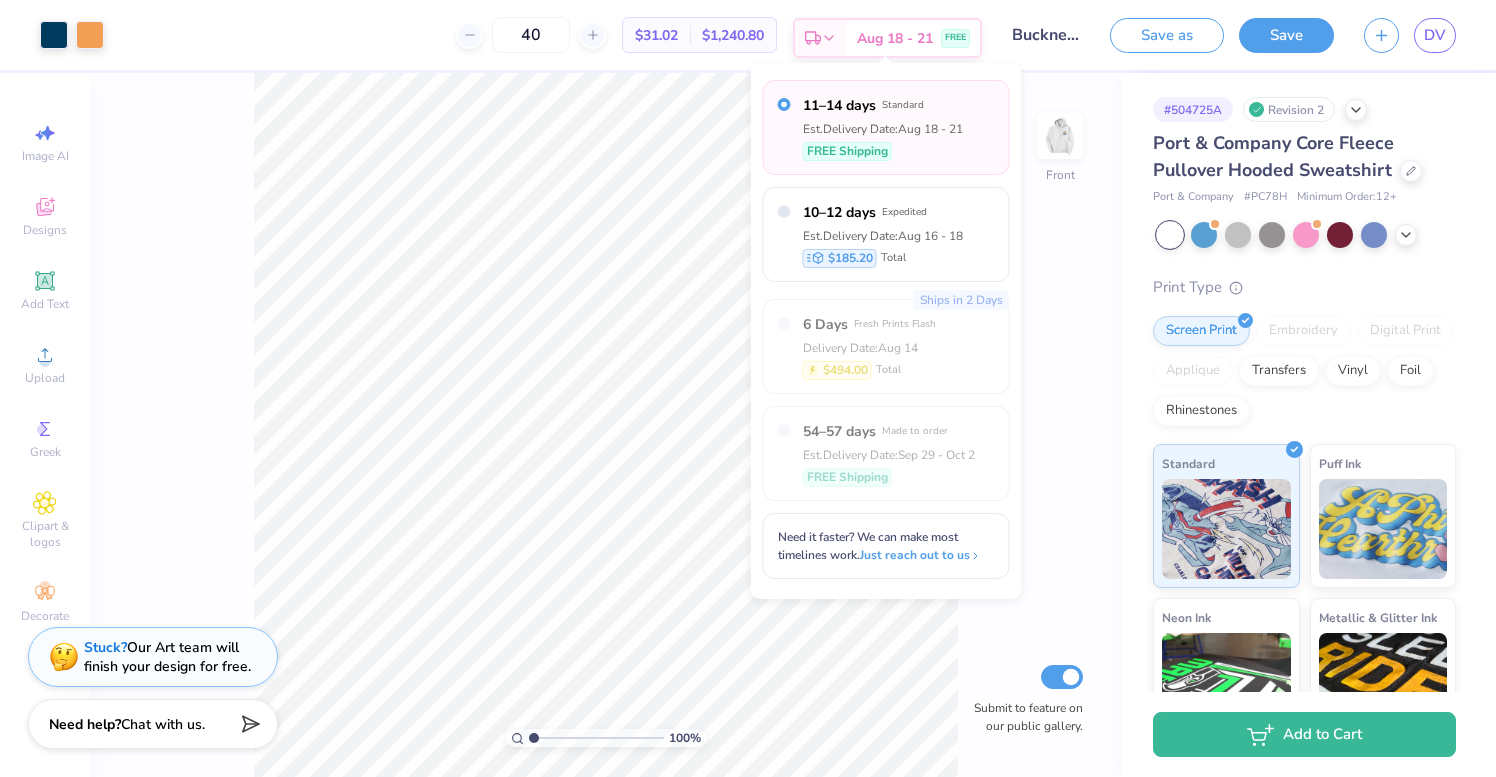 click 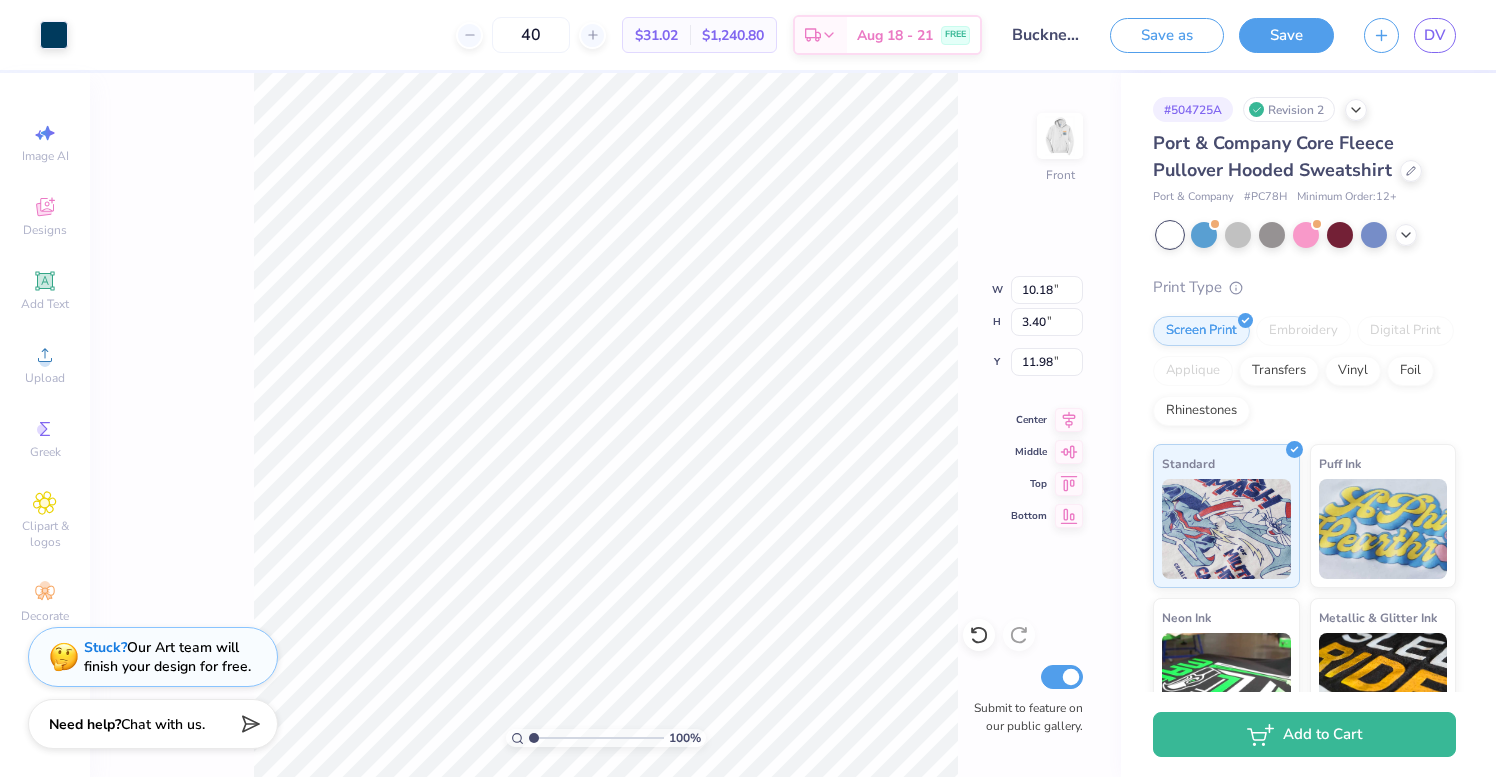 type on "11.19" 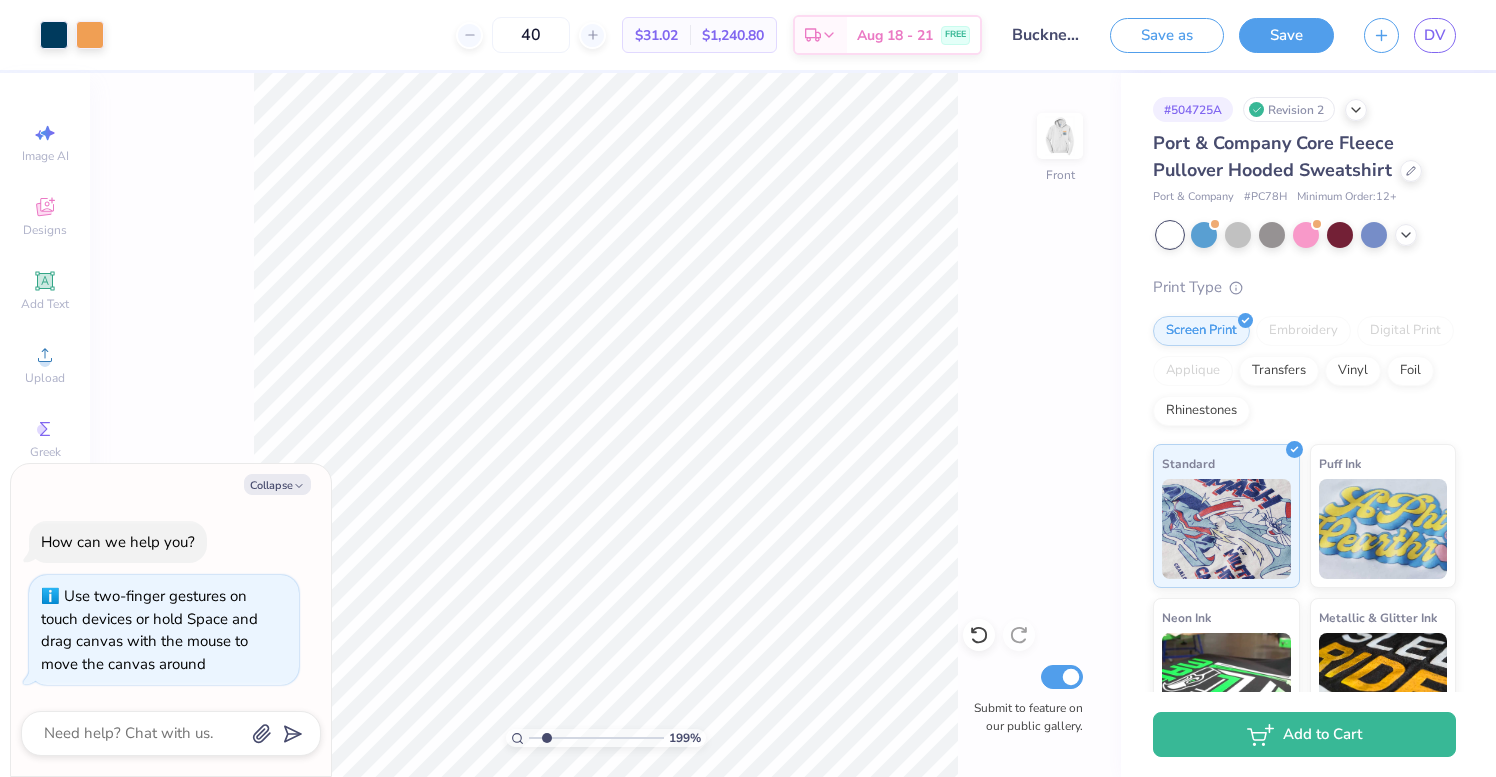 type on "1.99" 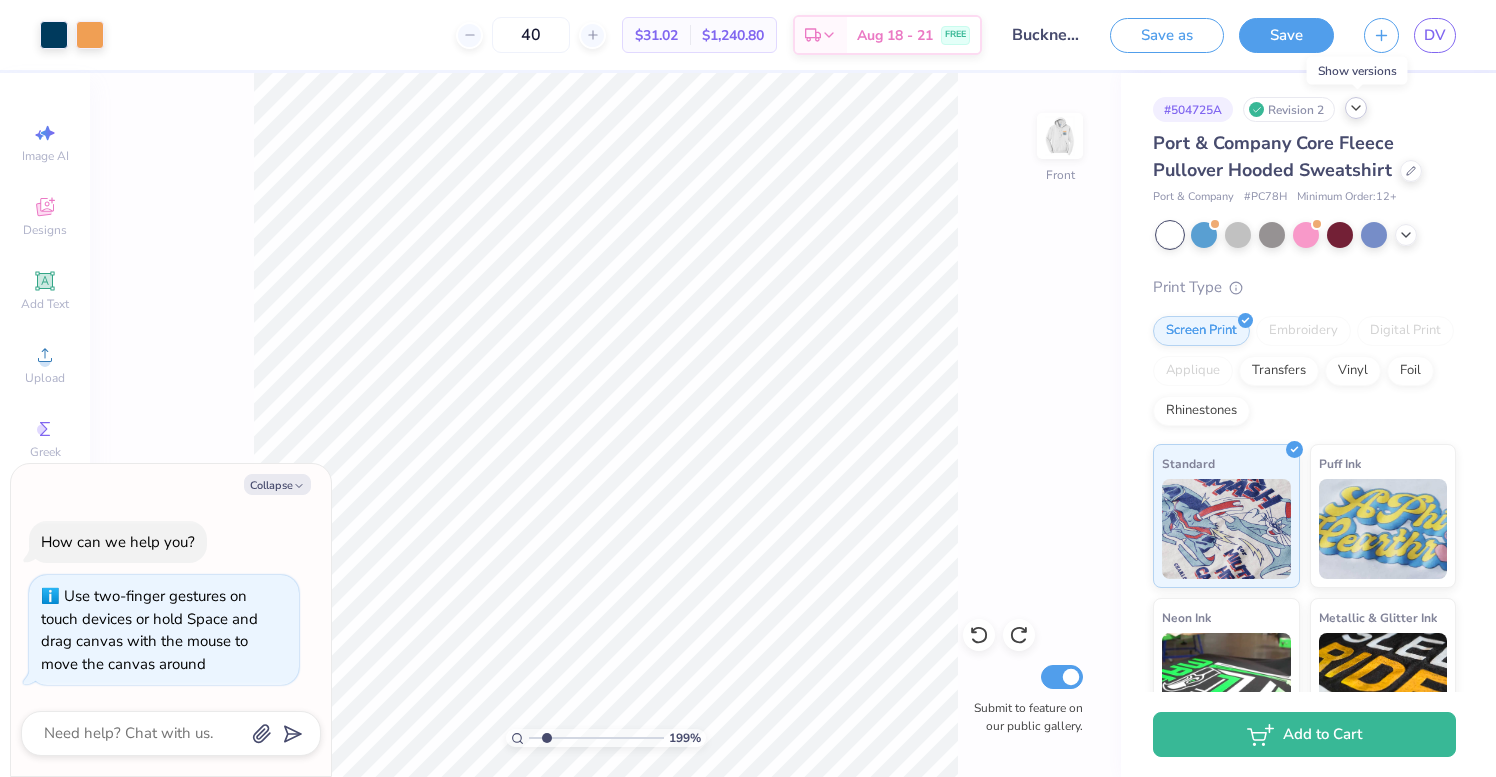 click 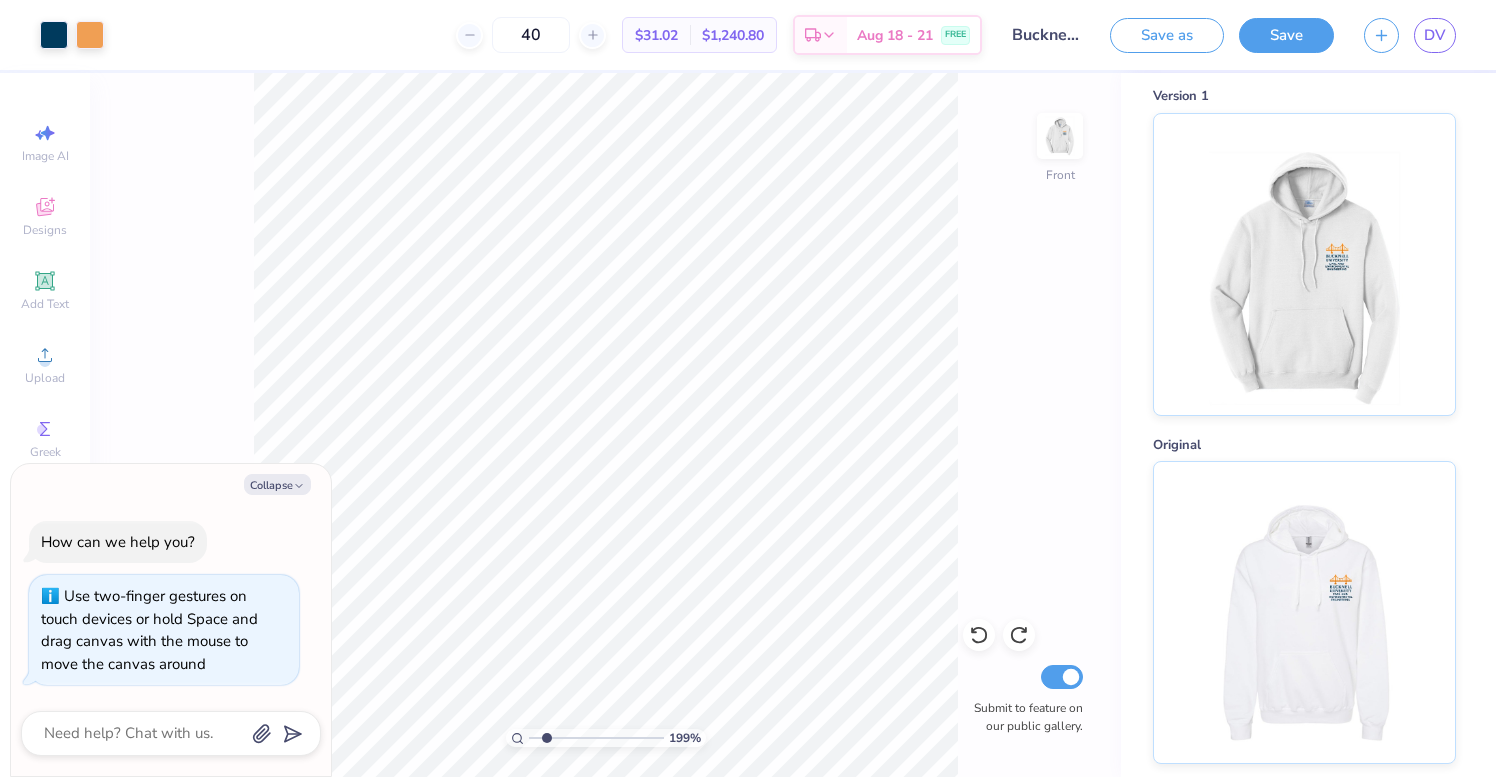 scroll, scrollTop: 0, scrollLeft: 0, axis: both 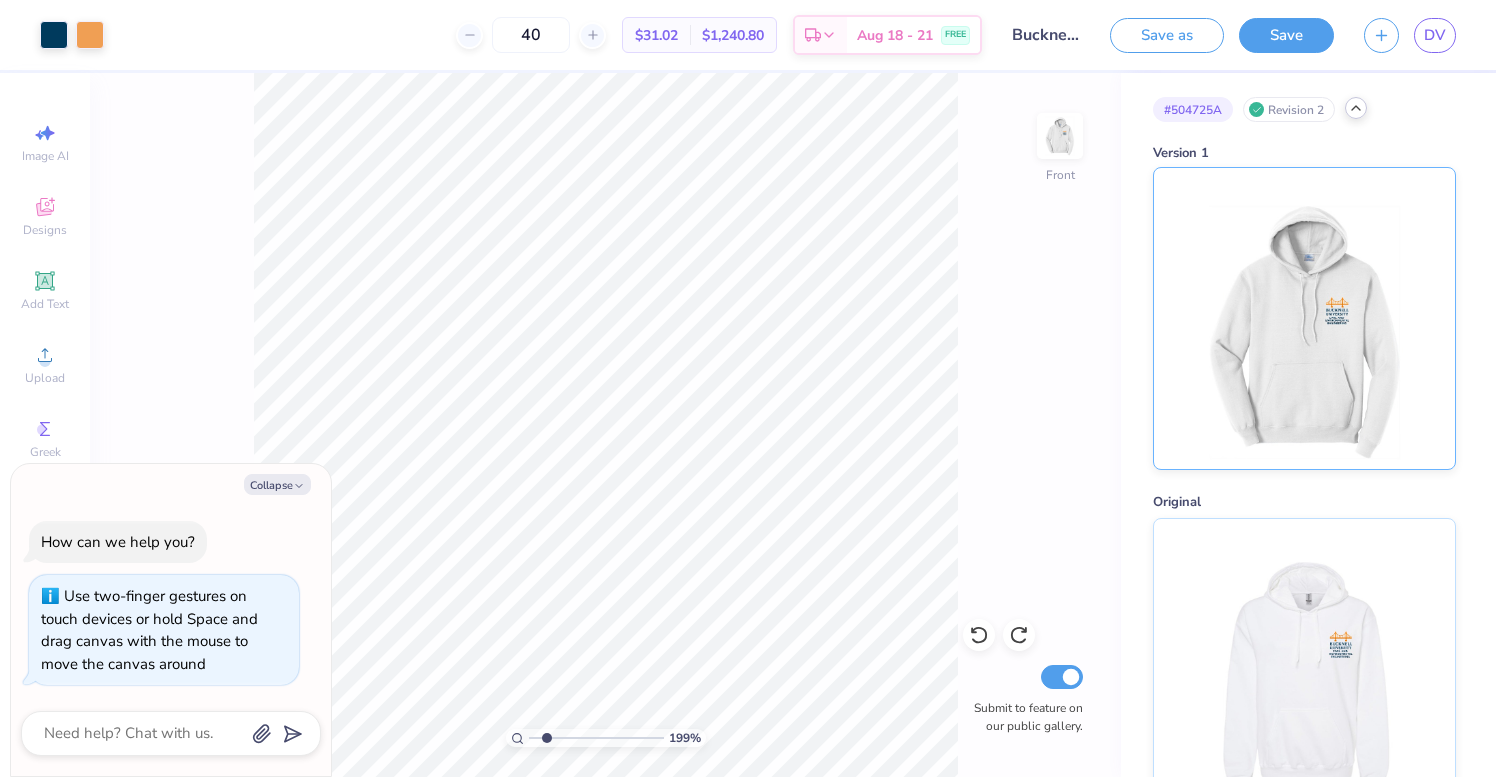 click at bounding box center (1304, 318) 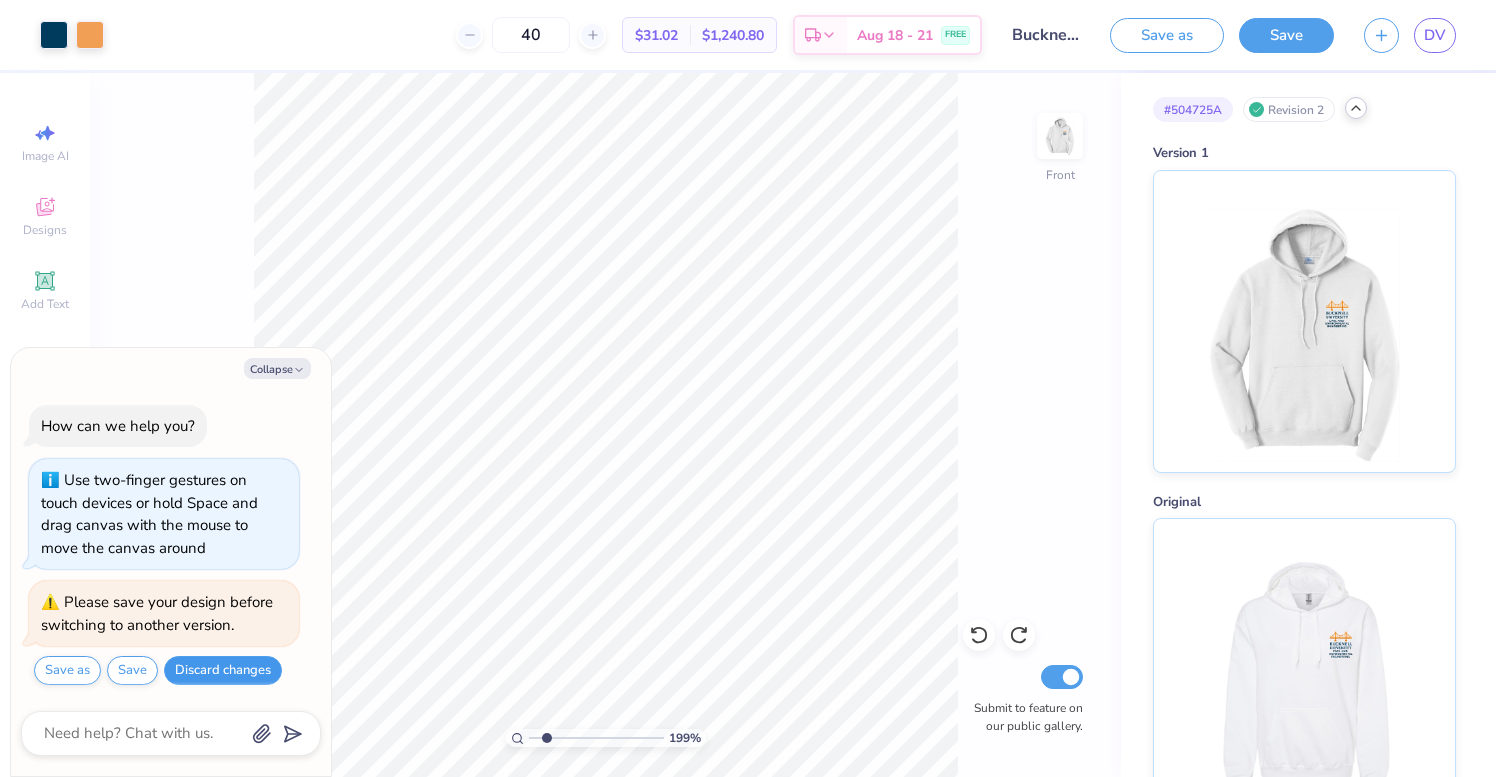 click on "Discard changes" at bounding box center (223, 670) 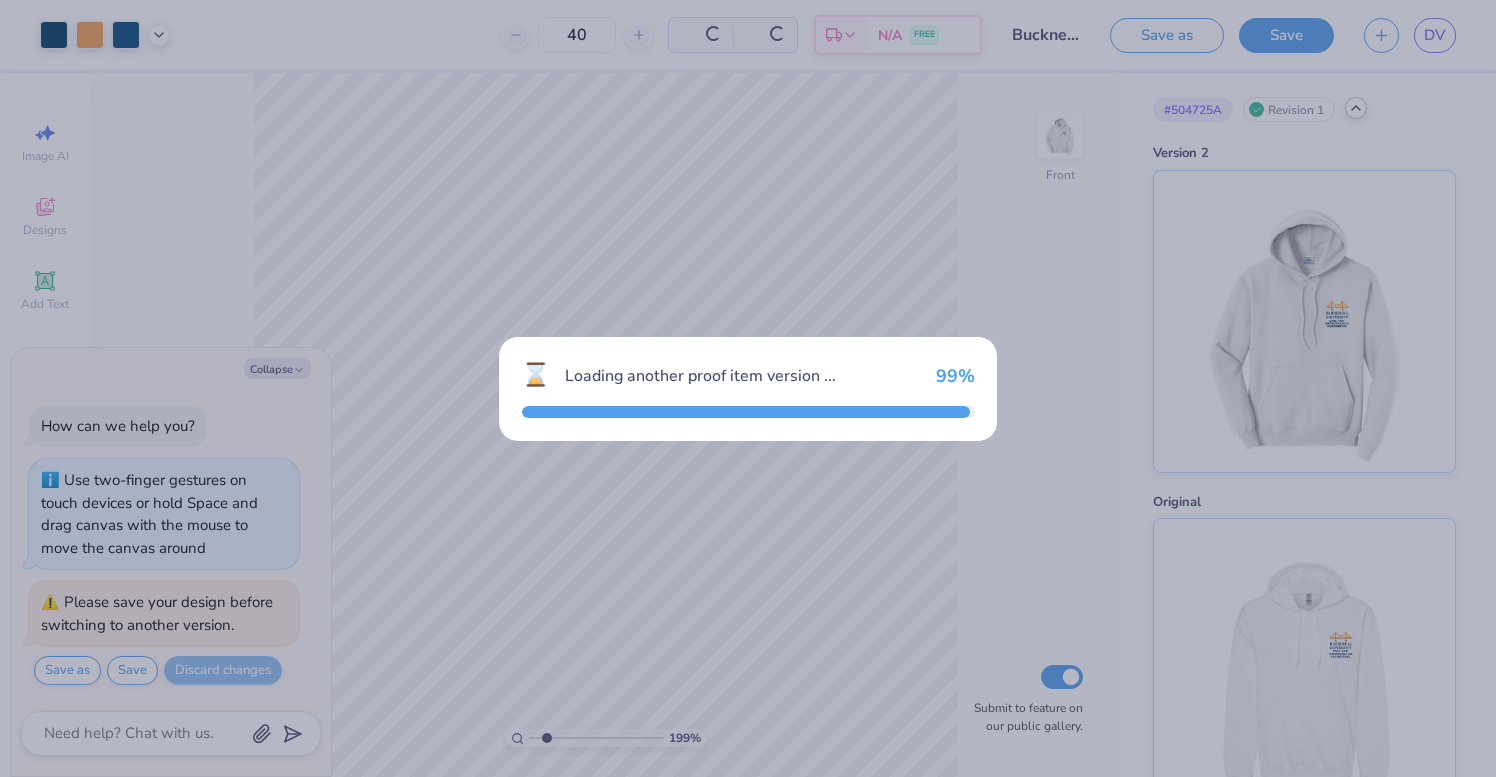 type on "x" 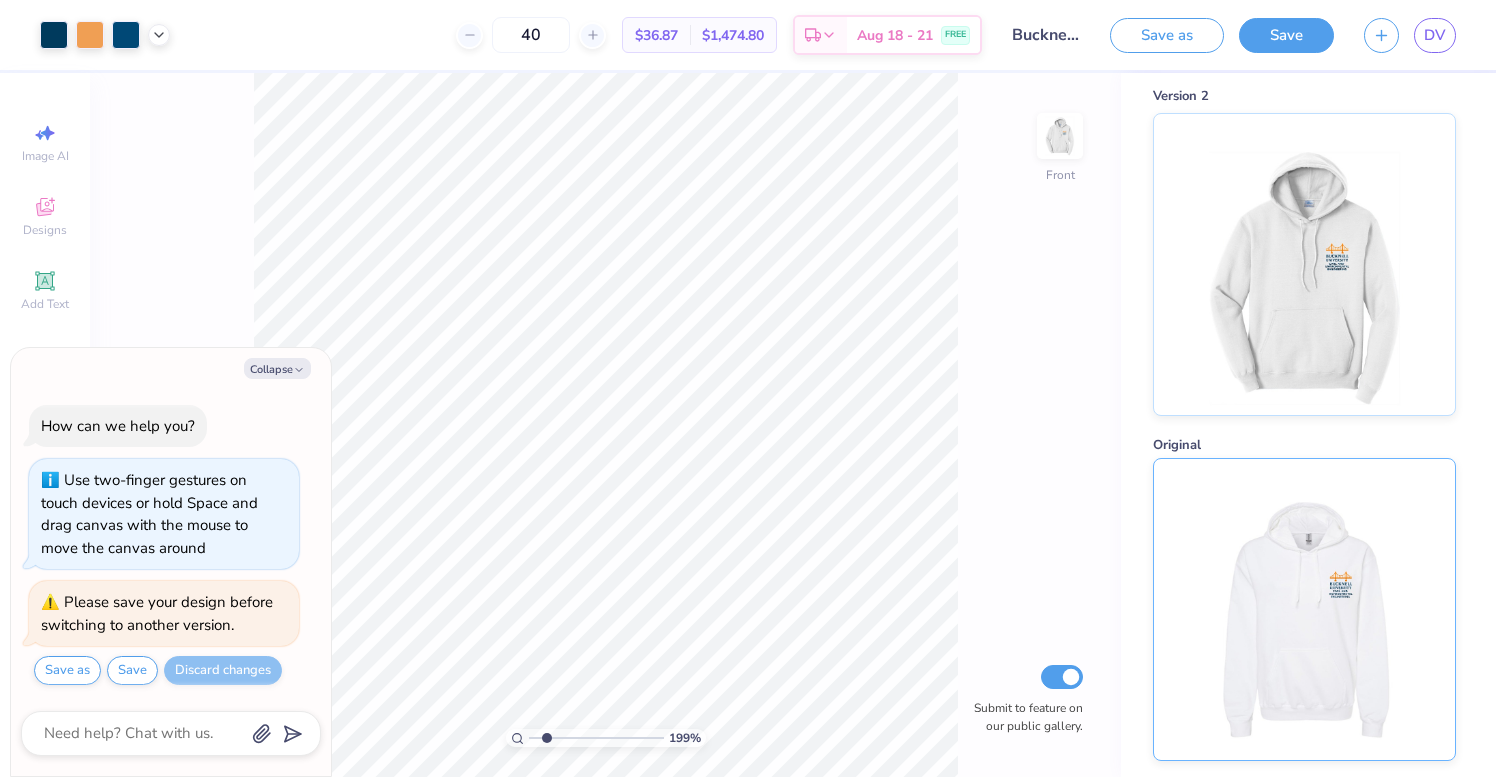 scroll, scrollTop: 0, scrollLeft: 0, axis: both 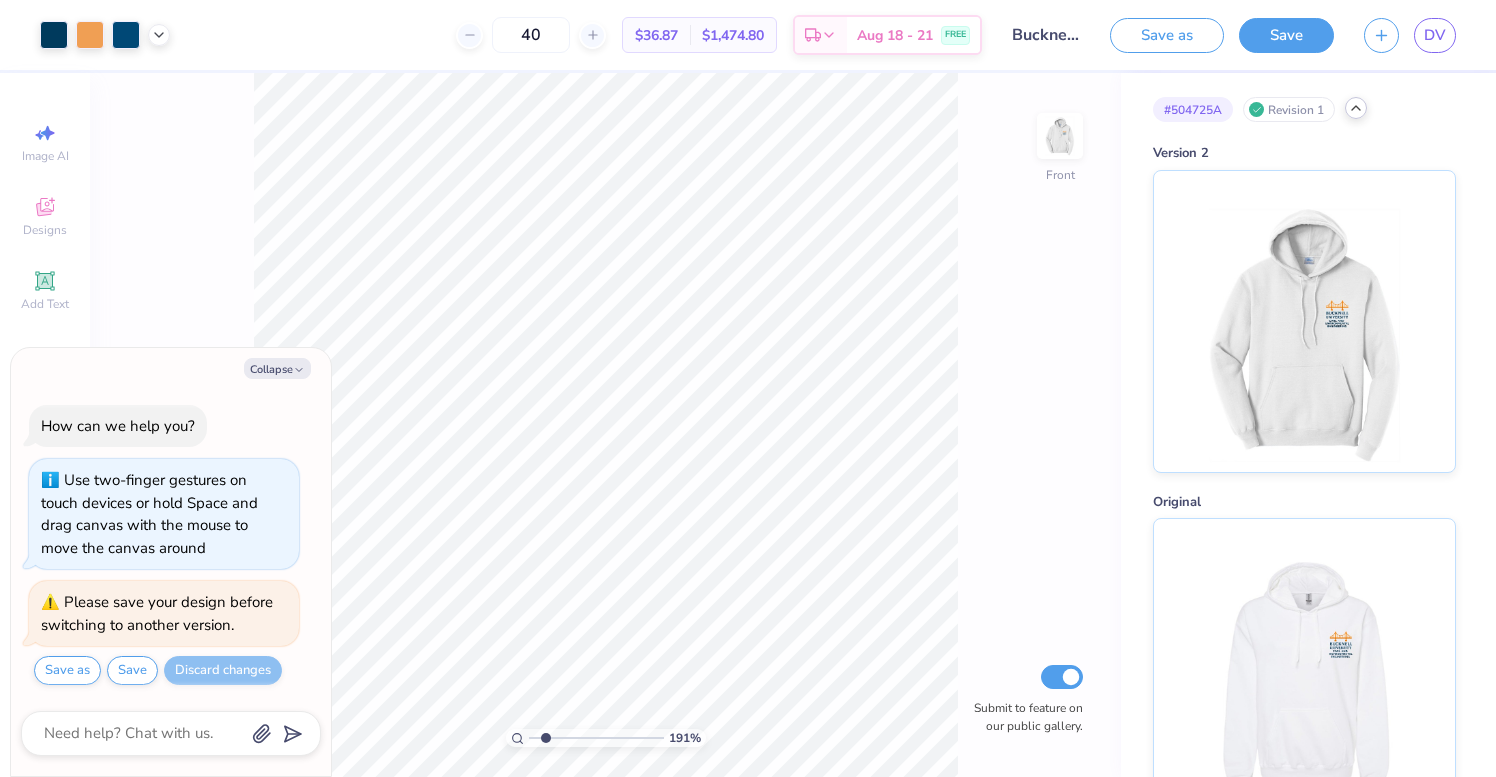 type on "1.92" 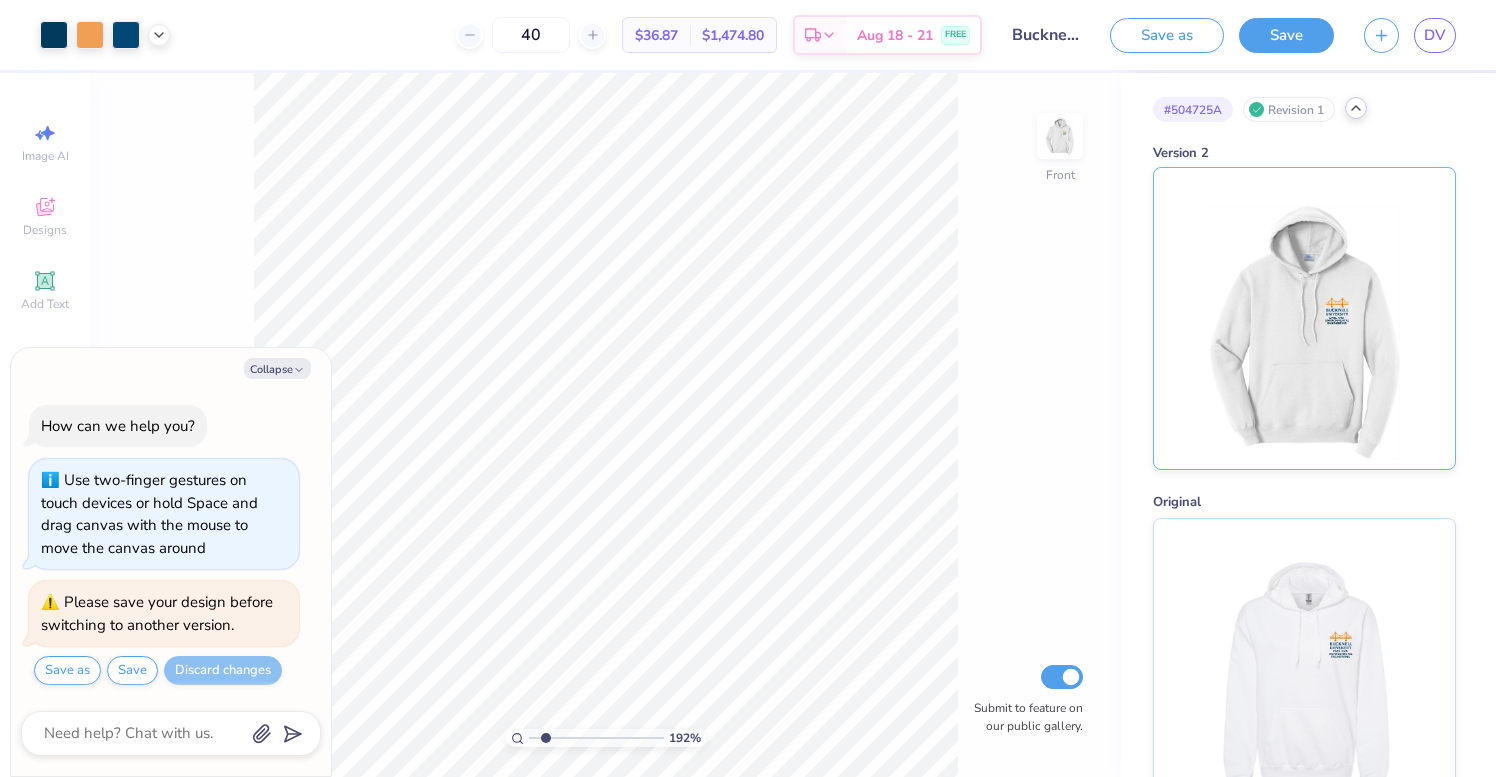 click at bounding box center (1304, 318) 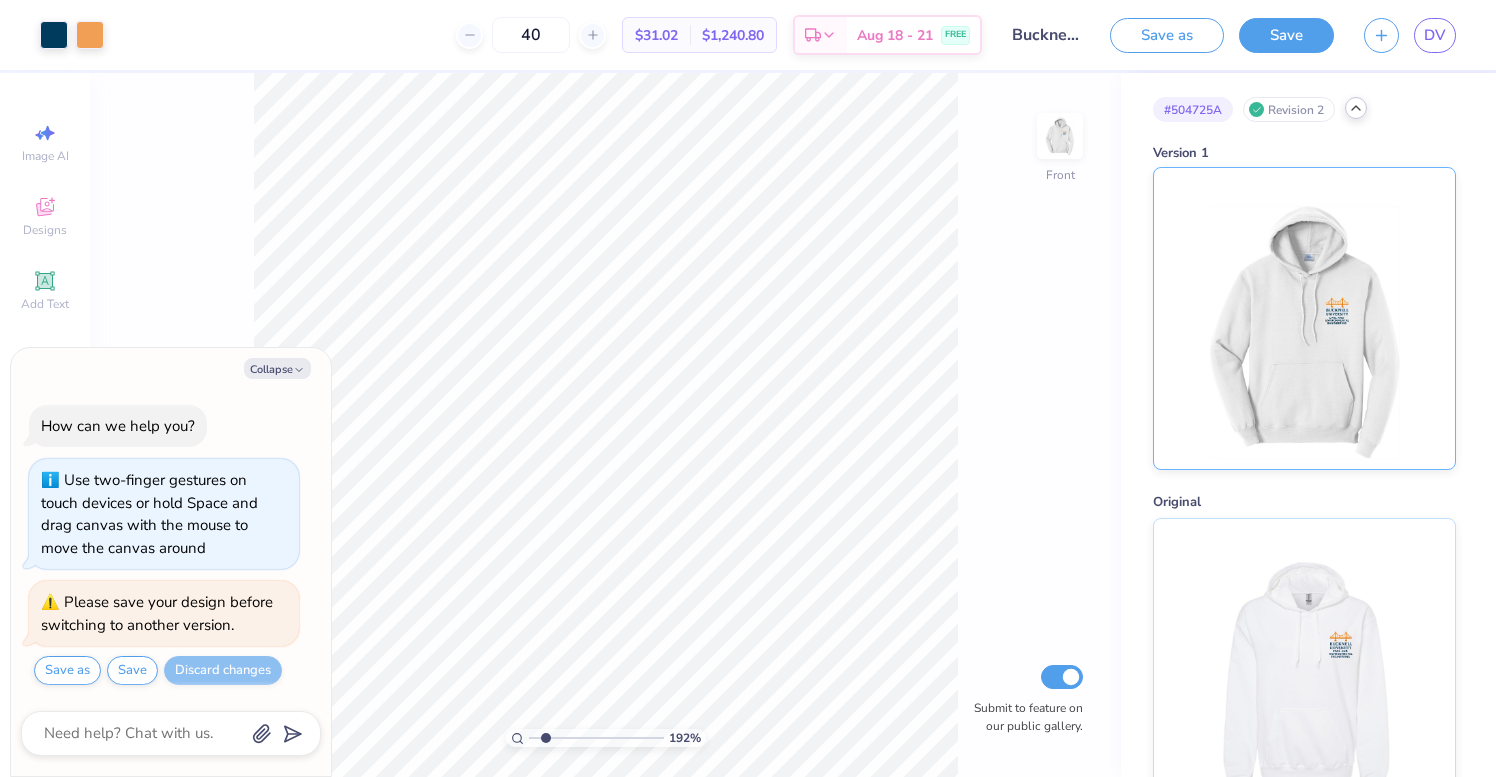 click at bounding box center (1304, 318) 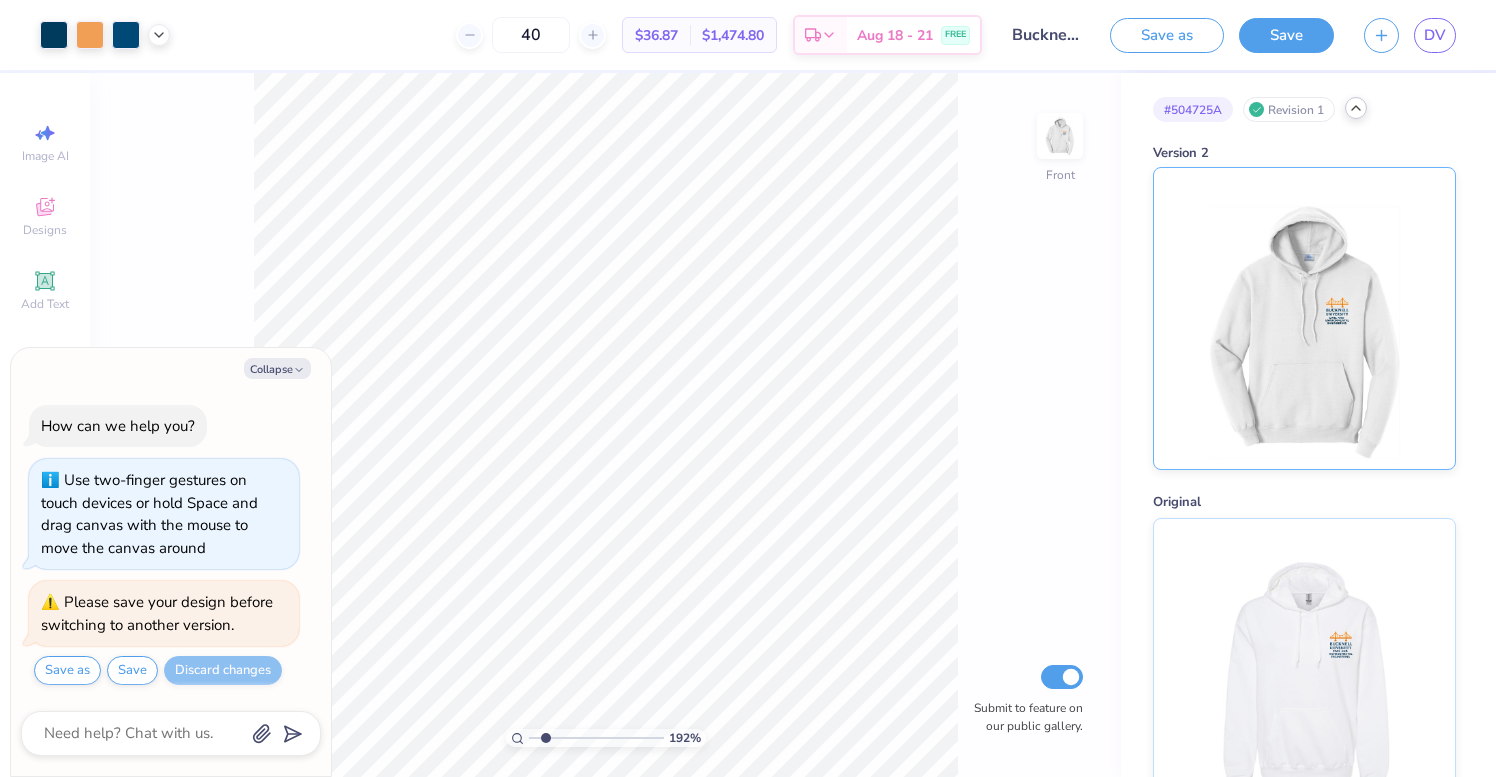 click at bounding box center [1304, 318] 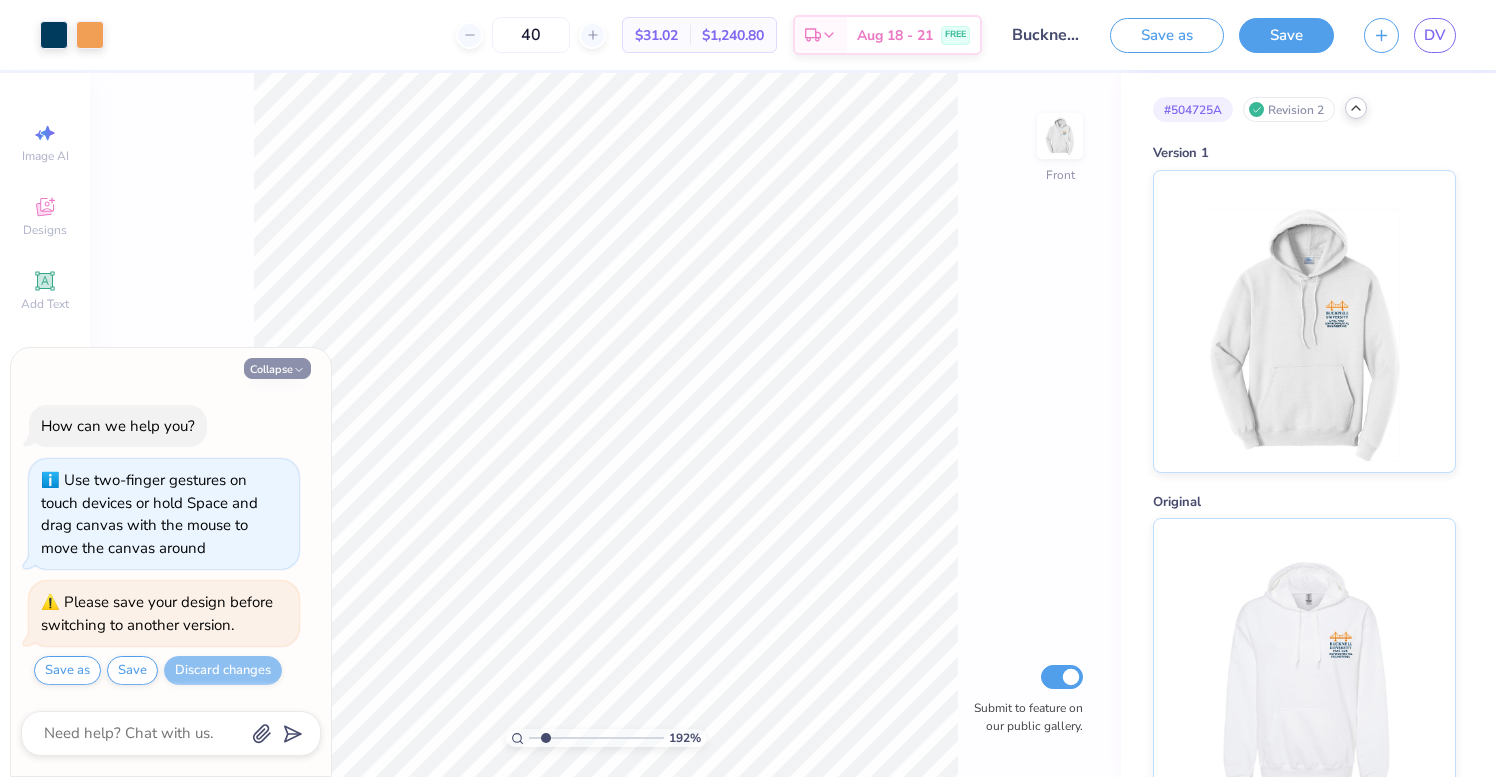 click on "Collapse" at bounding box center (277, 368) 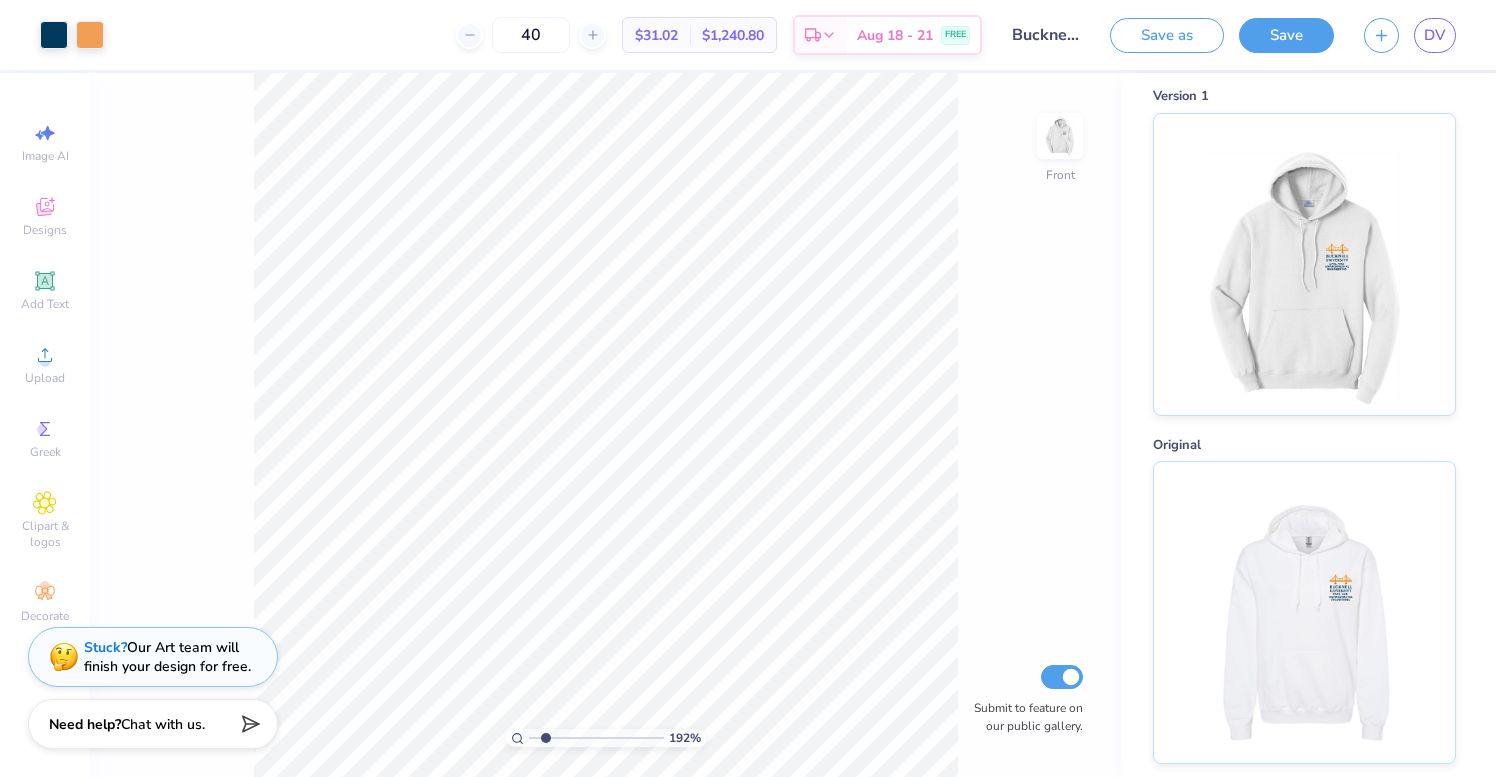 scroll, scrollTop: 0, scrollLeft: 0, axis: both 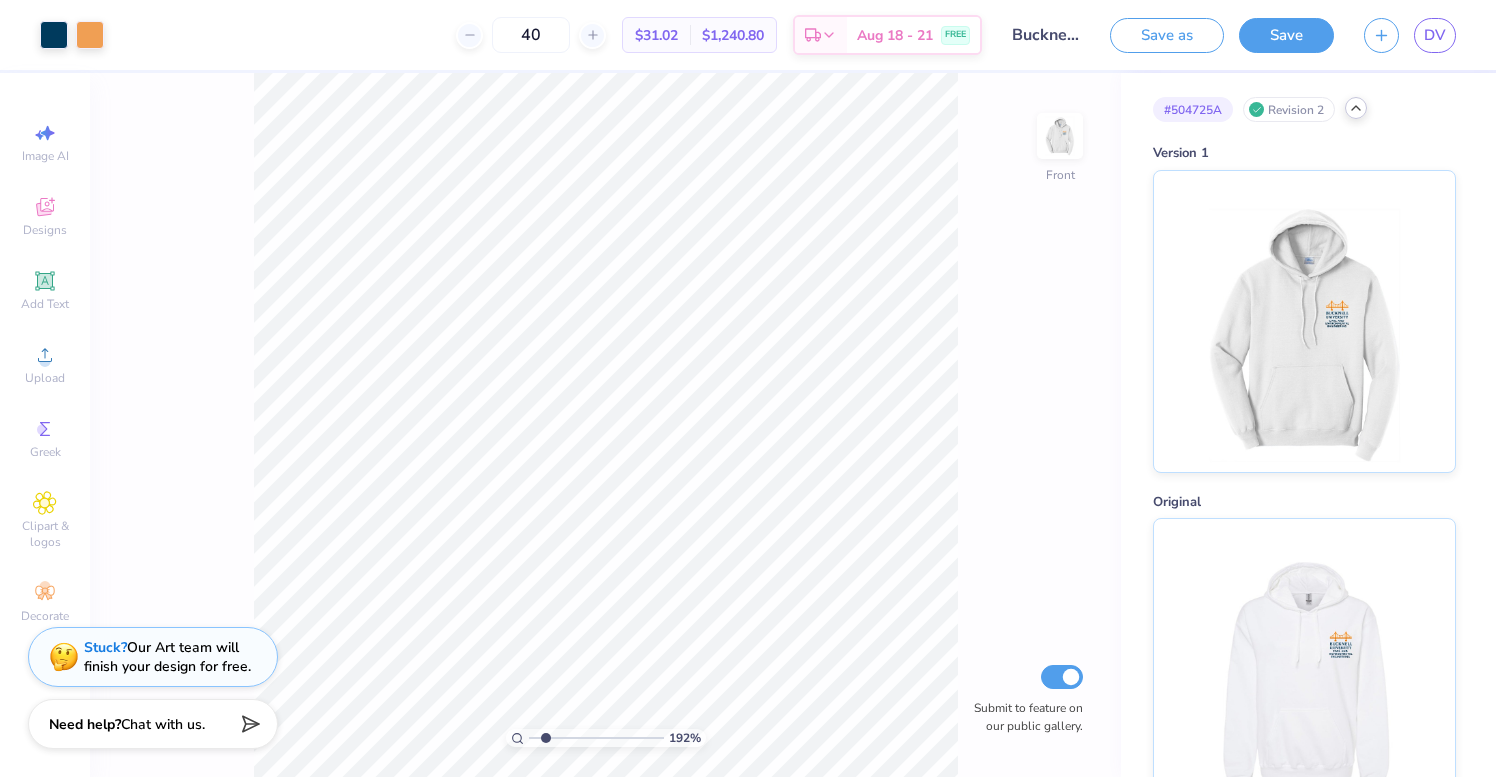 click on "40 $31.02 Per Item $1,240.80 Total Est.  Delivery Aug 18 - 21 FREE" at bounding box center (550, 35) 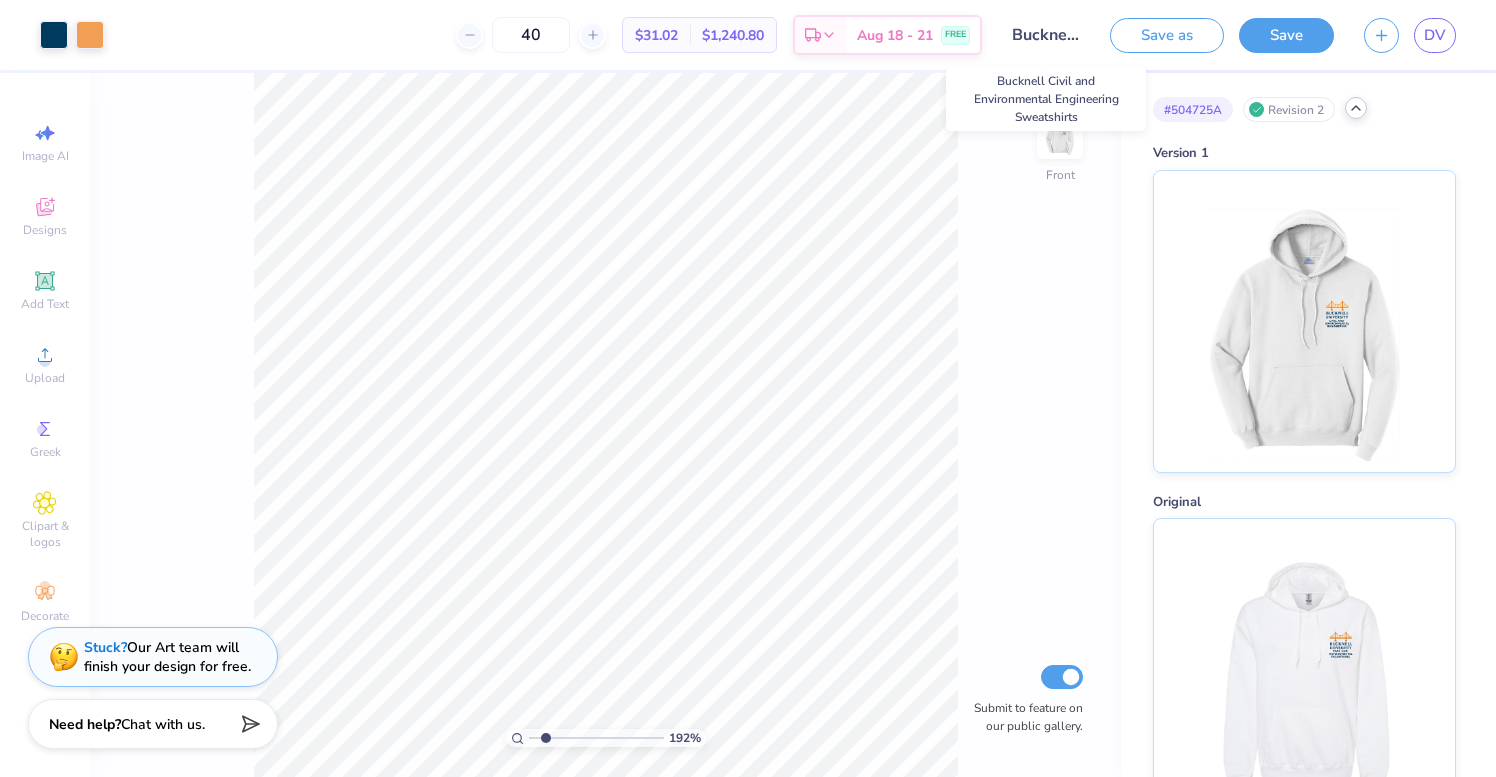 click on "Bucknell Civil and Environmental Engineering Sweatshirts" at bounding box center [1046, 35] 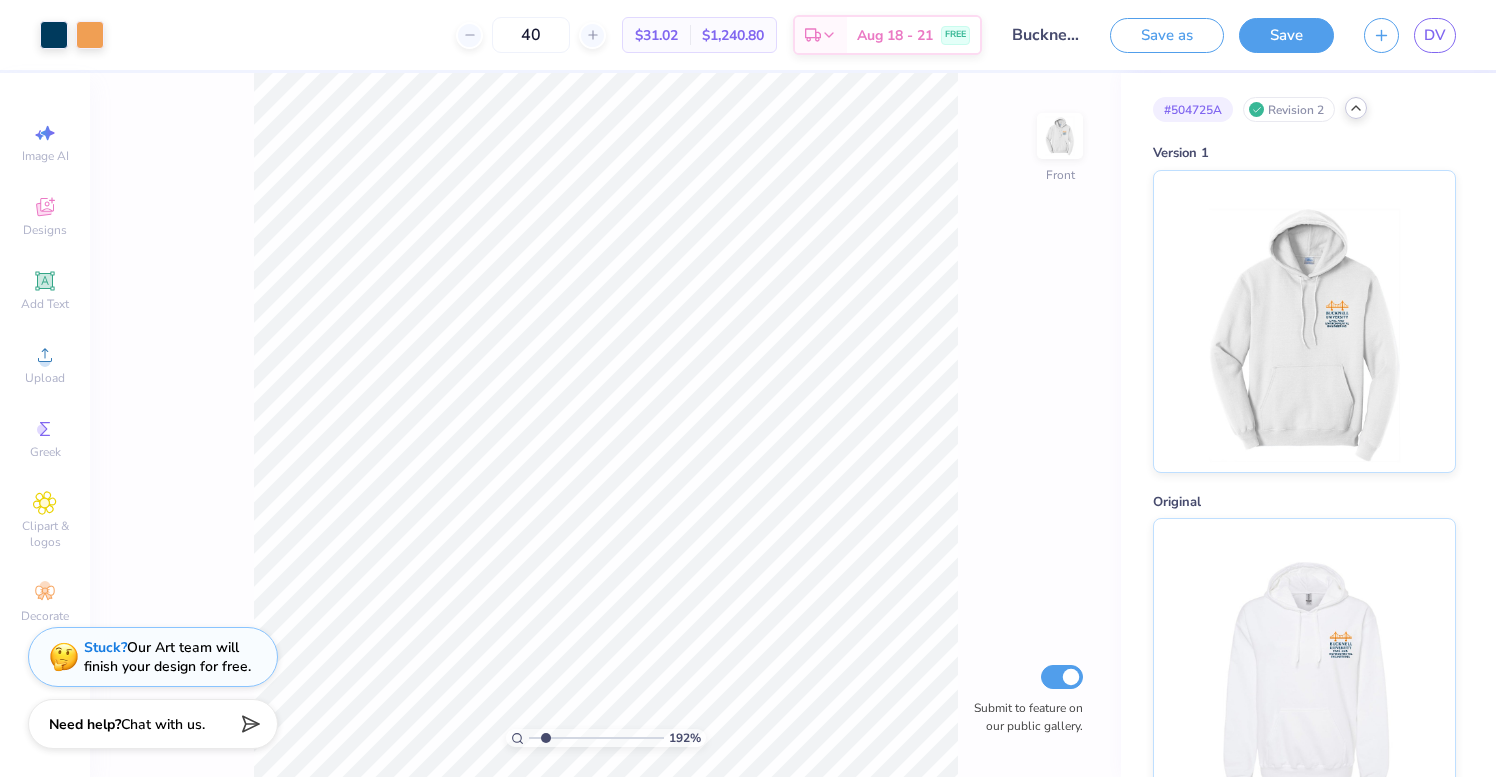 click on "Save as Save DV" at bounding box center (1303, 35) 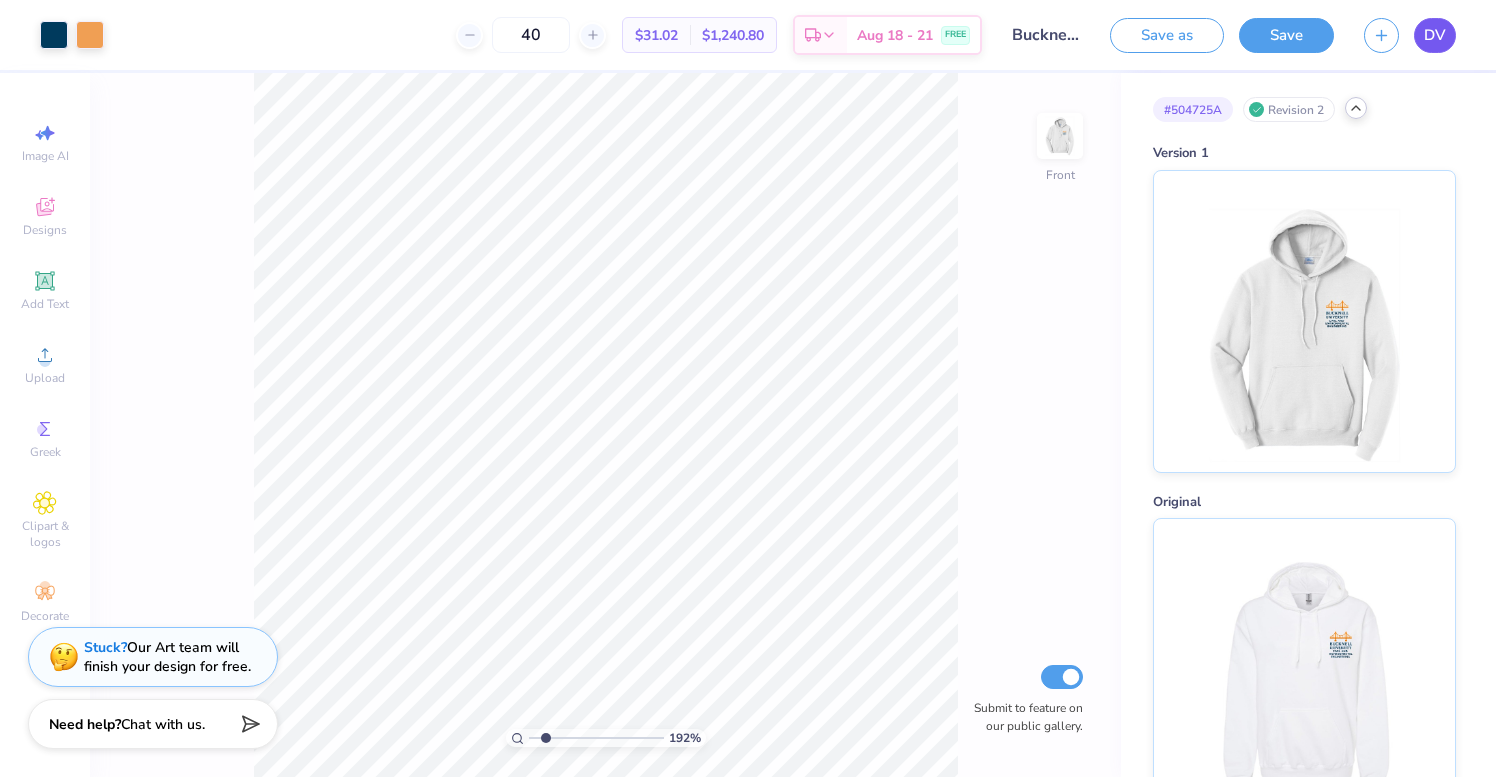 click on "DV" at bounding box center (1435, 35) 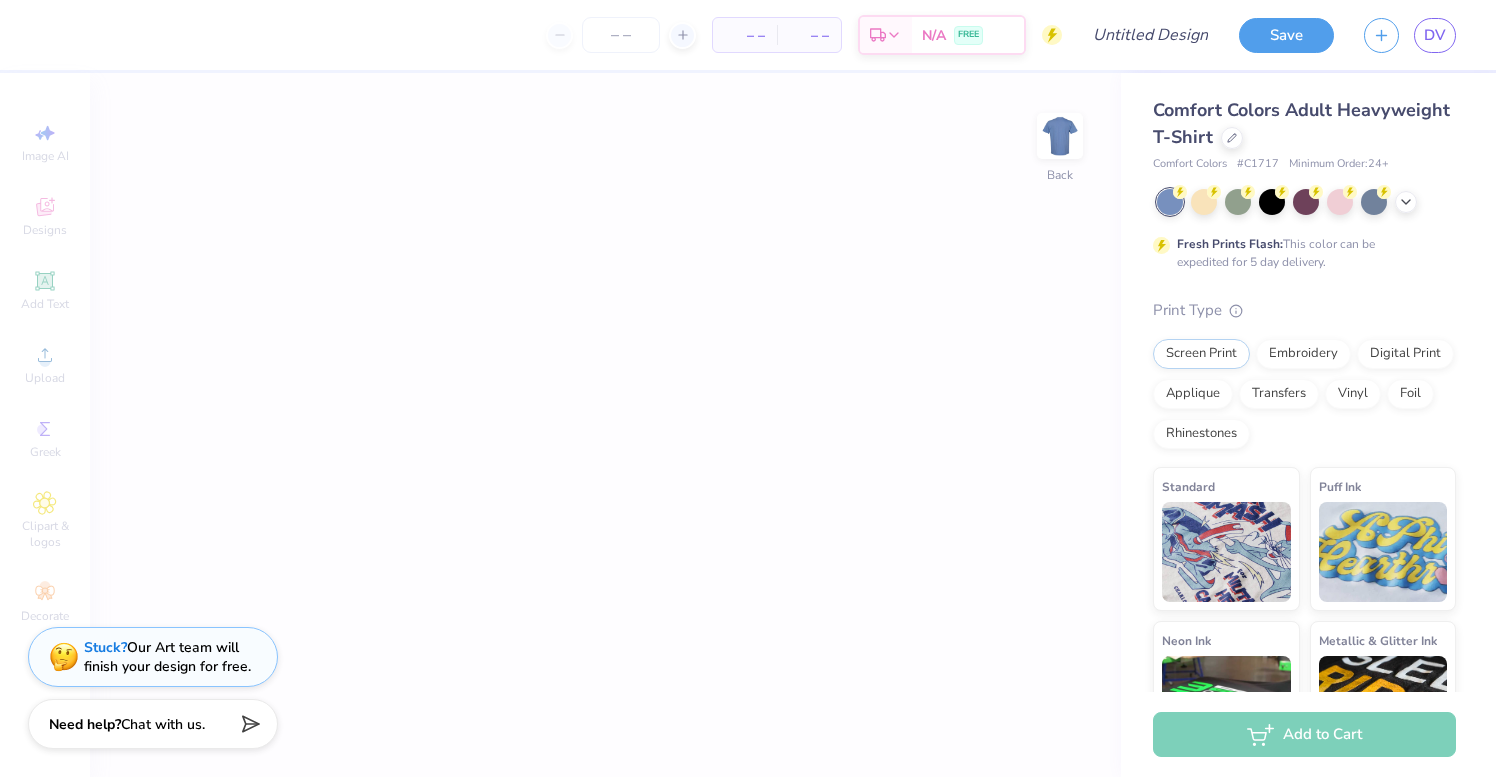 scroll, scrollTop: 0, scrollLeft: 0, axis: both 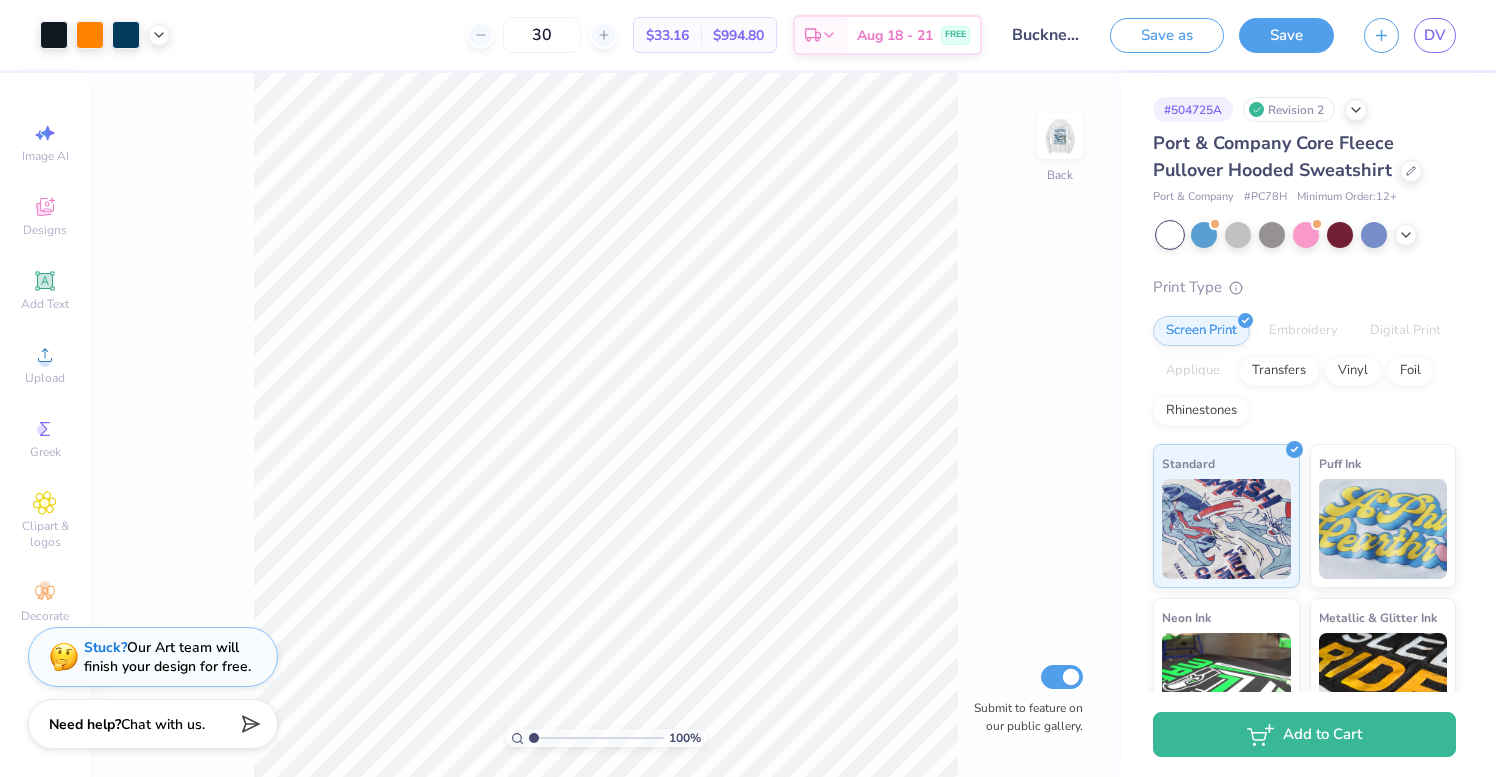 click on "Revision 2" at bounding box center (1289, 109) 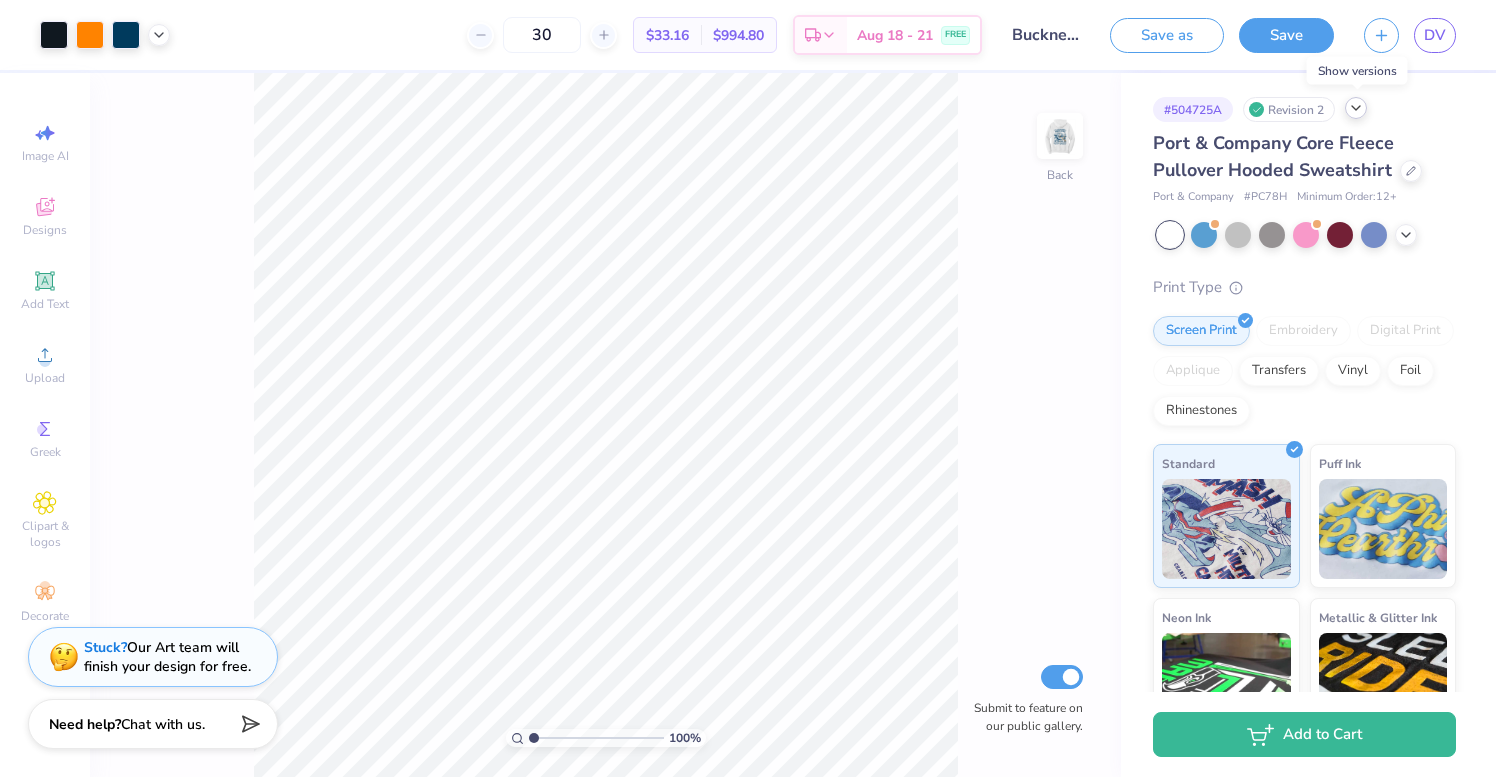 click 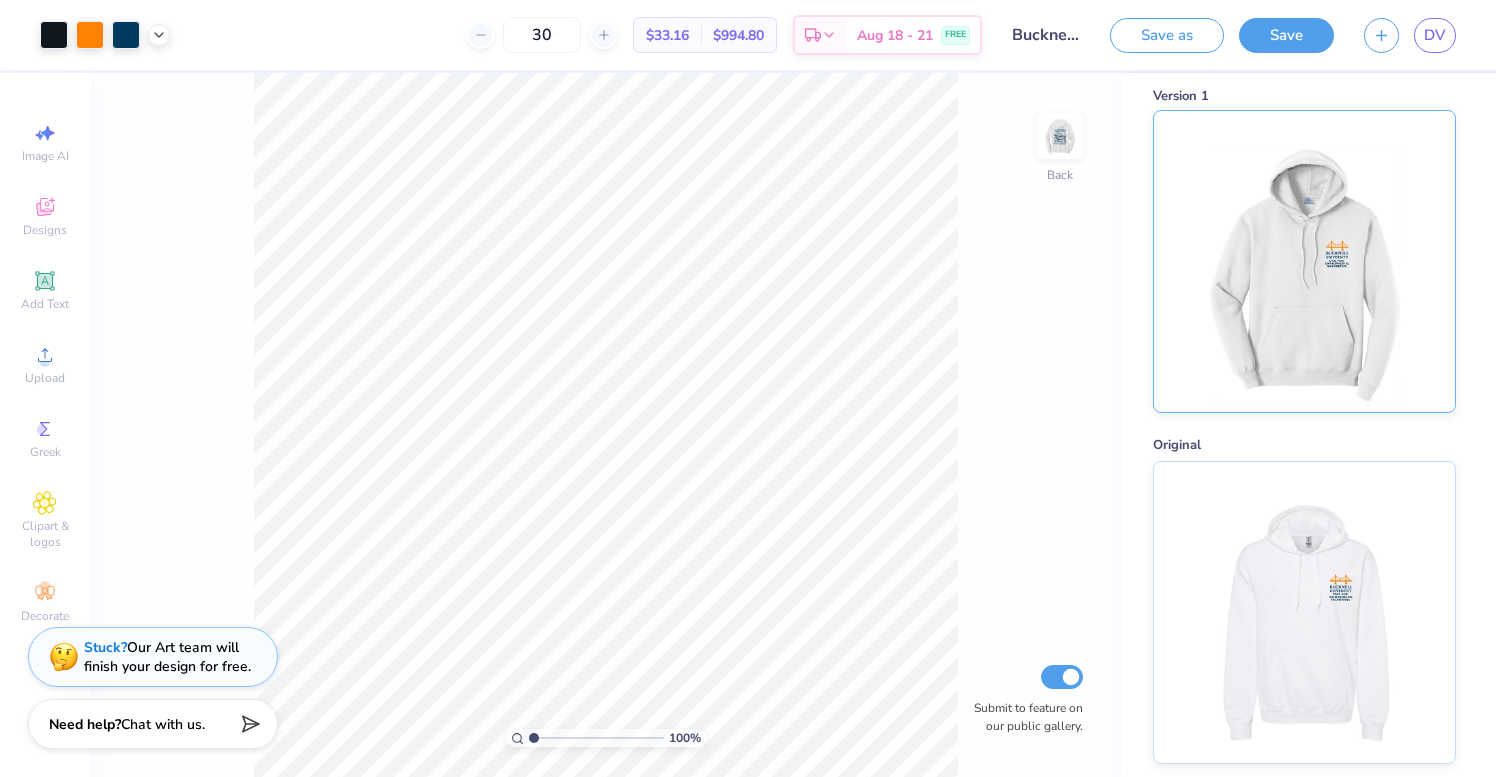 scroll, scrollTop: 0, scrollLeft: 0, axis: both 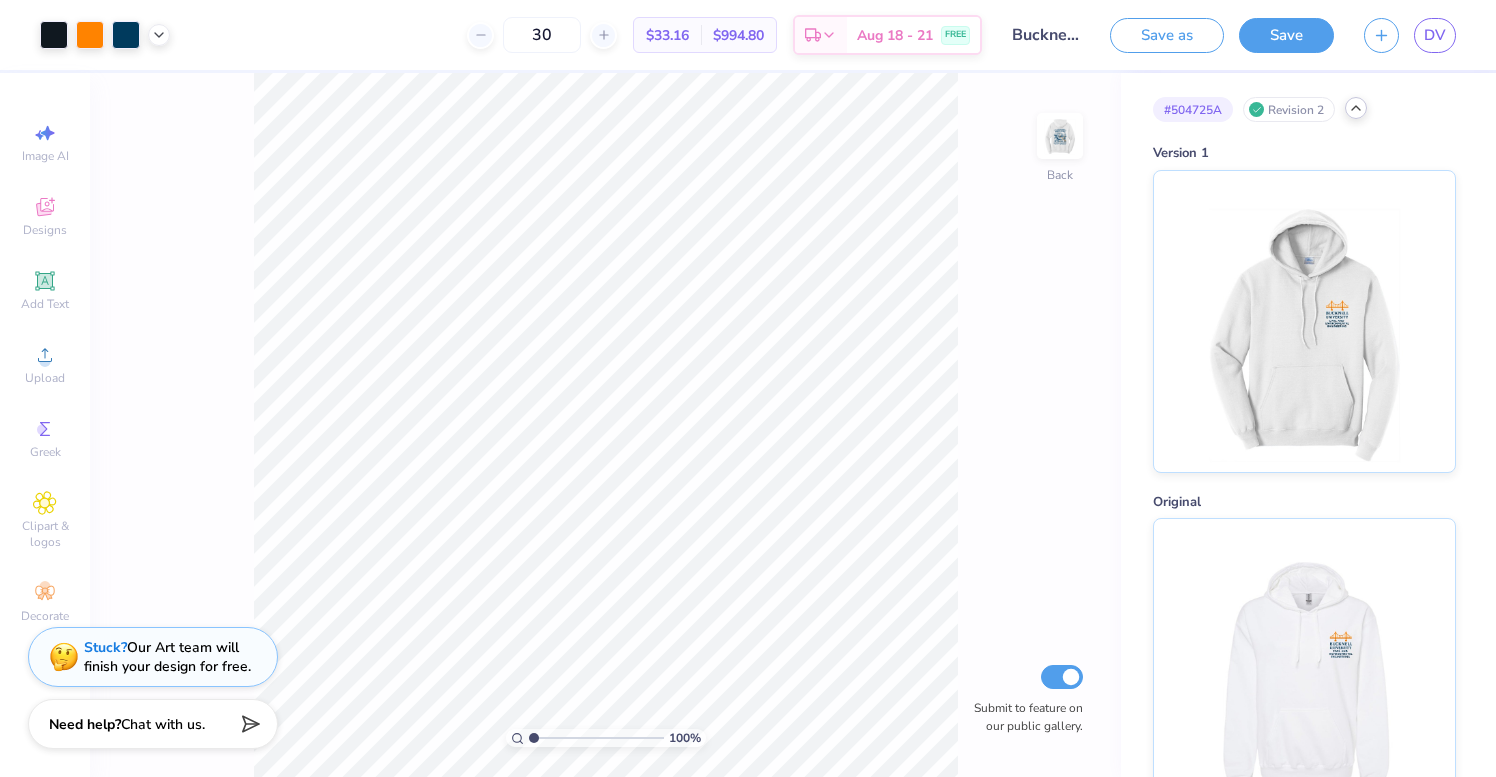 click at bounding box center [1356, 108] 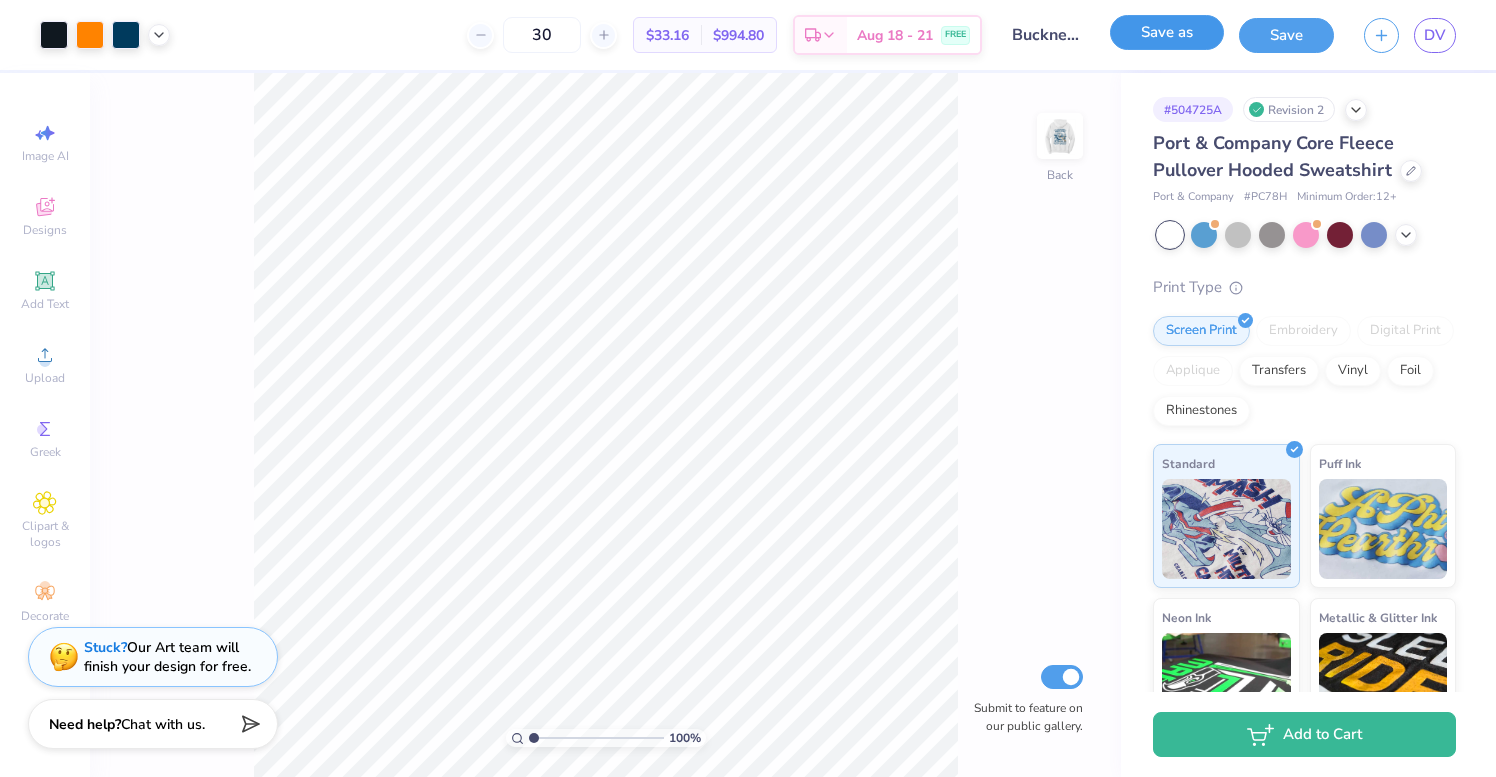 click on "Save as" at bounding box center [1167, 32] 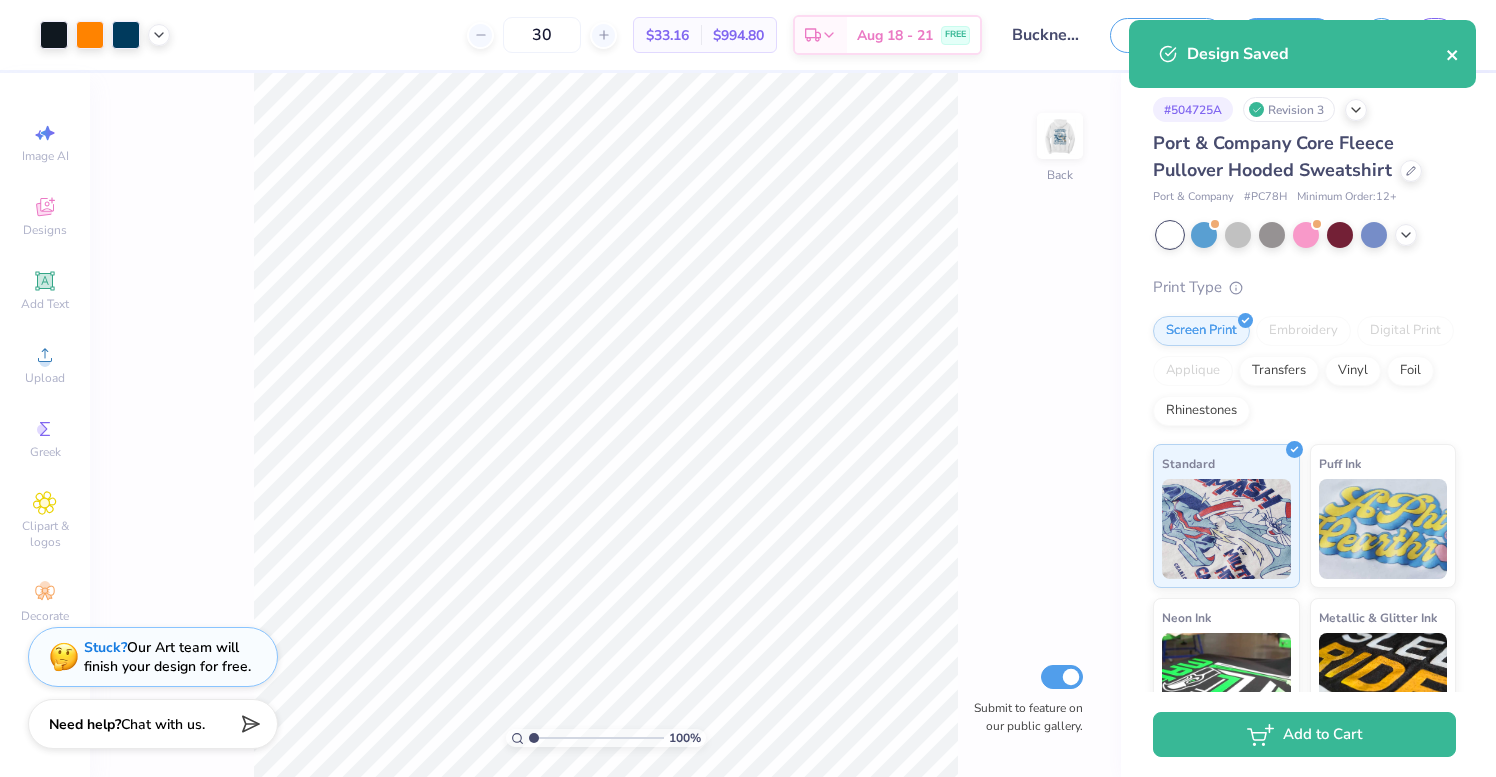 click 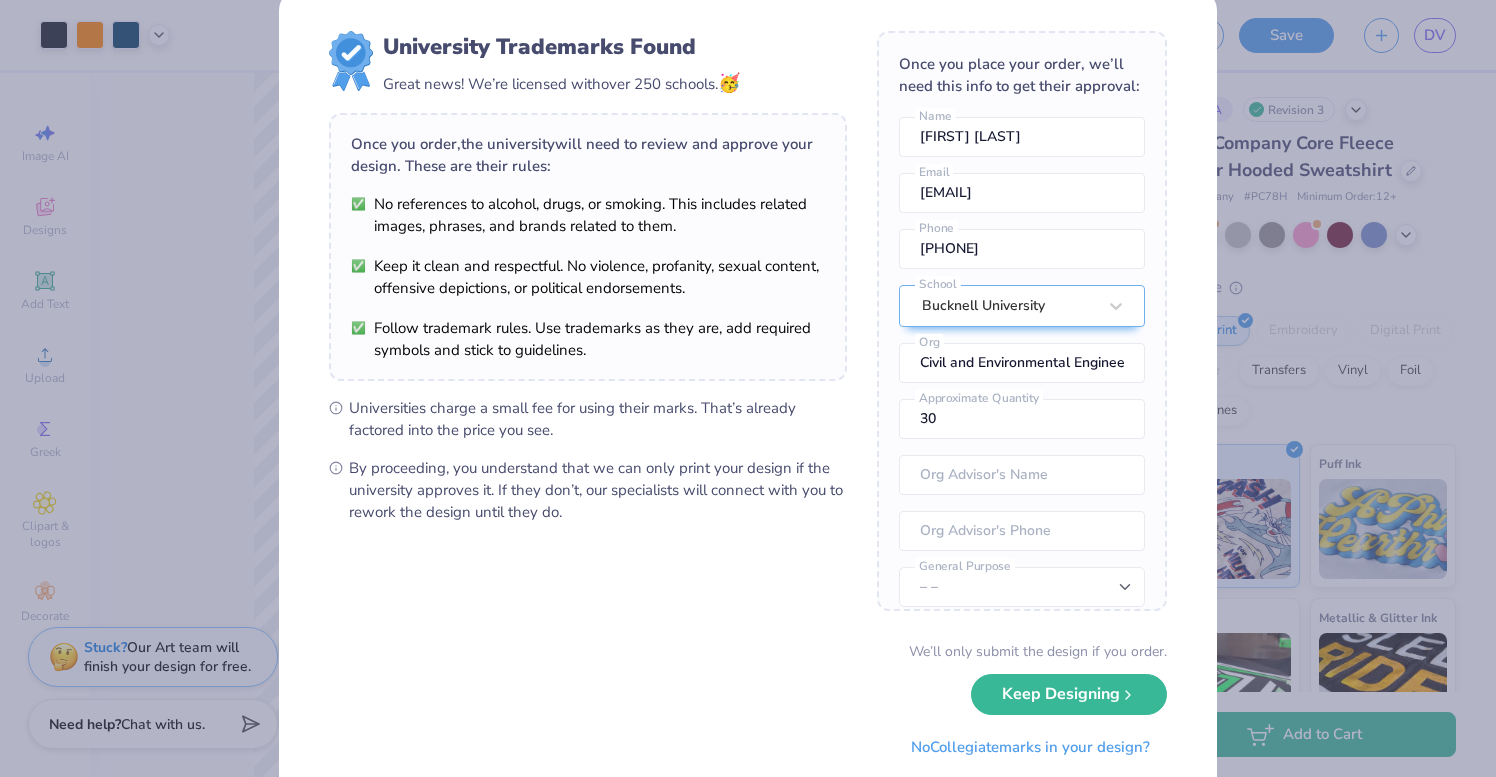 scroll, scrollTop: 0, scrollLeft: 0, axis: both 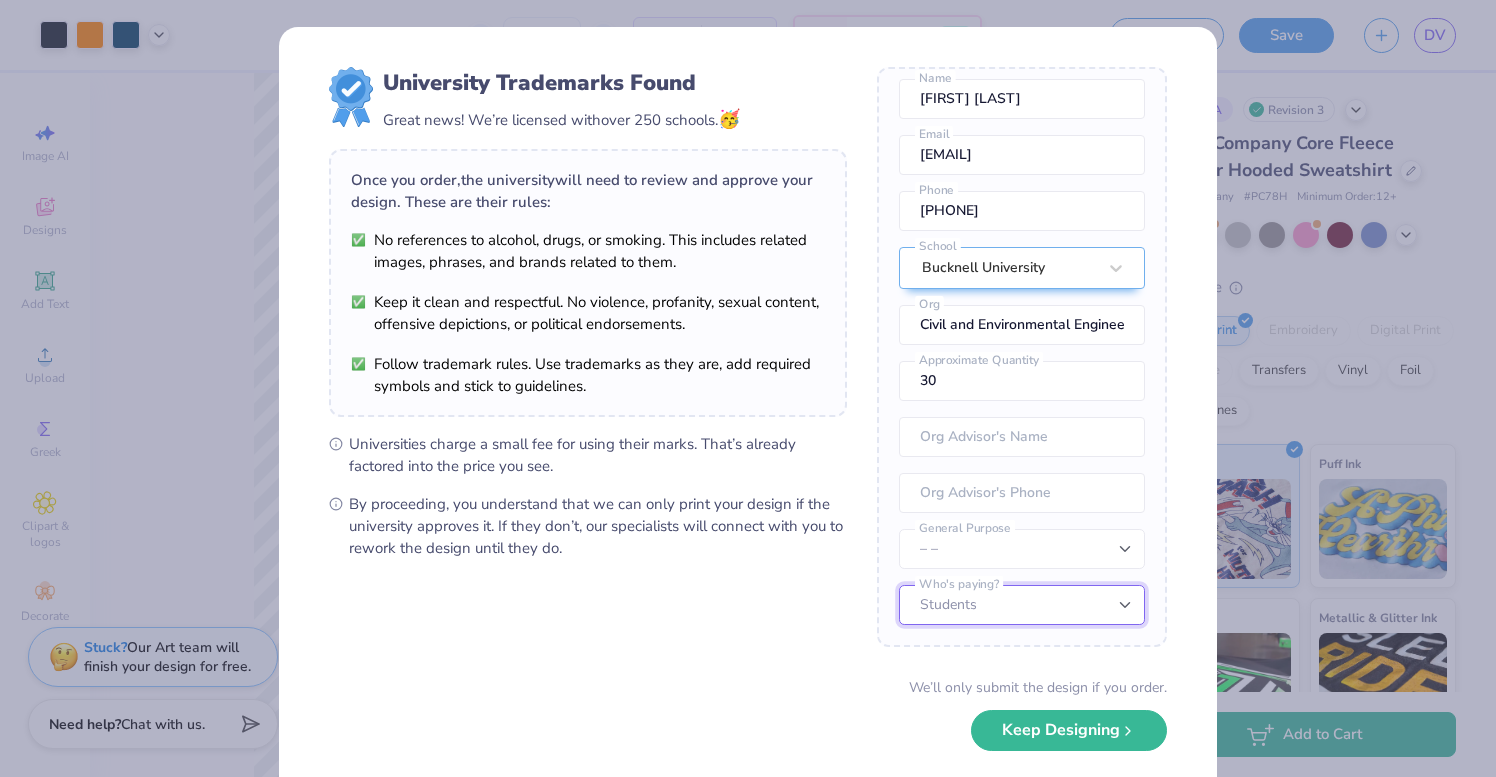 click on "Students University" at bounding box center [1022, 605] 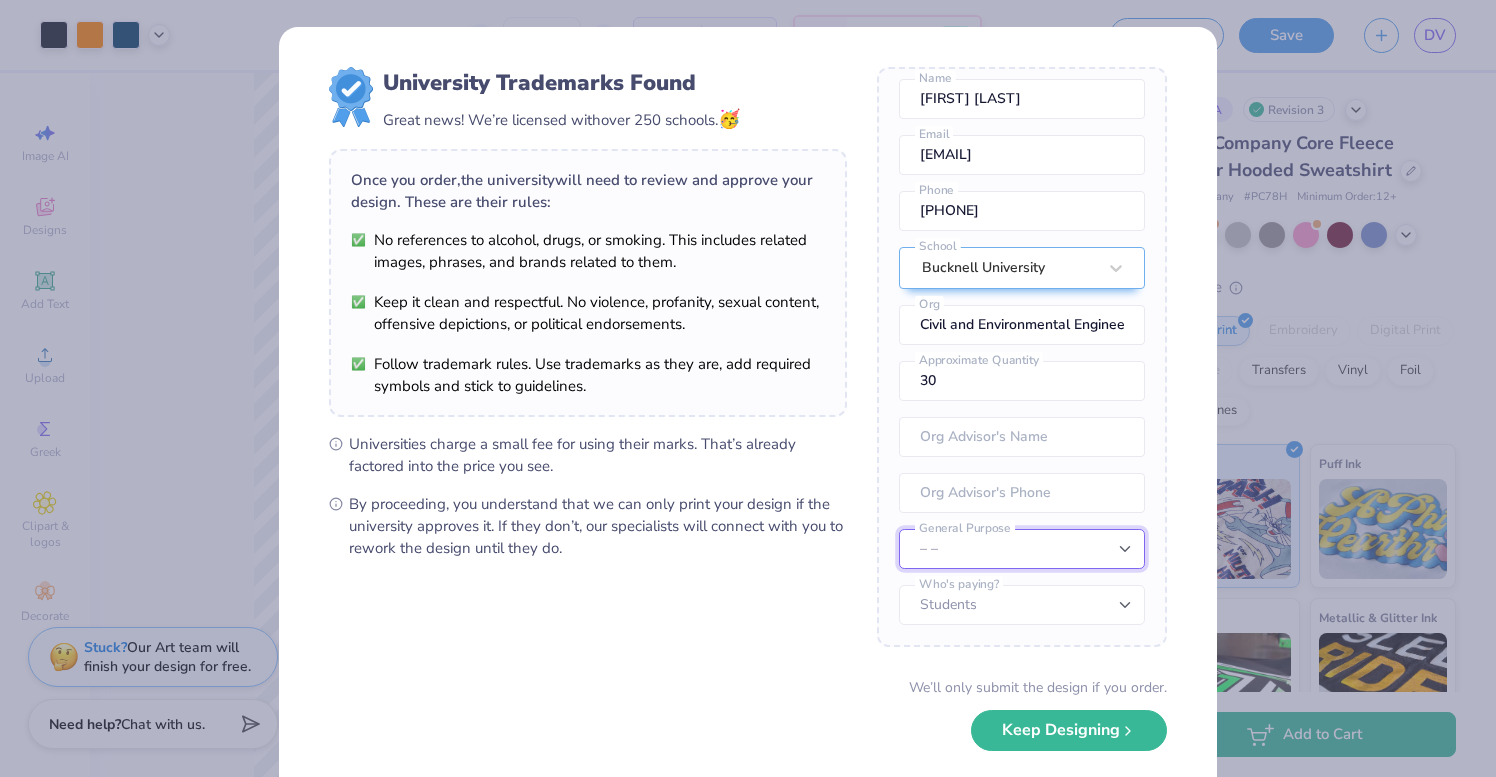 click on "– – Member apparel for registered Student Organization / Department / School Fundraising / Philanthropy event Resale outside the university" at bounding box center [1022, 549] 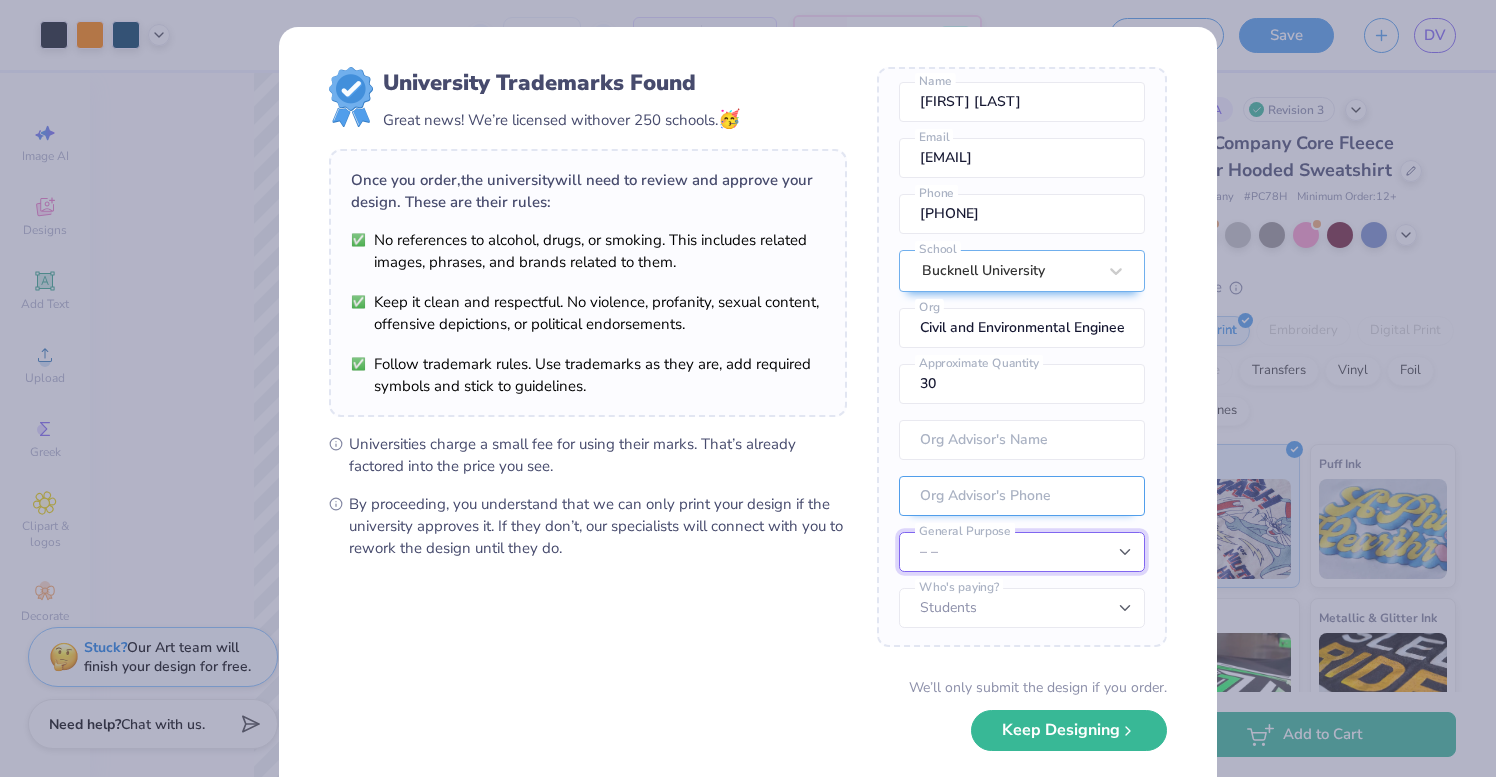 scroll, scrollTop: 74, scrollLeft: 0, axis: vertical 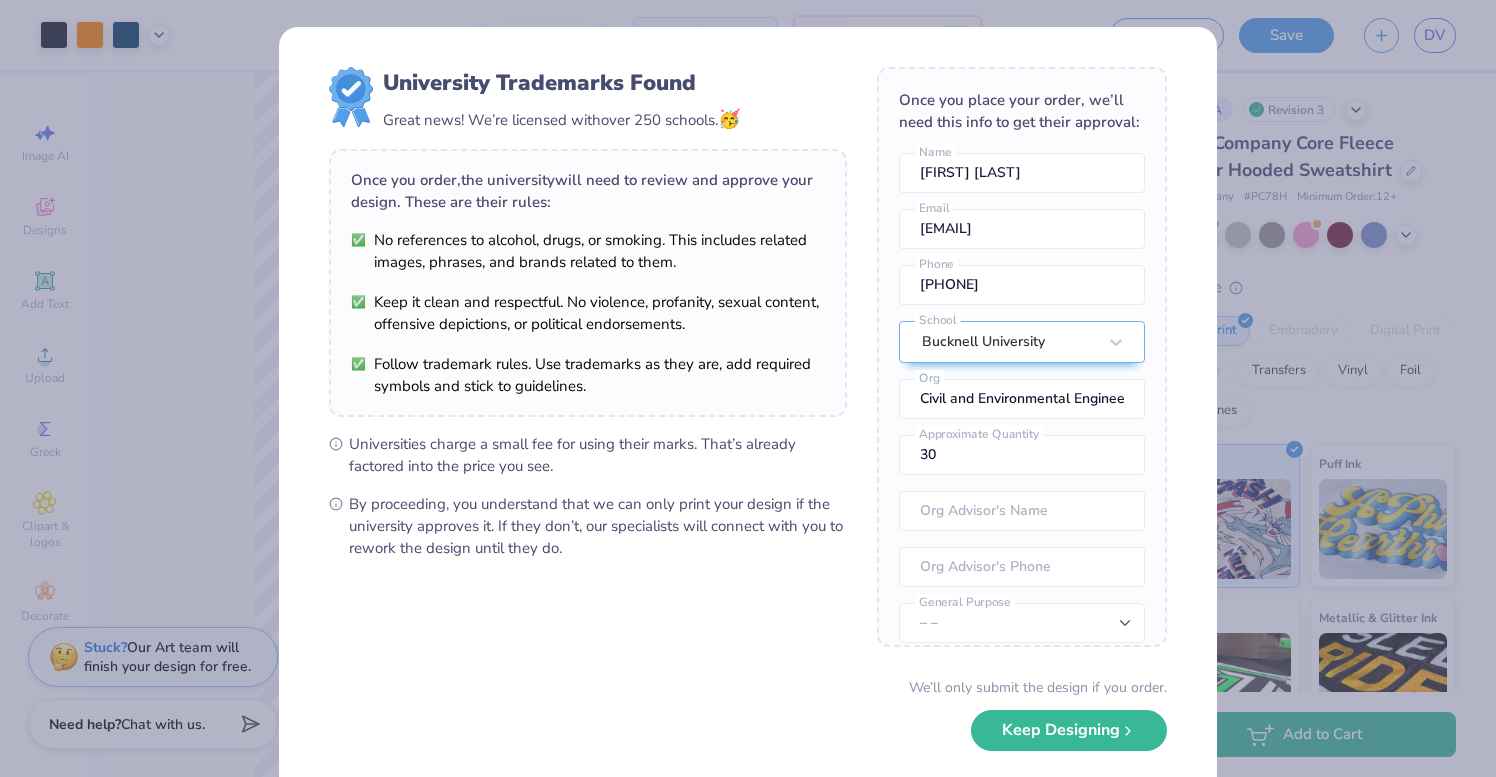 click on "University Trademarks Found Great news! We’re licensed with  over 250 schools. 🥳 Once you order,  the university  will need to review and approve your design. These are their rules: No references to alcohol, drugs, or smoking. This includes related images, phrases, and brands related to them. Keep it clean and respectful. No violence, profanity, sexual content, offensive depictions, or political endorsements. Follow trademark rules. Use trademarks as they are, add required symbols and stick to guidelines. Universities charge a small fee for using their marks. That’s already factored into the price you see. By proceeding, you understand that we can only print your design if the university approves it. If they don’t, our specialists will connect with you to rework the design until they do. Once you place your order, we’ll need this info to get their approval: Dominic Viozzi Name djv003@bucknell.edu Email 7172791859 Phone Bucknell University School Civil and Environmental Engineering Org 30 – – No" at bounding box center (748, 388) 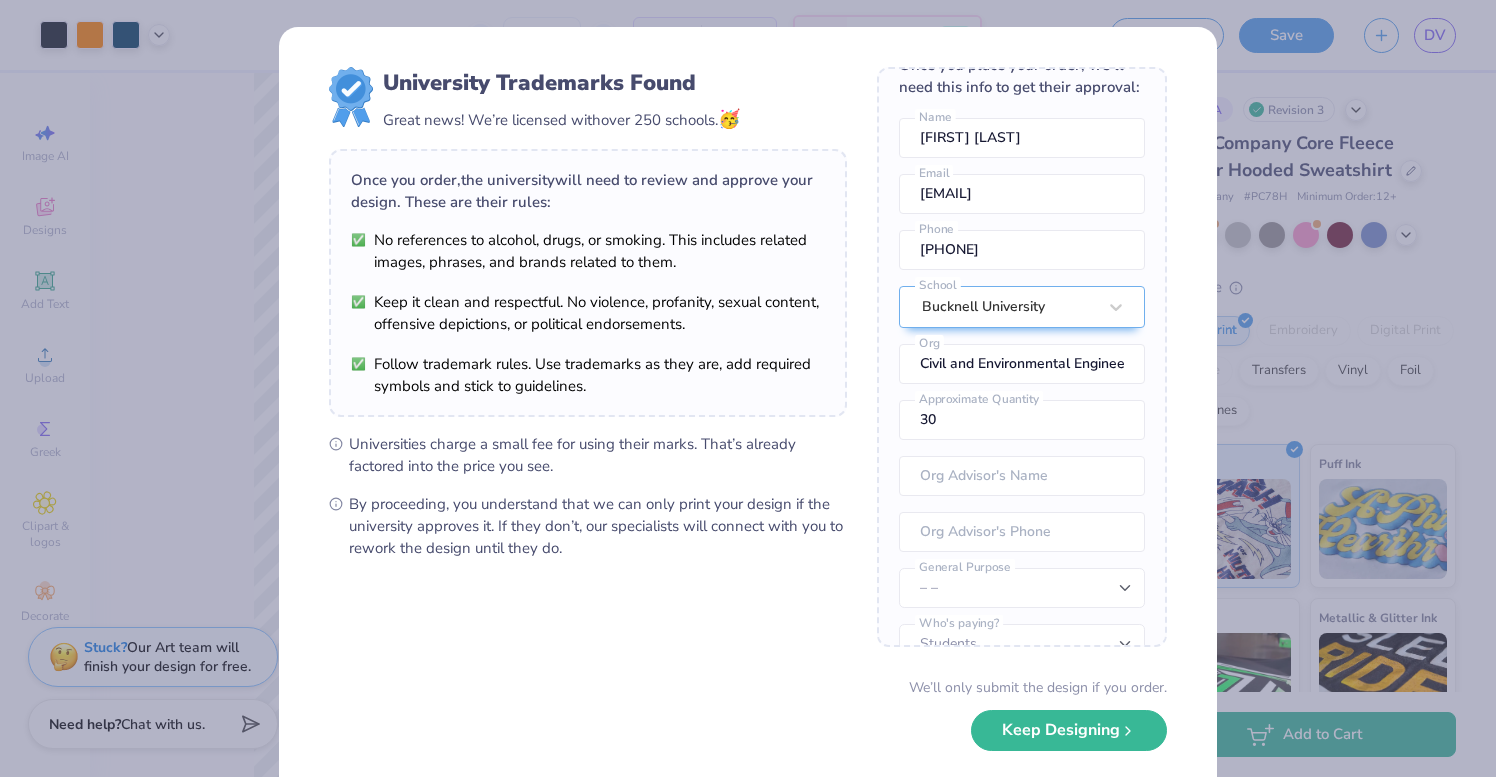 scroll, scrollTop: 74, scrollLeft: 0, axis: vertical 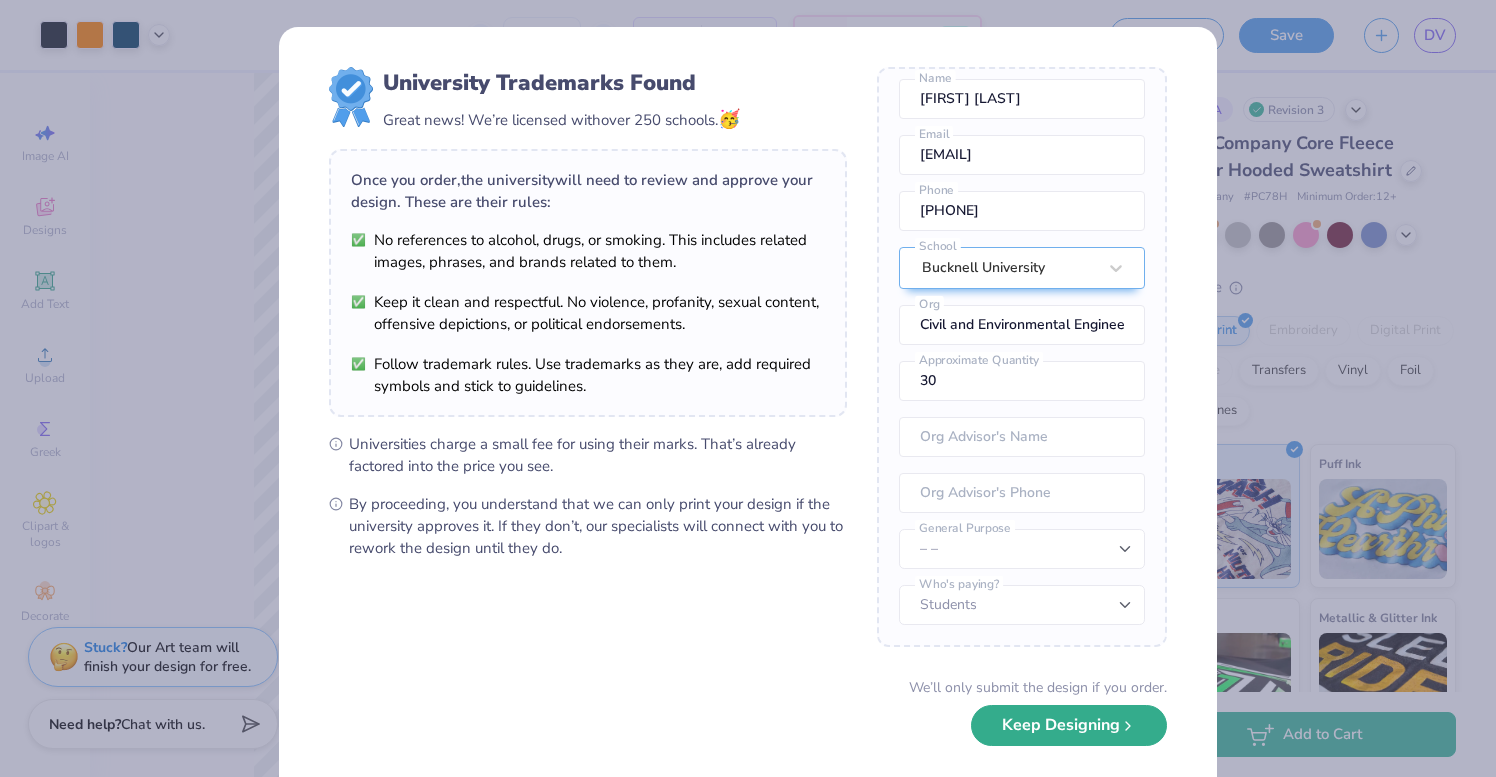 click on "Keep Designing" at bounding box center (1069, 725) 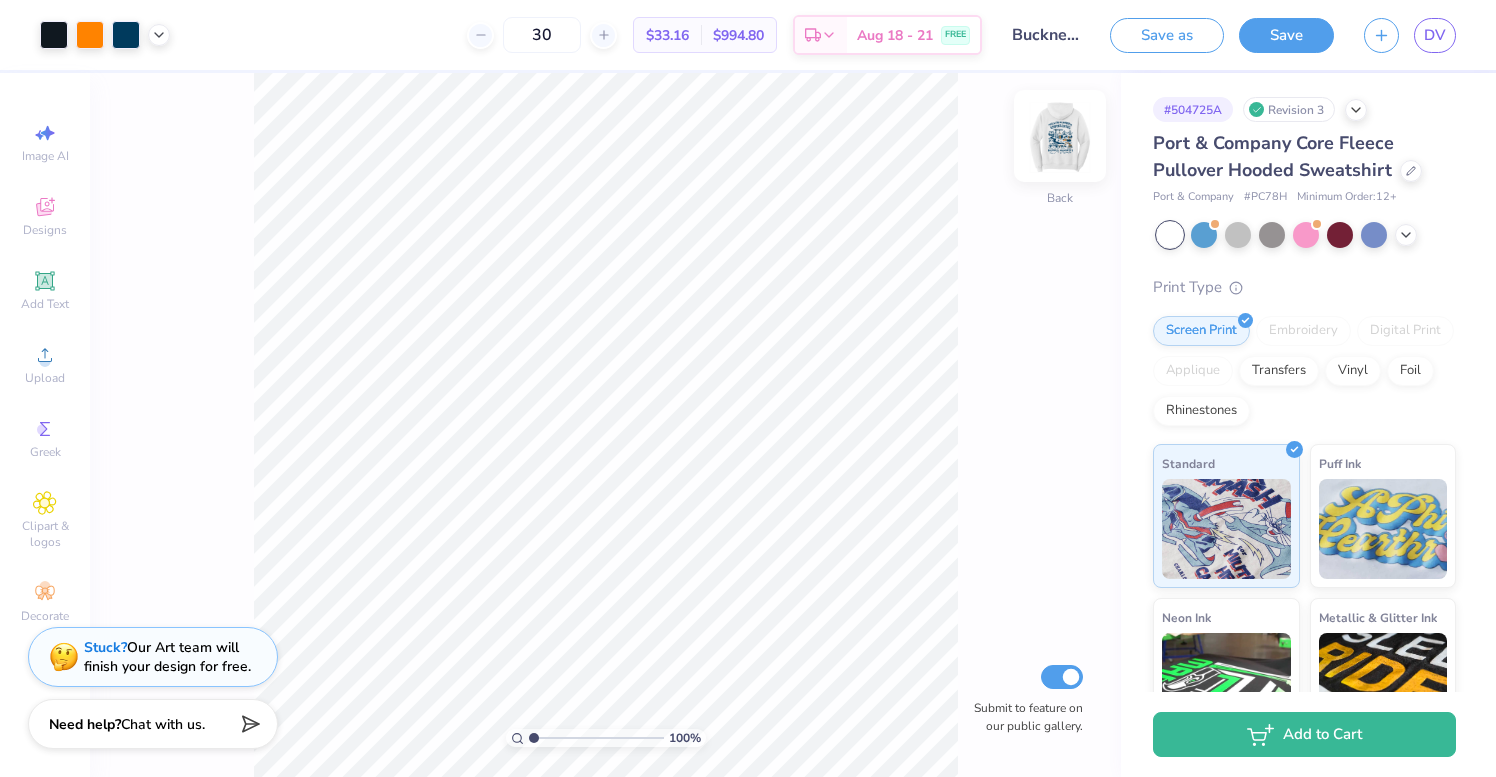 click at bounding box center [1060, 136] 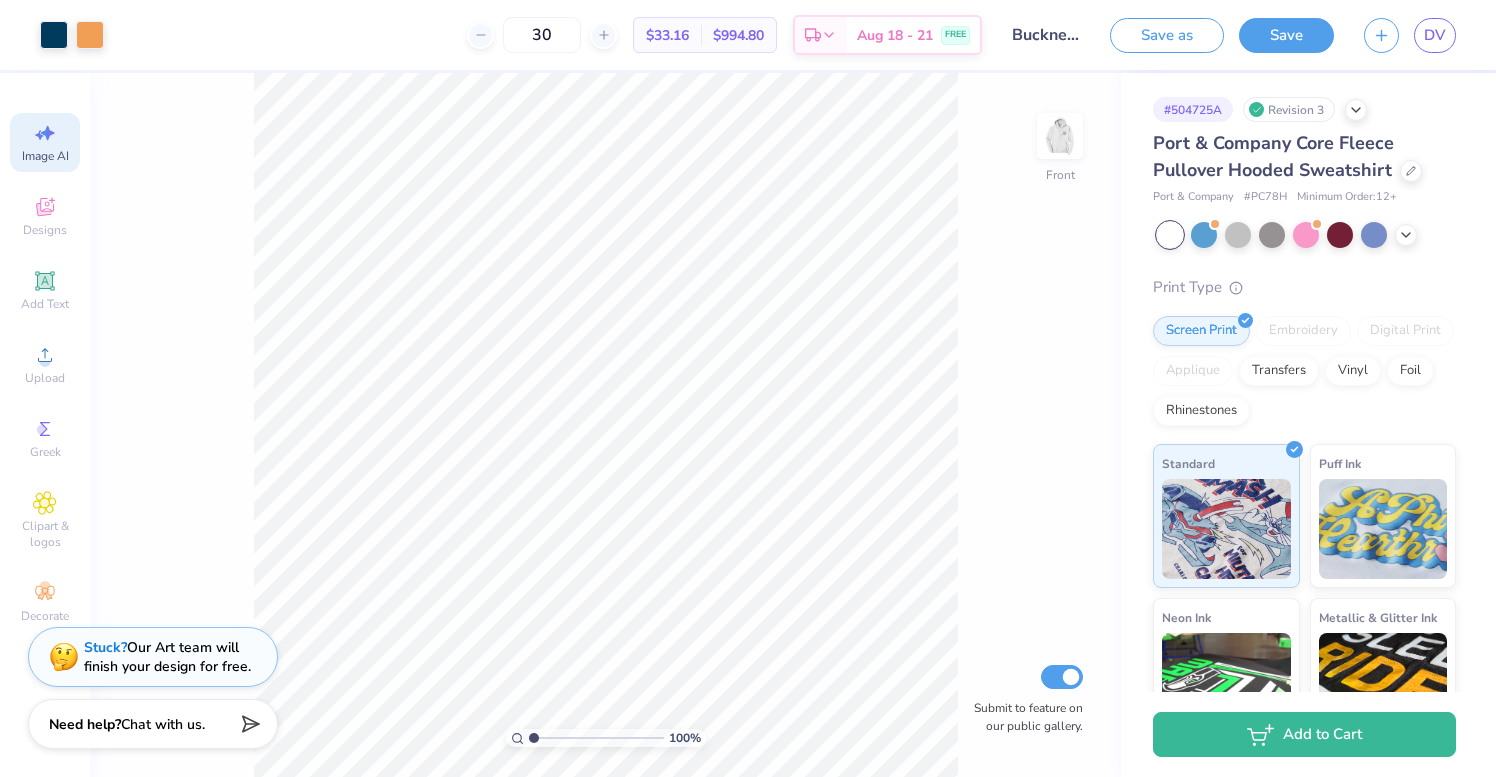 click 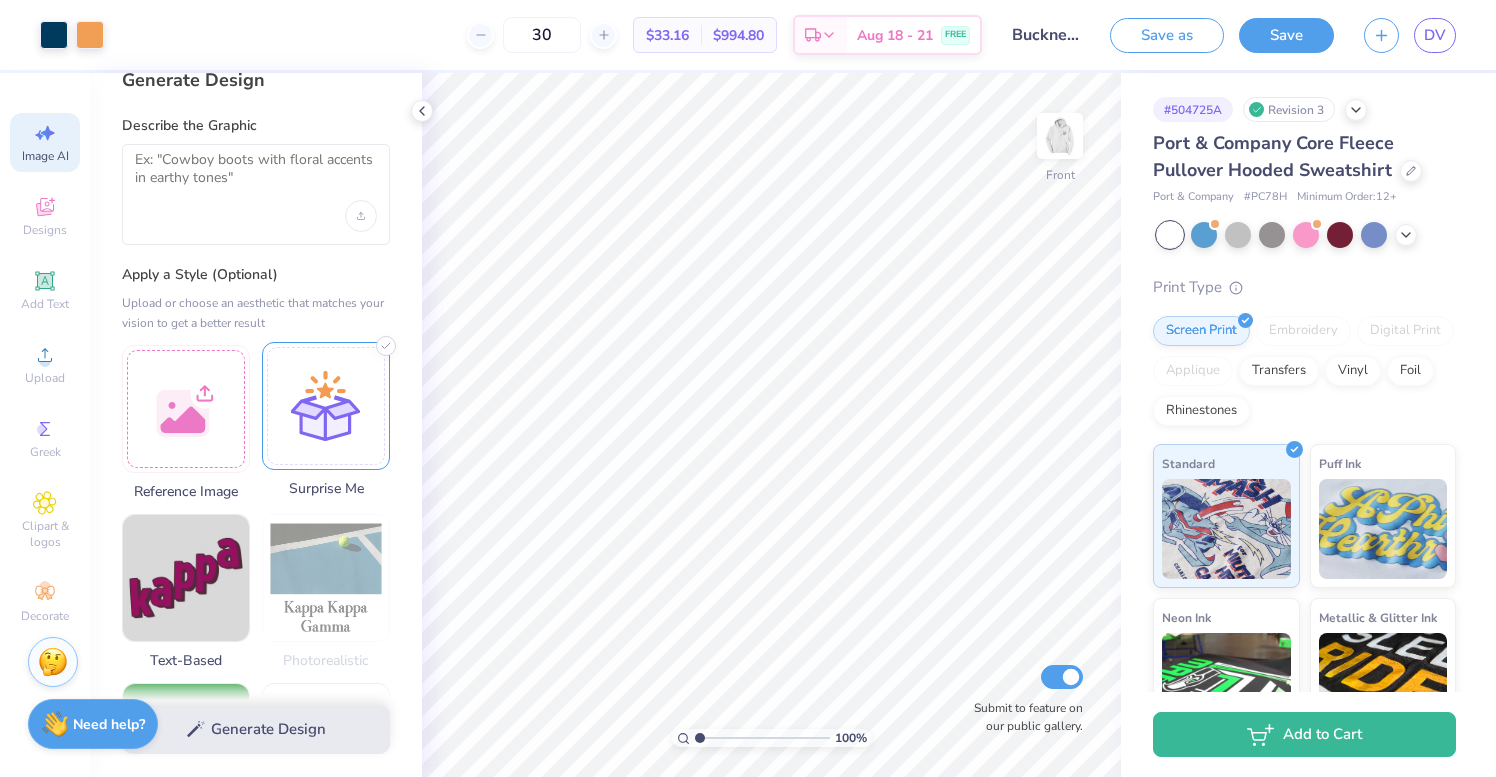 scroll, scrollTop: 0, scrollLeft: 0, axis: both 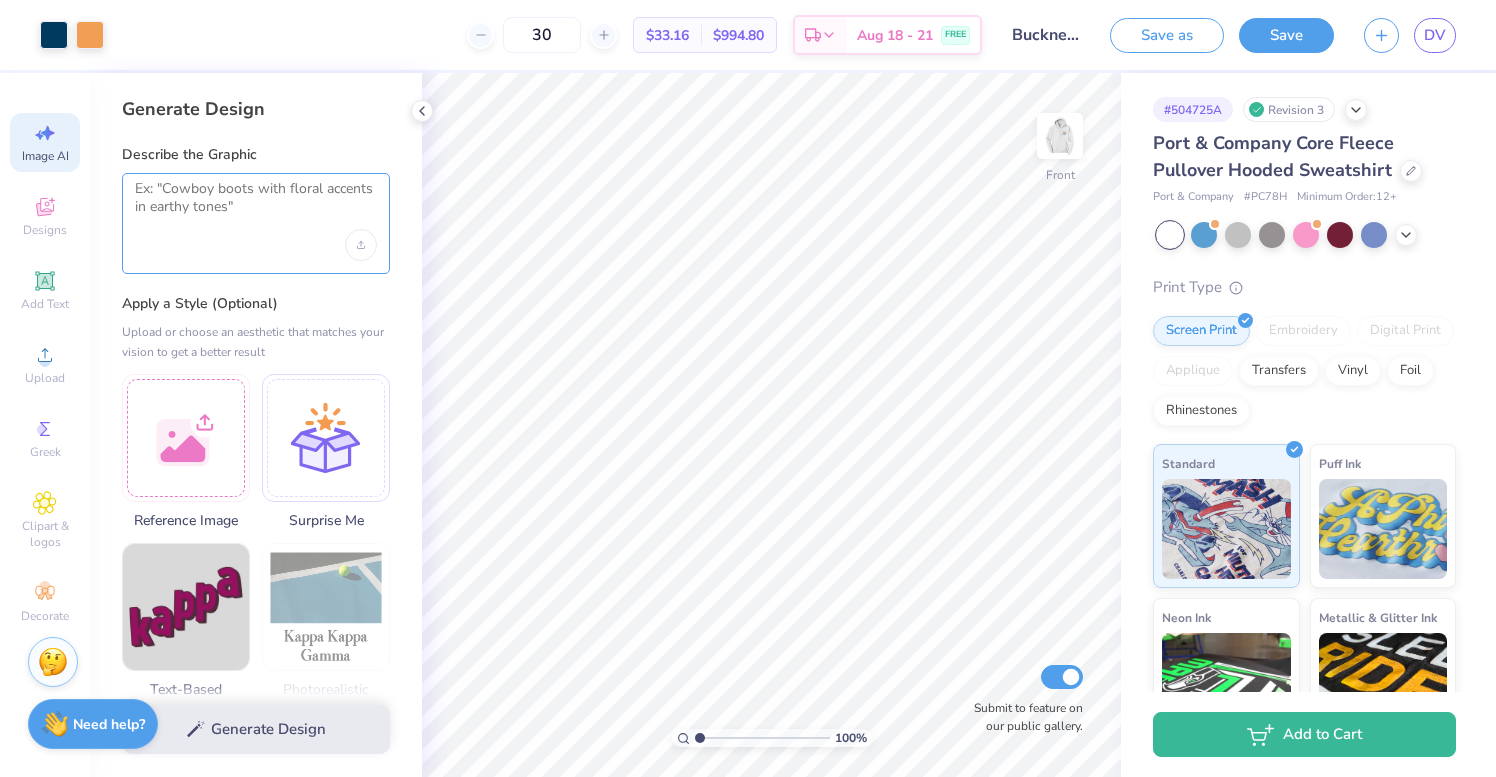 click at bounding box center [256, 205] 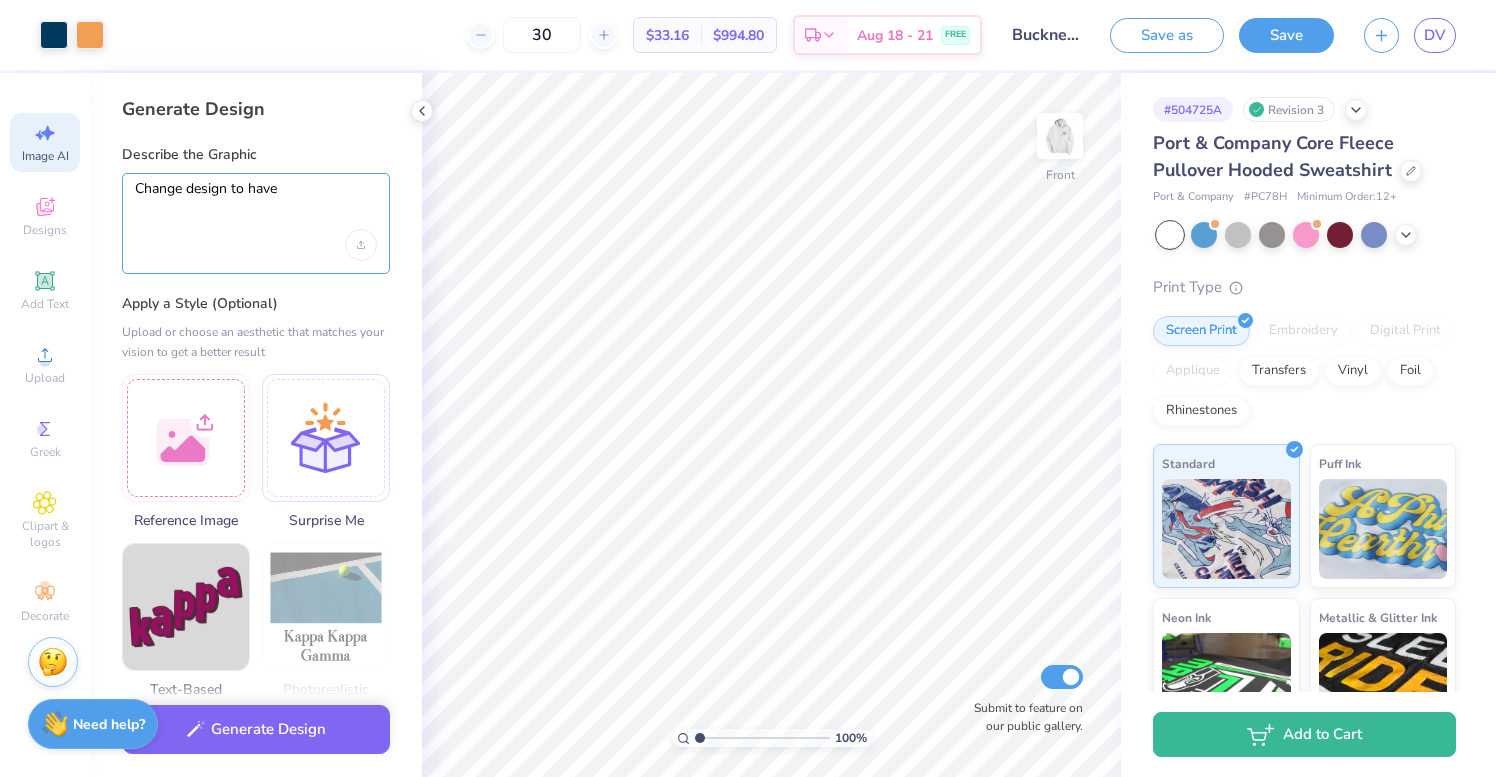 type on "Change design to have" 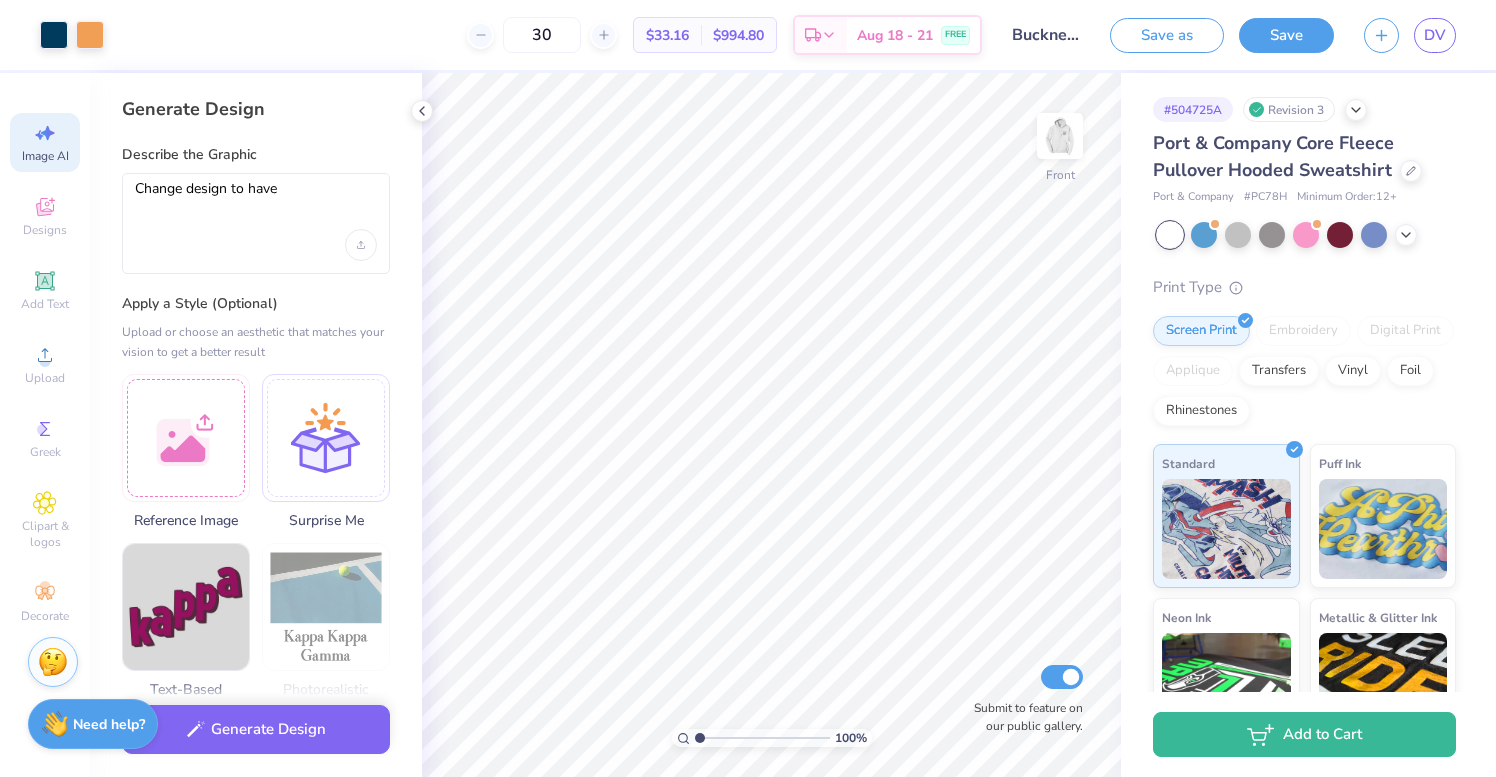 click on "Change design to have" at bounding box center (256, 223) 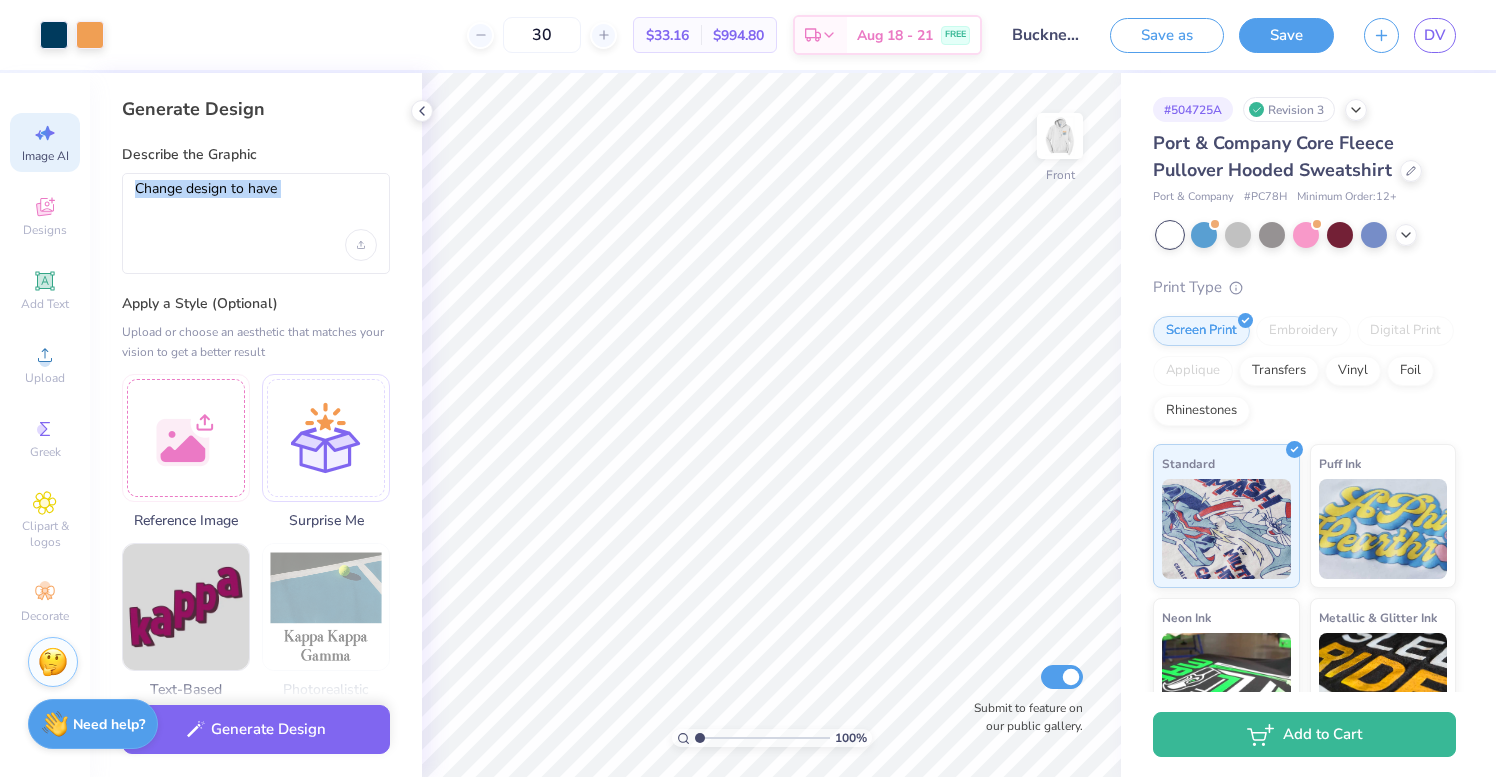 click on "Change design to have" at bounding box center [256, 223] 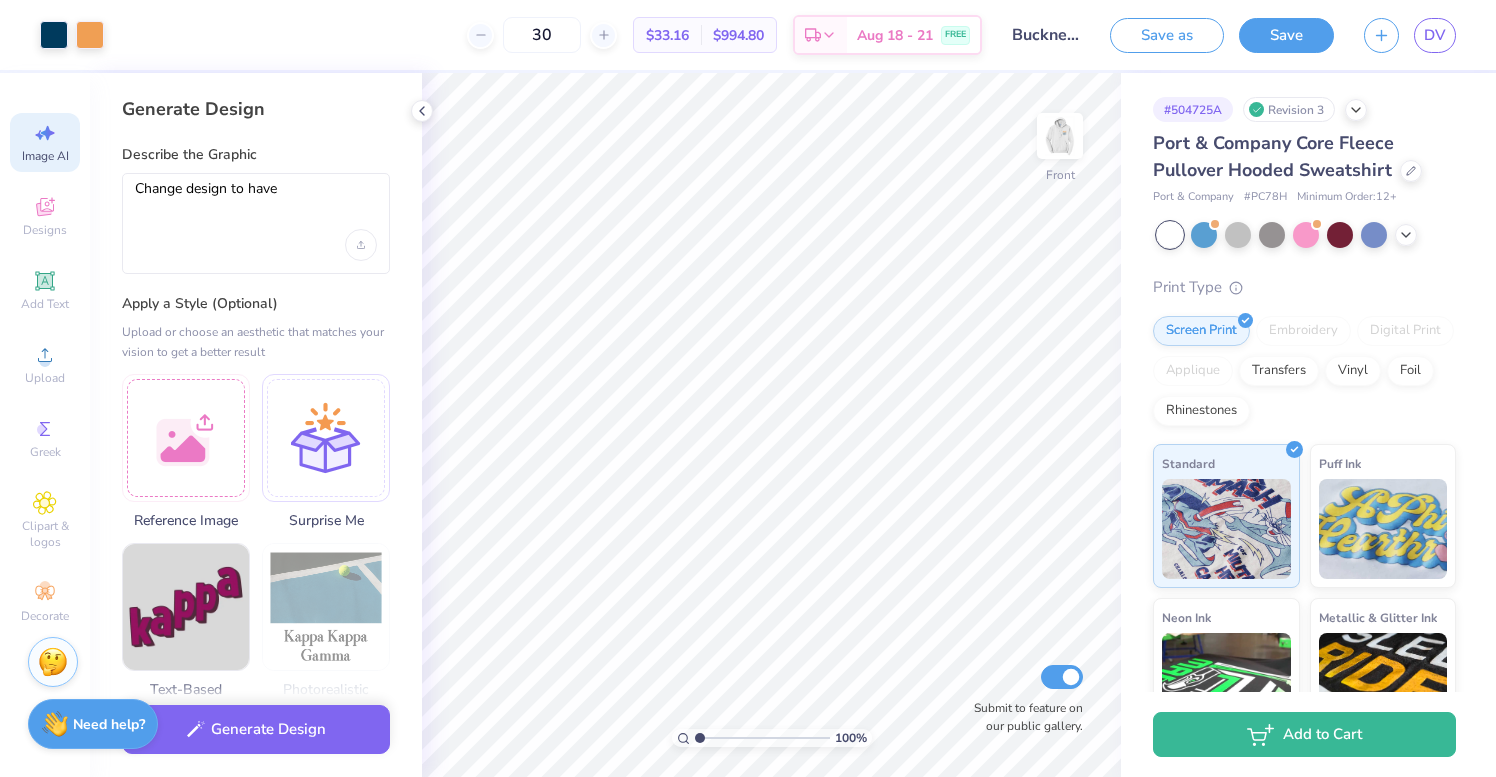 click on "Generate Design Describe the Graphic Change design to have  Apply a Style (Optional) Upload or choose an aesthetic that matches your vision to get a better result Reference Image Surprise Me Text-Based Photorealistic 60s & 70s 80s & 90s Cartoons Classic Grunge Handdrawn Minimalist Varsity Y2K Max # of Colors Fewer colors means lower prices. 1 2 3 4 5 6 7 8" at bounding box center (256, 425) 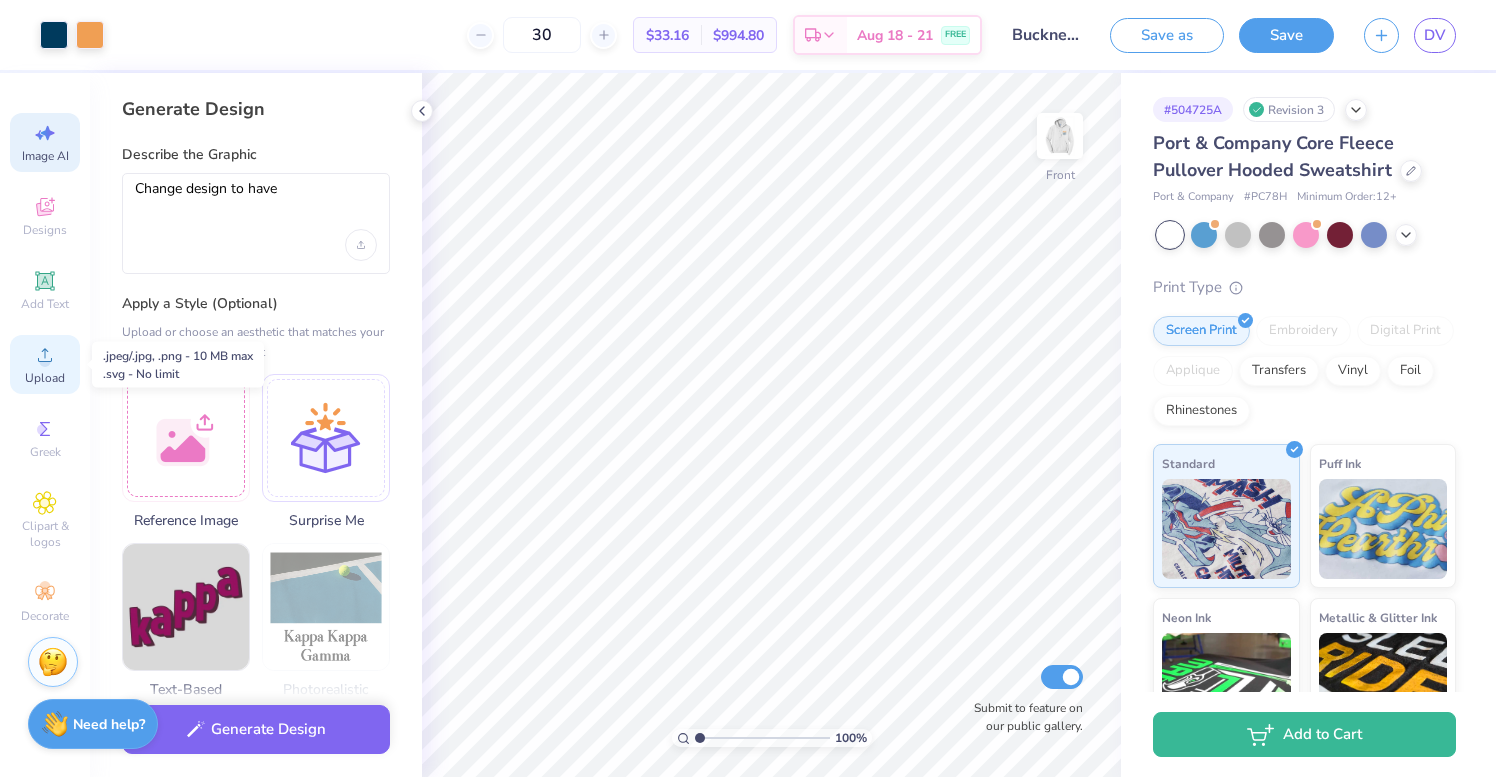click on "Upload" at bounding box center [45, 378] 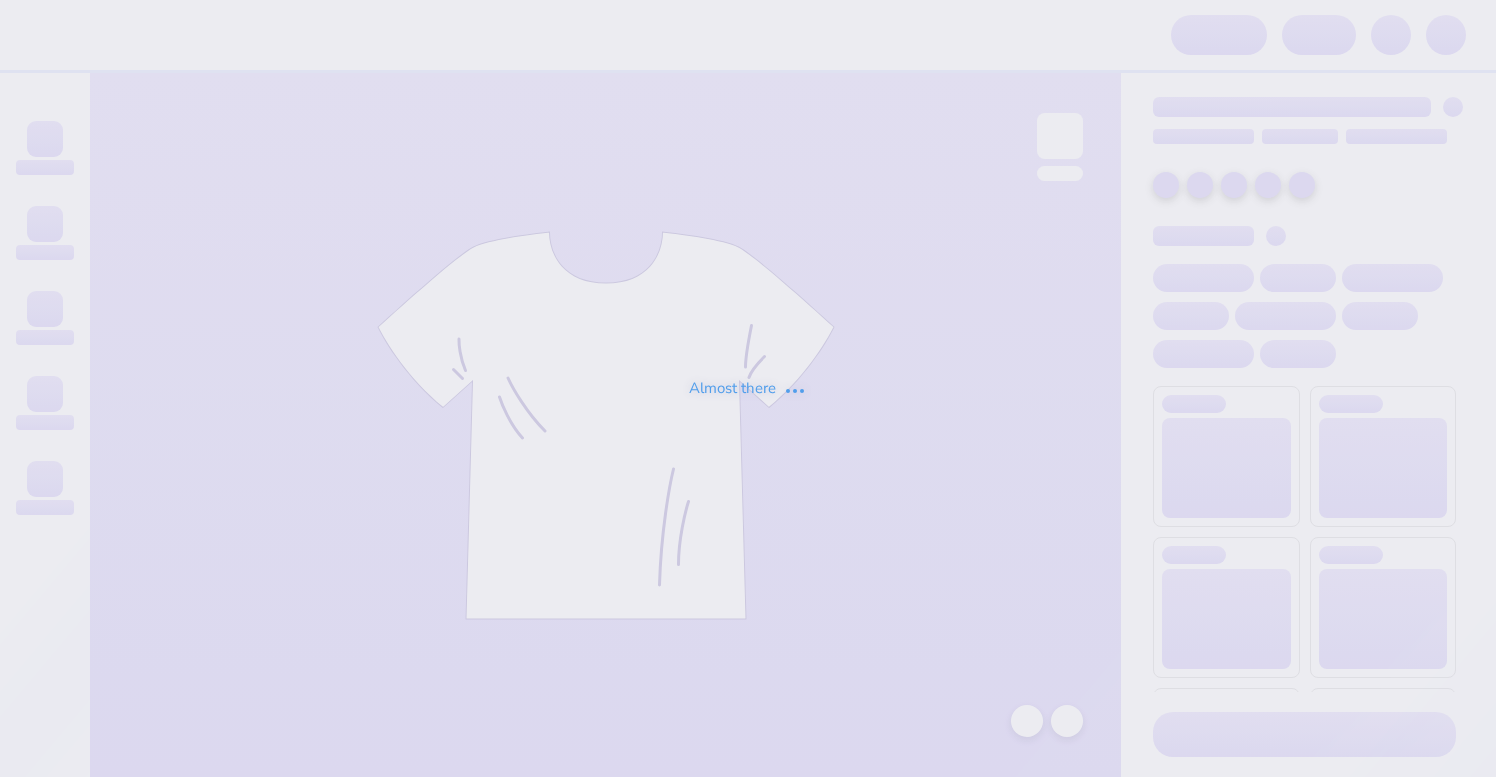 scroll, scrollTop: 0, scrollLeft: 0, axis: both 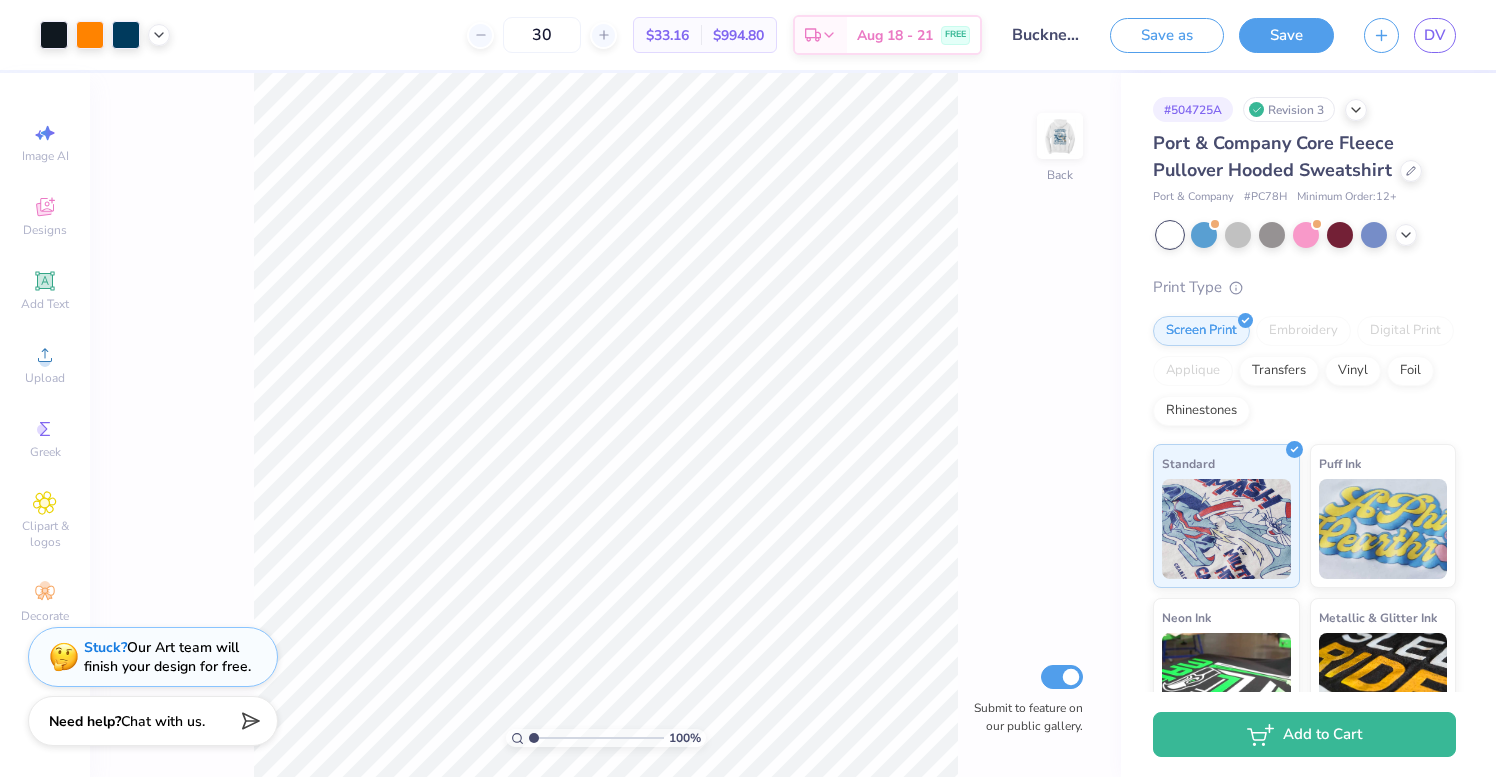 click on "Need help?  Chat with us." at bounding box center (153, 721) 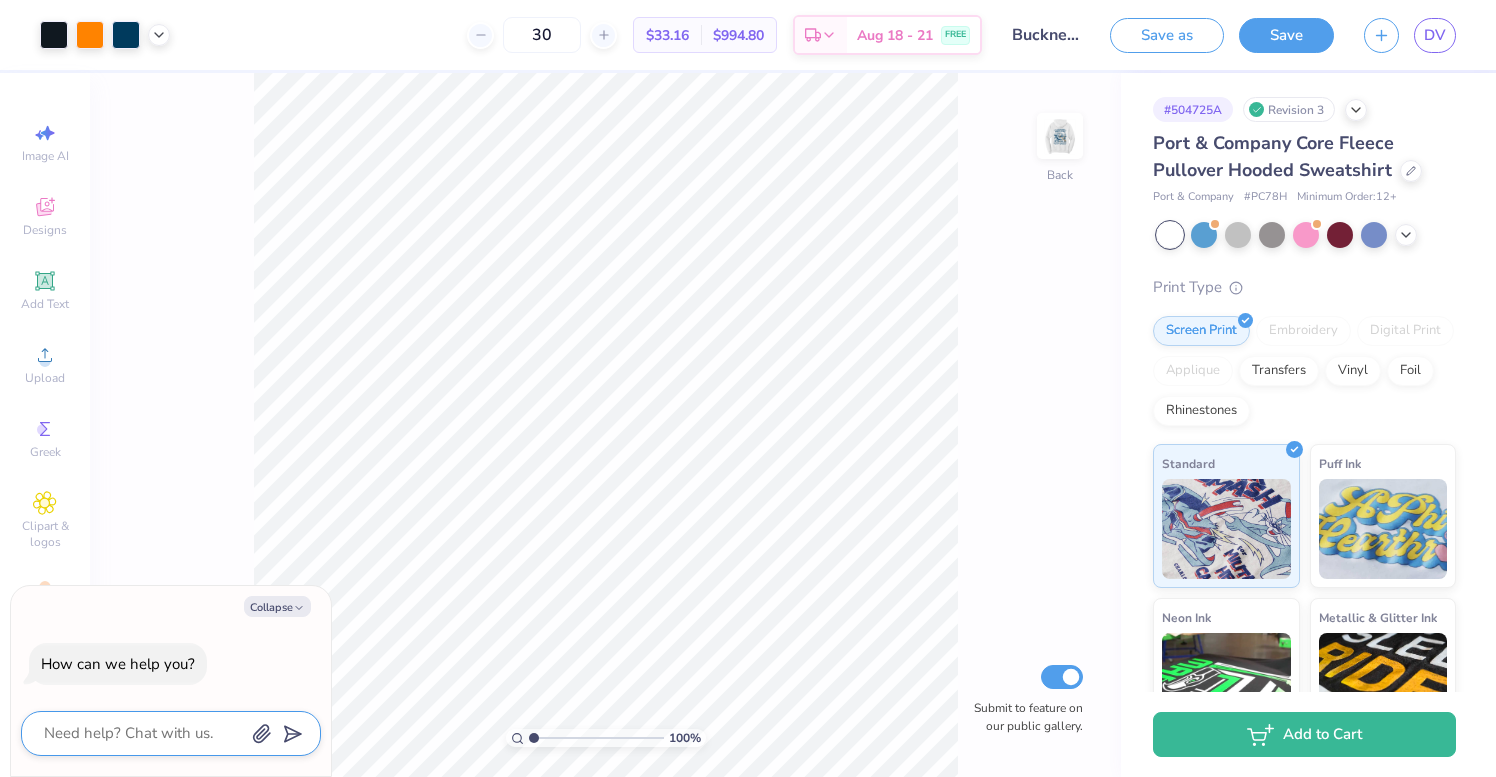 click at bounding box center (143, 733) 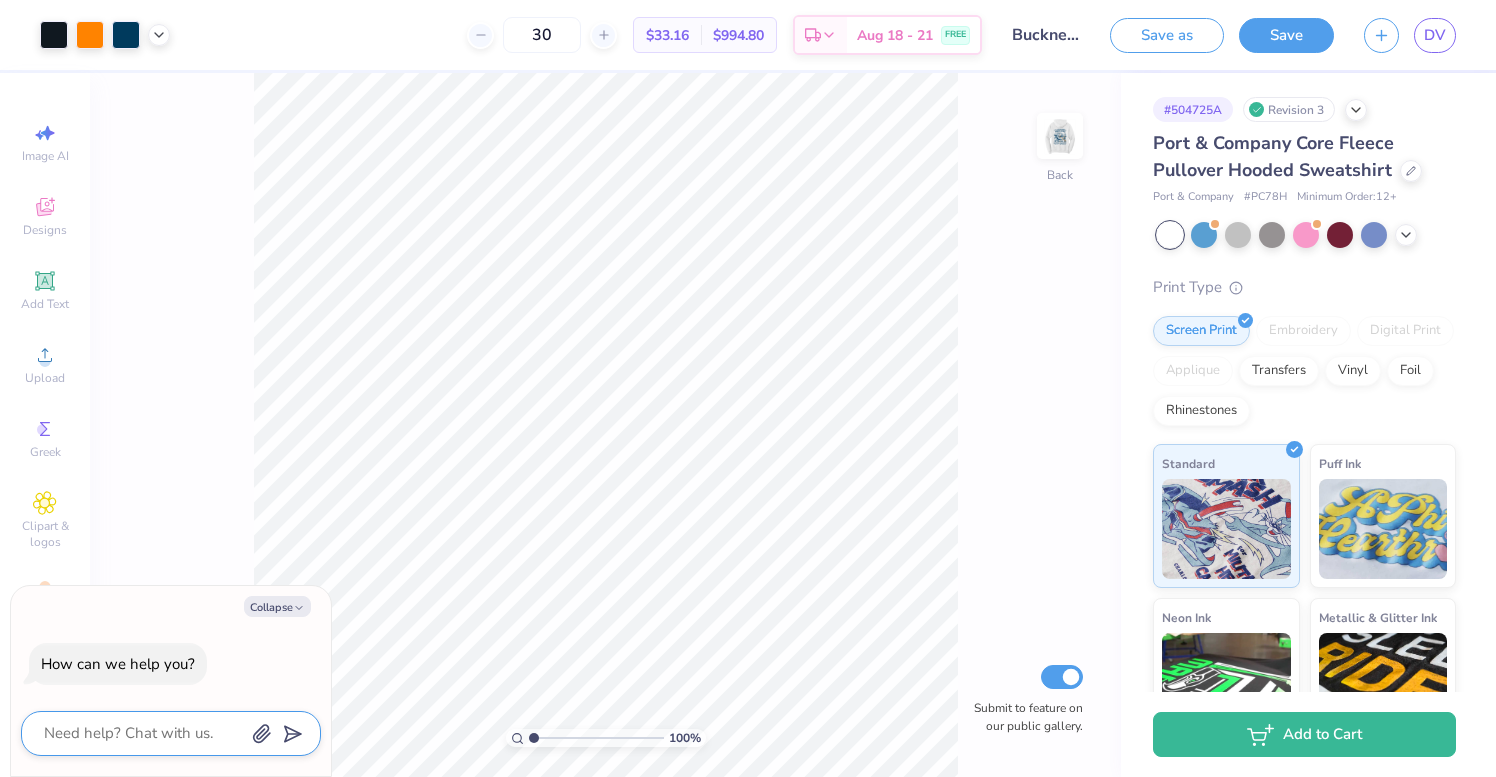 type on "d" 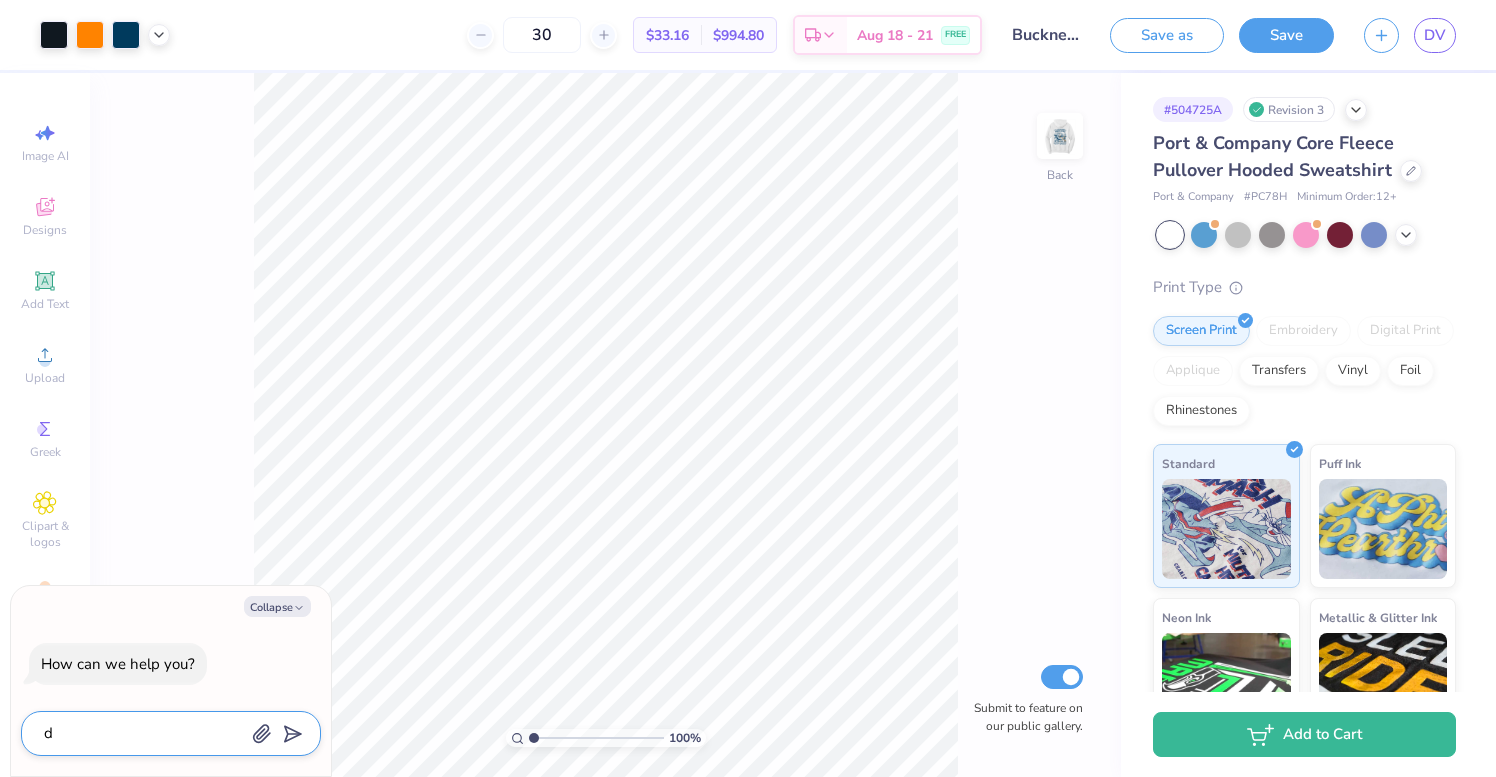 type on "de" 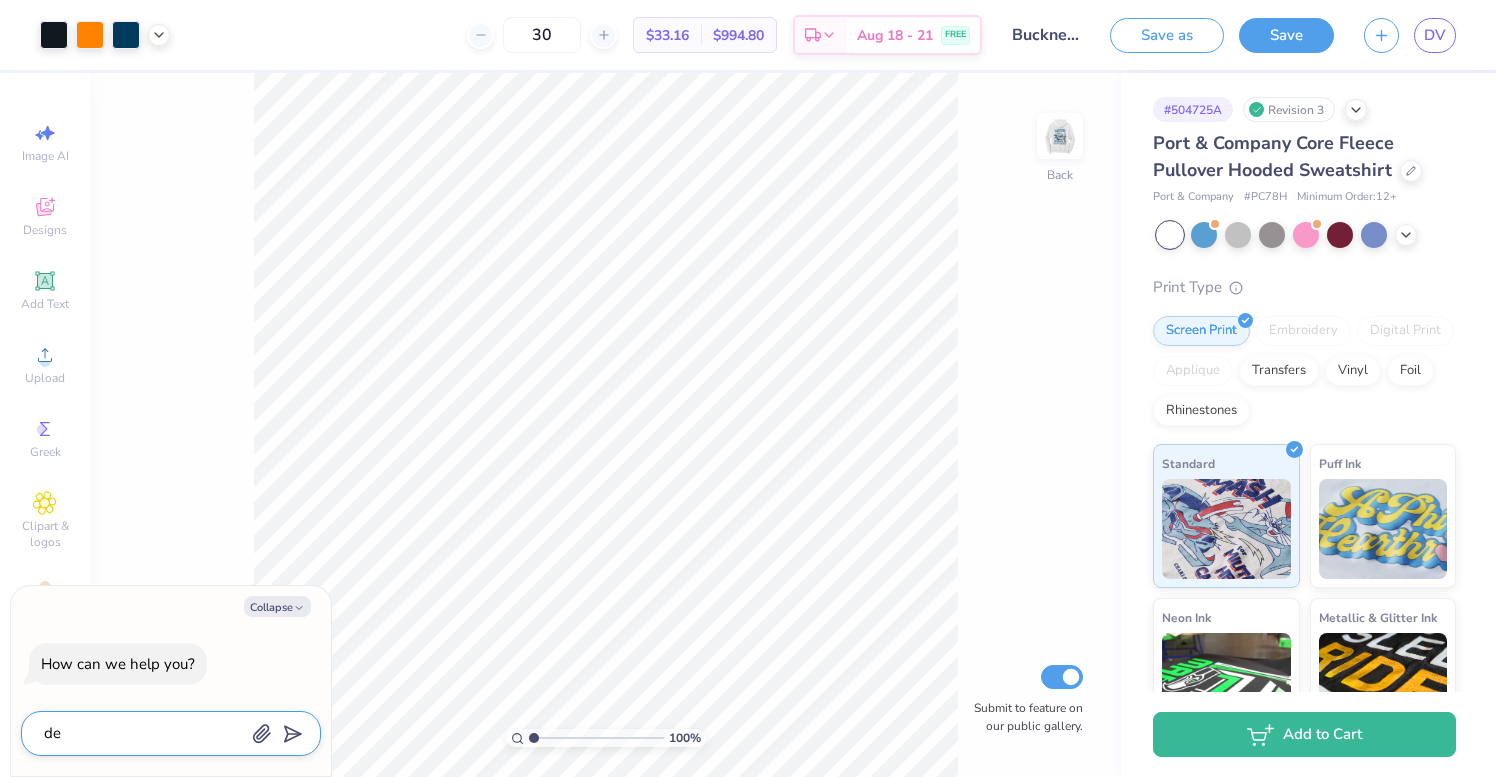 type on "del" 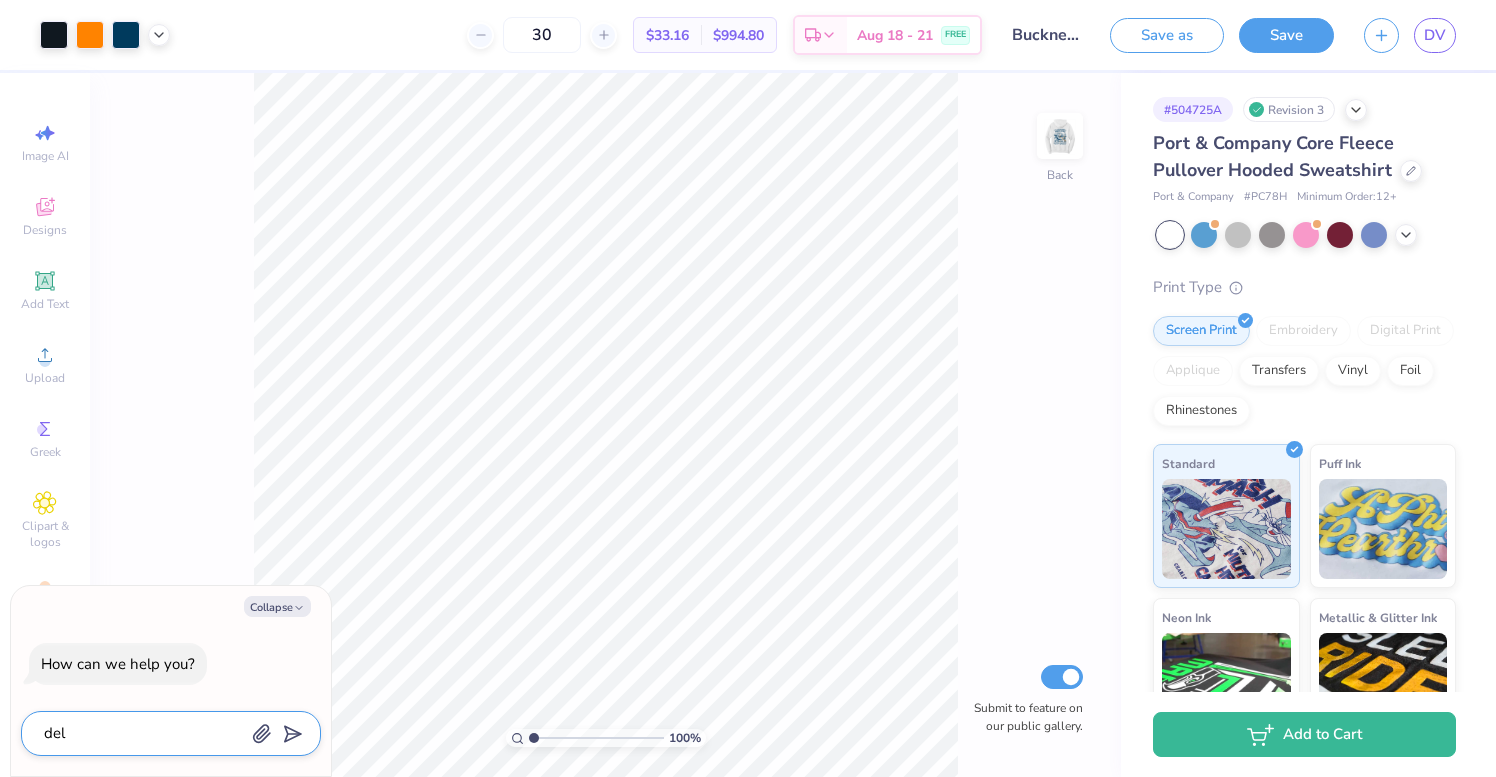 type on "x" 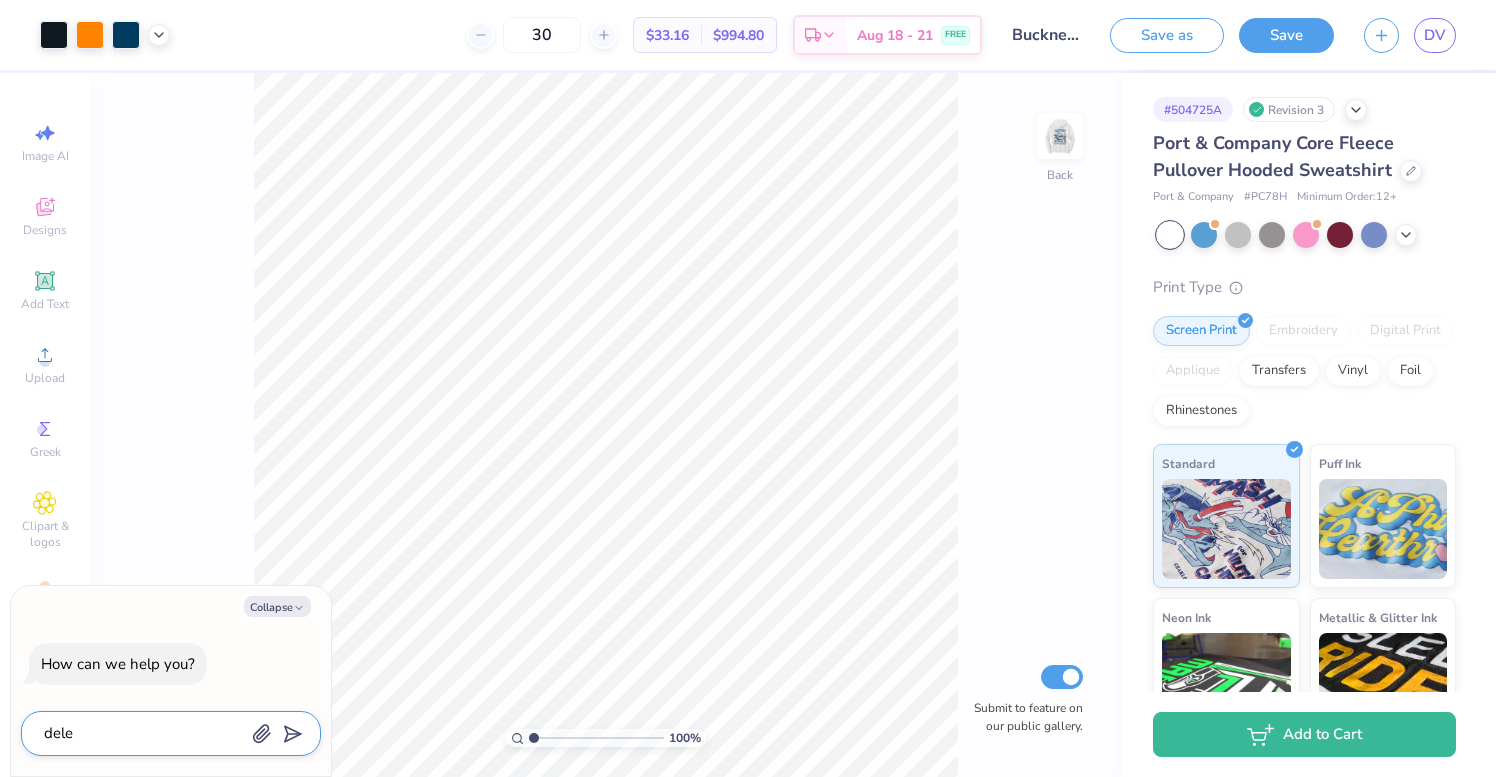 type on "delet" 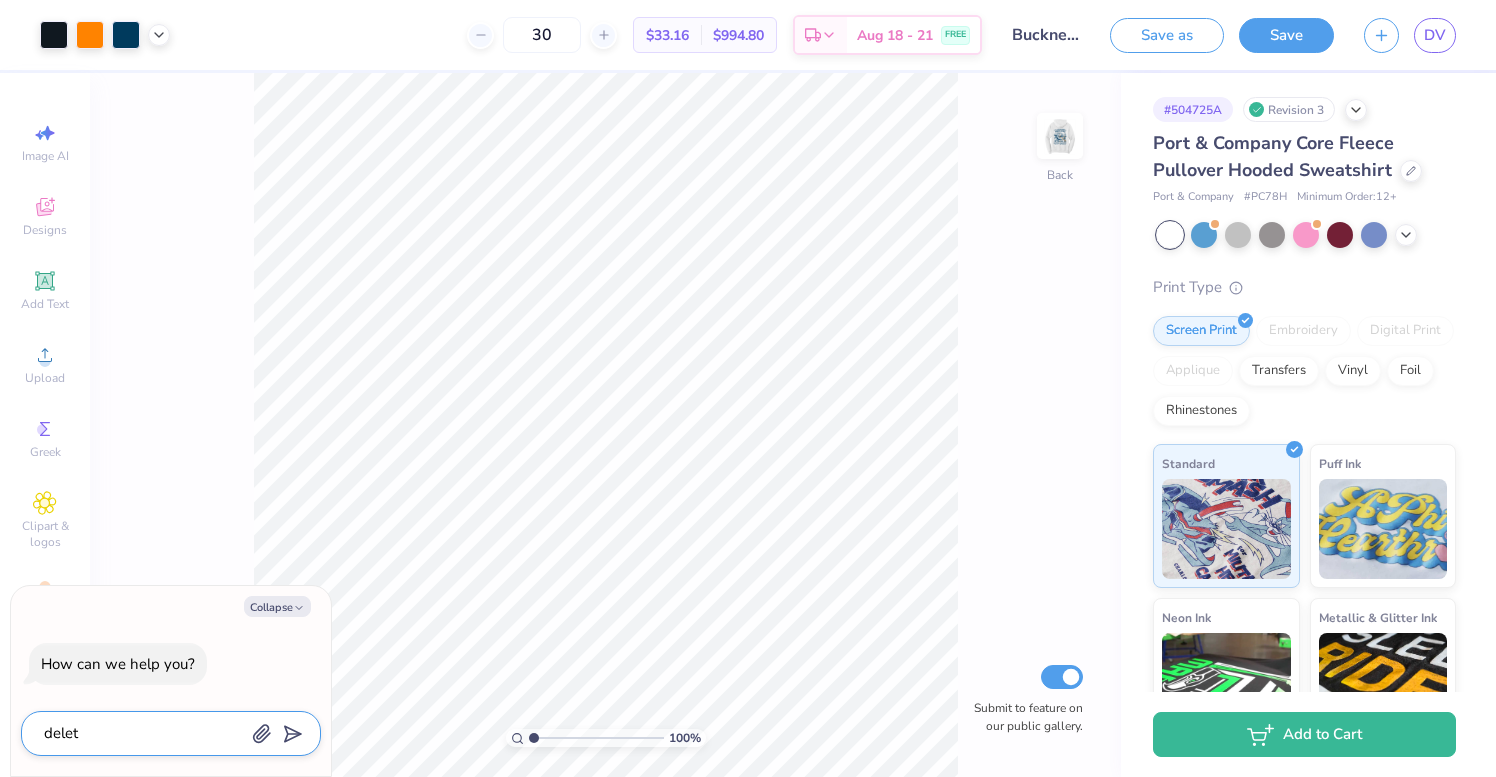 type on "delete" 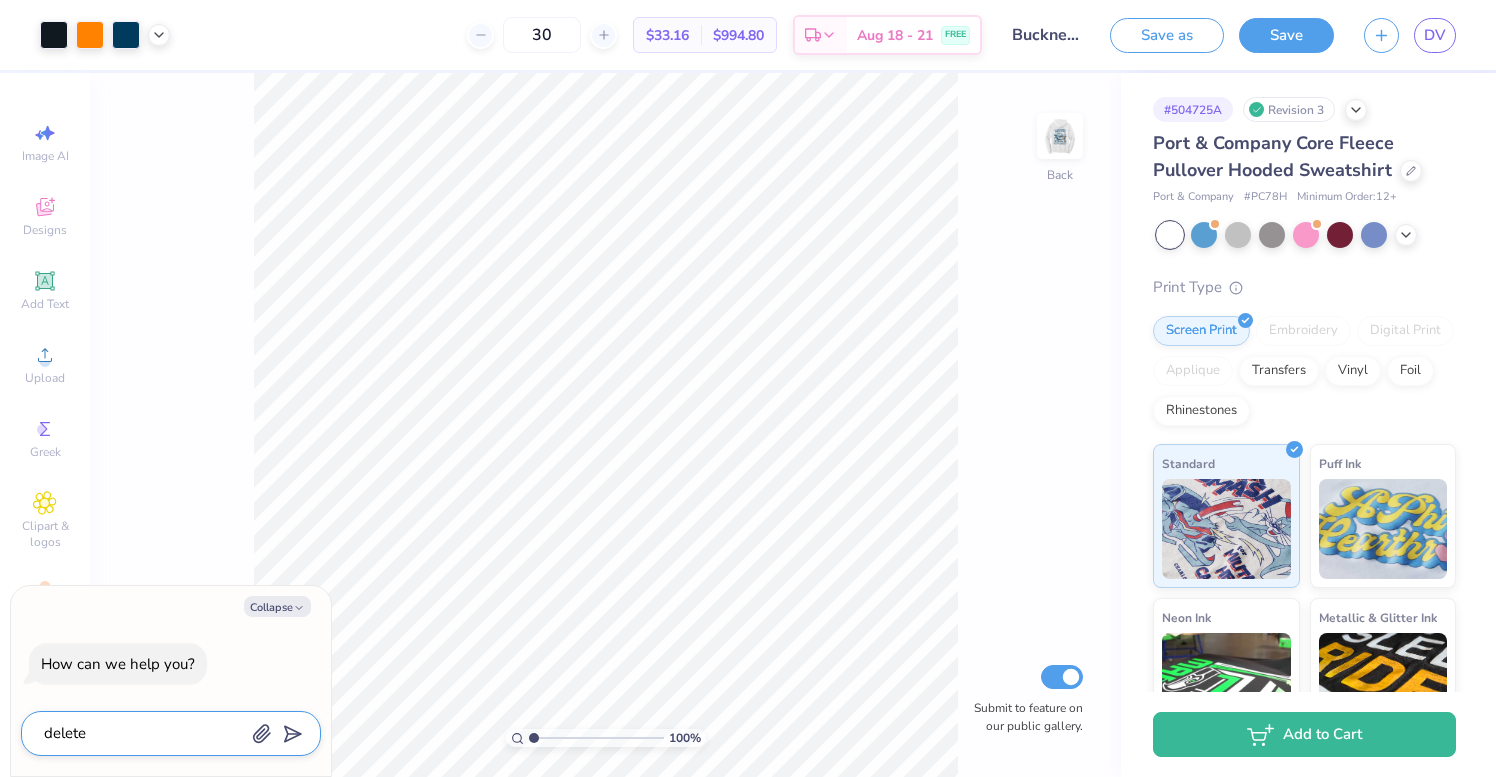 type on "delete" 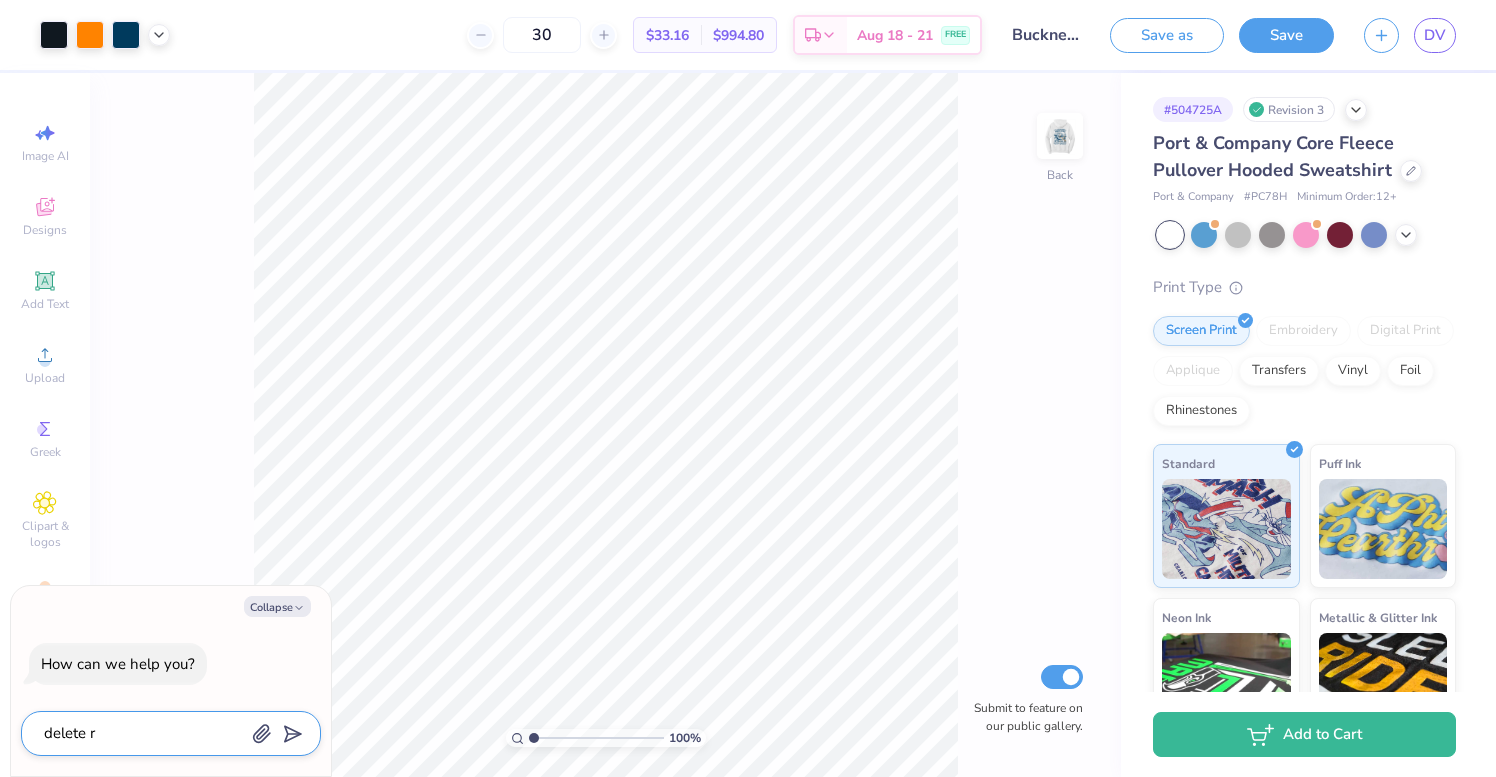 type on "delete re" 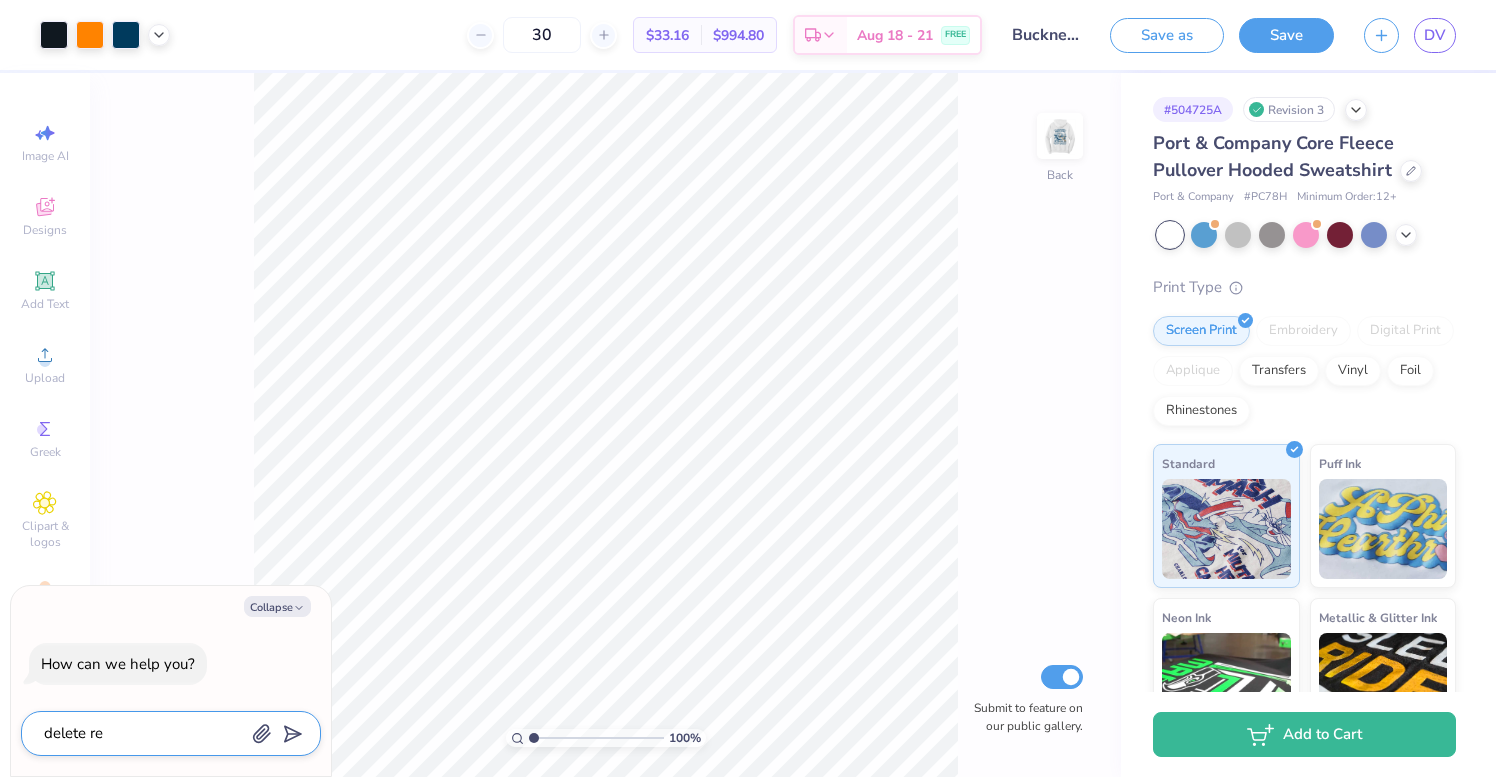 type on "delete rev" 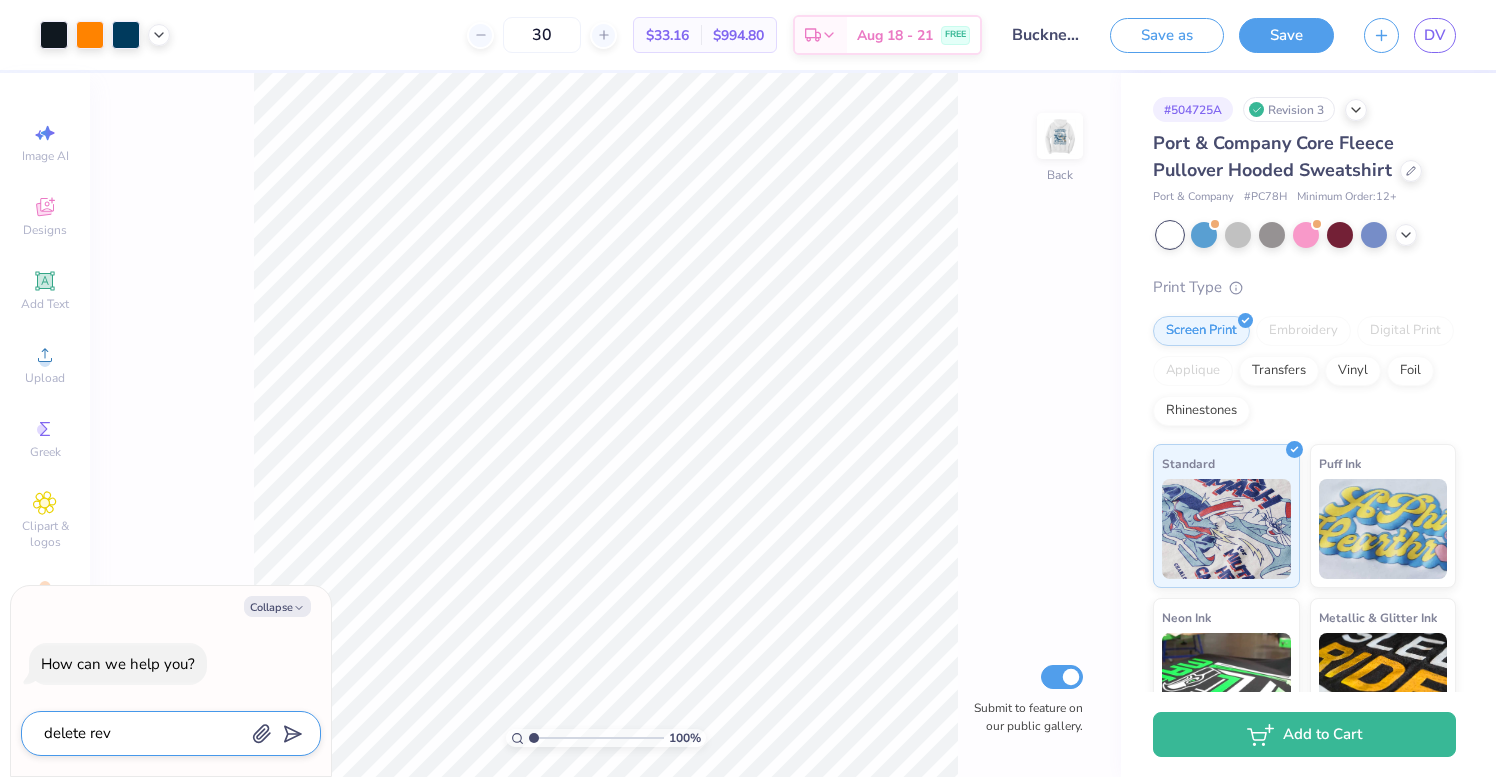 type on "delete revi" 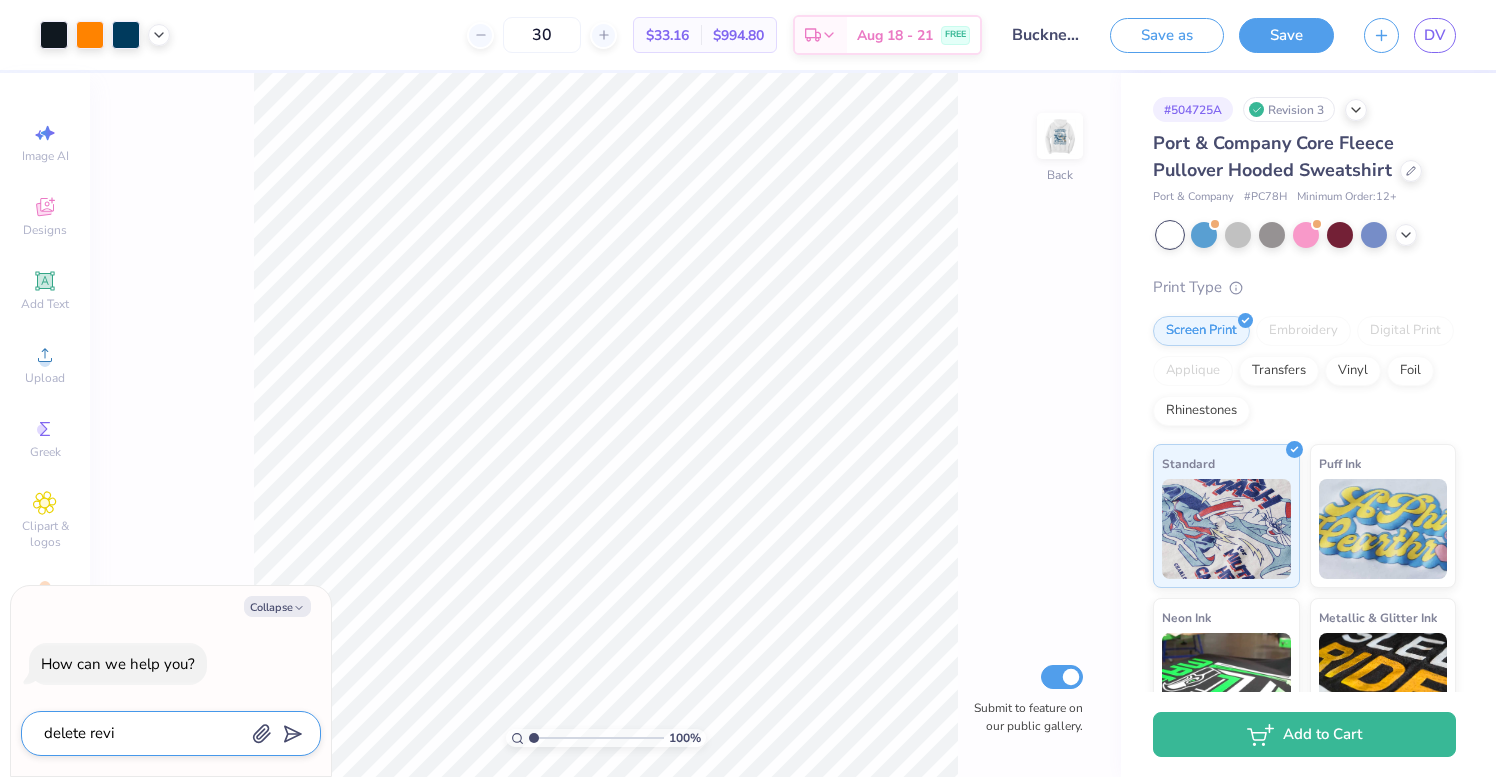 type on "delete revis" 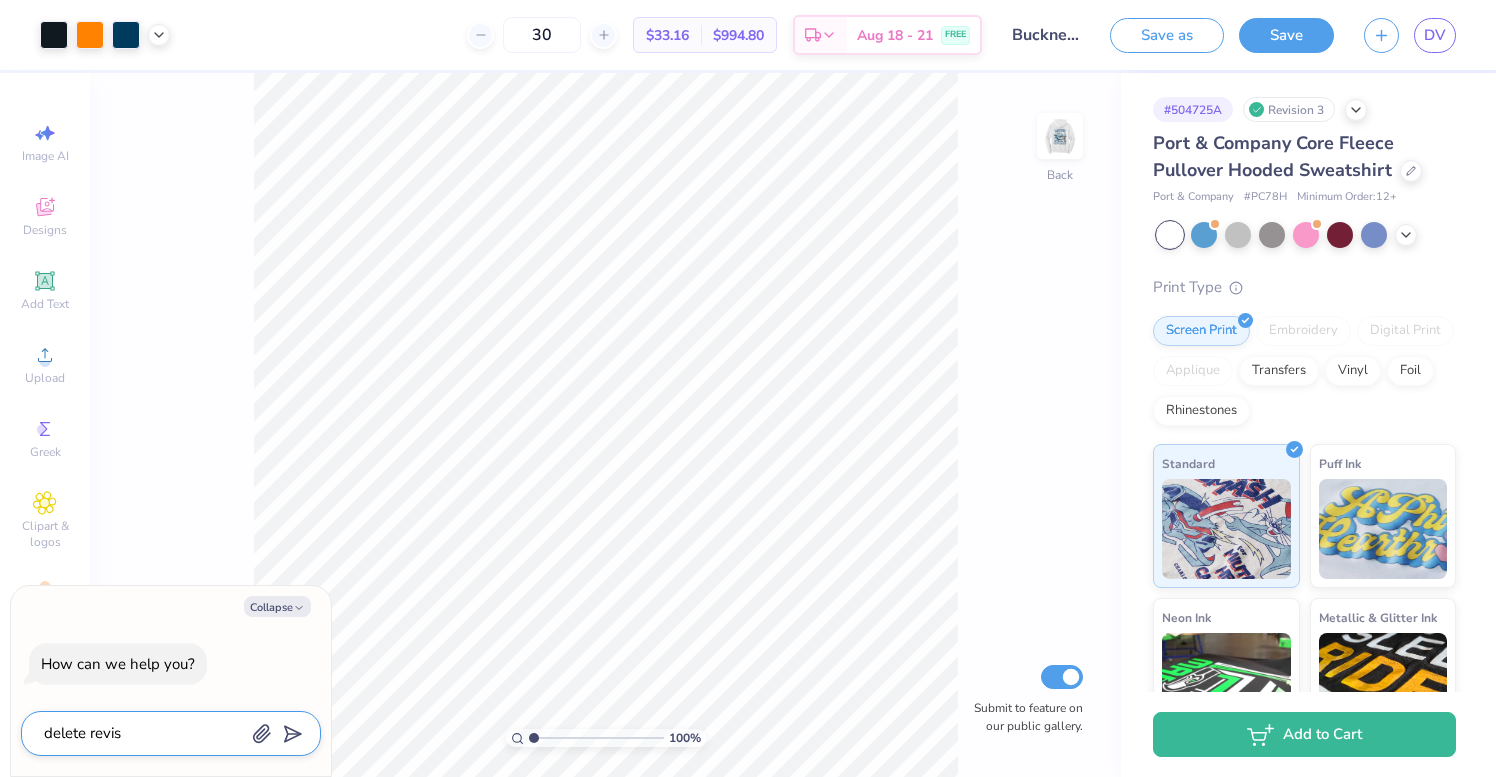type on "delete revisi" 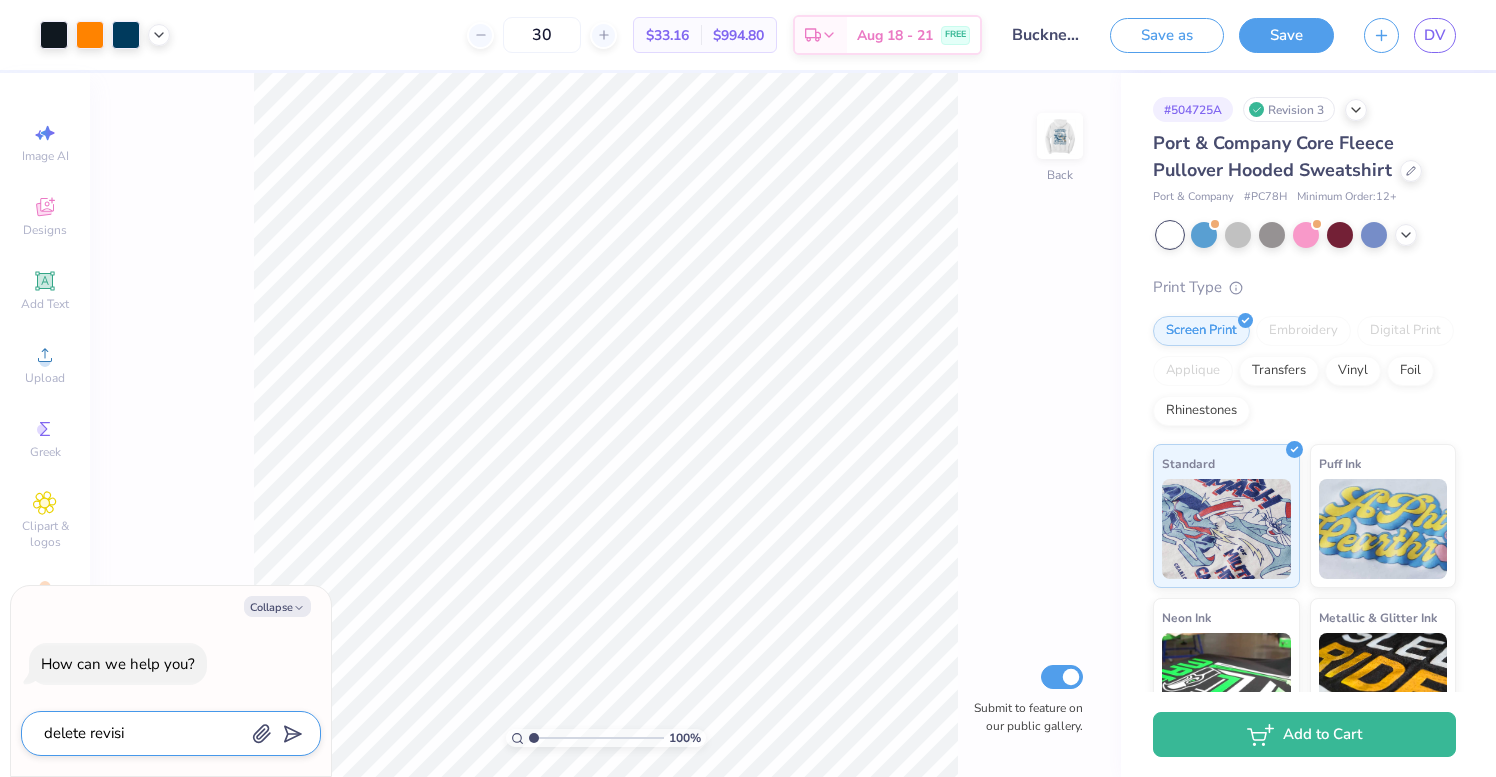 type on "delete revisio" 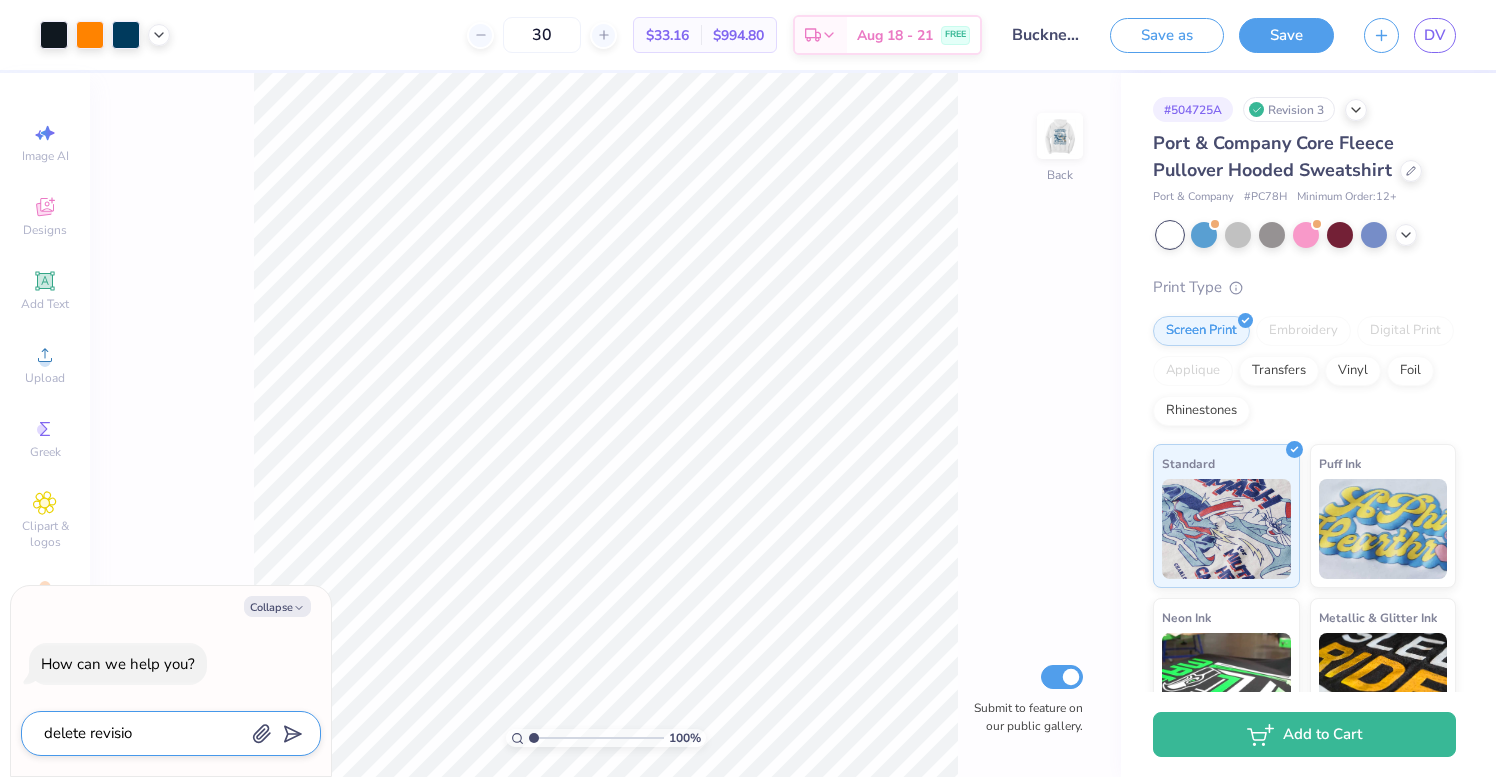 type on "delete revision" 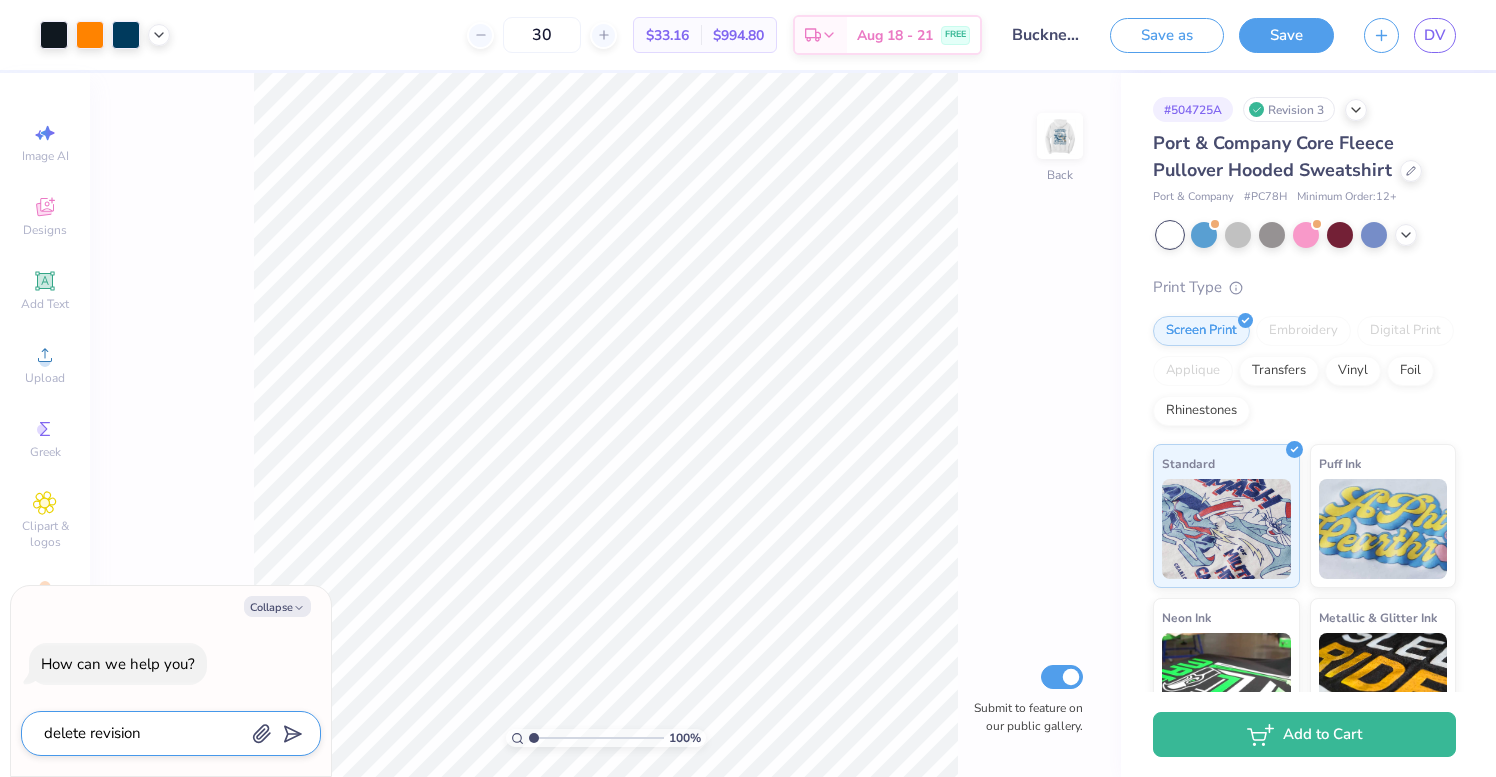type on "delete revision" 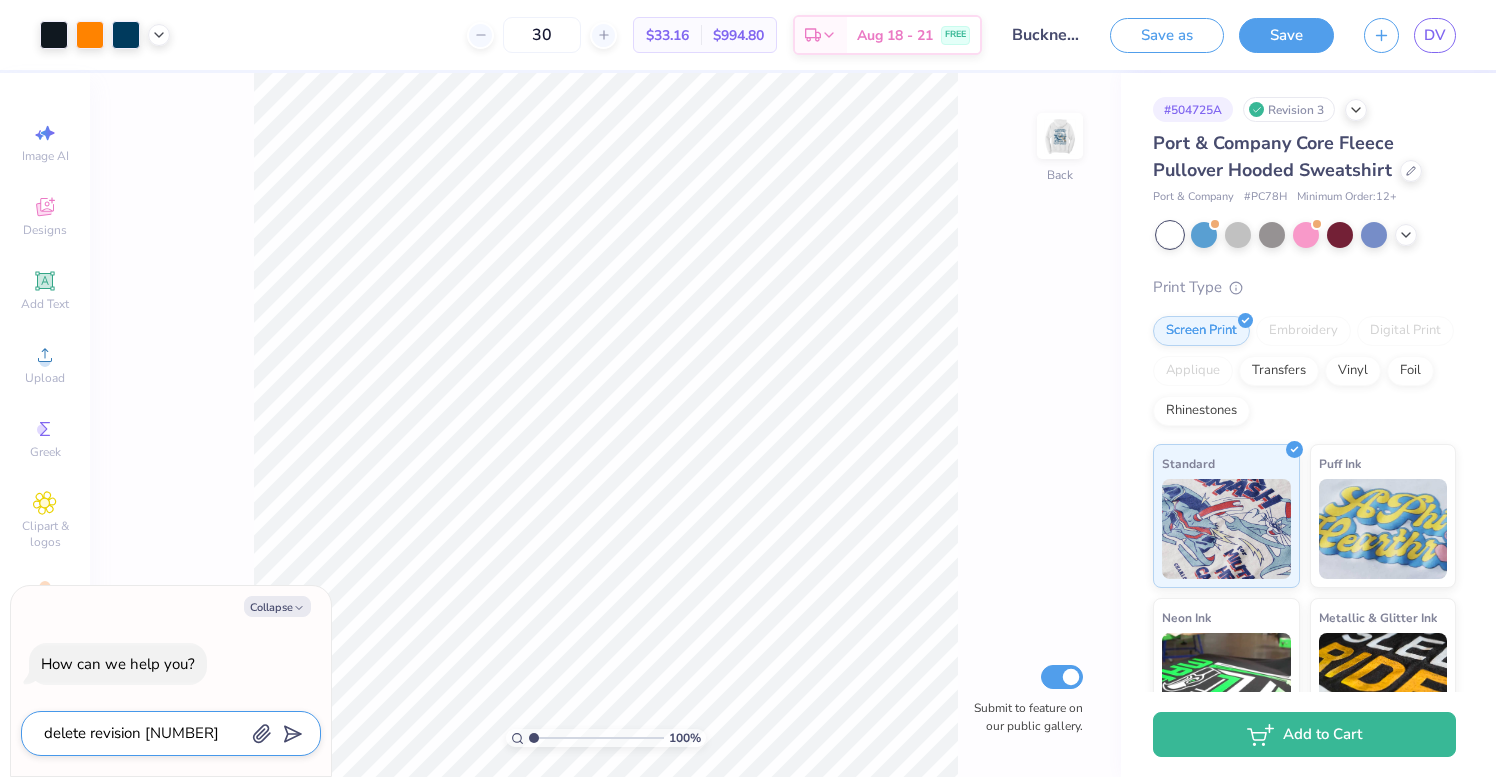 type on "delete revision [NUMBER]" 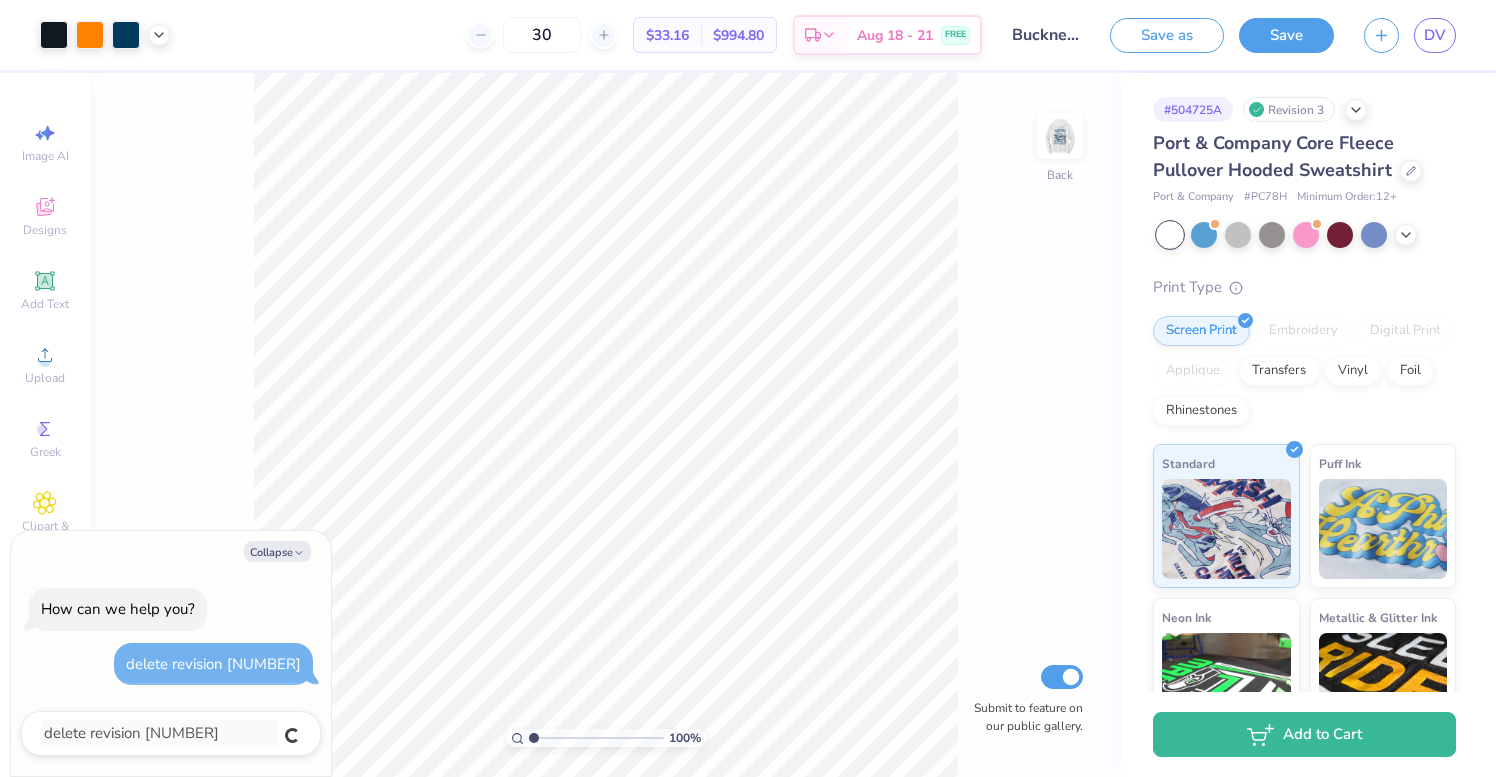 type on "x" 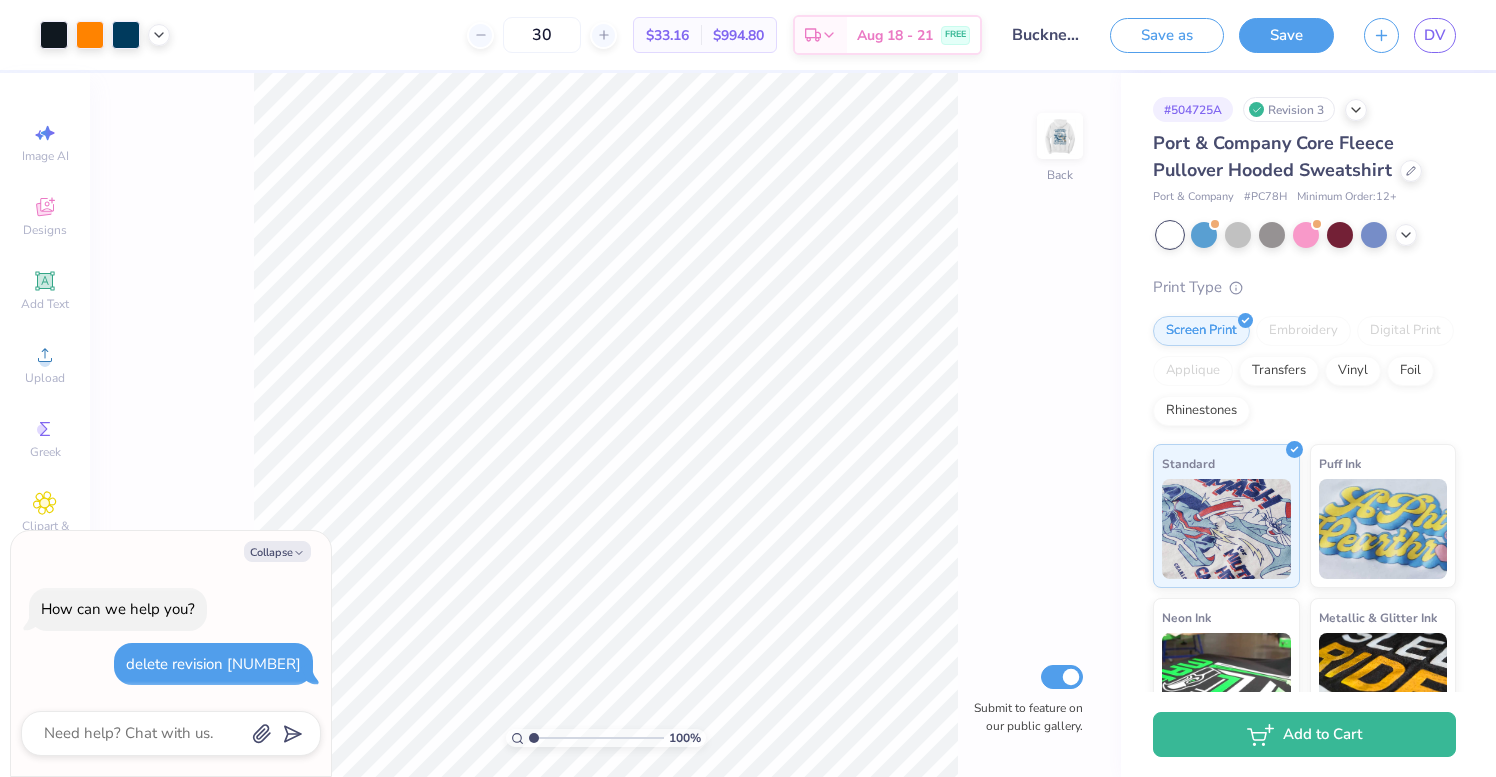 click on "Collapse" at bounding box center (171, 551) 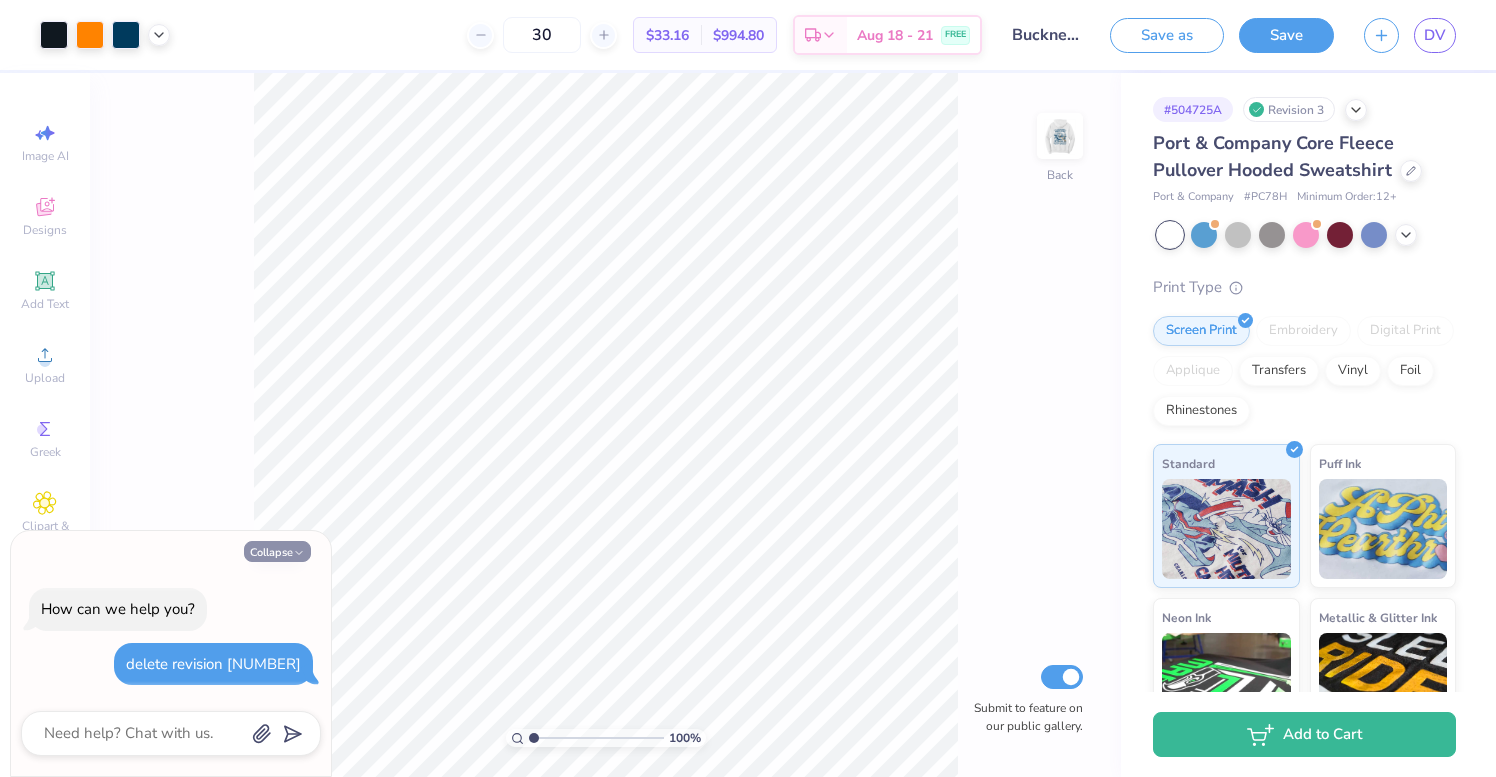click on "Collapse" at bounding box center [277, 551] 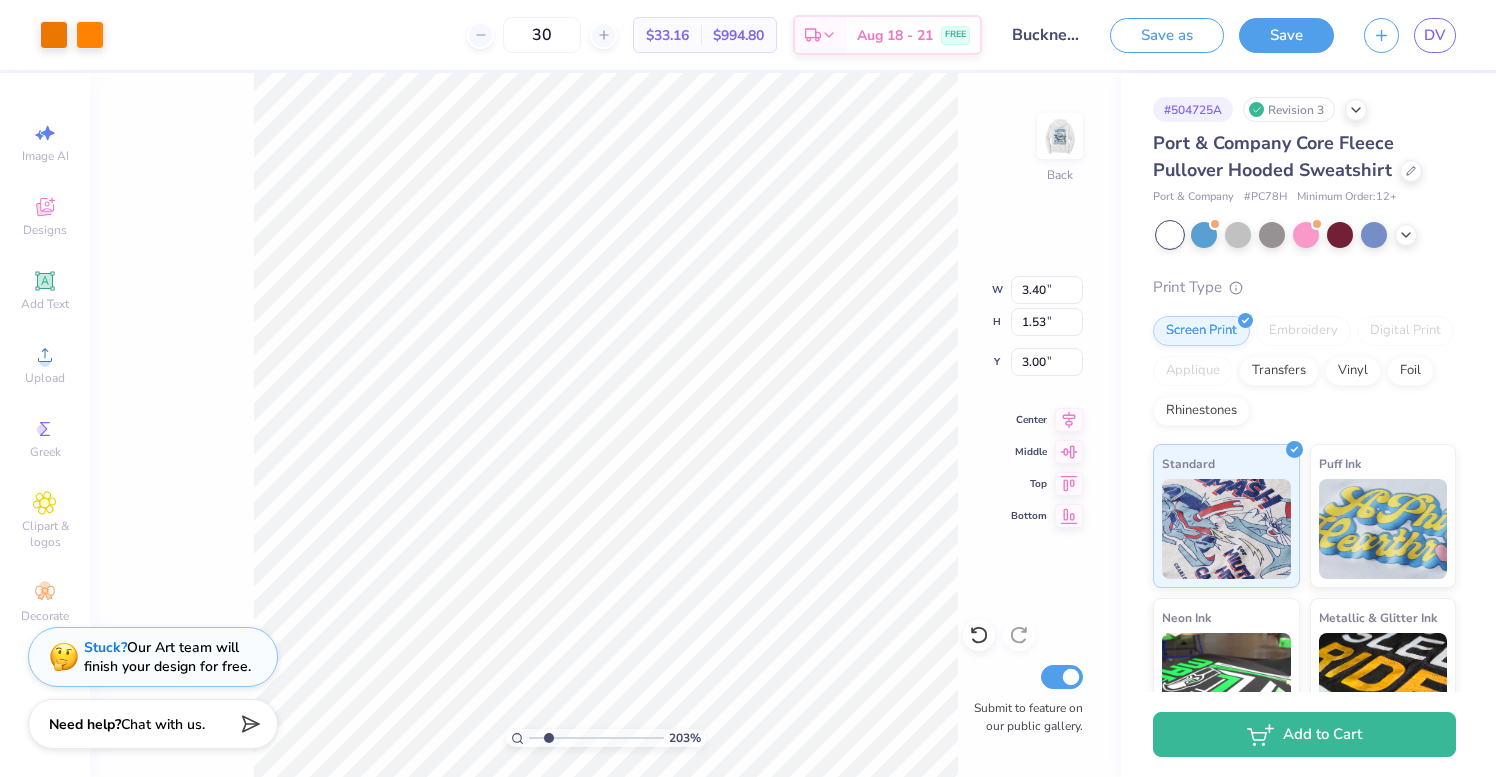 drag, startPoint x: 532, startPoint y: 738, endPoint x: 548, endPoint y: 734, distance: 16.492422 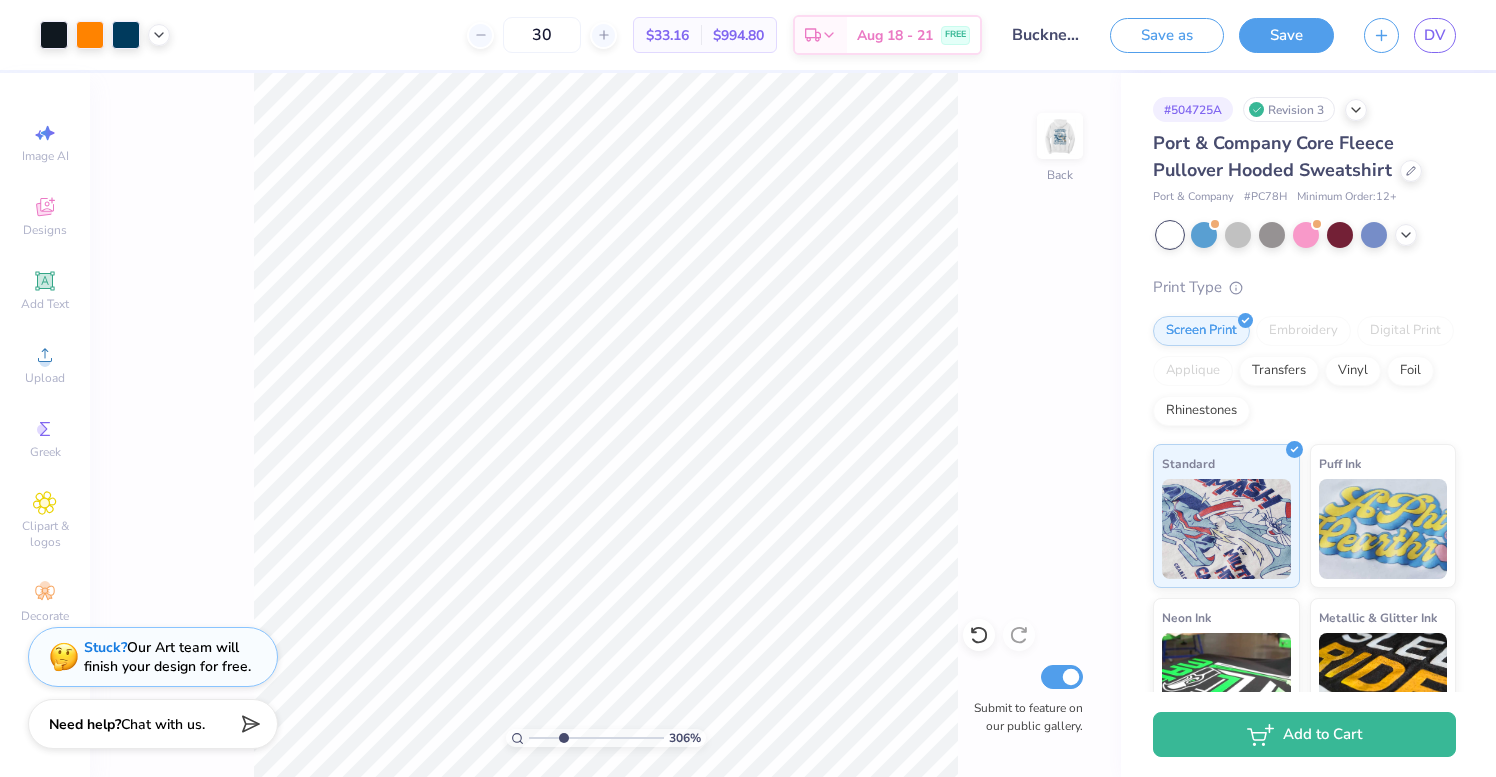 type on "3.27" 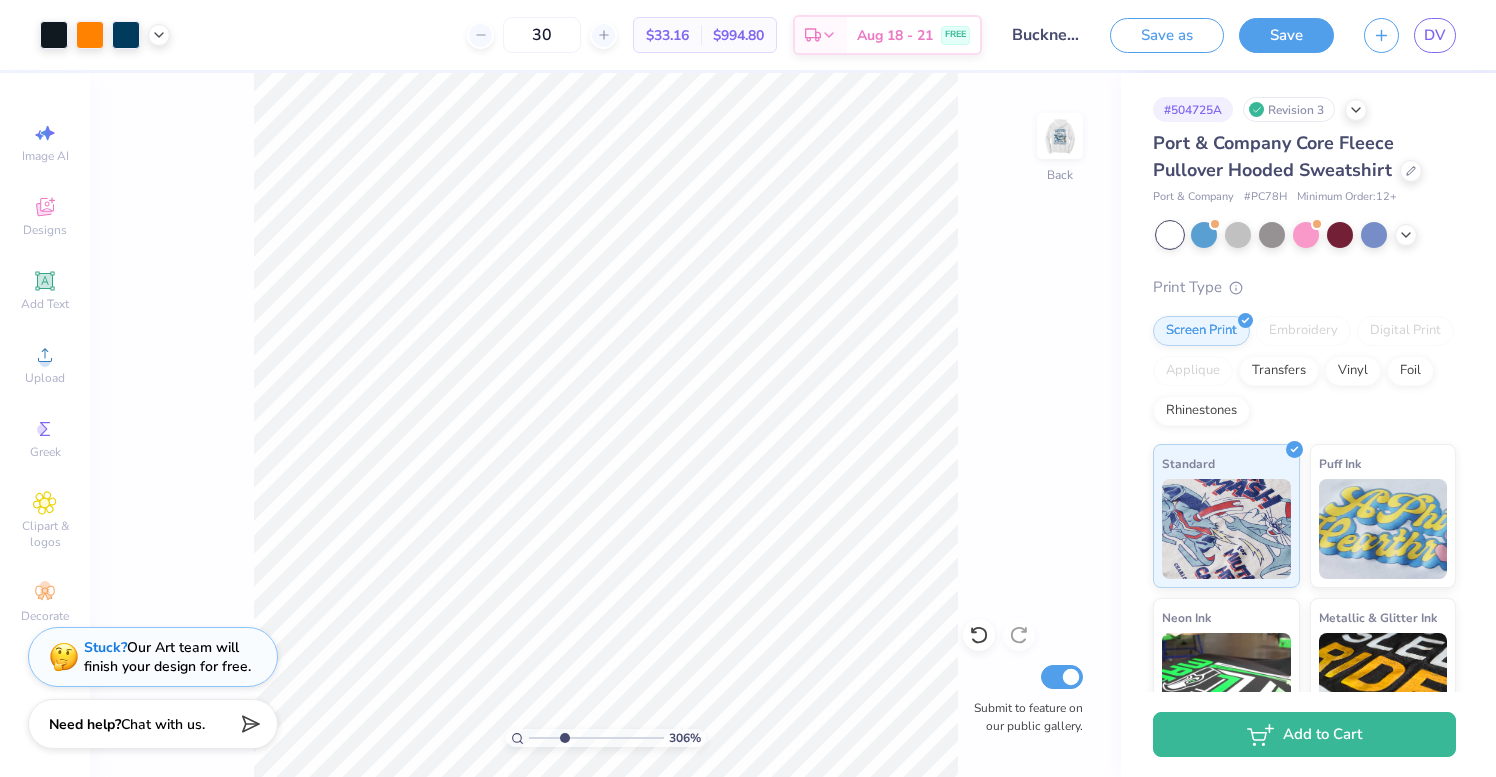 type on "x" 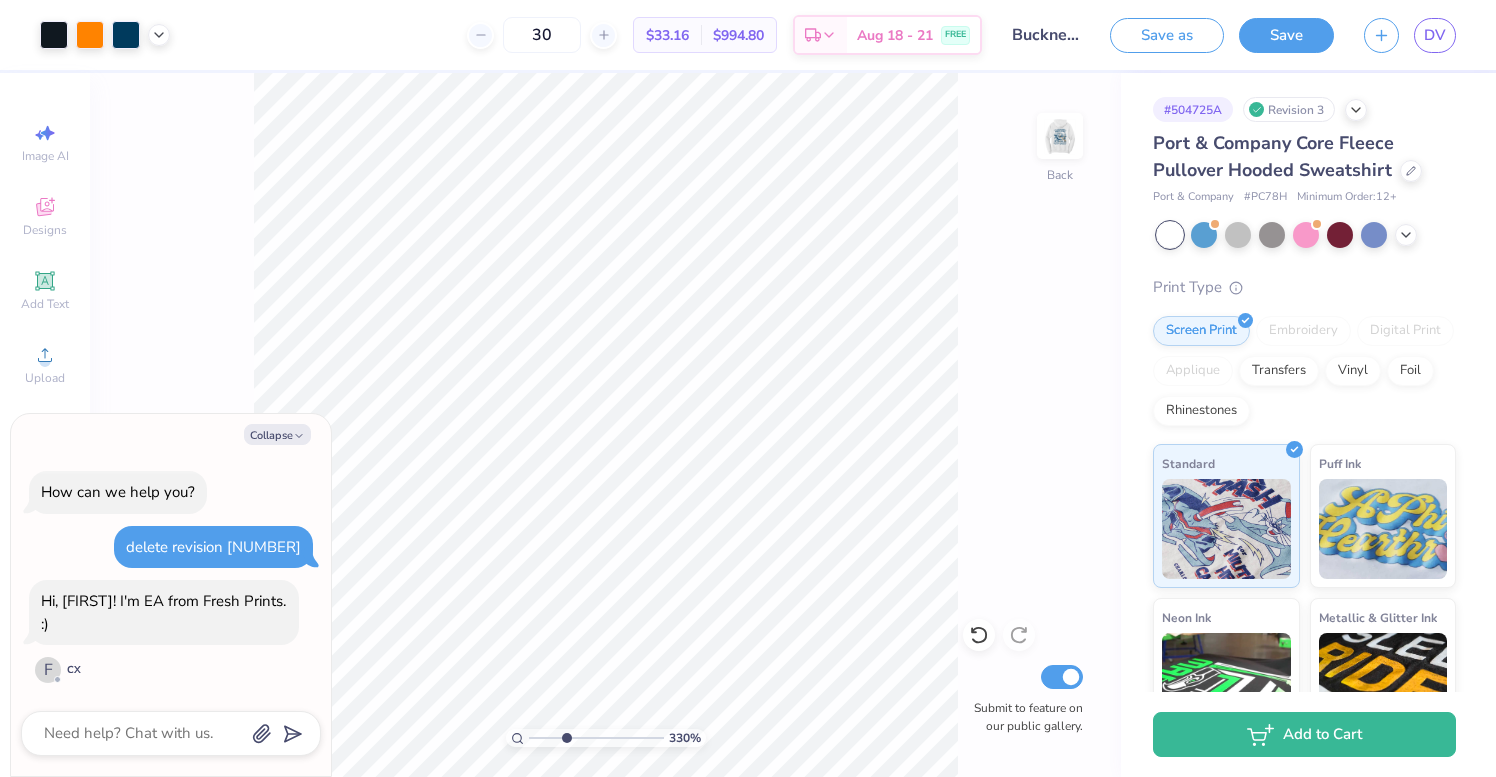drag, startPoint x: 550, startPoint y: 736, endPoint x: 565, endPoint y: 737, distance: 15.033297 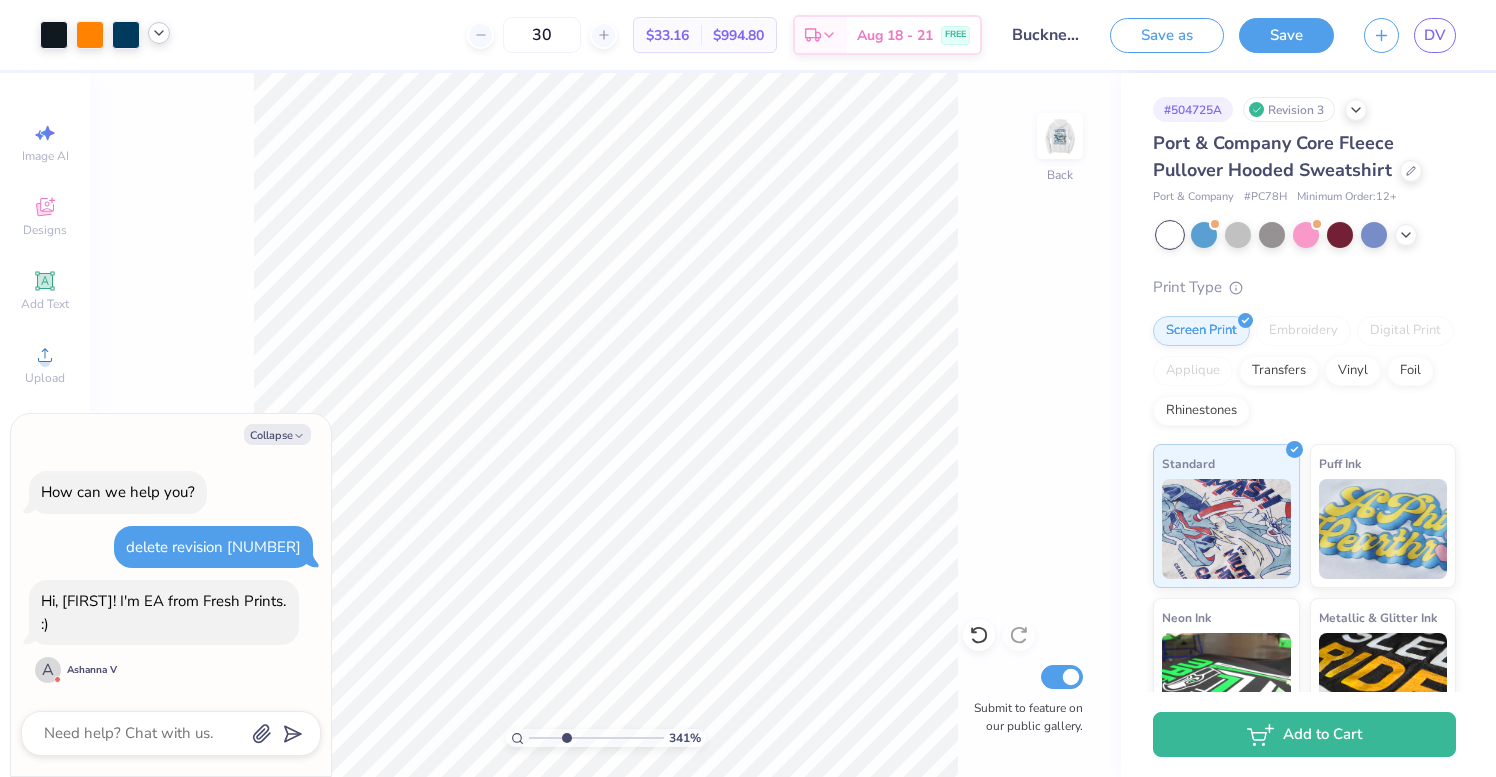 click 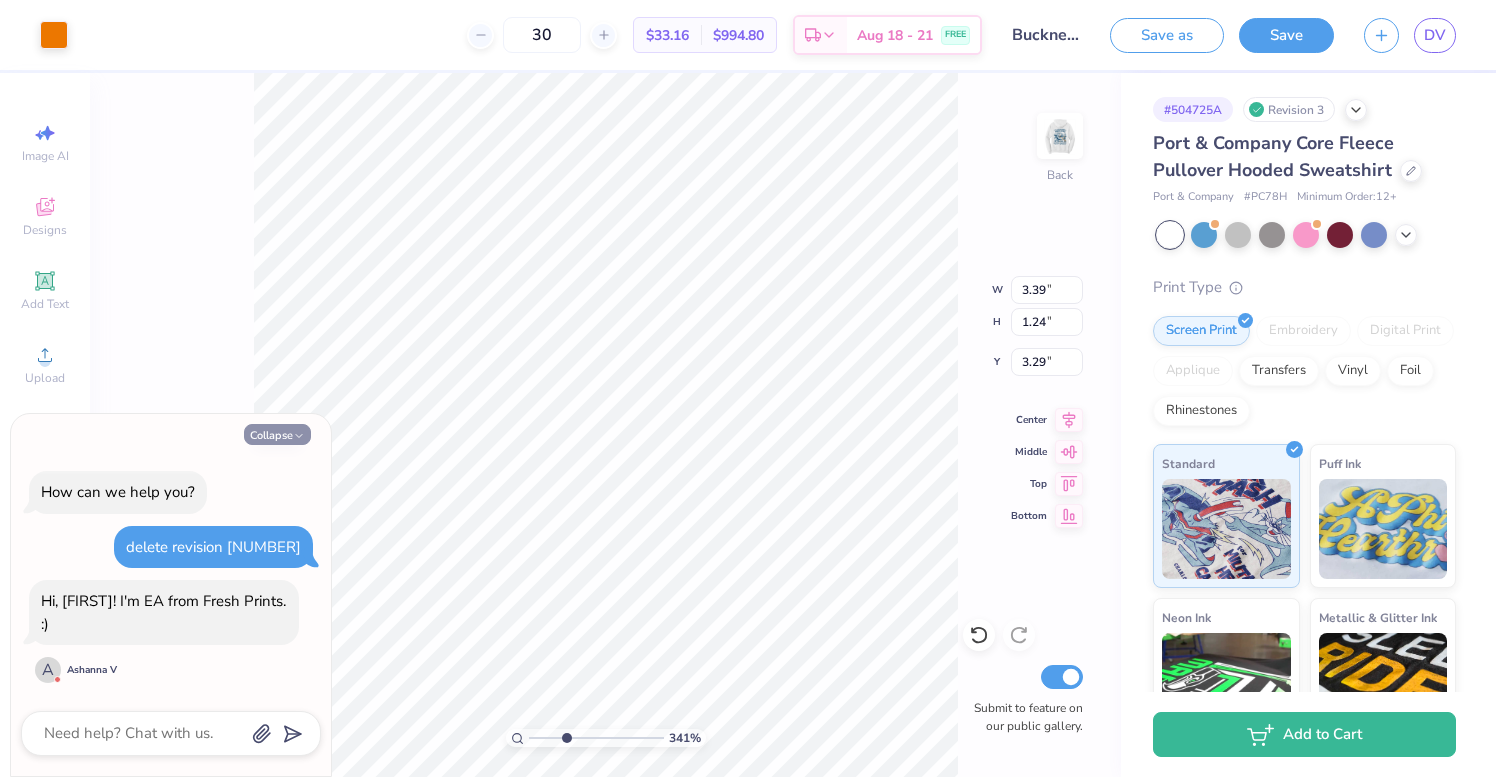 click on "Collapse" at bounding box center [277, 434] 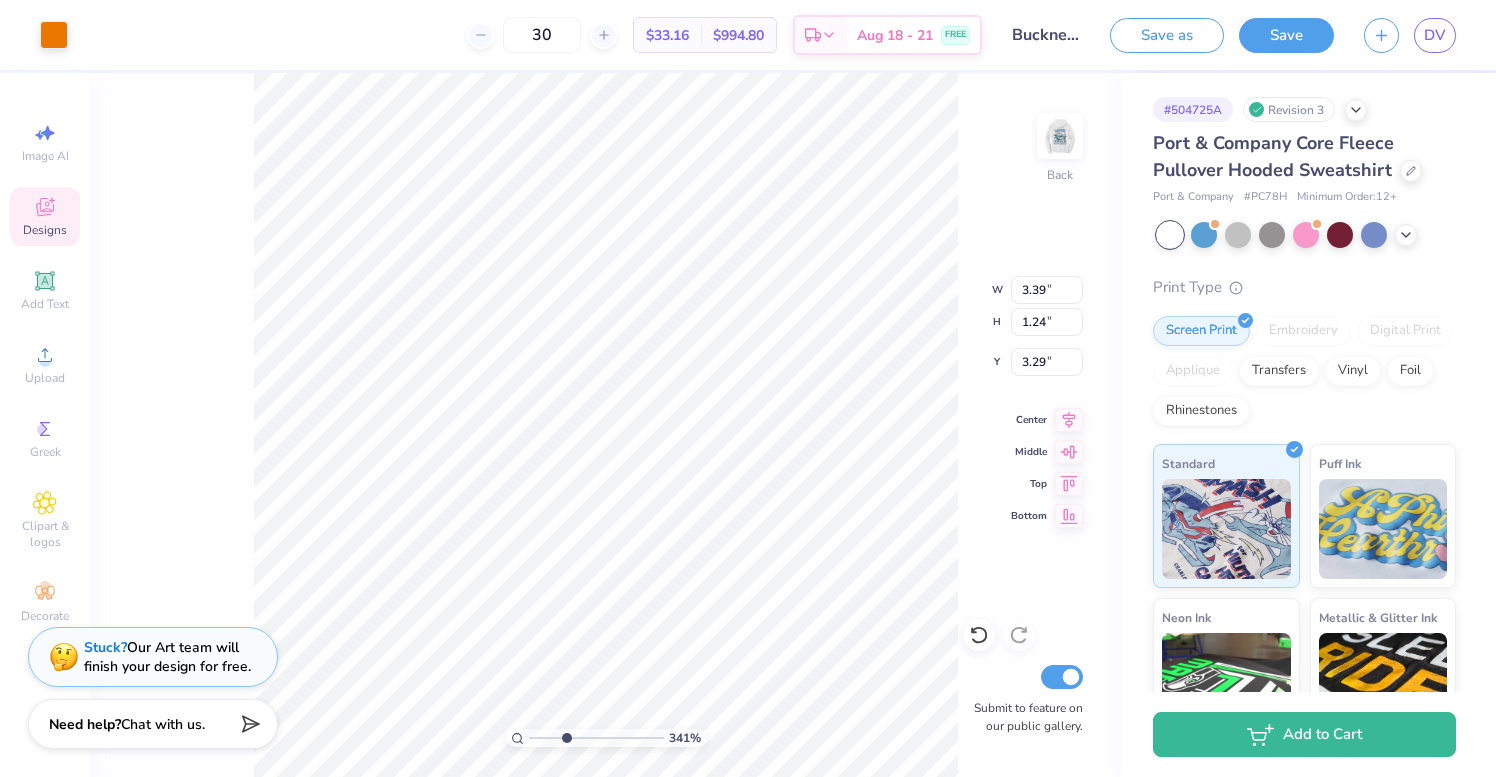 click on "Designs" at bounding box center (45, 216) 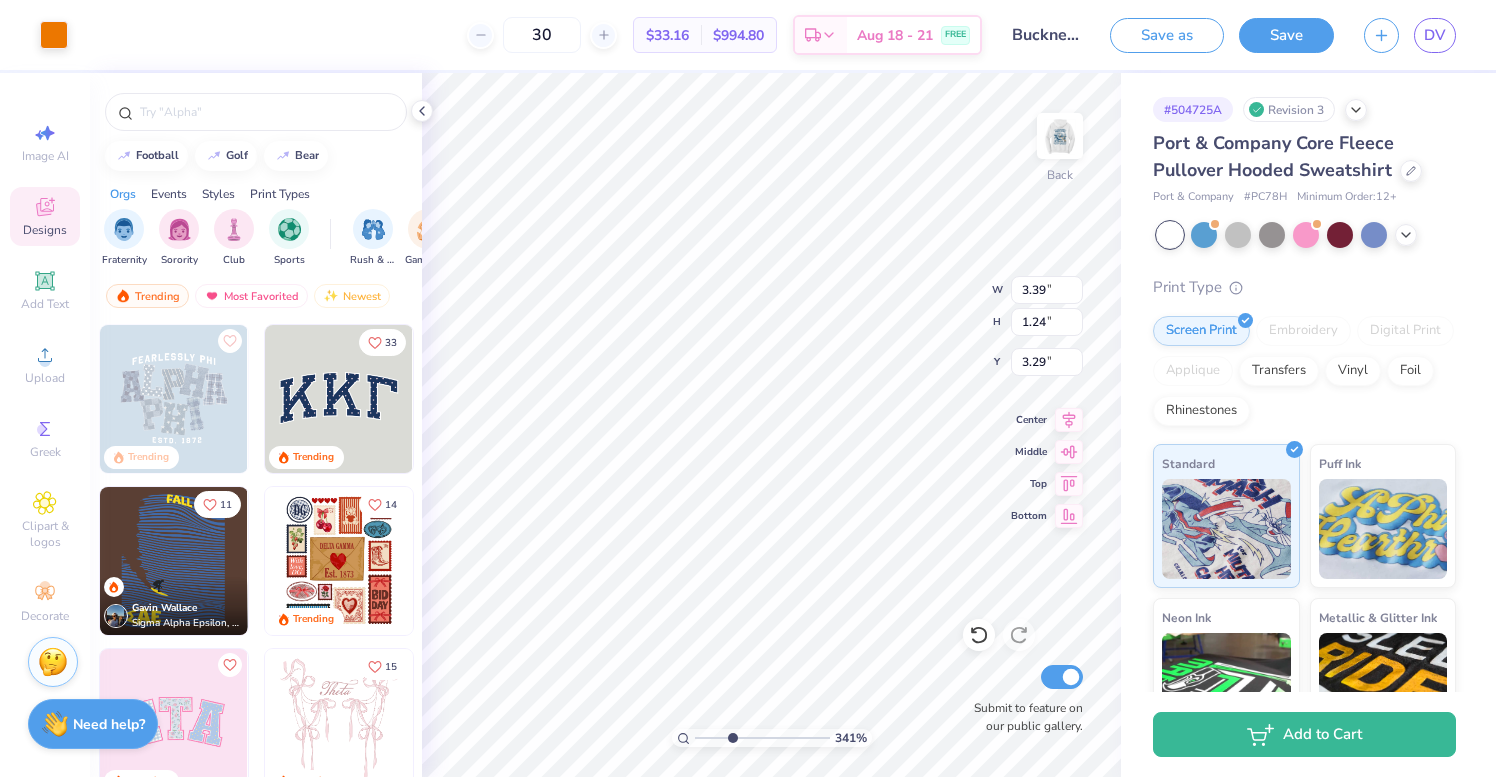 click on "Designs" at bounding box center [45, 216] 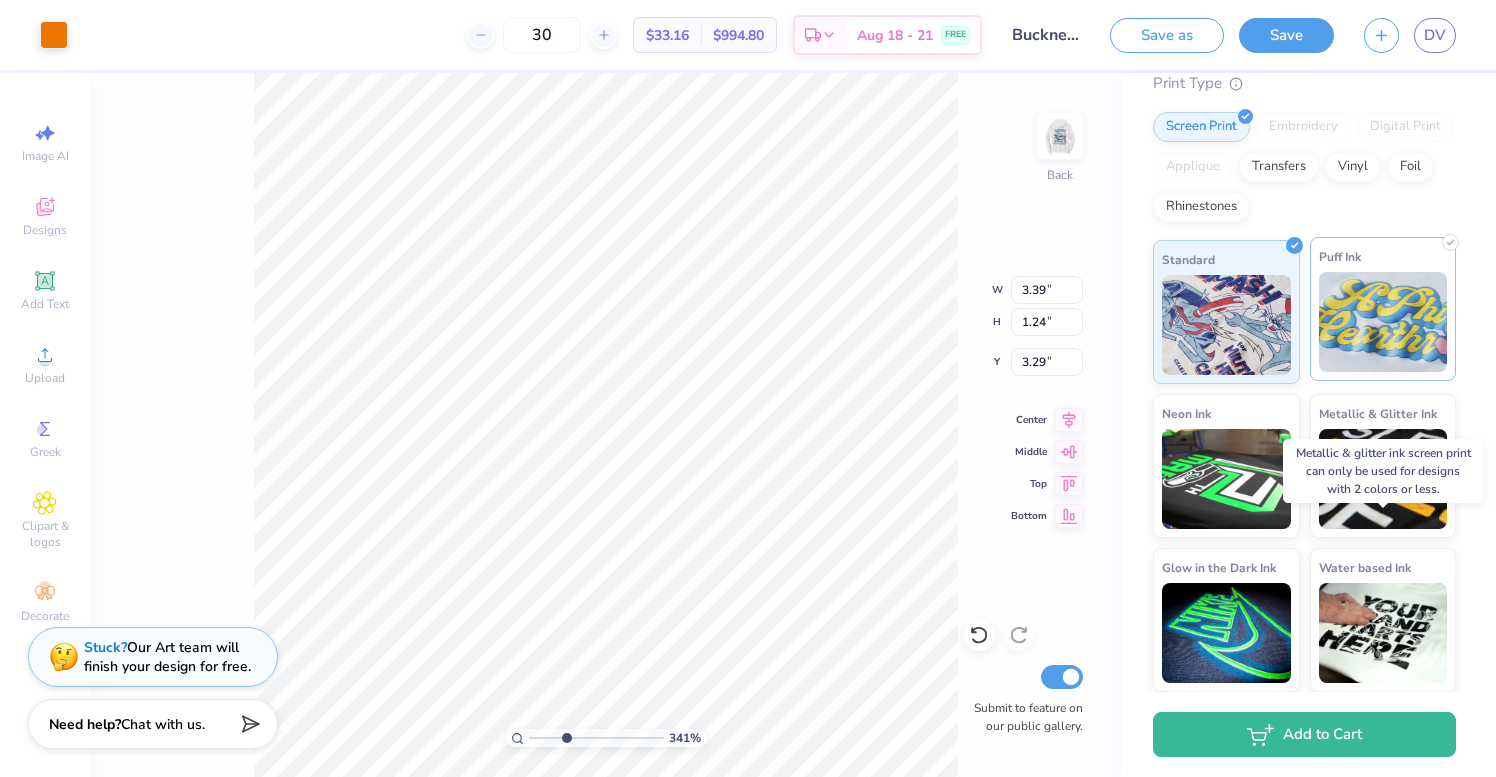scroll, scrollTop: 0, scrollLeft: 0, axis: both 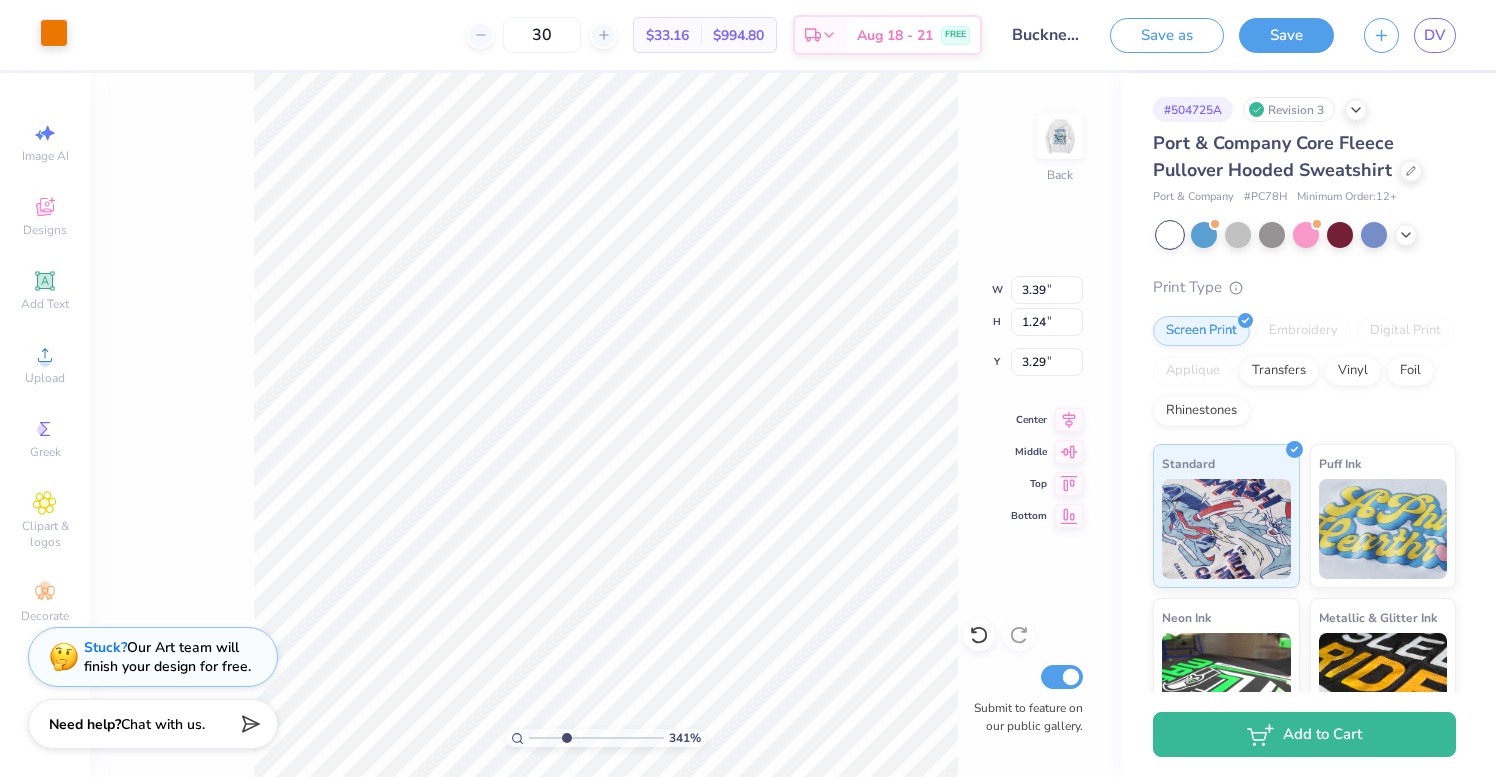 click at bounding box center [54, 33] 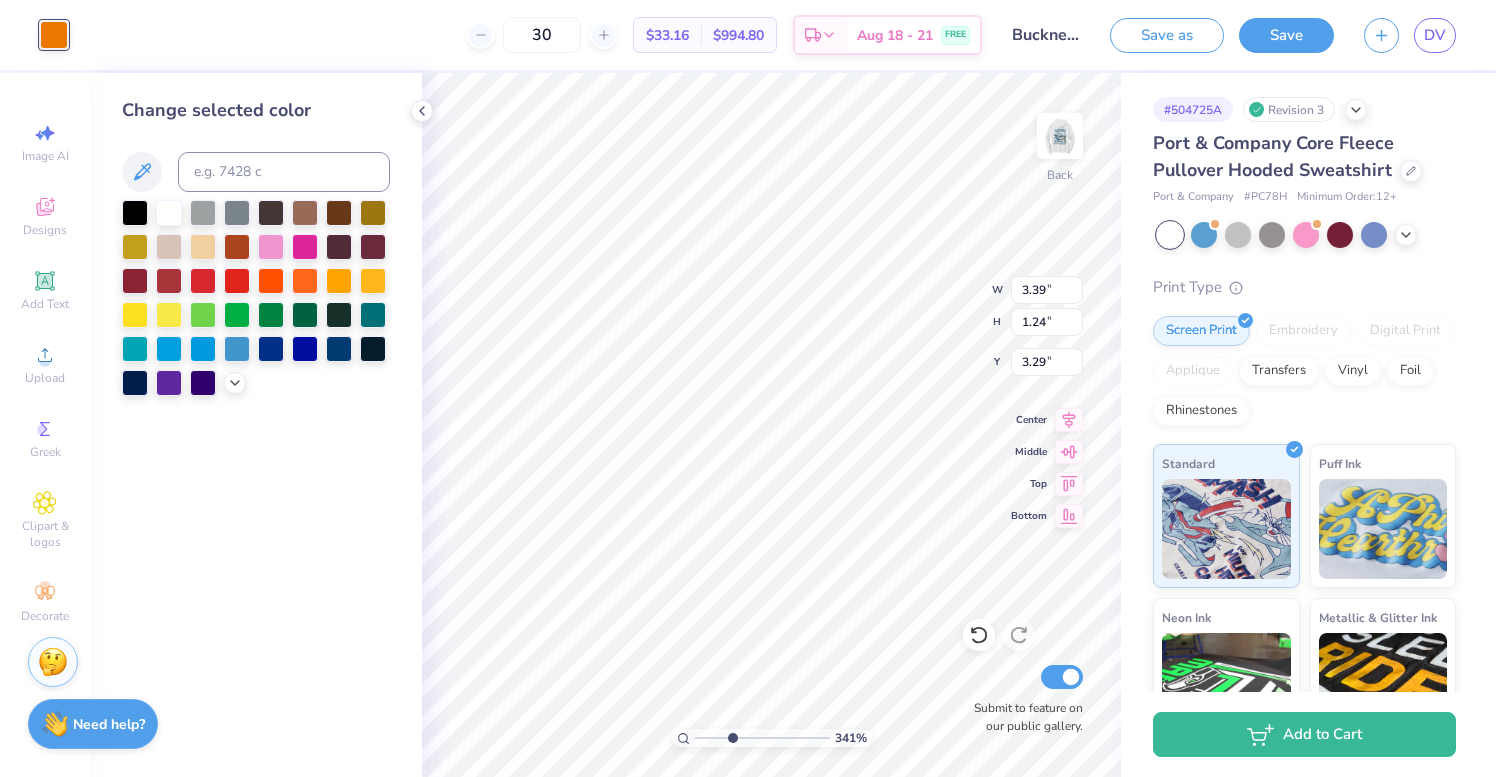 type on "3.40" 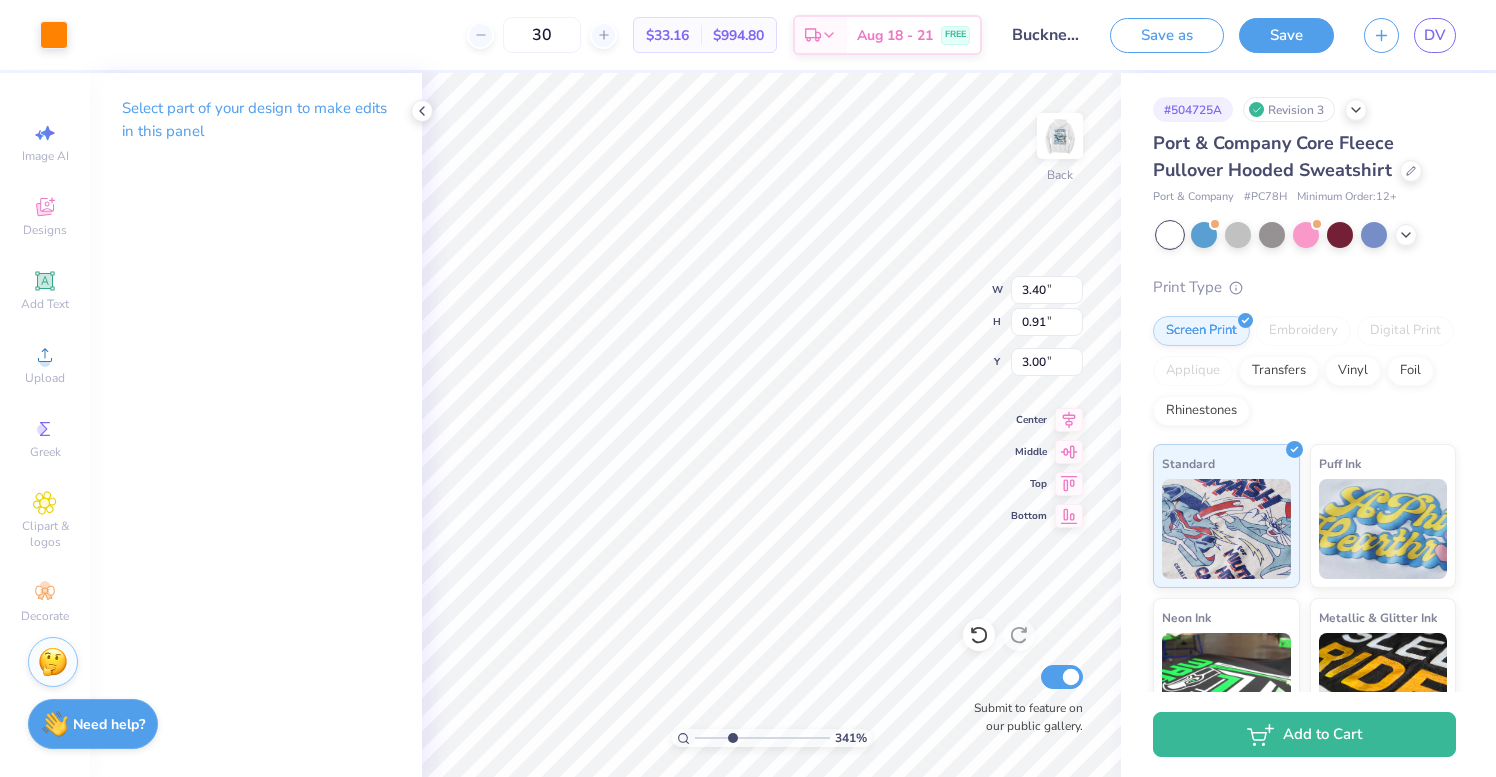type on "3.39" 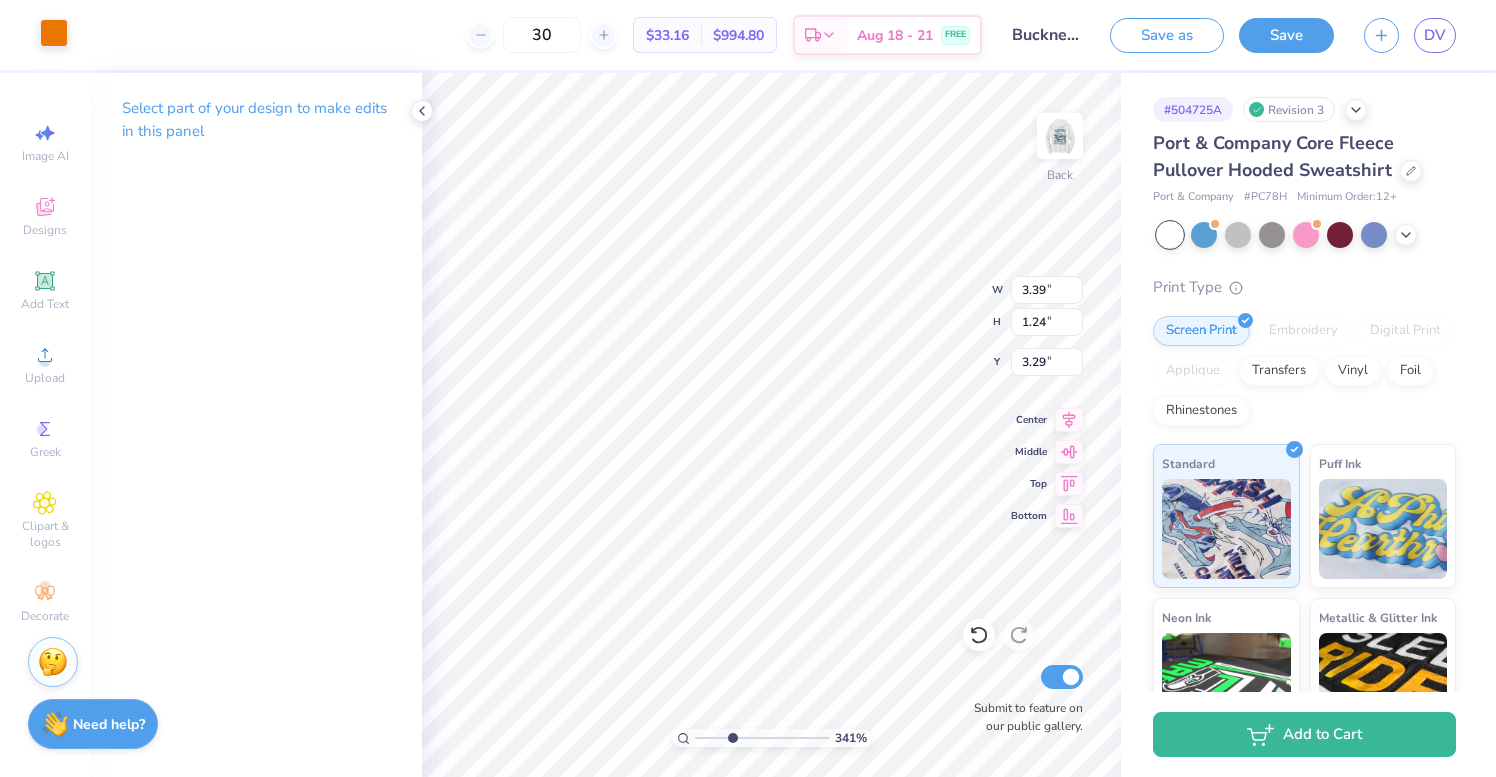 click at bounding box center (54, 33) 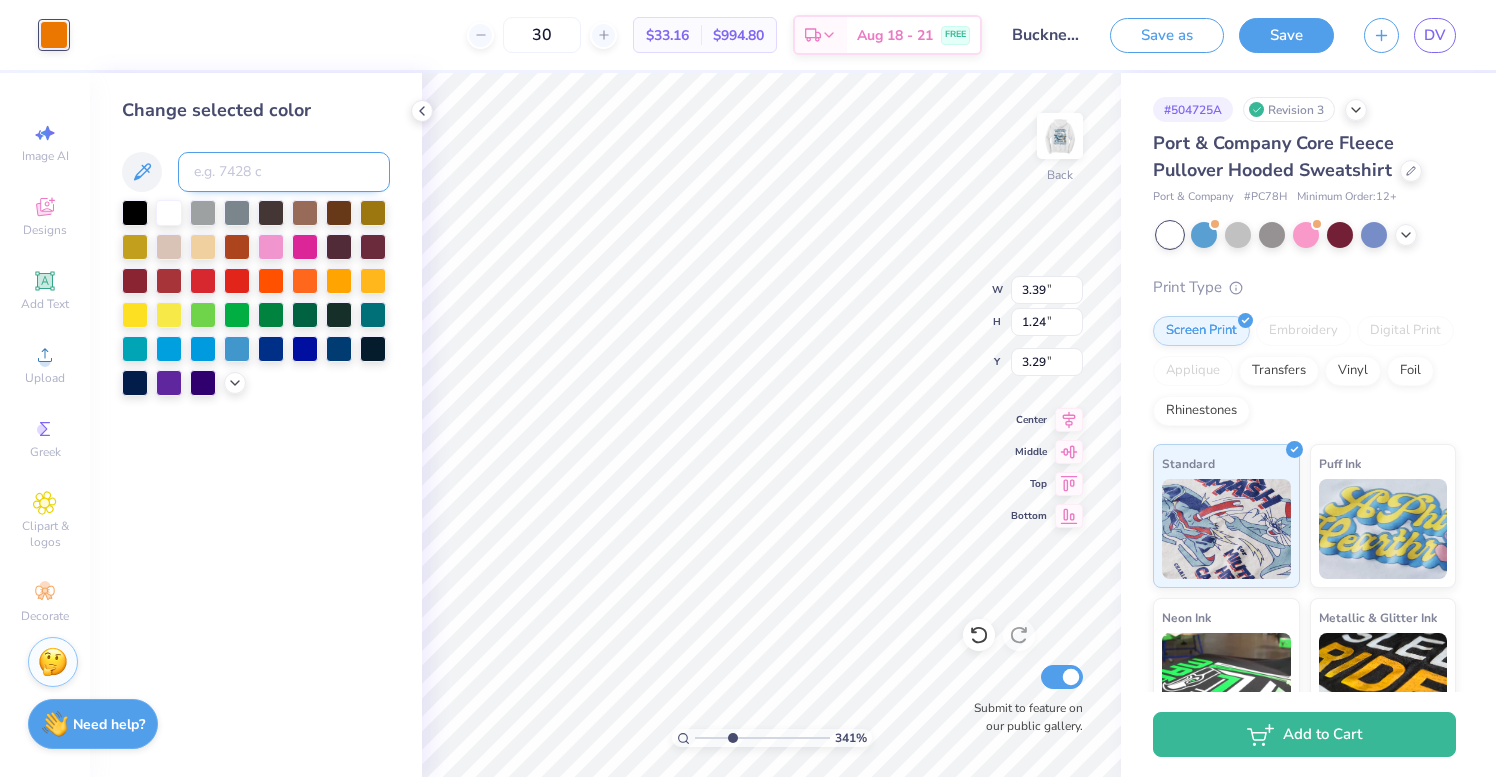 click at bounding box center (284, 172) 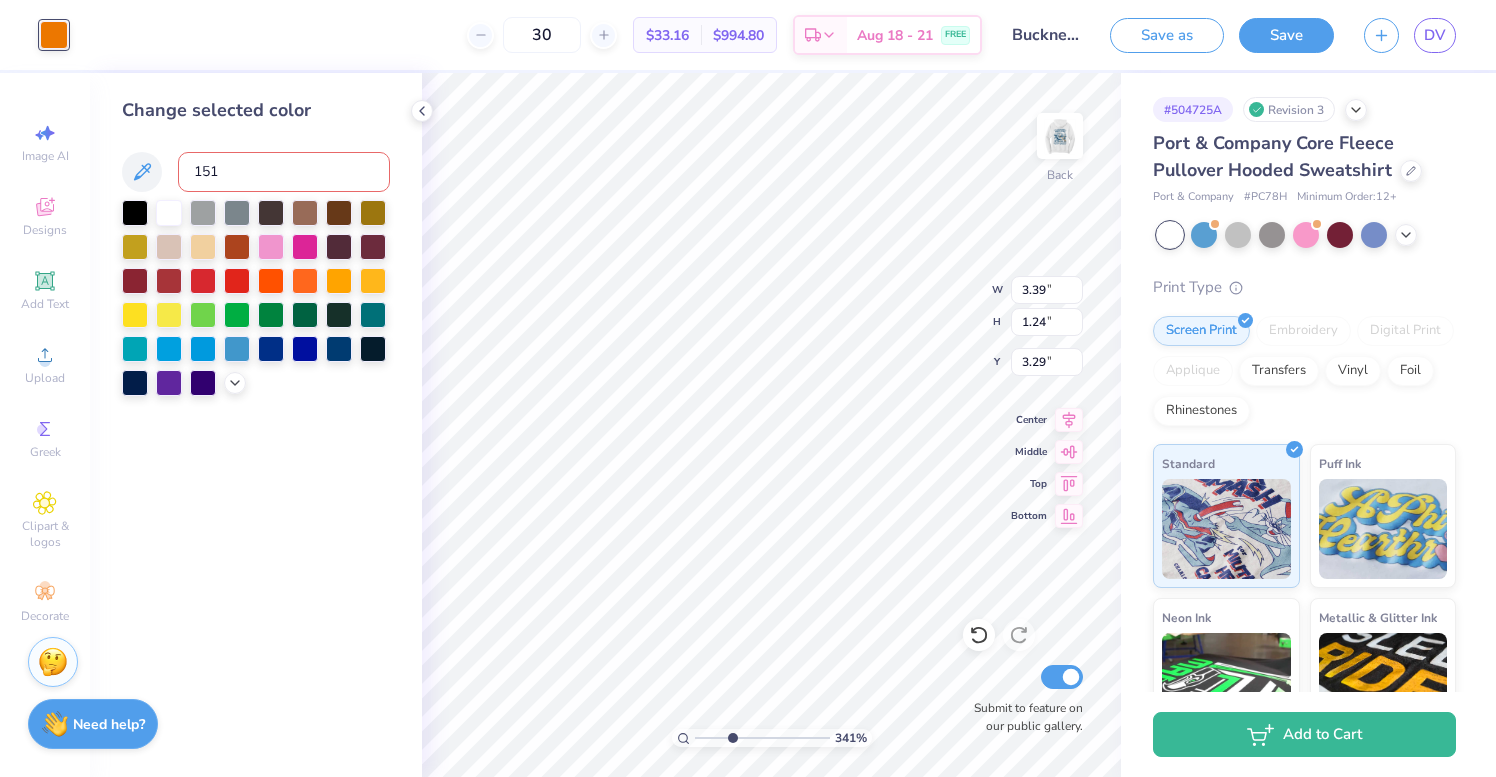 type on "151" 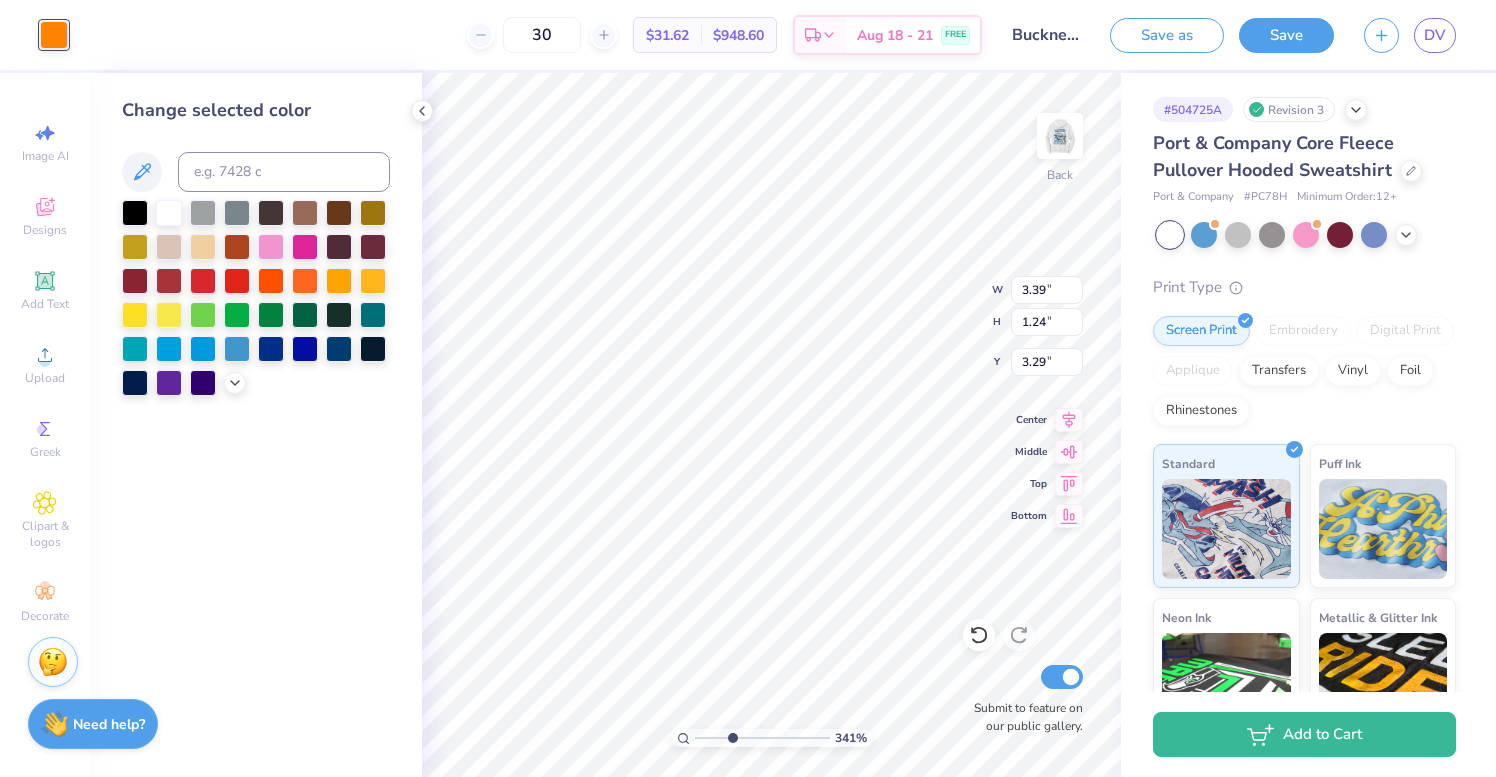 type on "3.40" 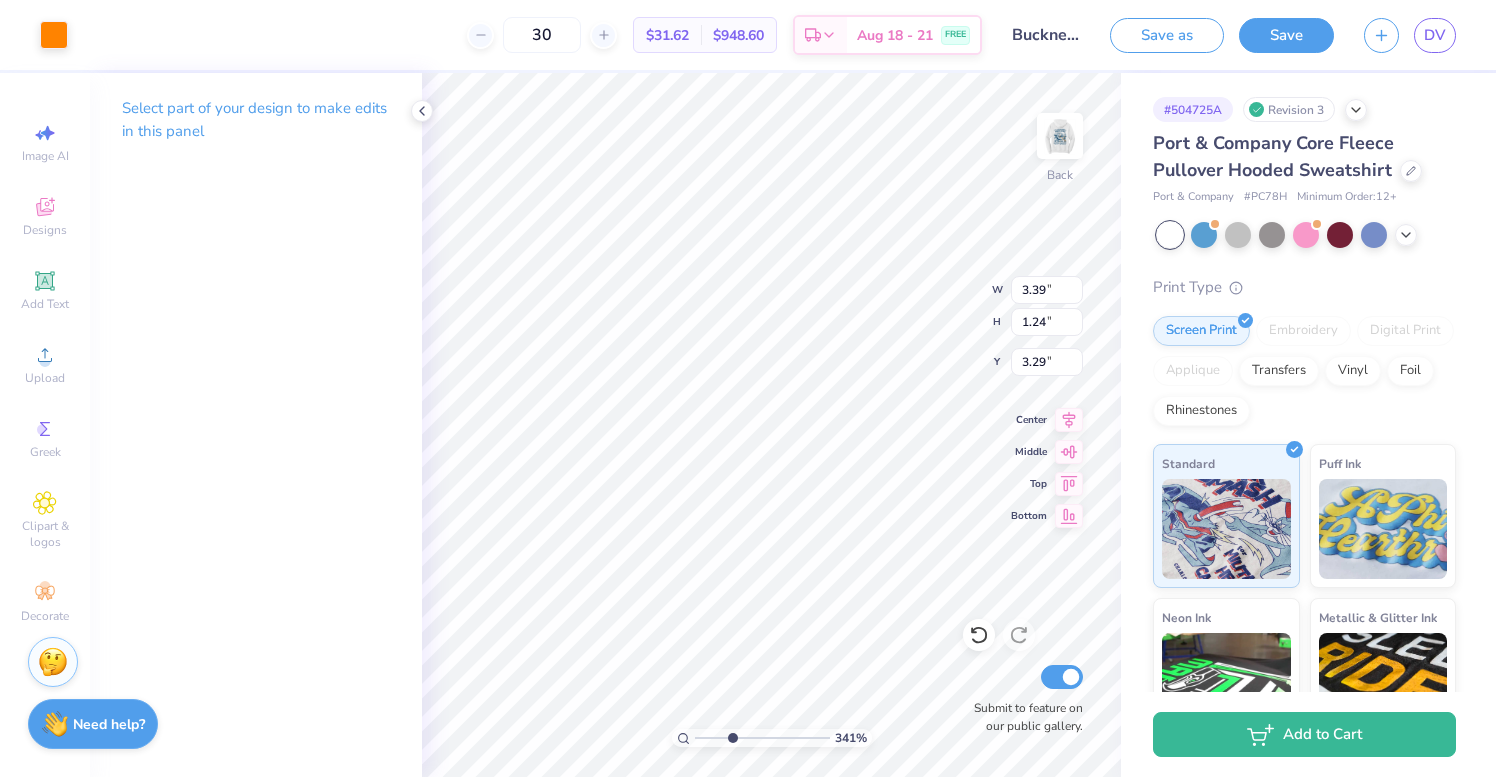 type on "3.40" 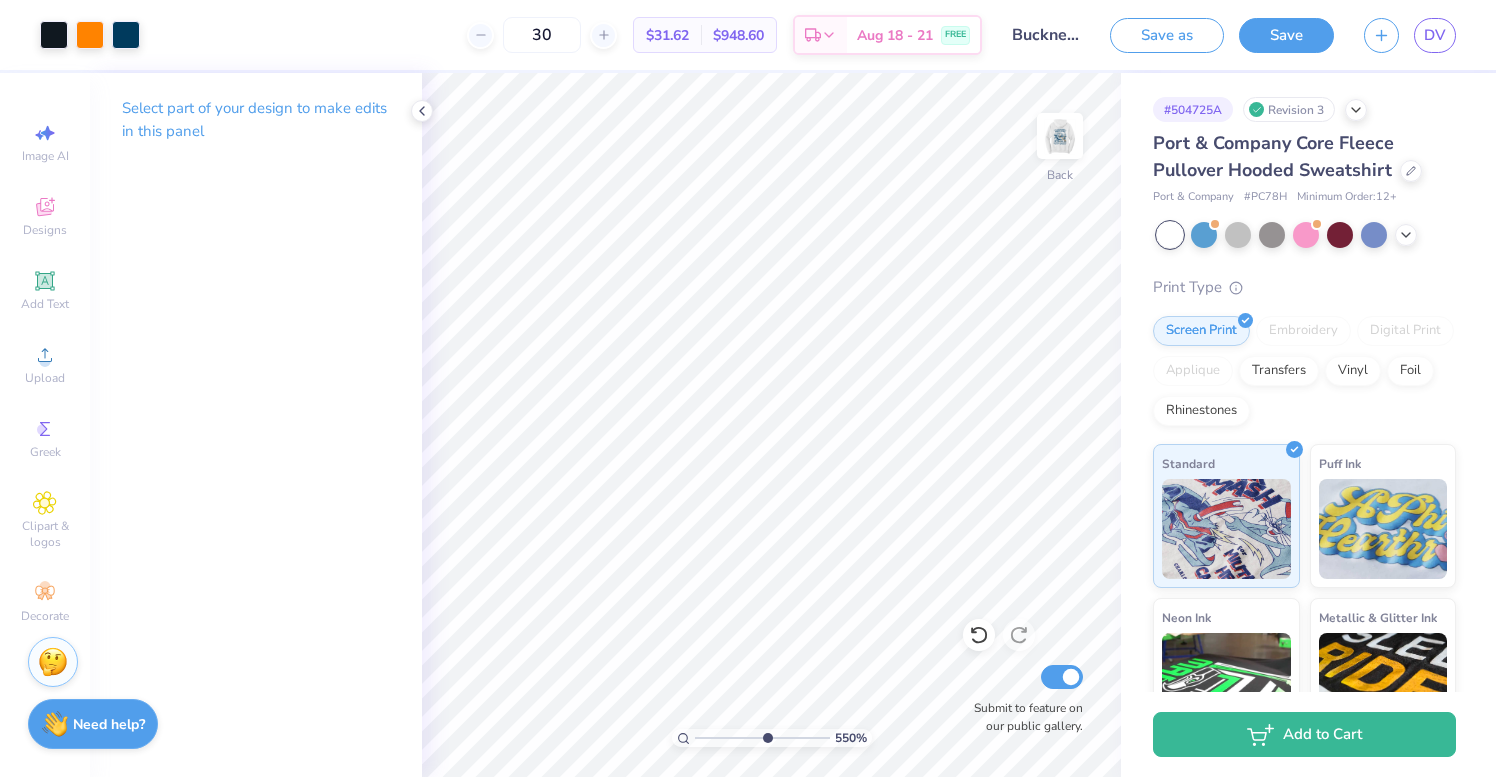 type on "6.02" 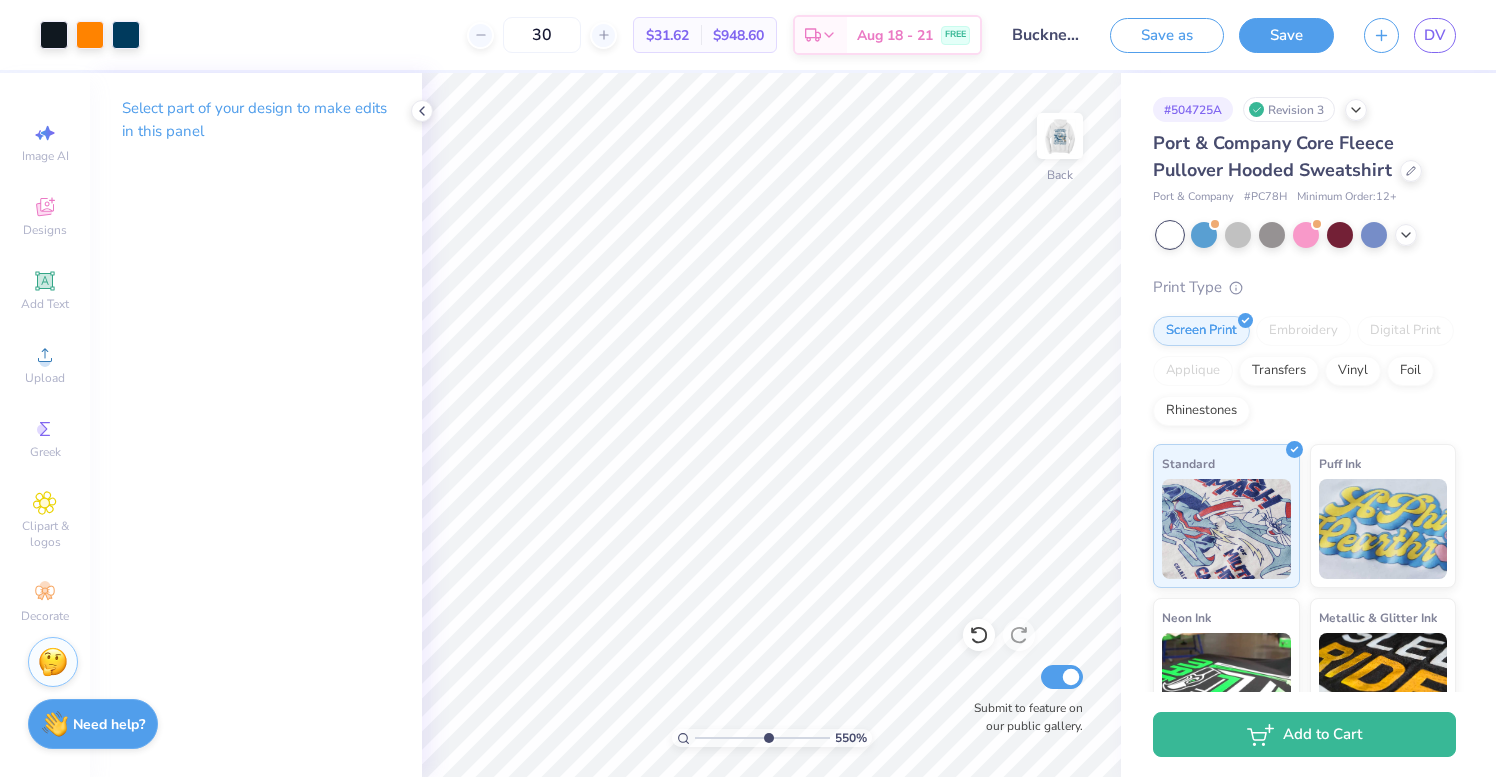 type on "x" 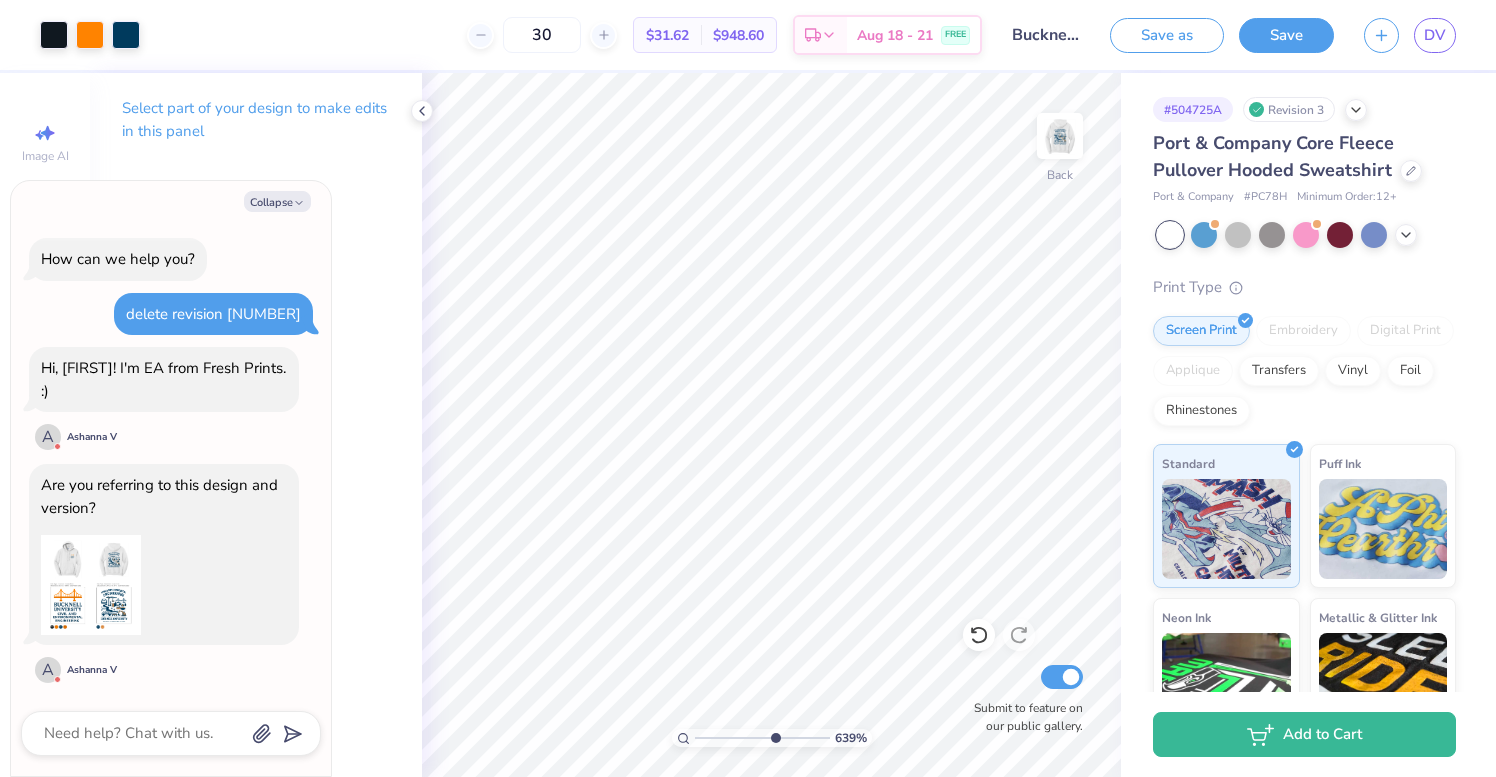 drag, startPoint x: 733, startPoint y: 738, endPoint x: 773, endPoint y: 738, distance: 40 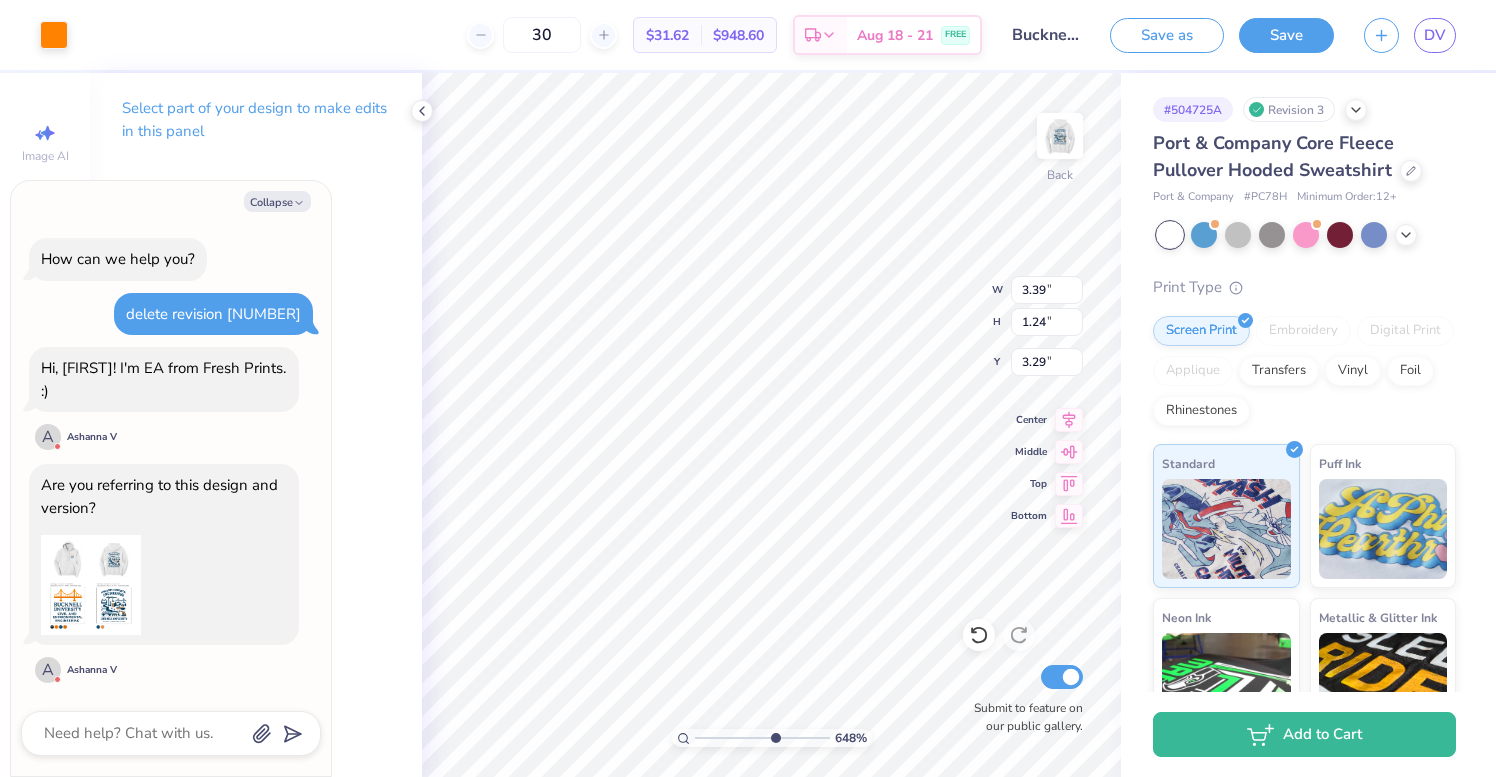 type on "x" 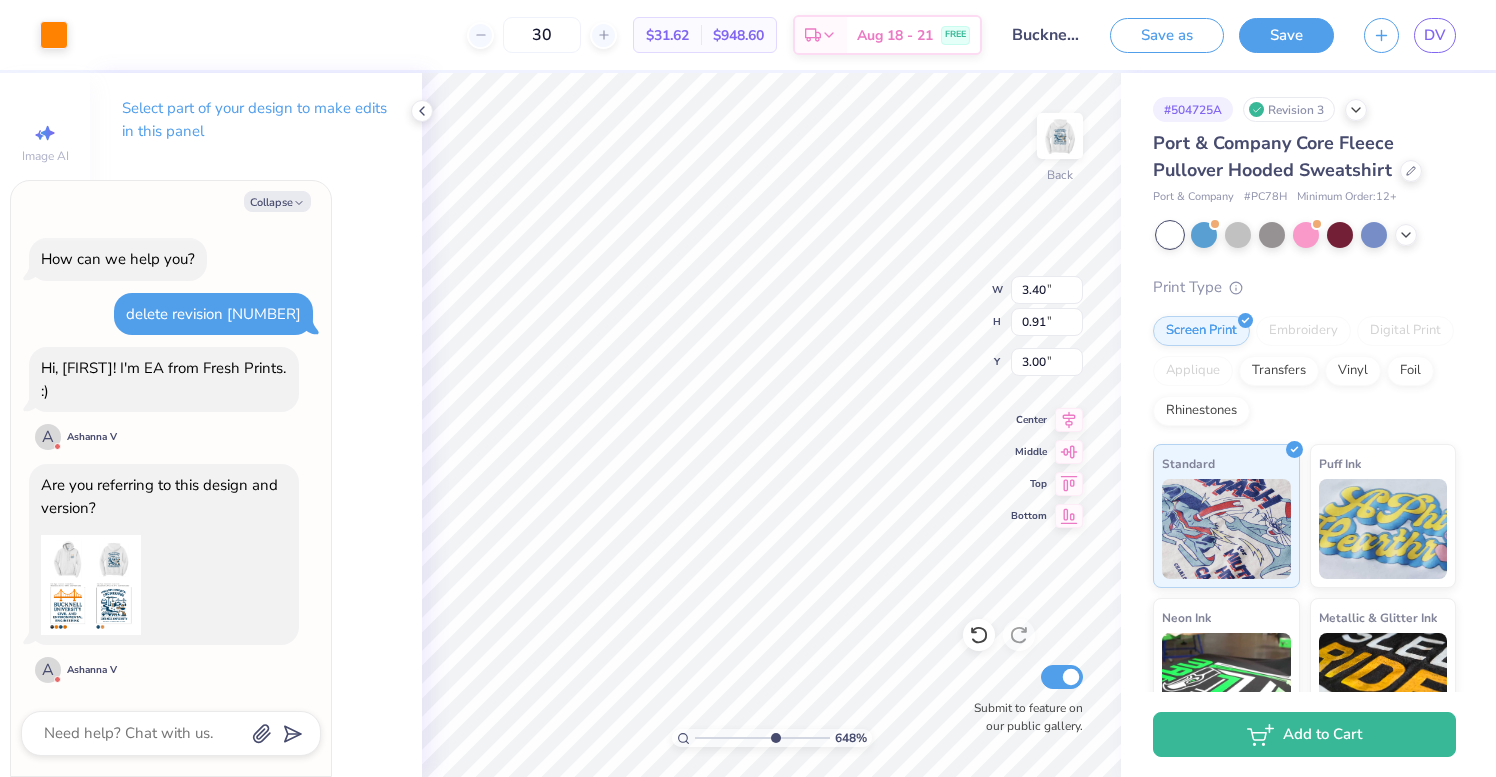 type on "x" 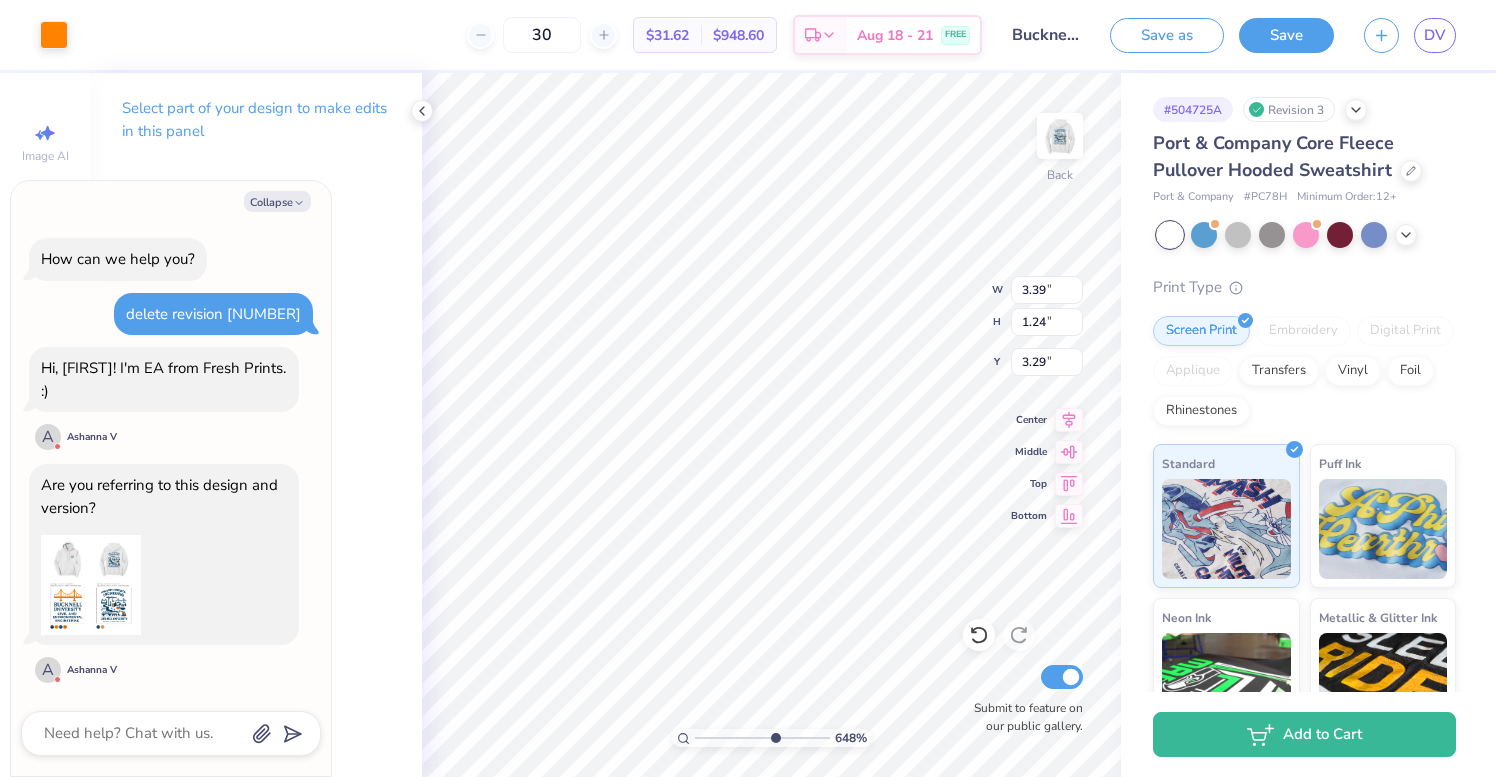 type on "x" 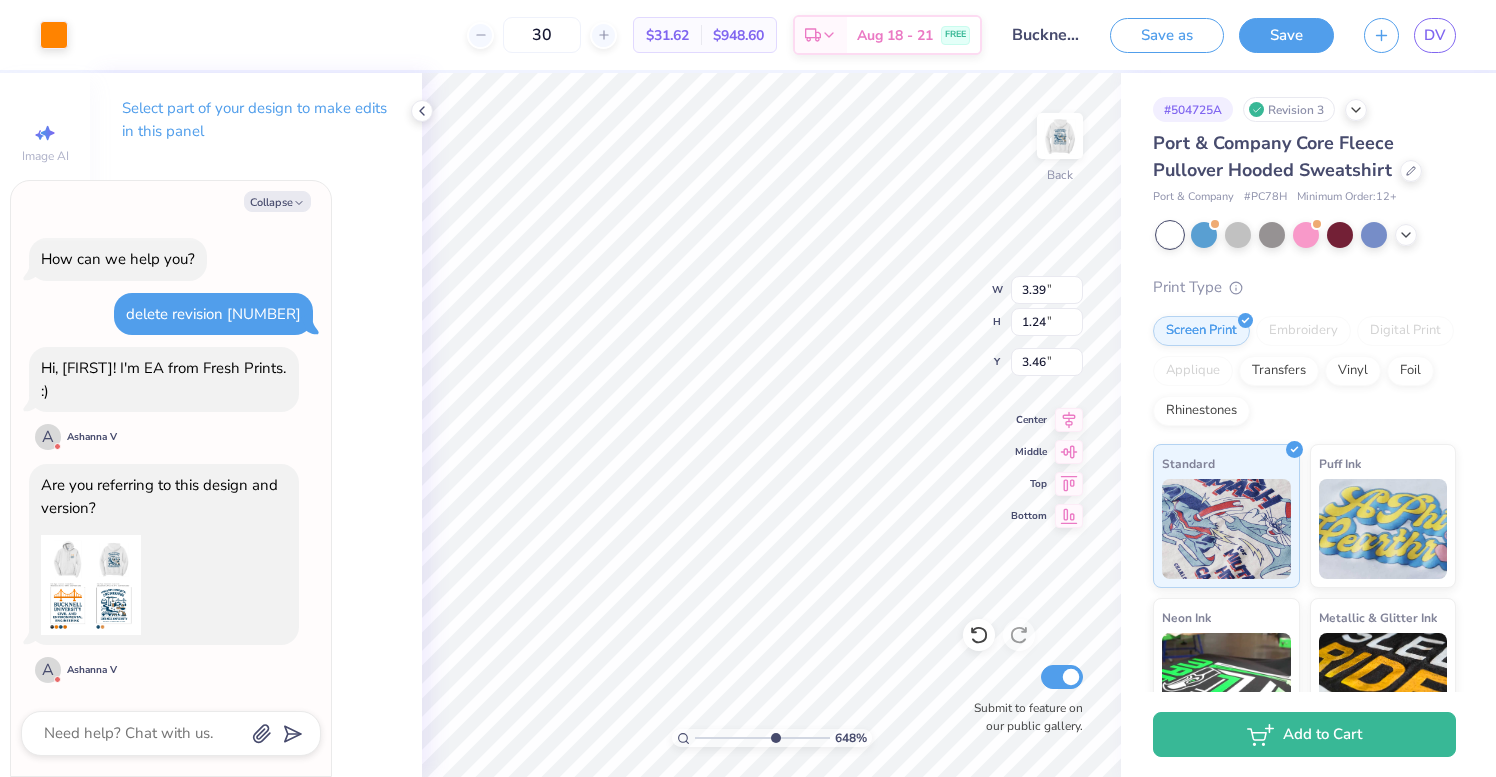 type on "x" 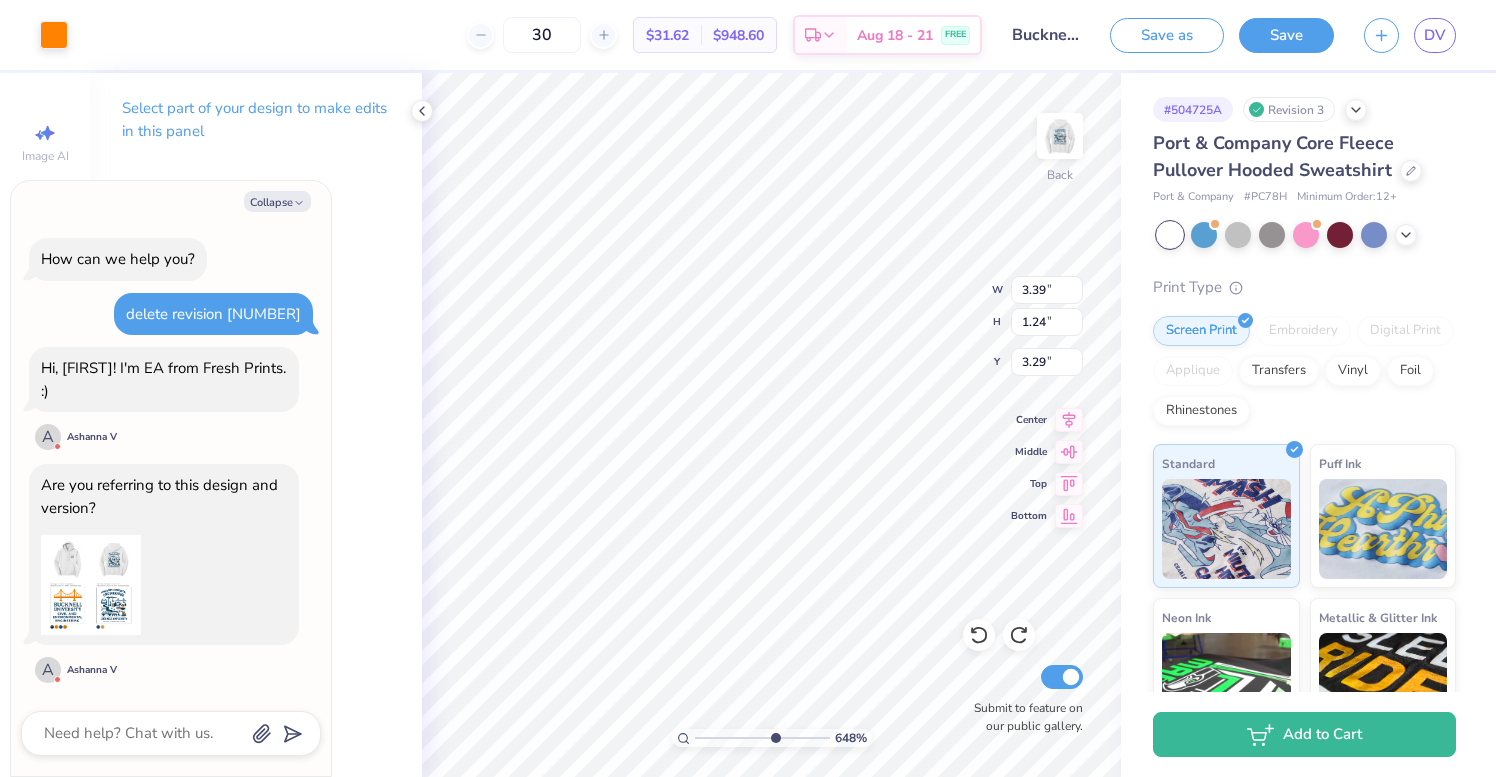 type on "x" 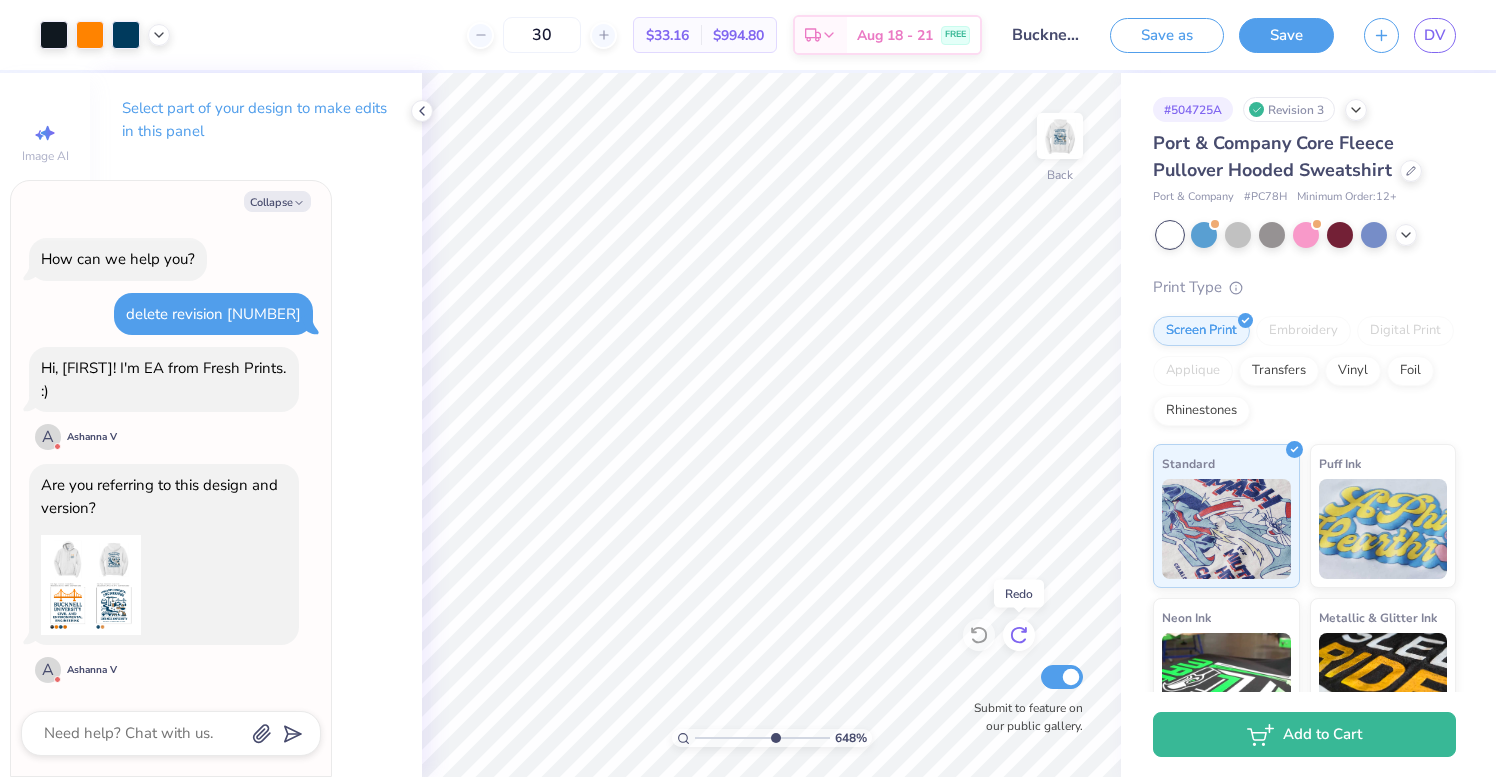 click 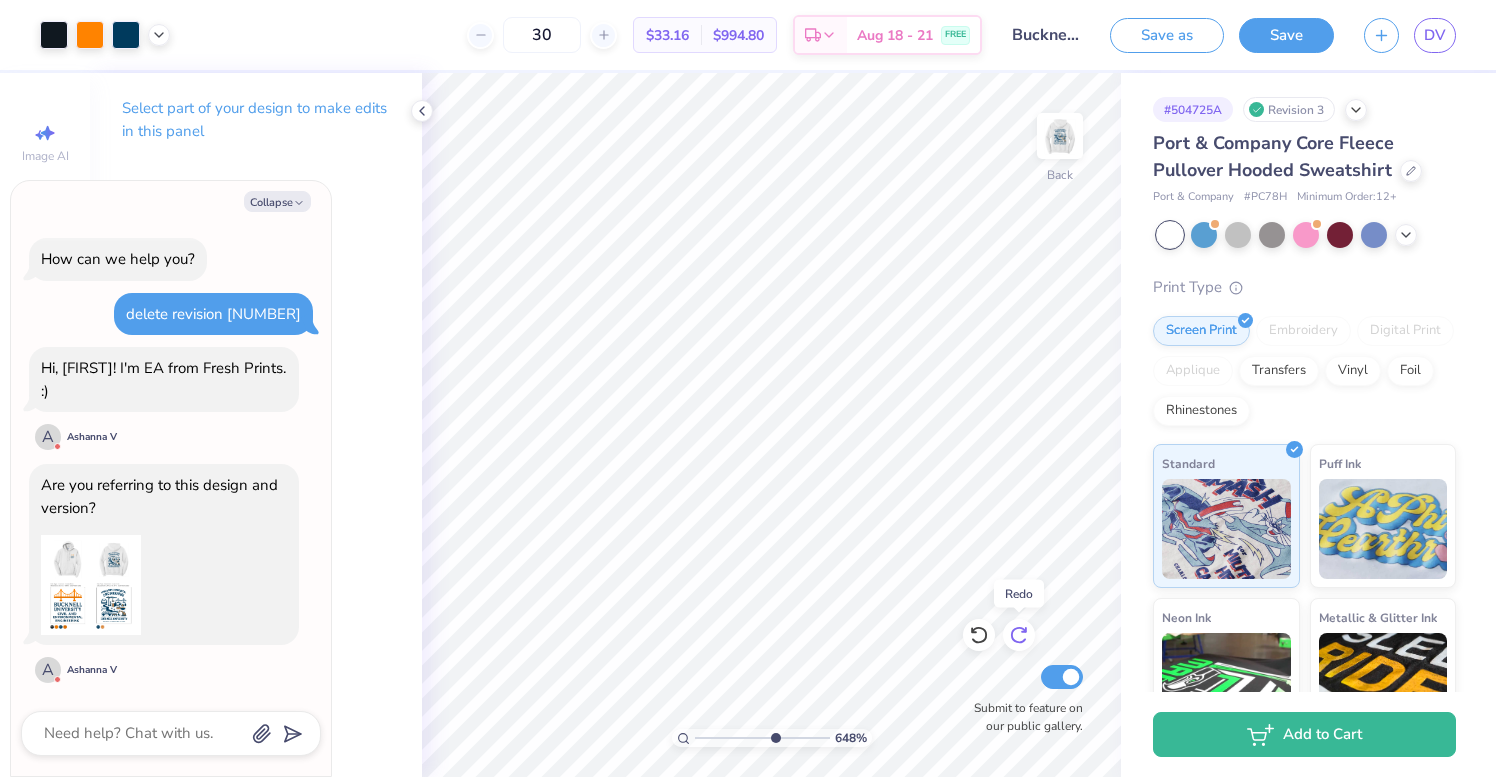 click 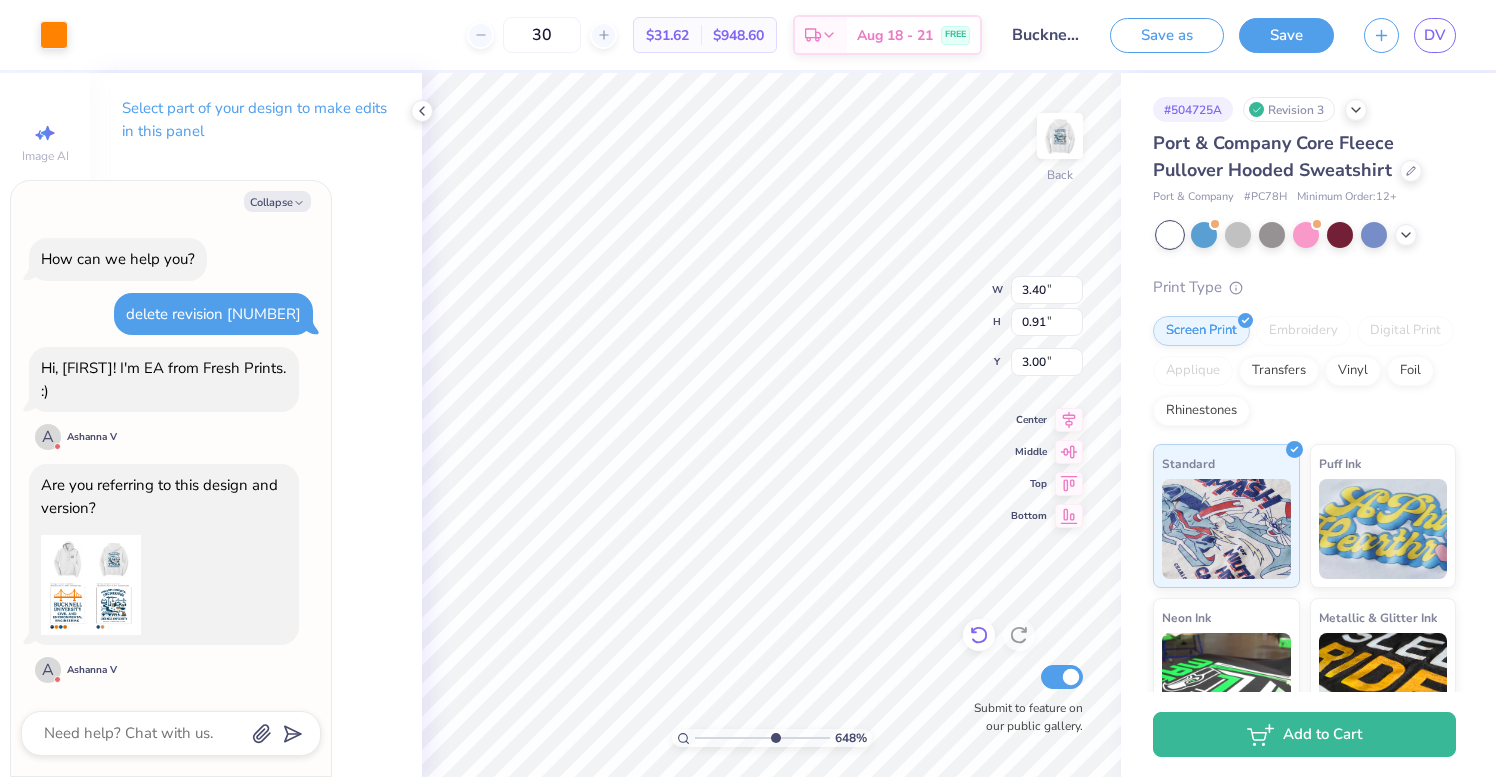 type on "x" 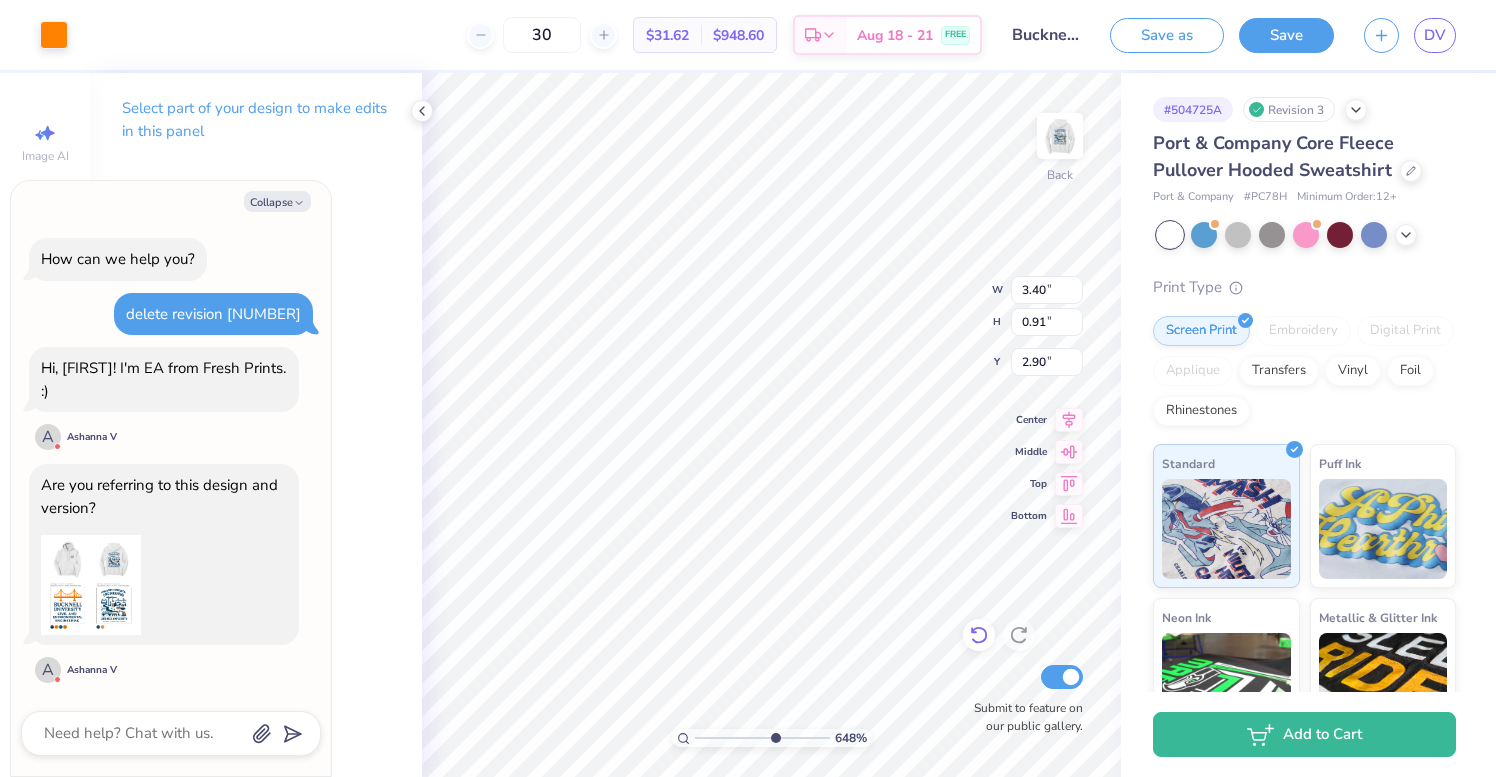 type on "x" 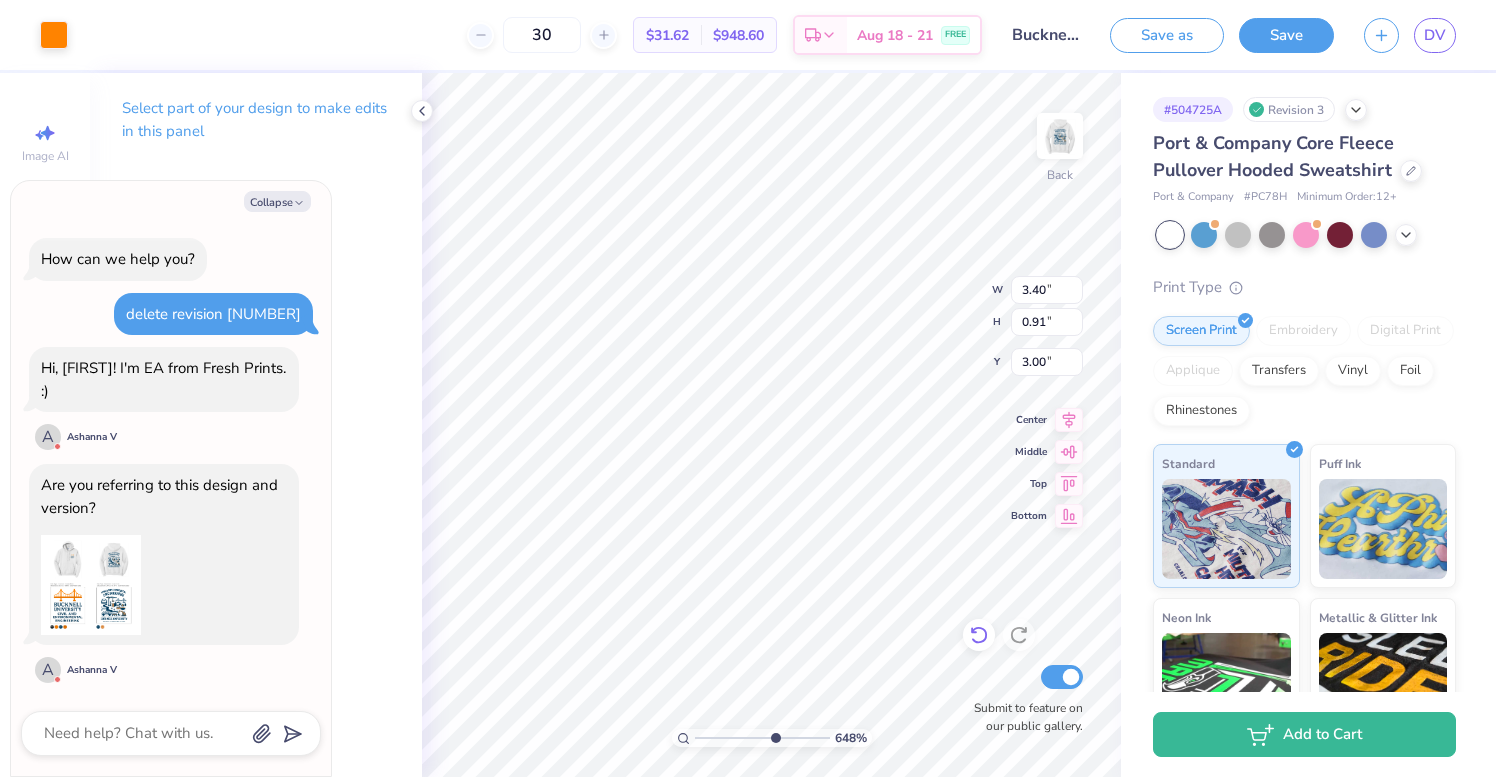 type on "x" 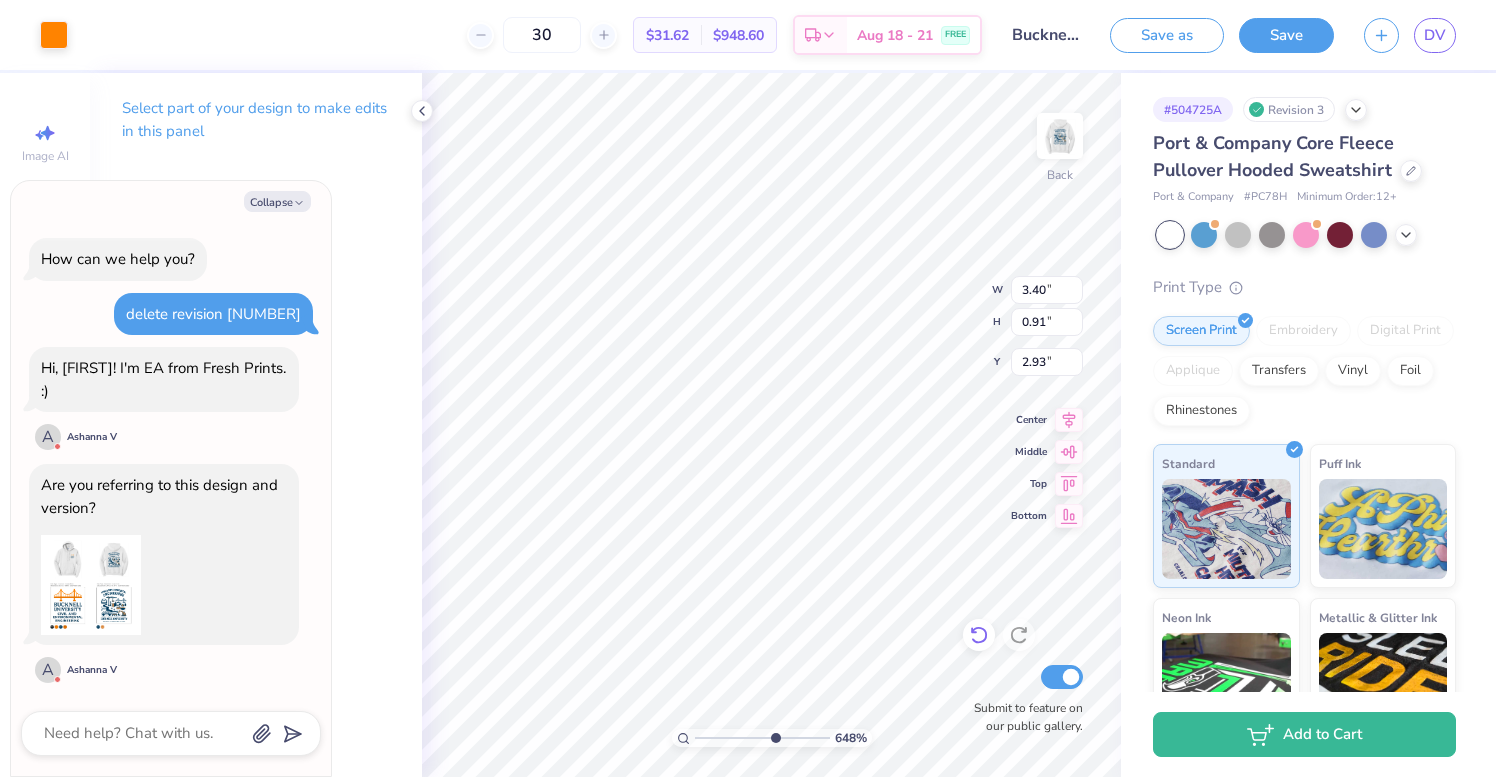 type on "x" 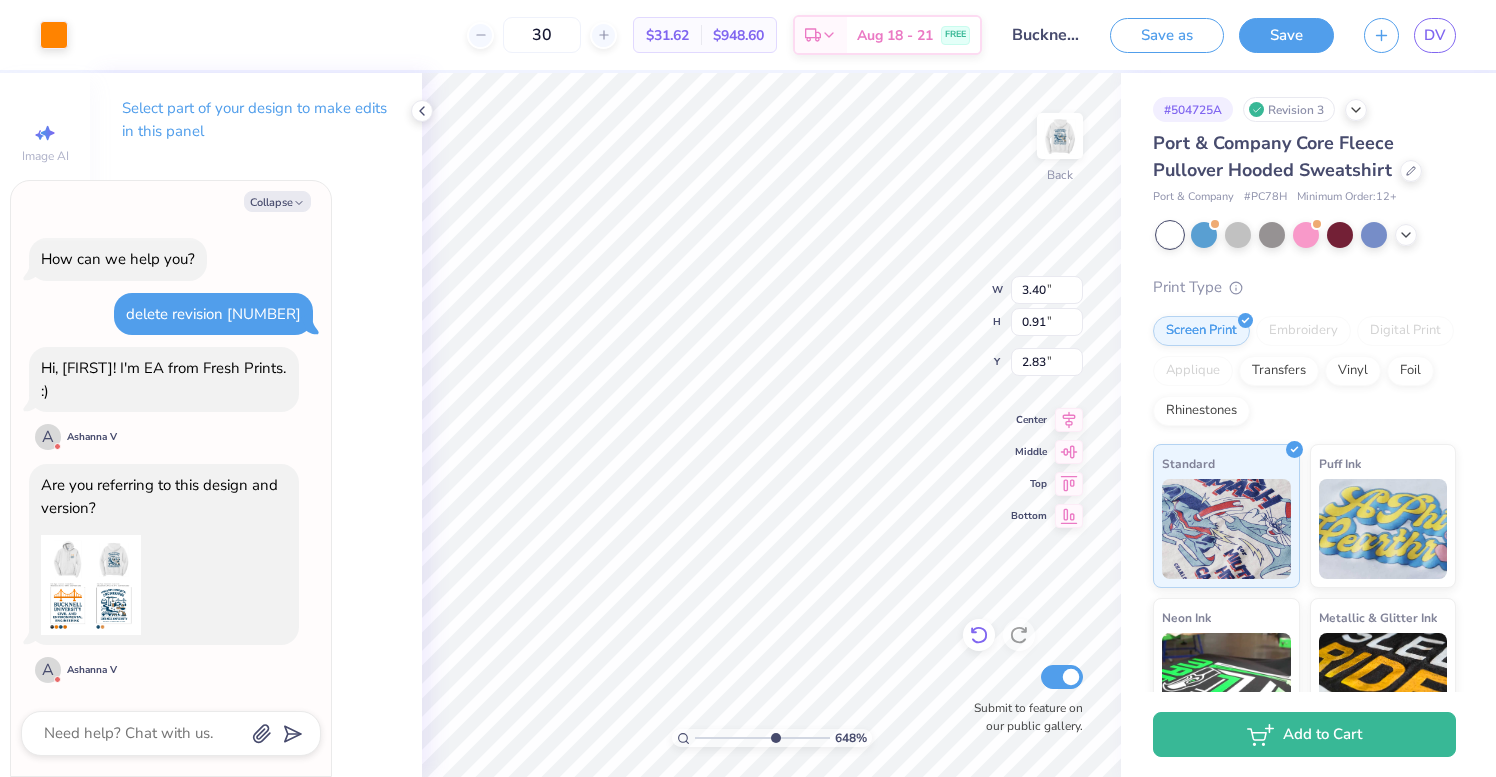 type on "x" 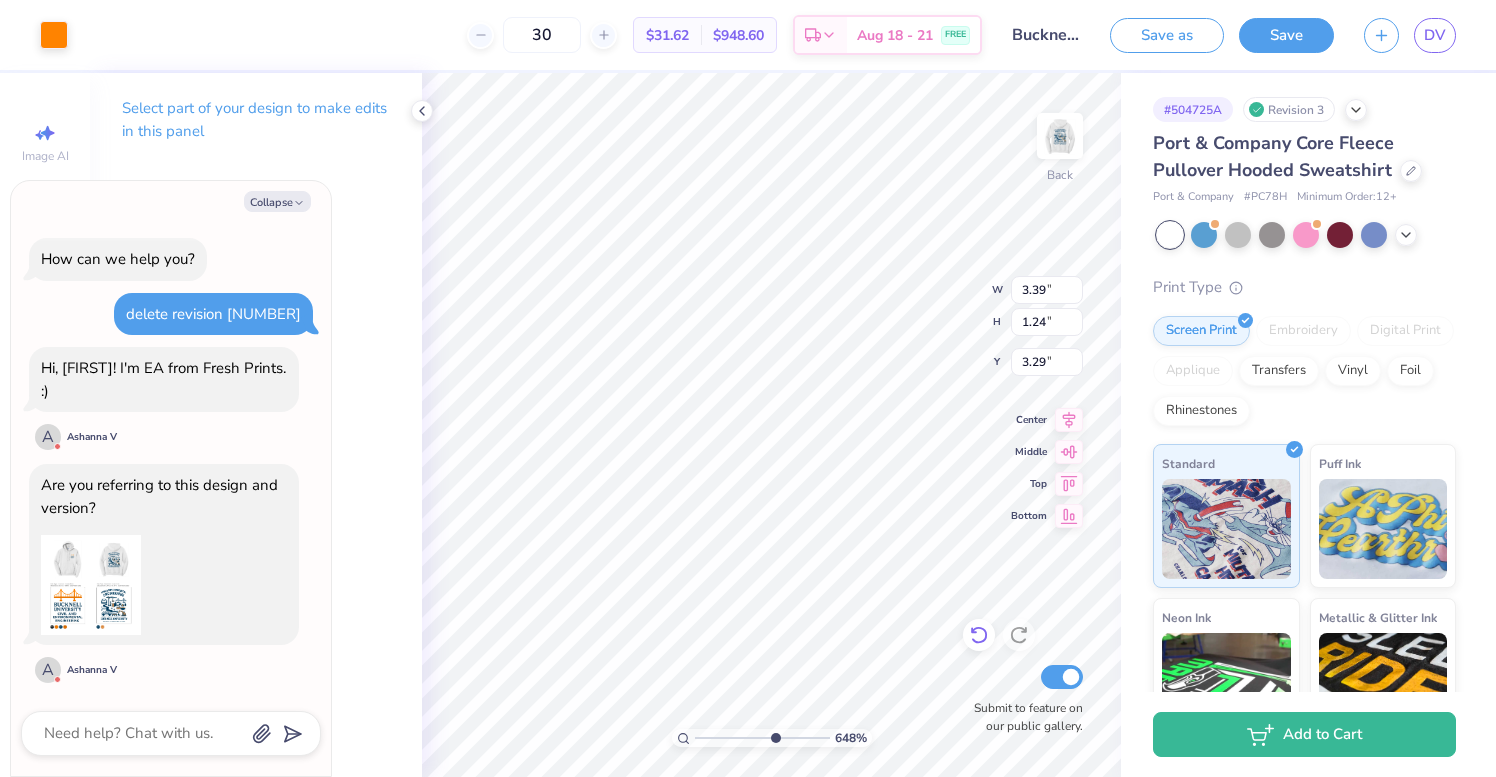 type on "x" 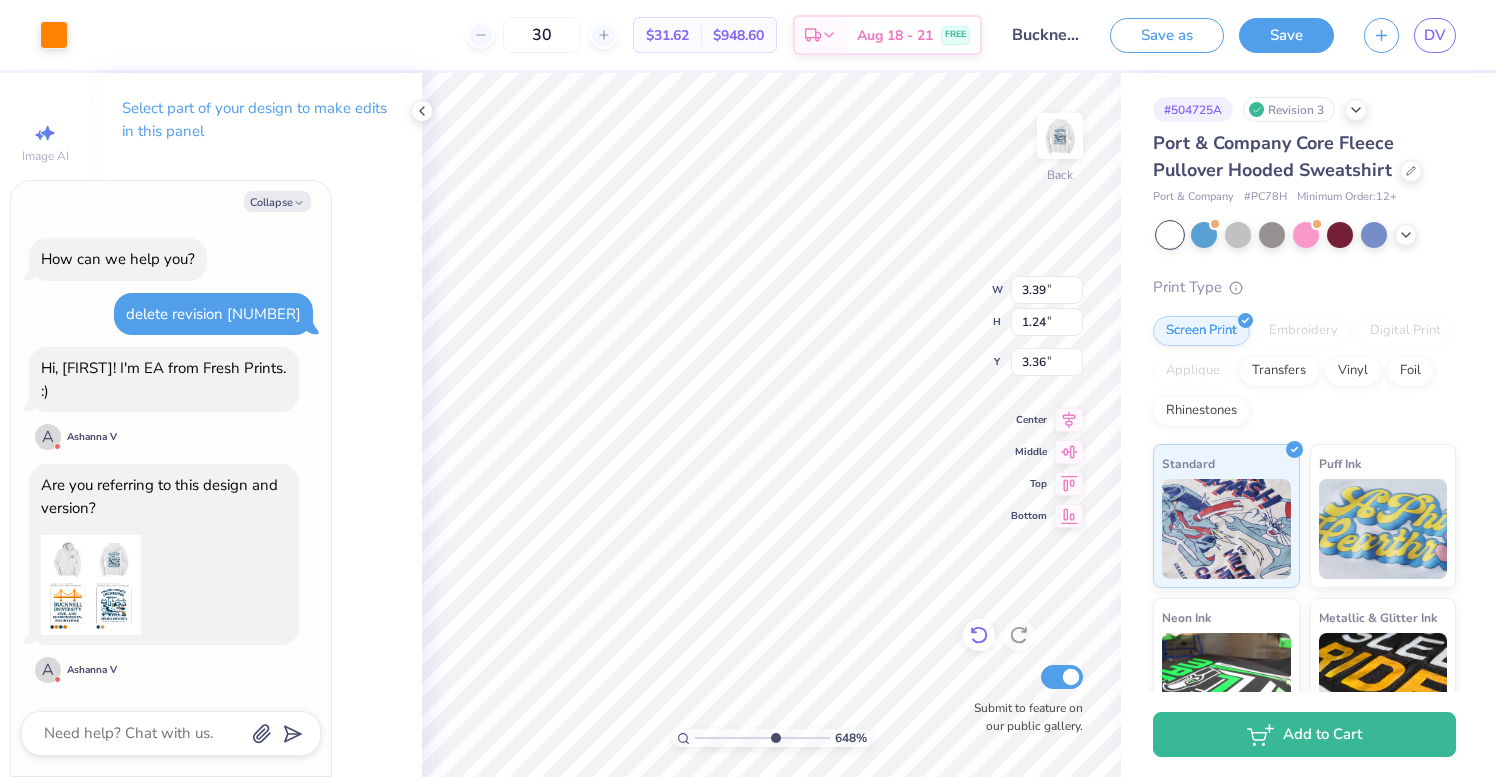 type on "x" 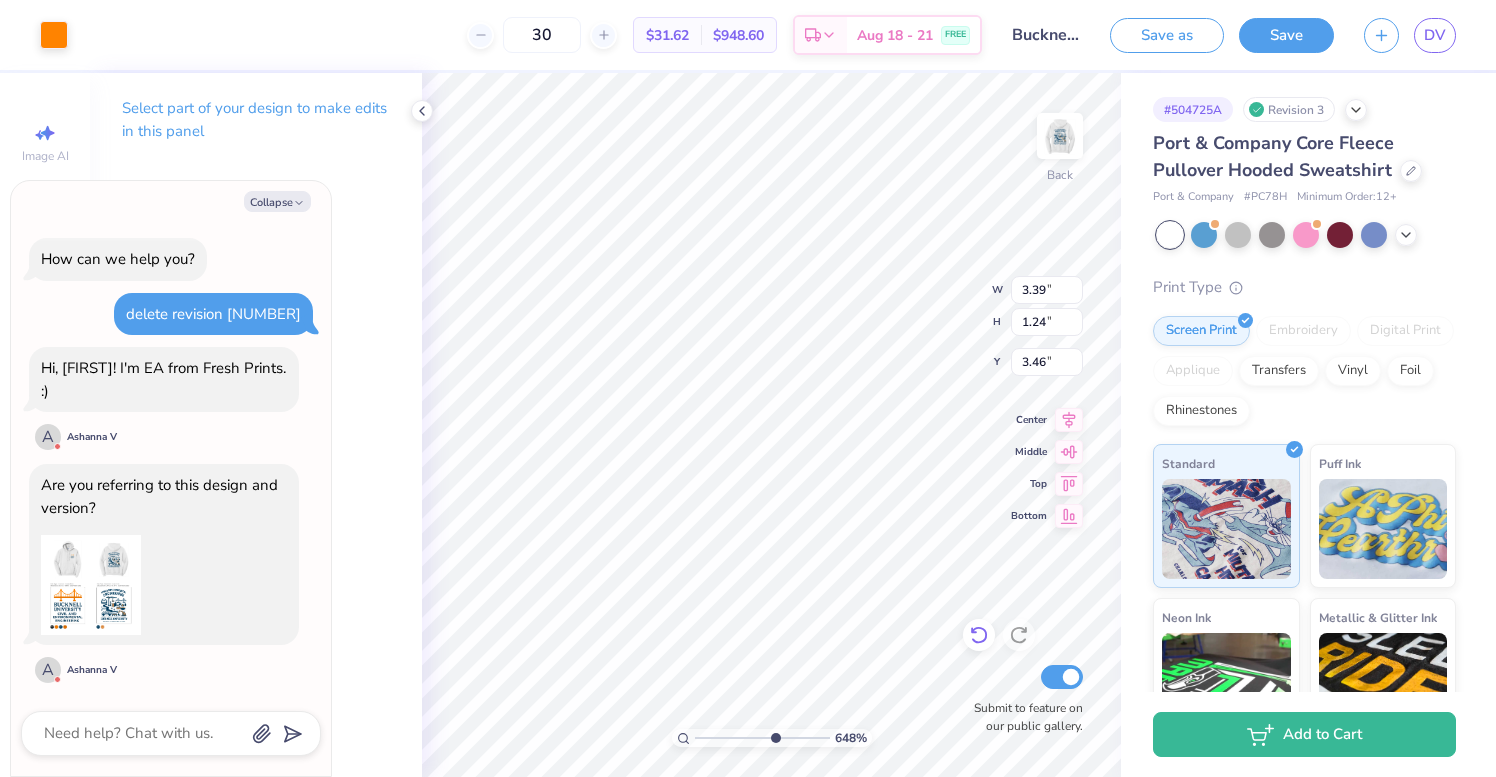 type on "x" 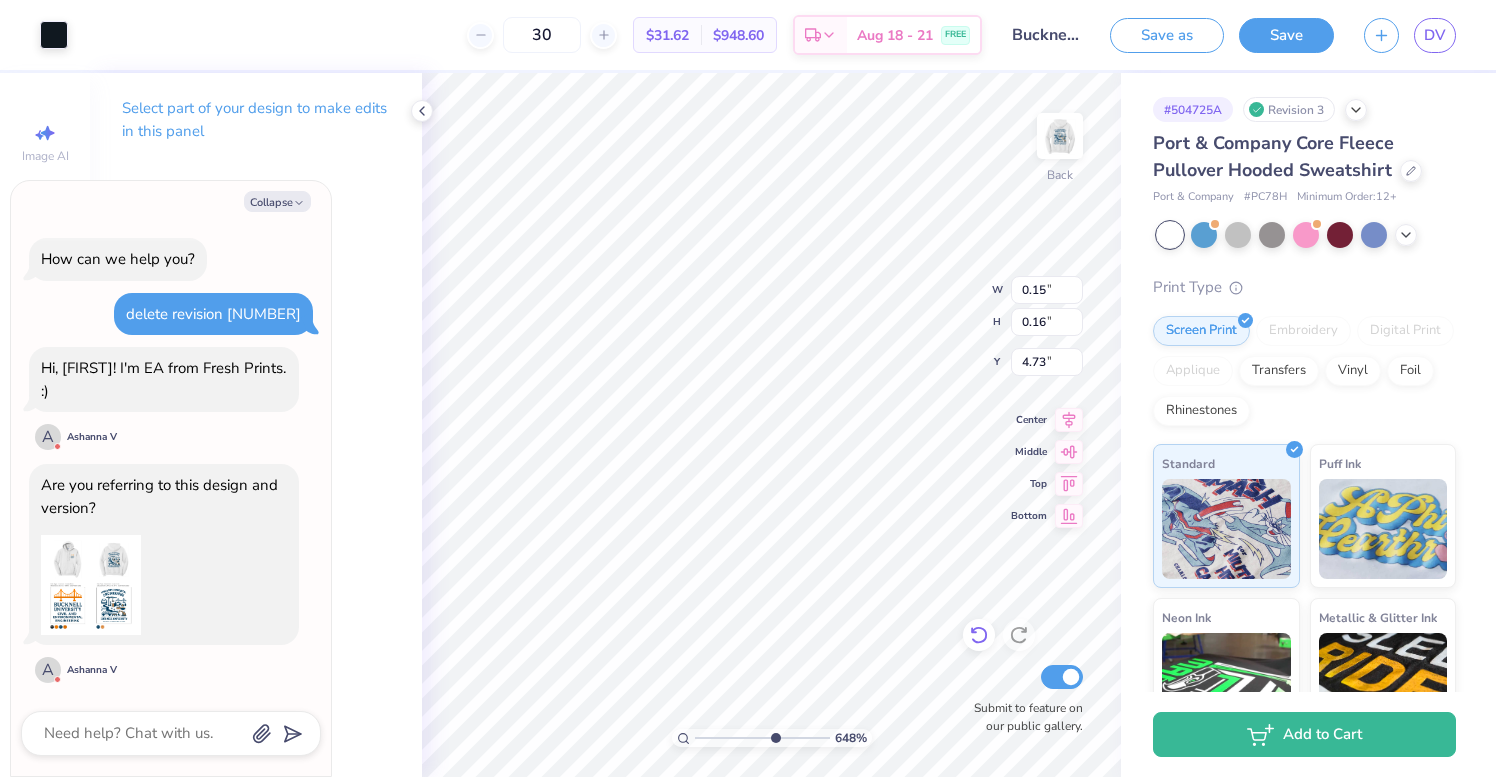 type on "x" 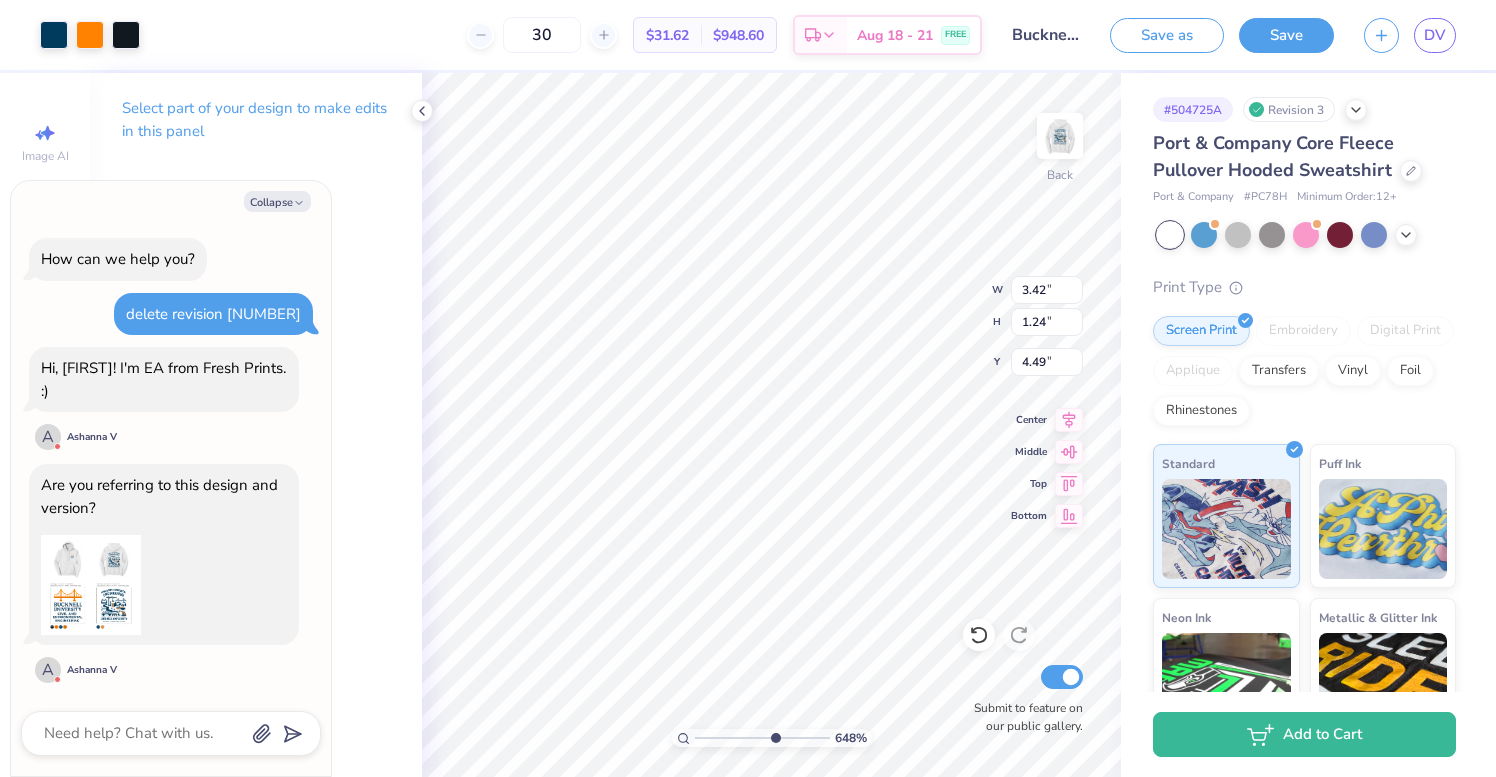 type on "x" 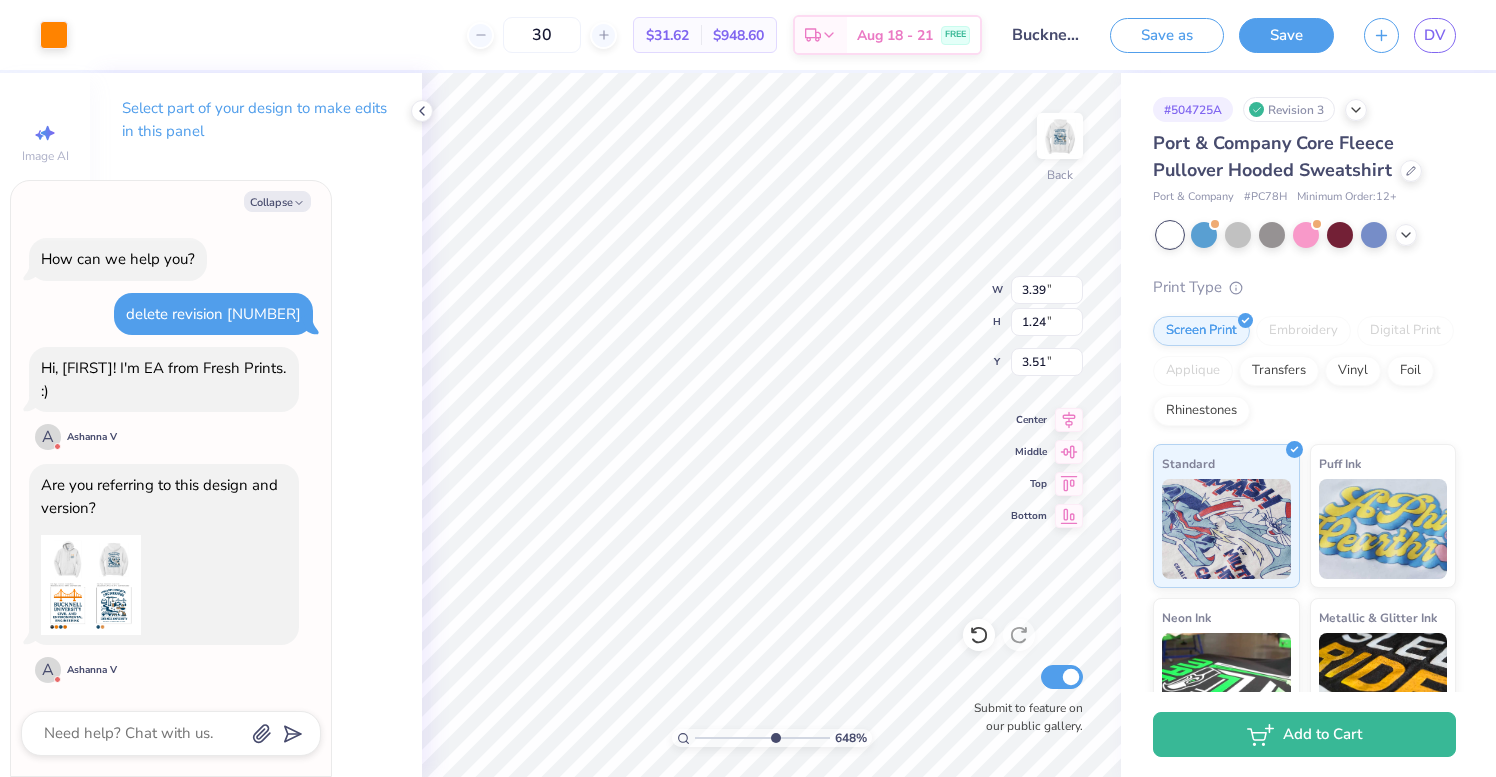 type on "x" 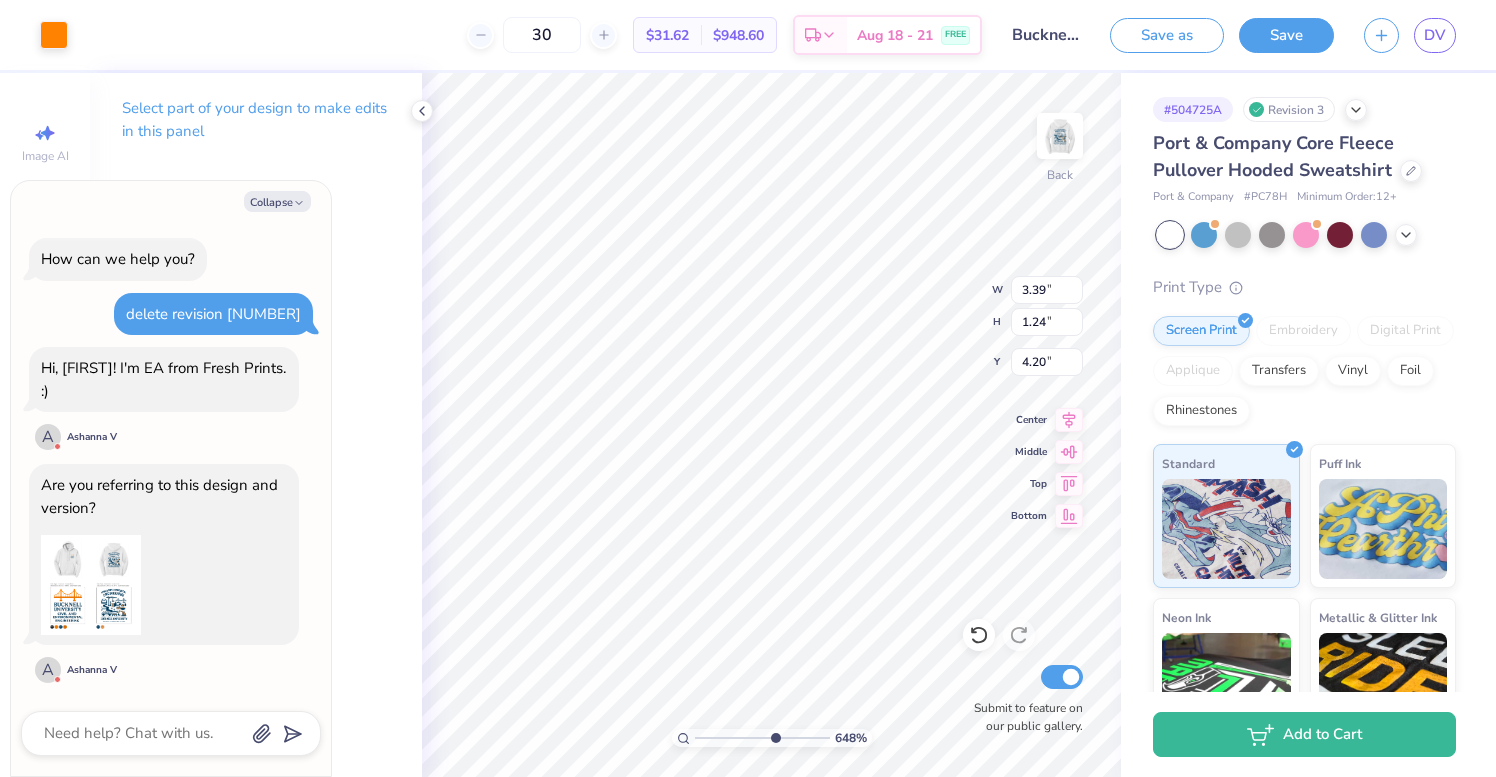 type on "x" 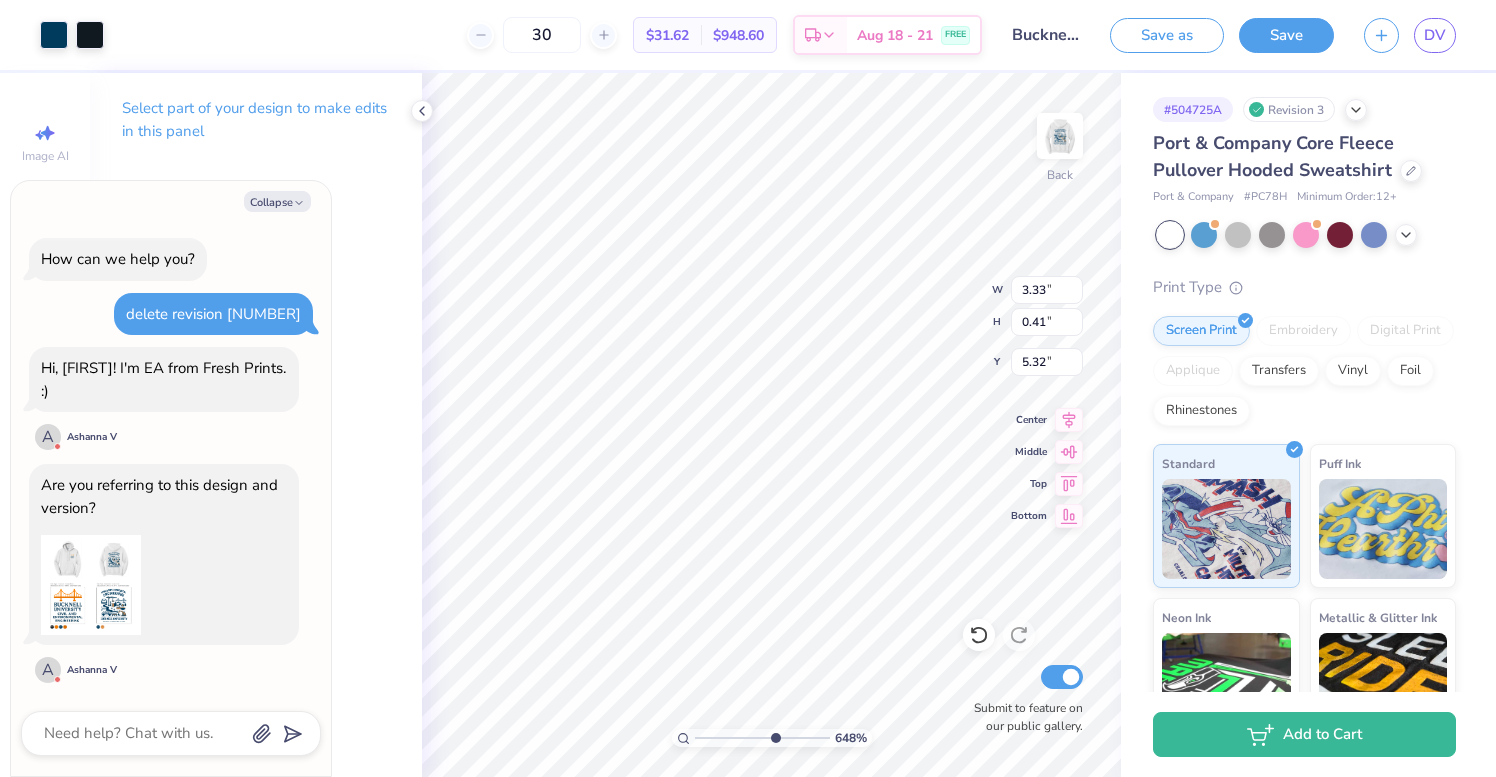 type on "x" 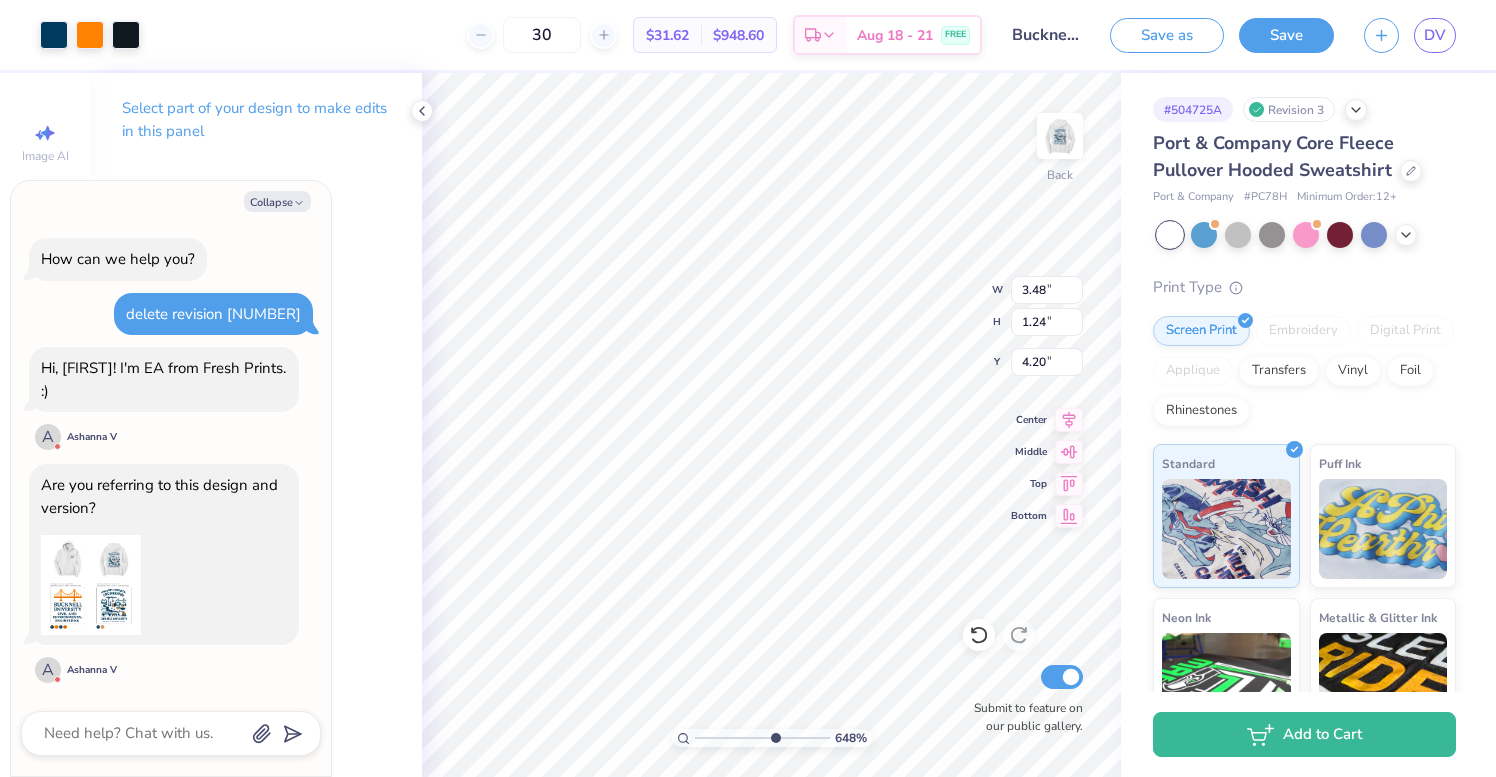 type on "x" 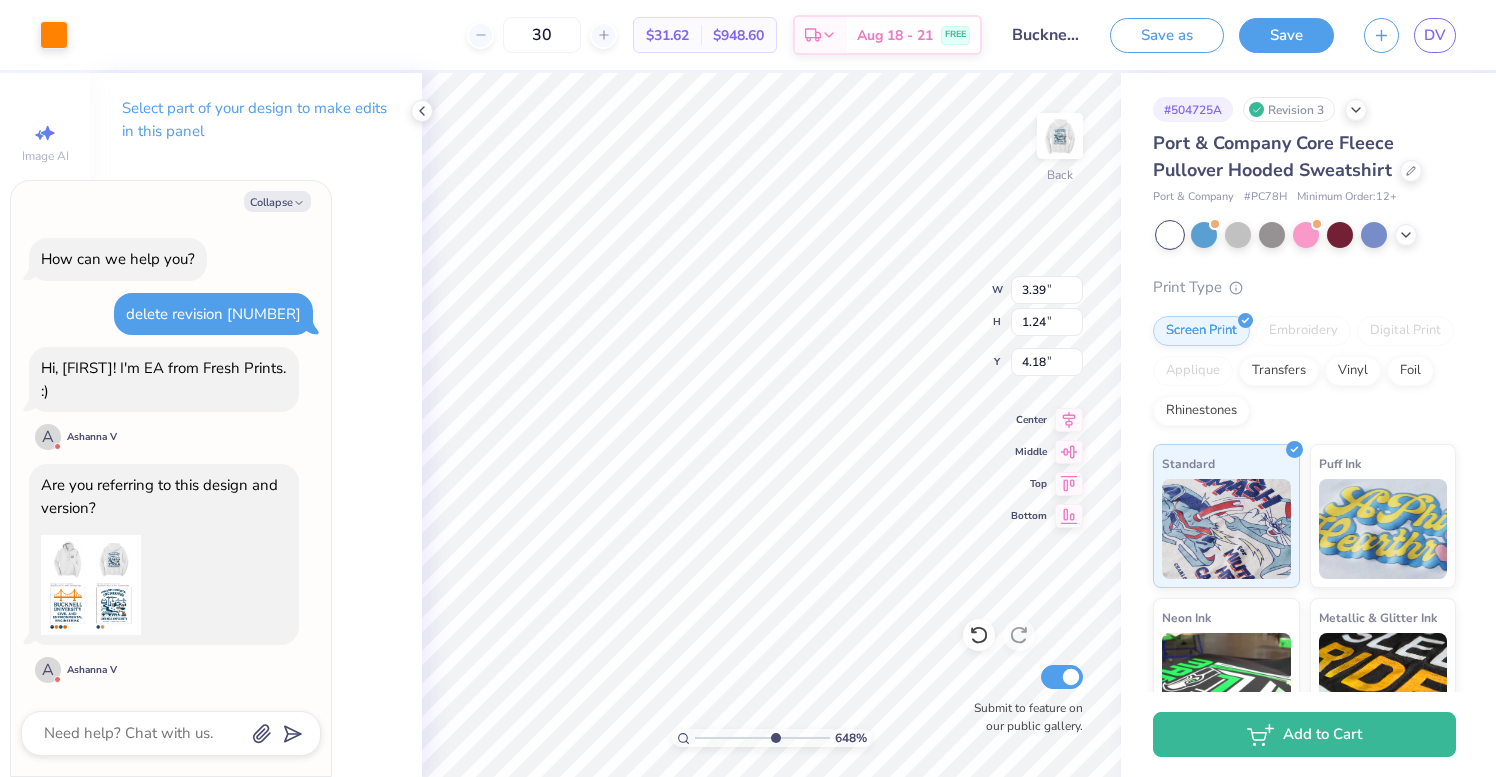 type on "x" 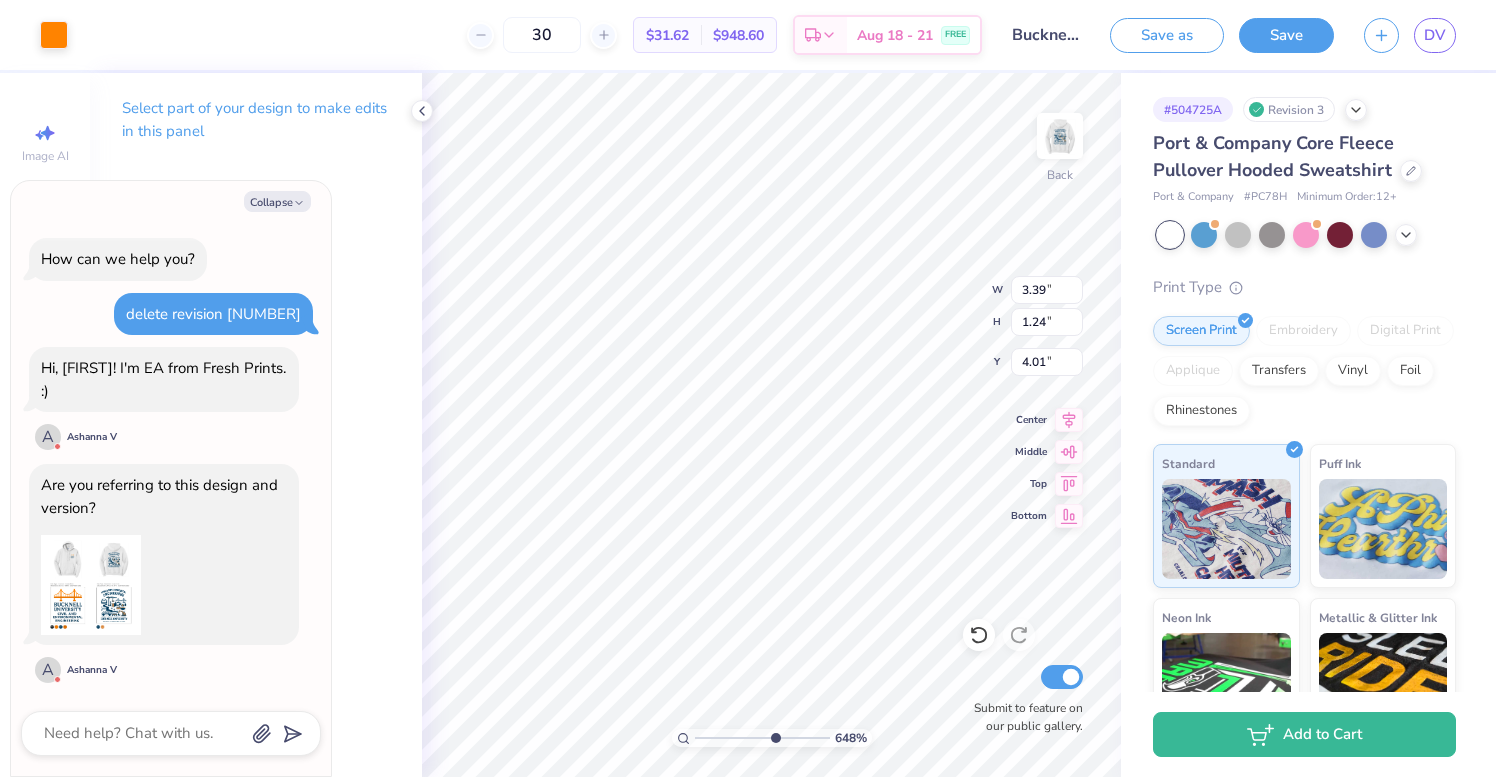 click on "Select part of your design to make edits in this panel" at bounding box center (256, 127) 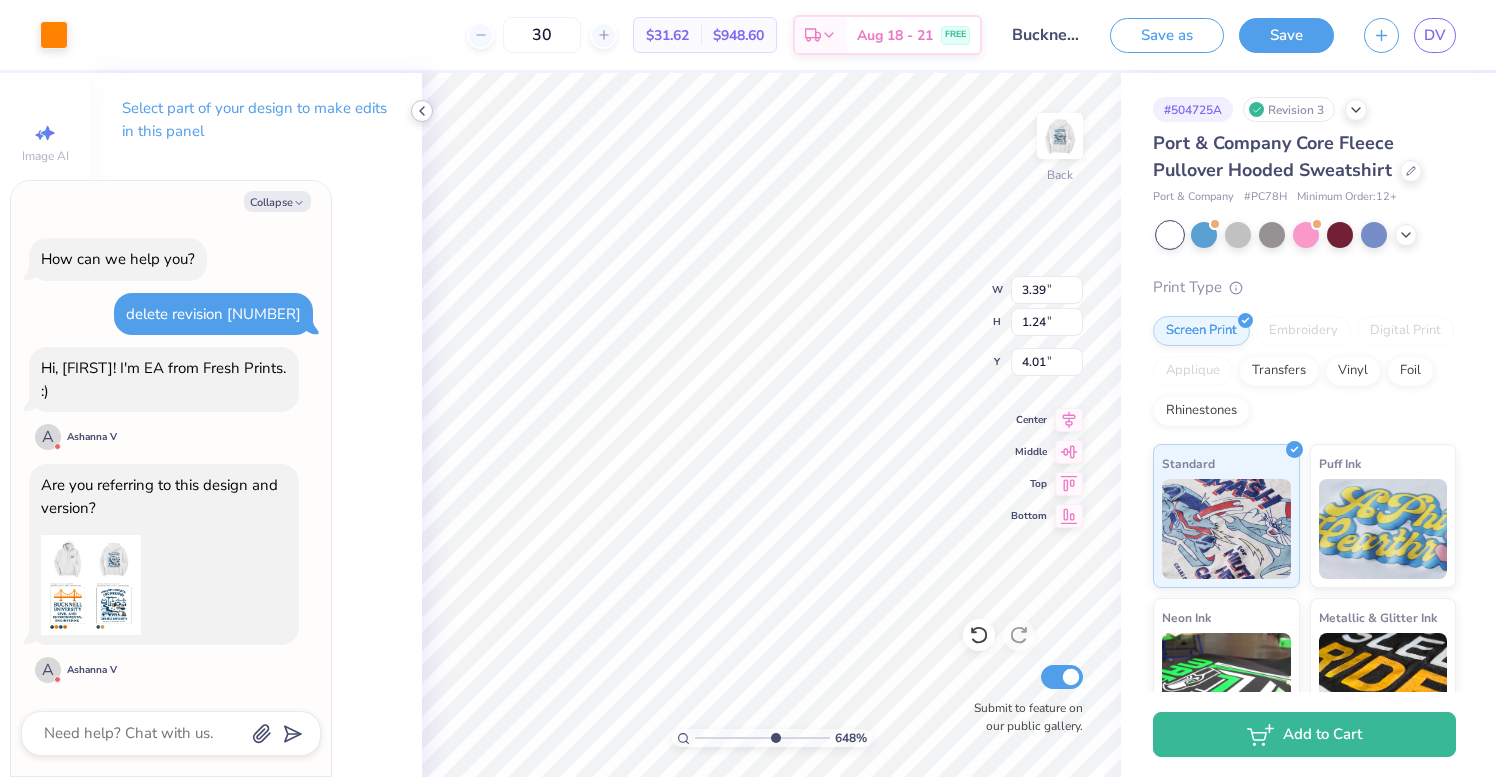 click 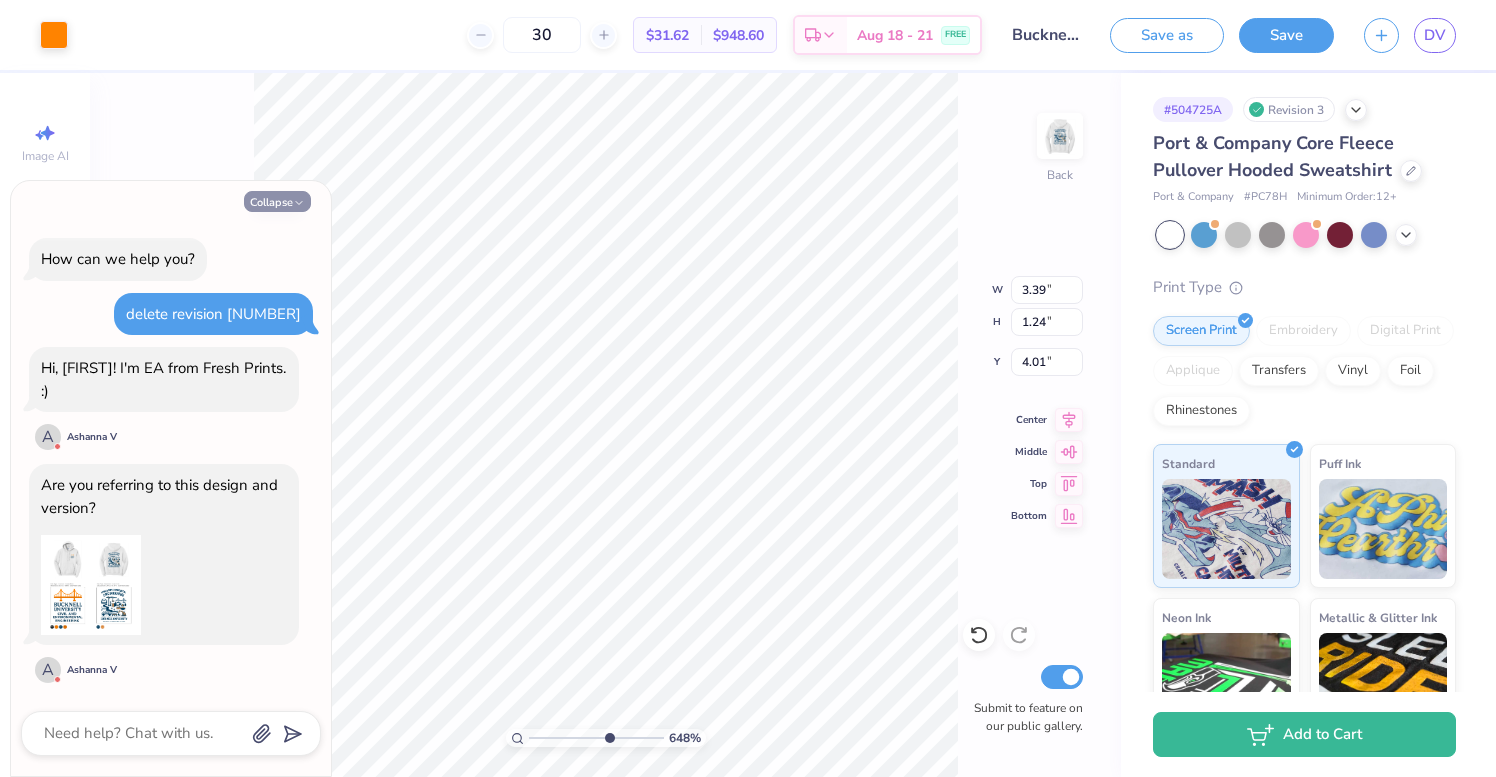 click on "Collapse" at bounding box center (277, 201) 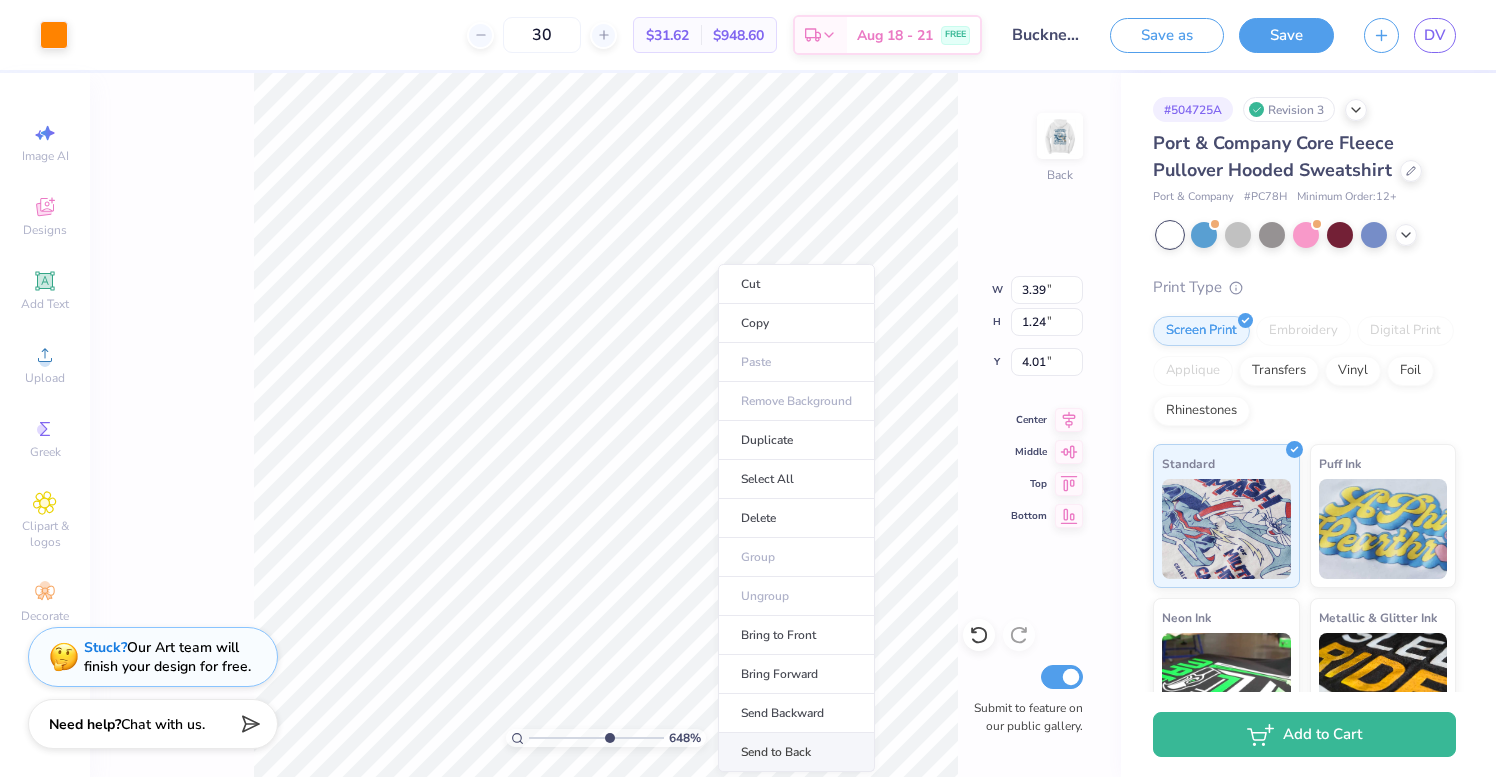 click on "Send to Back" at bounding box center [796, 752] 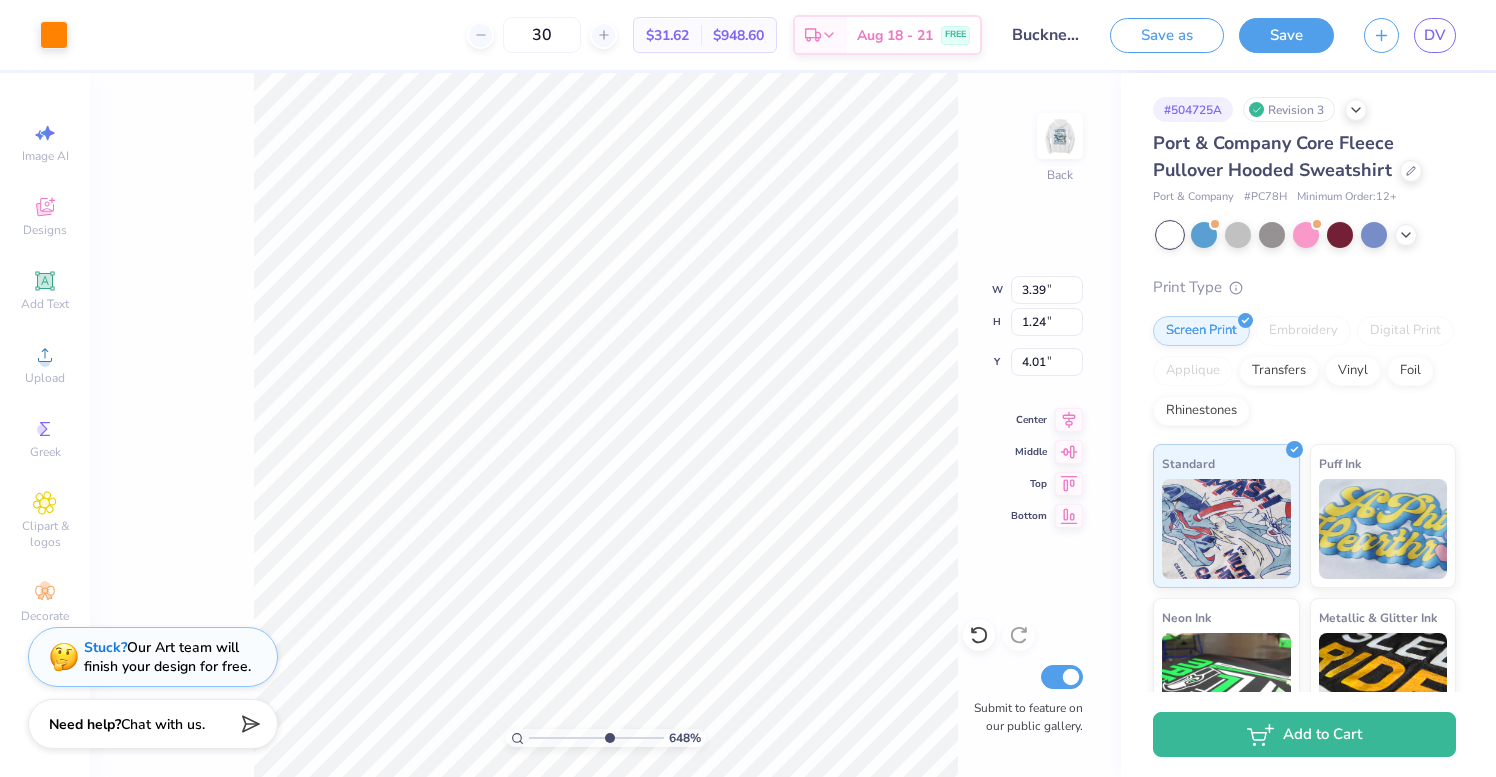 type on "3.40" 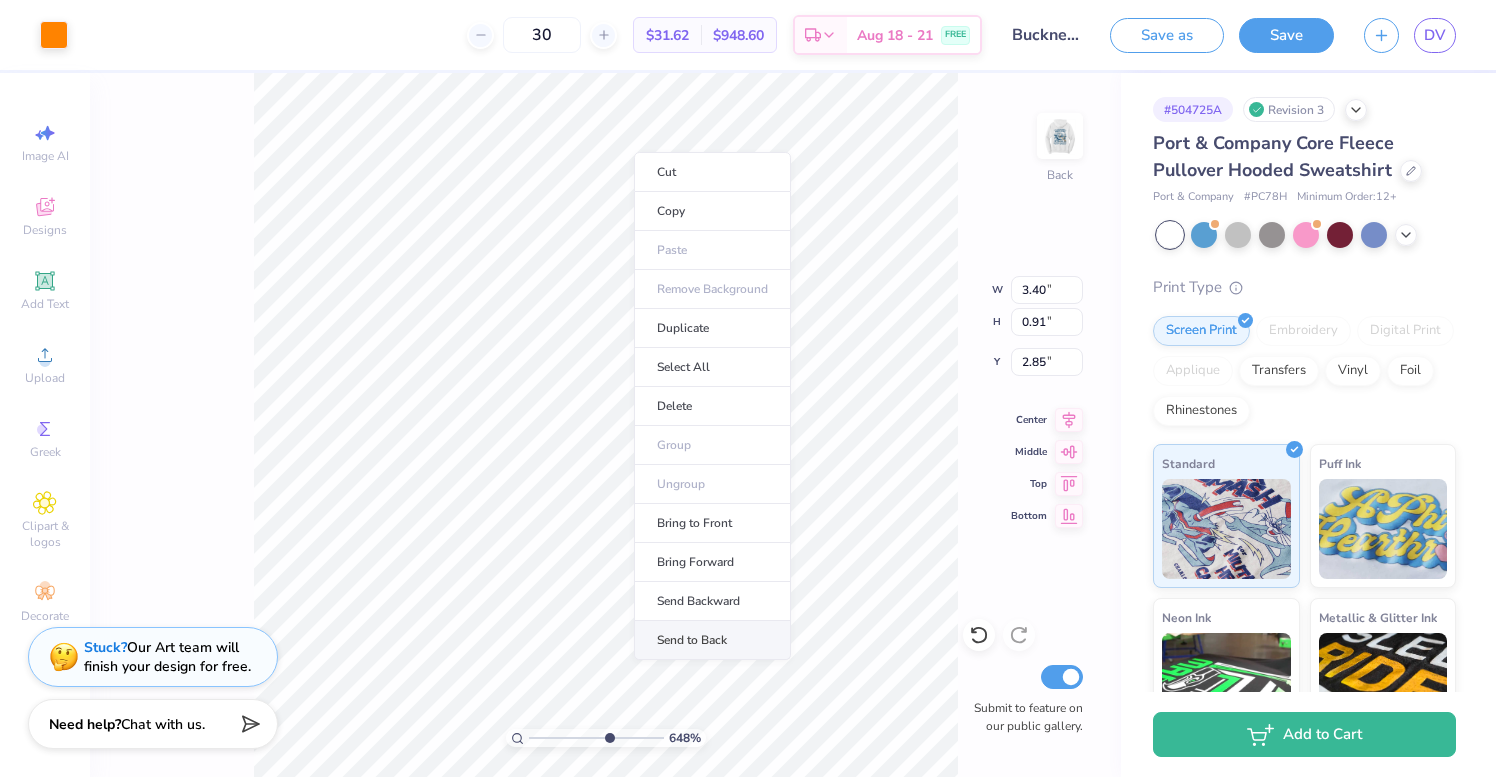 click on "Send to Back" at bounding box center [712, 640] 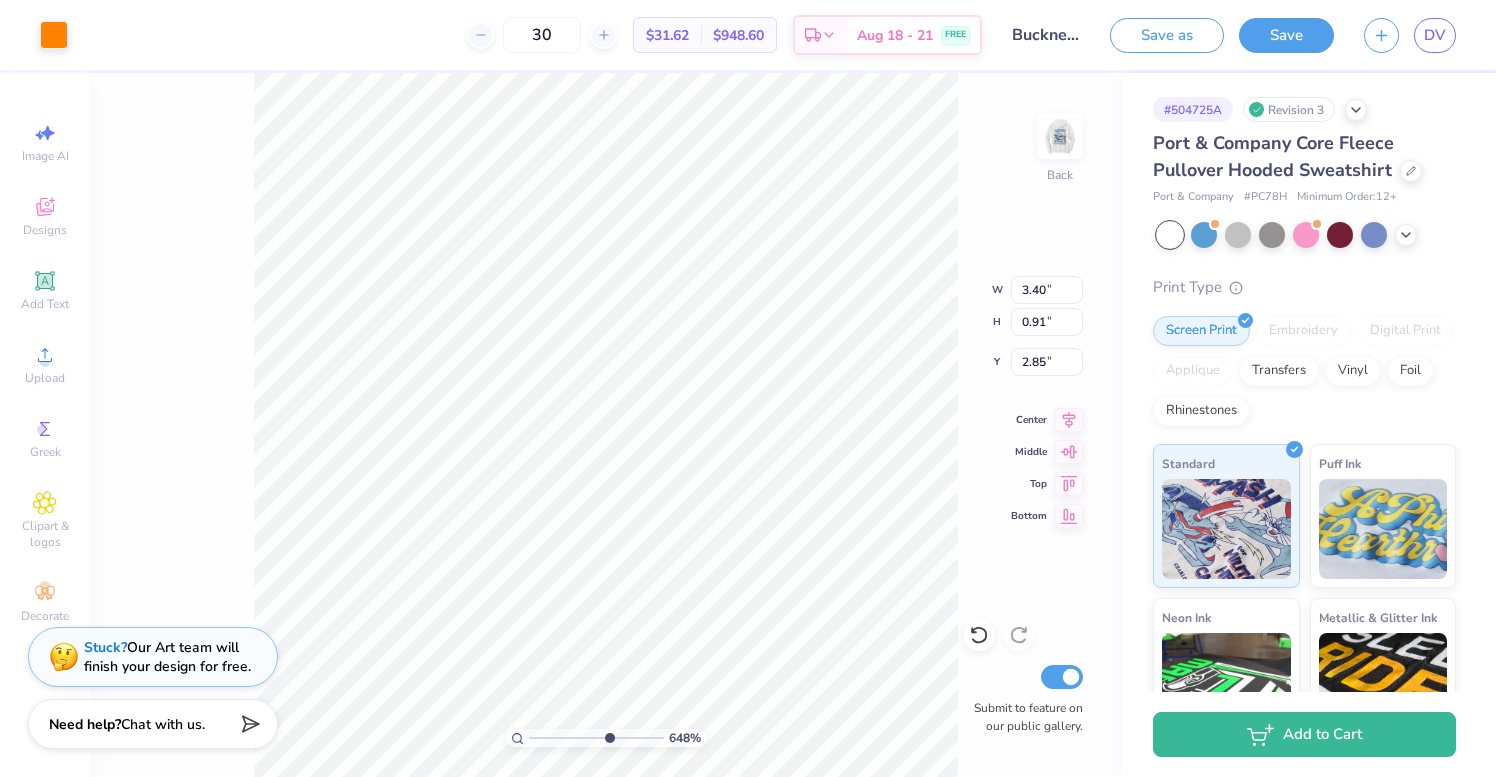type on "3.00" 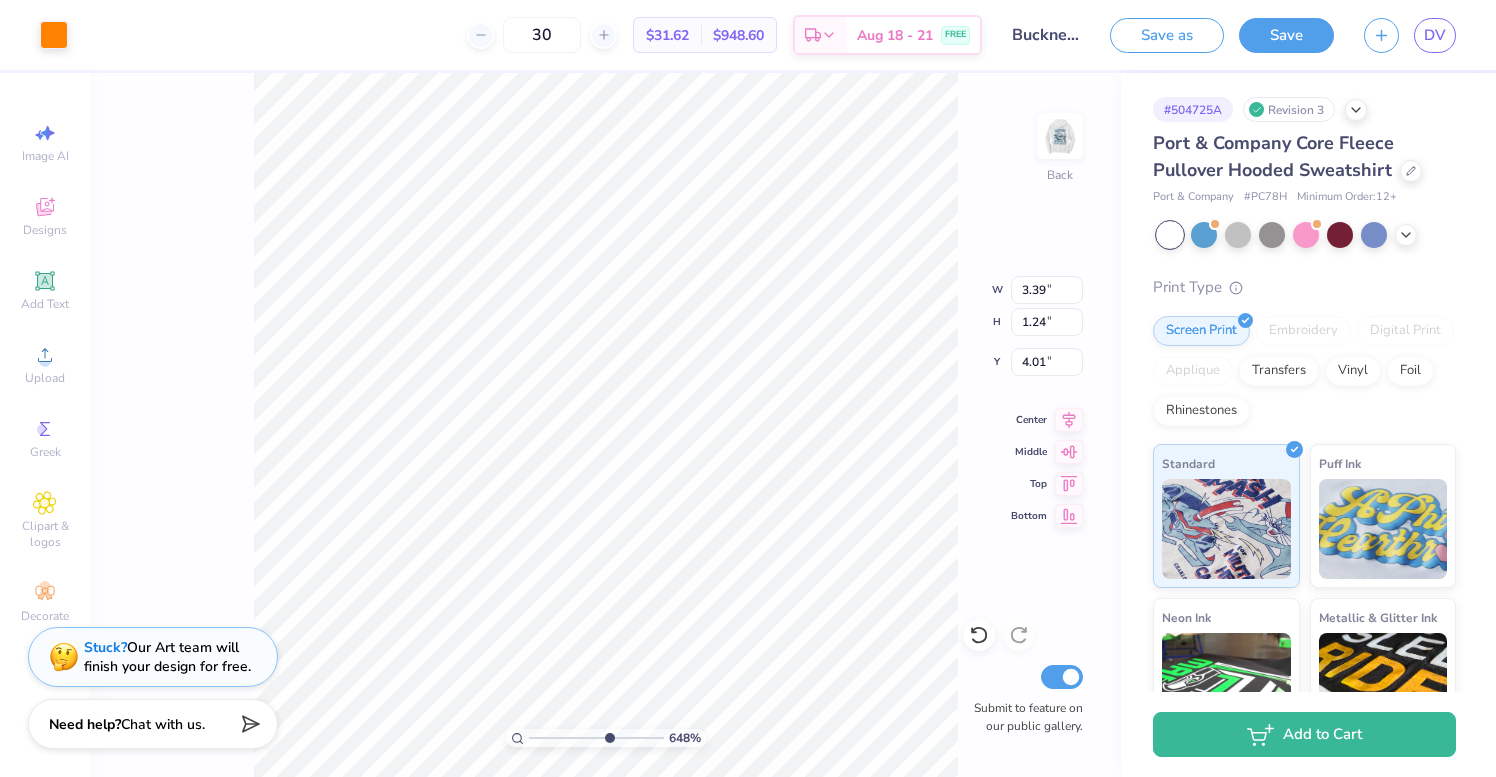 type on "4.06" 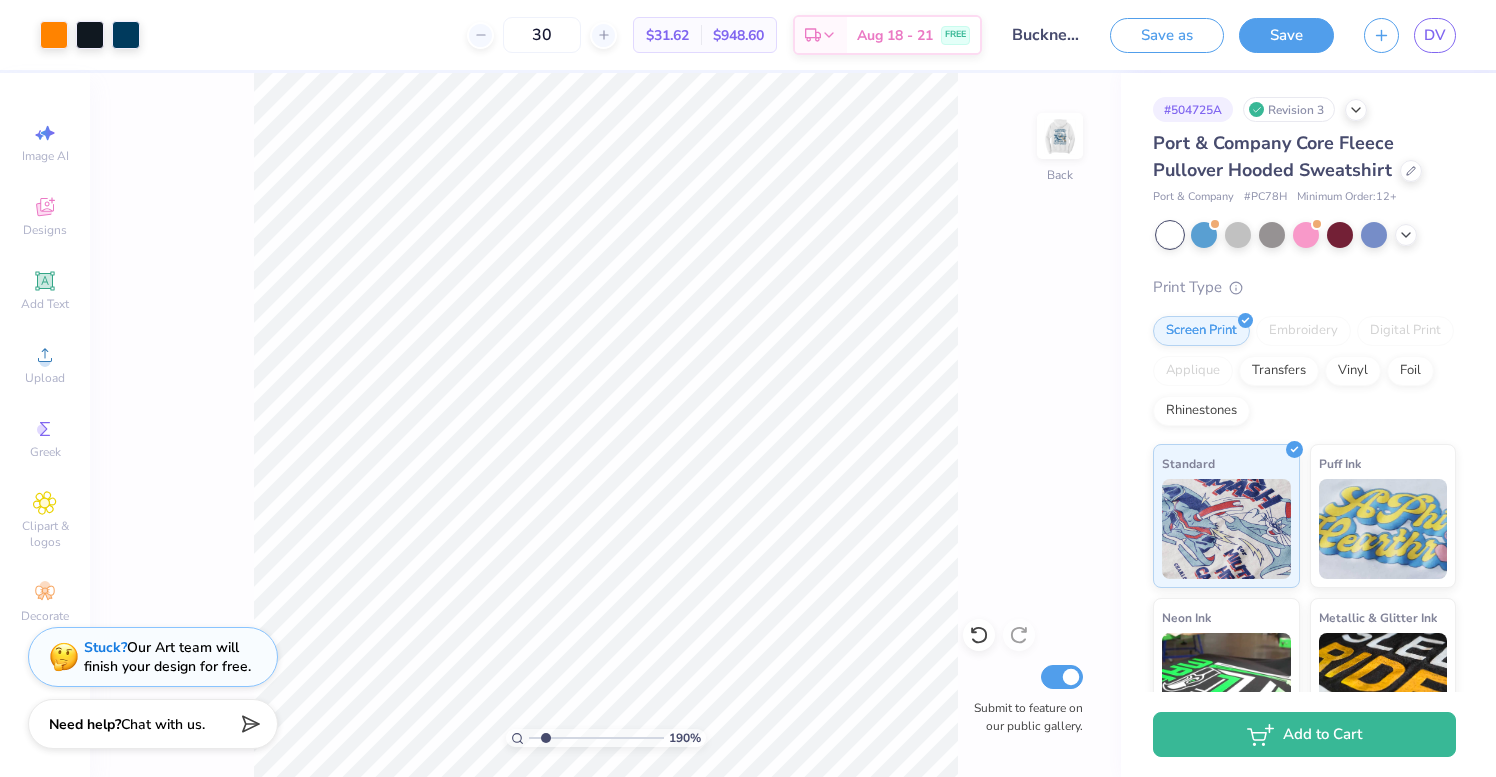 drag, startPoint x: 608, startPoint y: 738, endPoint x: 545, endPoint y: 739, distance: 63.007935 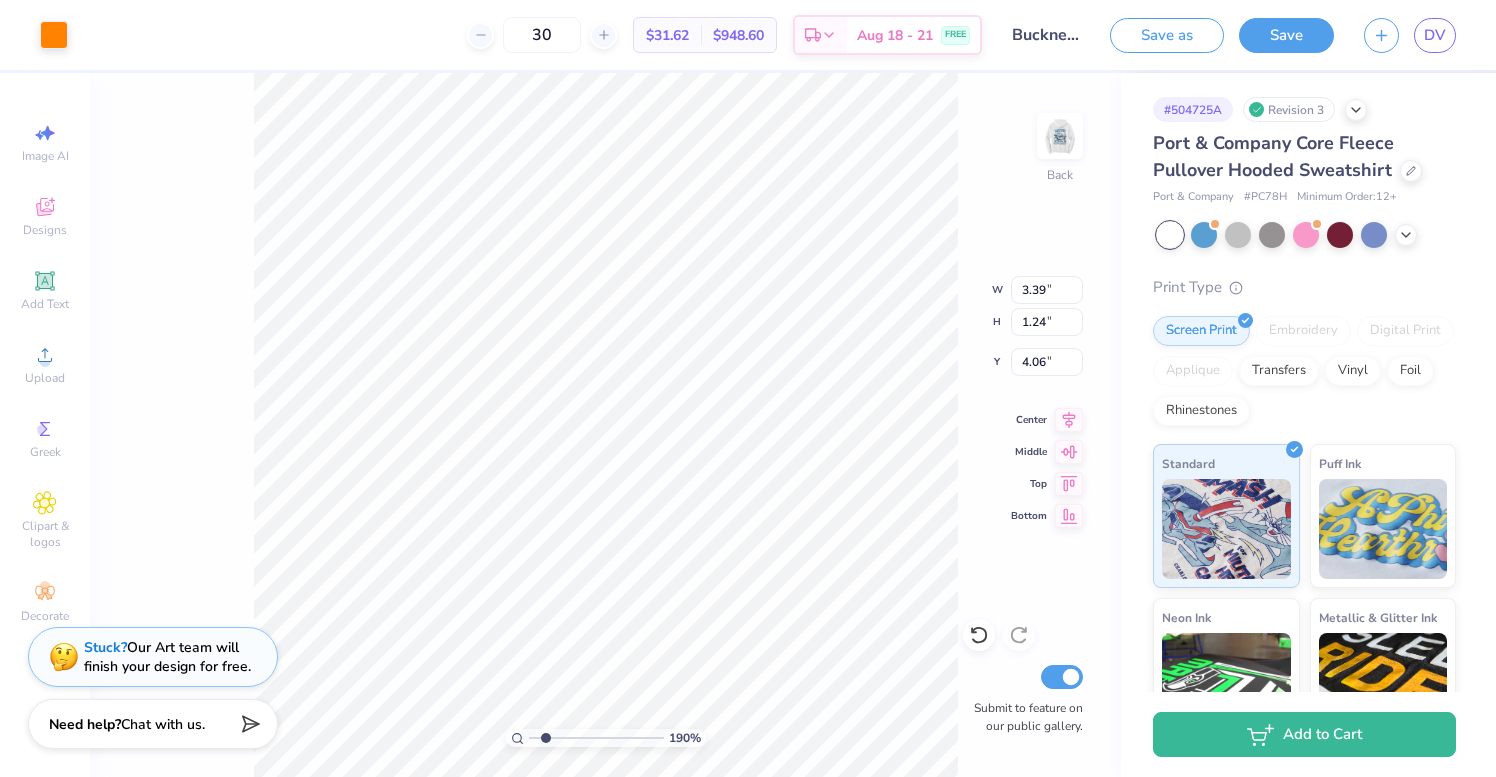 type on "4.19" 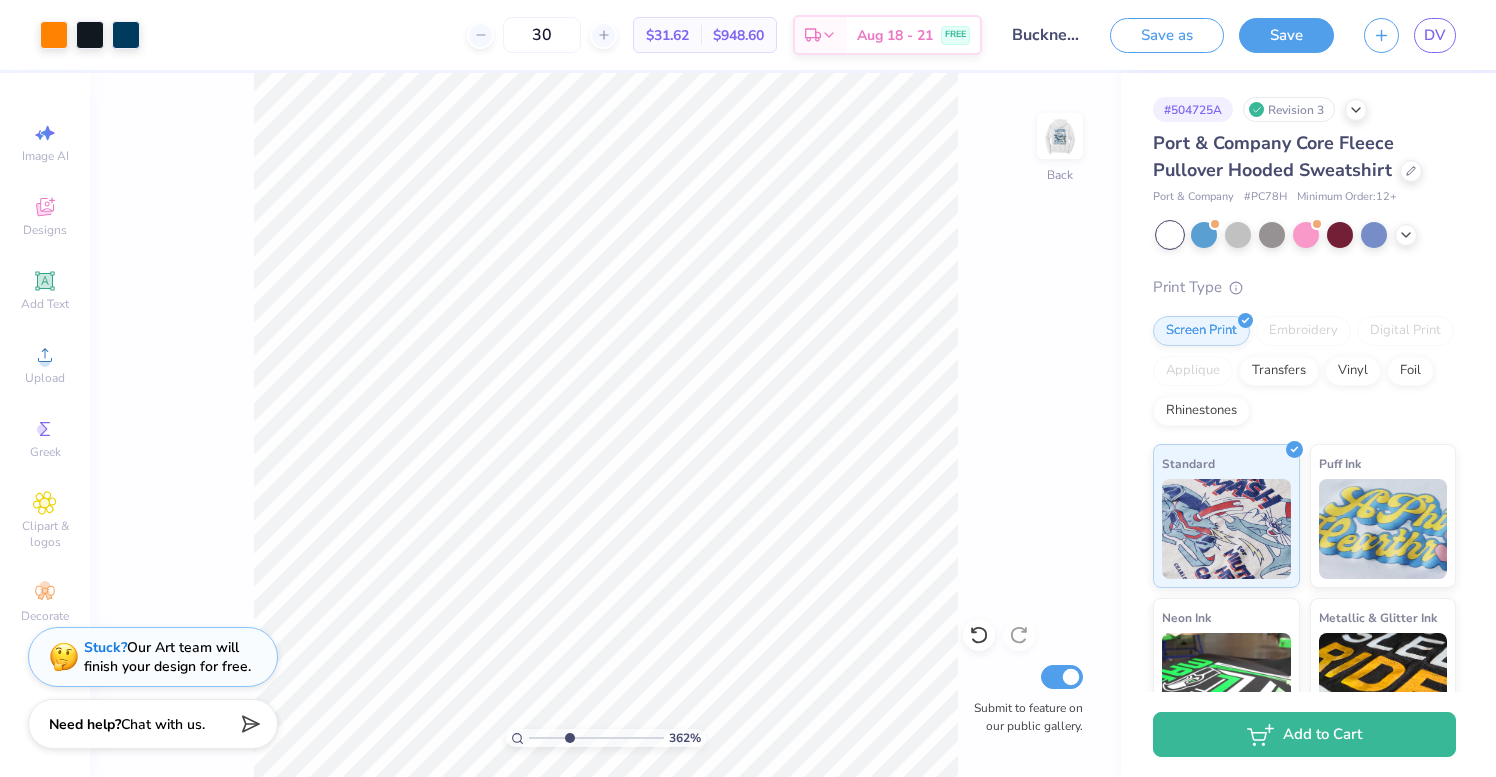 drag, startPoint x: 547, startPoint y: 736, endPoint x: 568, endPoint y: 736, distance: 21 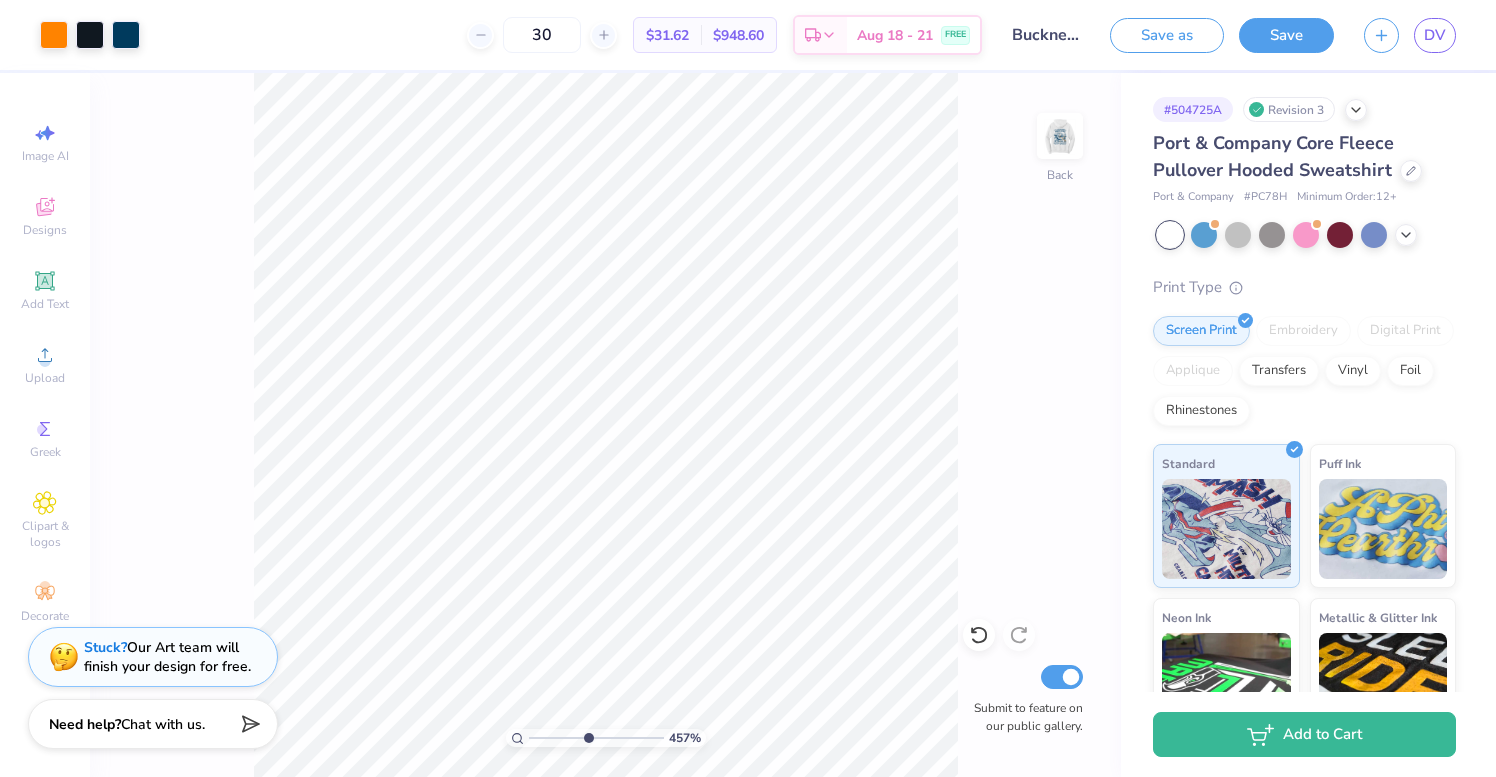 drag, startPoint x: 571, startPoint y: 734, endPoint x: 587, endPoint y: 735, distance: 16.03122 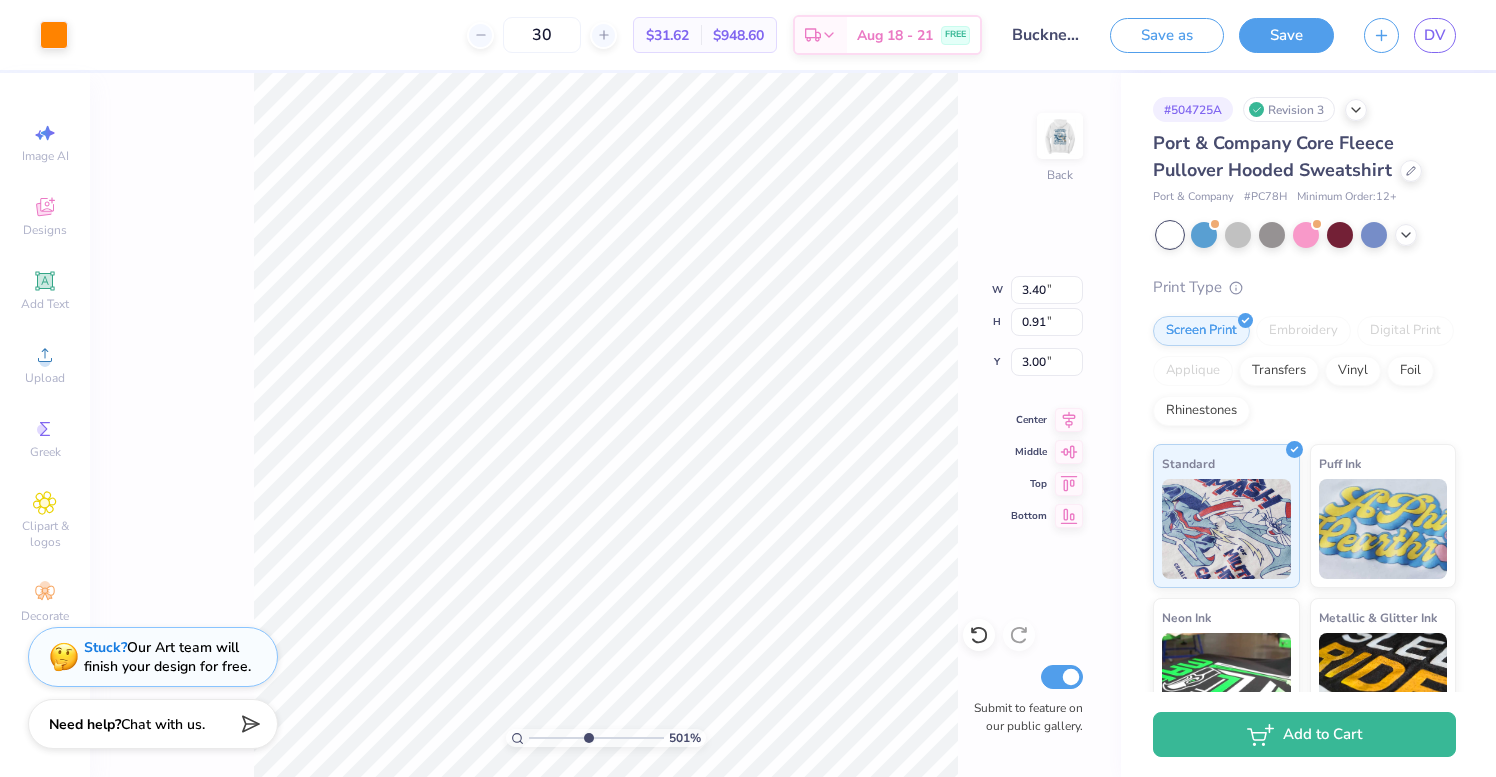 type on "2.93" 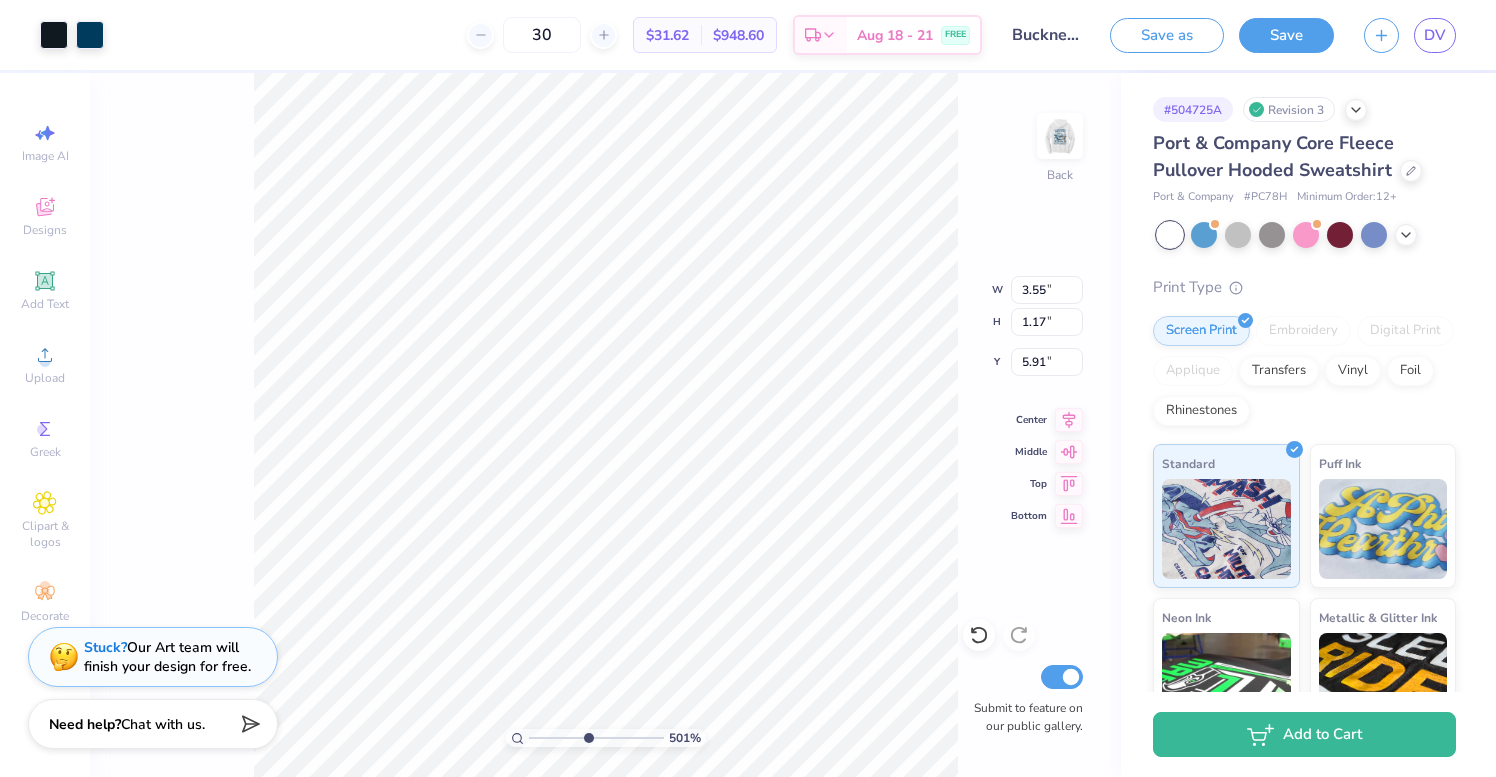 type on "5.60" 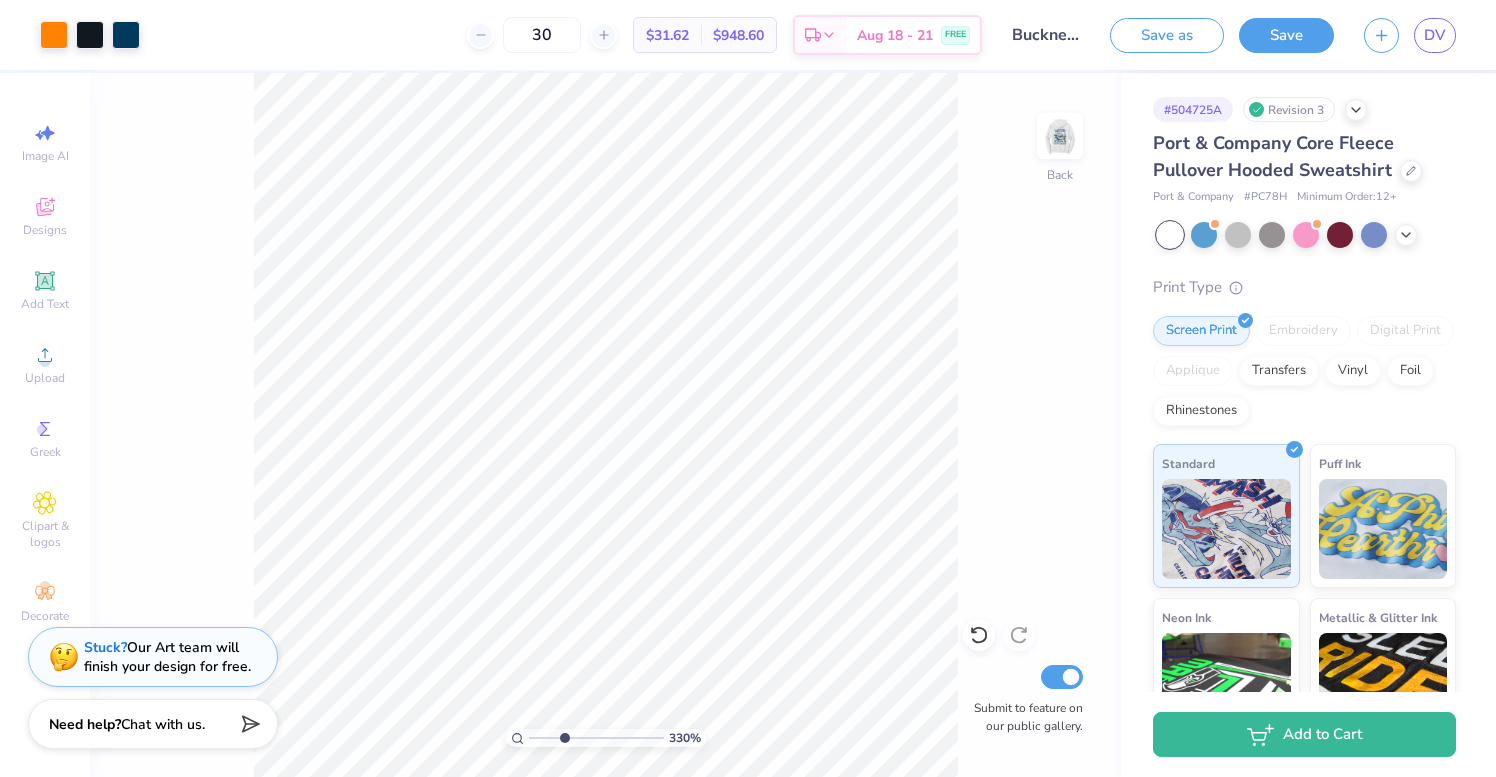 drag, startPoint x: 592, startPoint y: 737, endPoint x: 564, endPoint y: 737, distance: 28 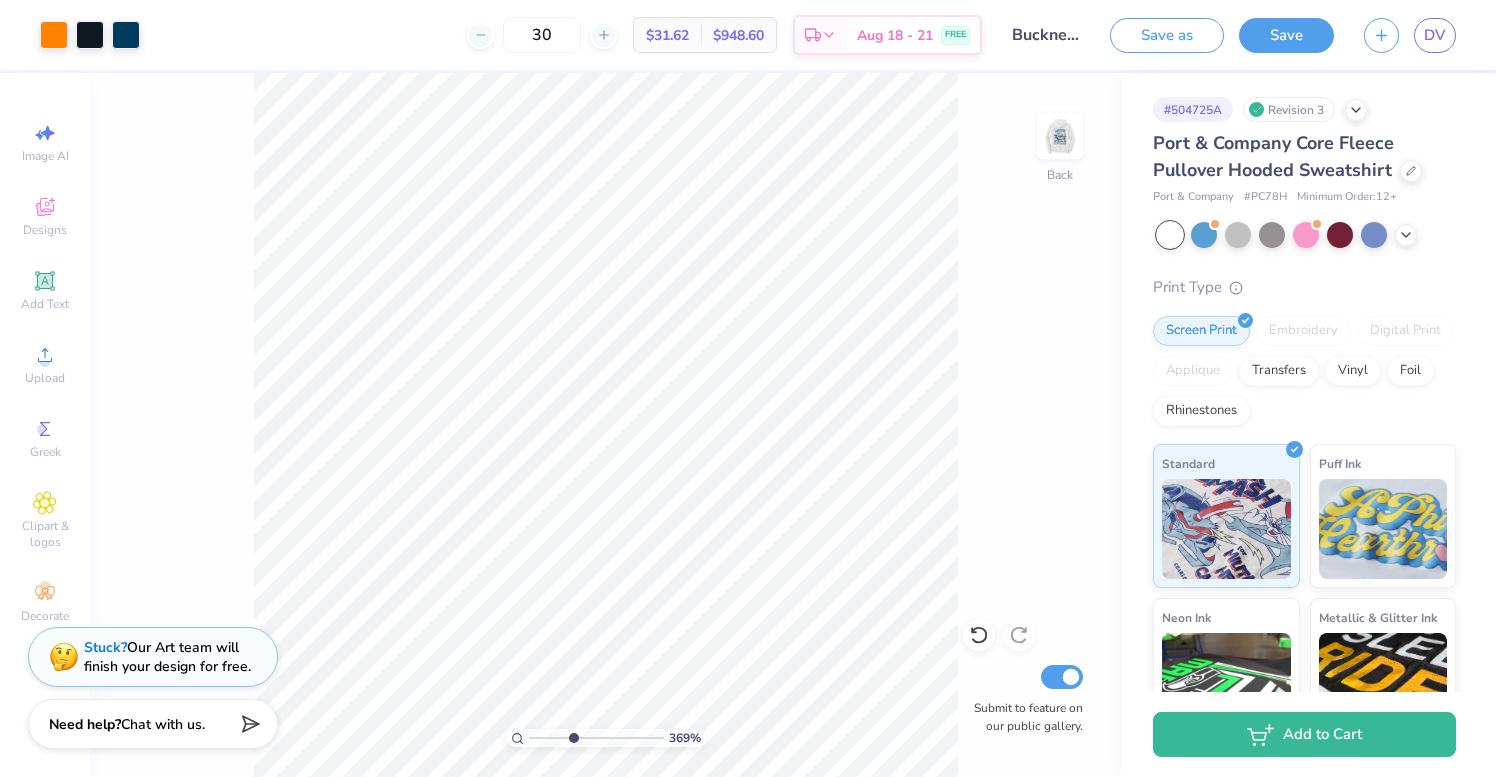 click at bounding box center [596, 738] 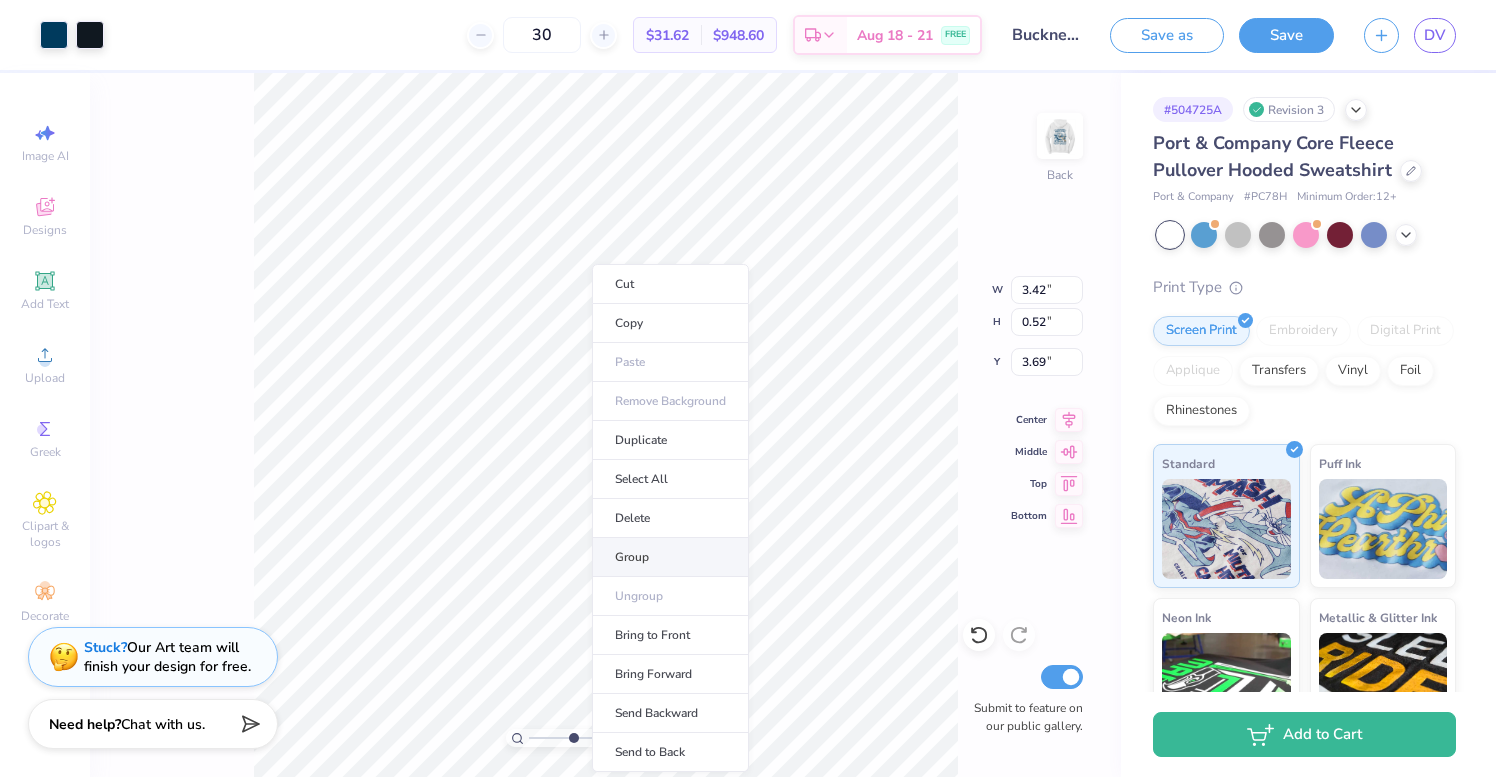 click on "Group" at bounding box center (670, 557) 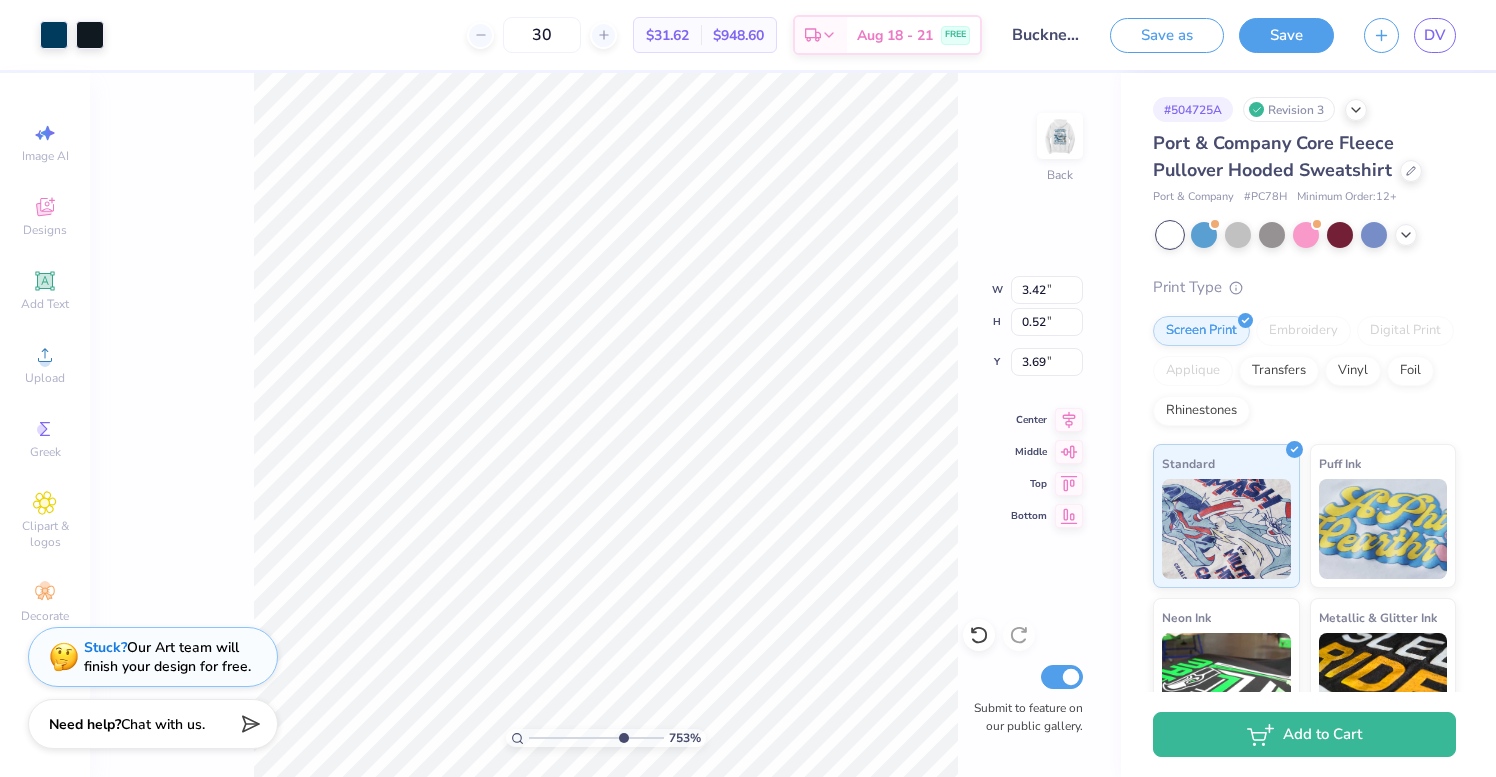 drag, startPoint x: 573, startPoint y: 736, endPoint x: 621, endPoint y: 741, distance: 48.259712 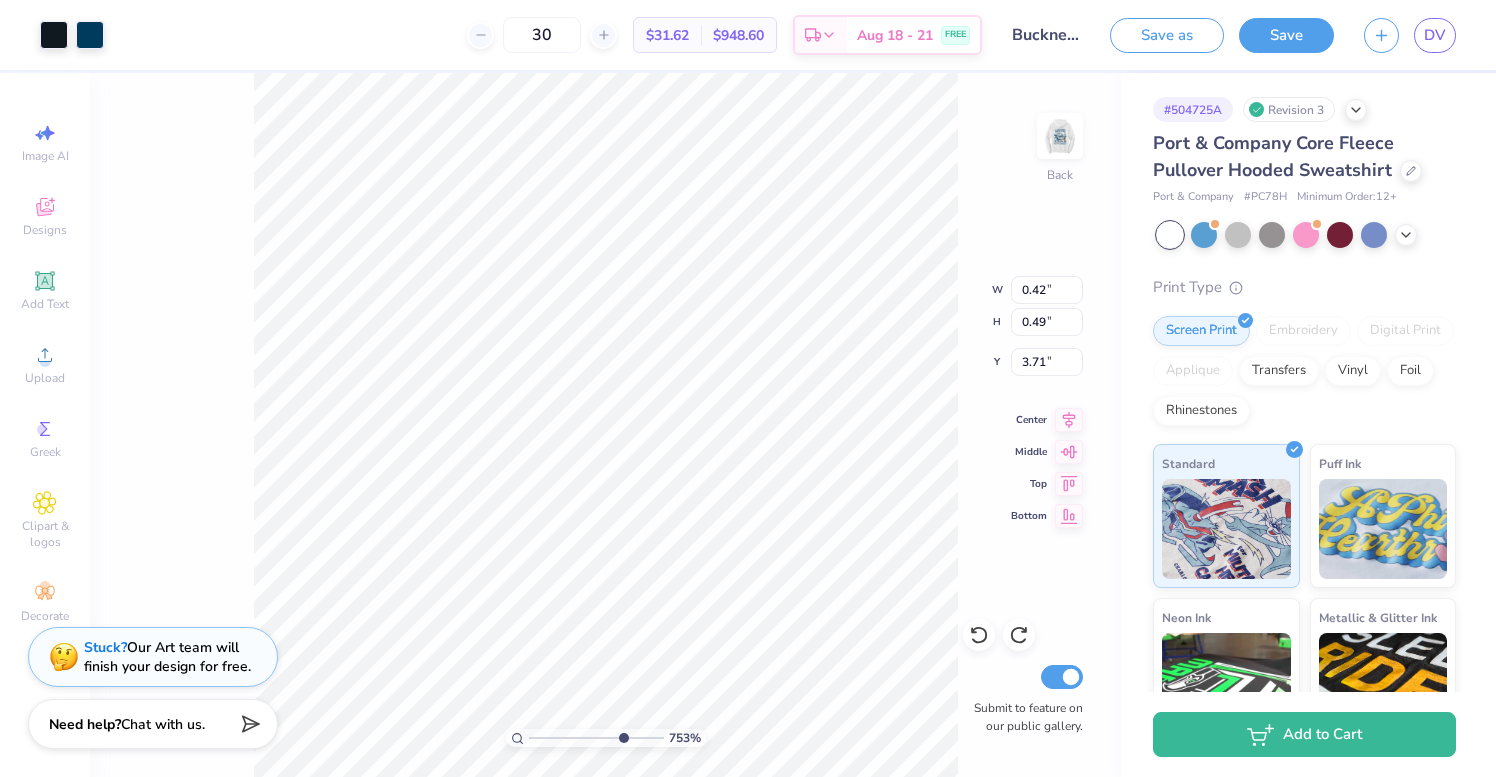 type on "0.36" 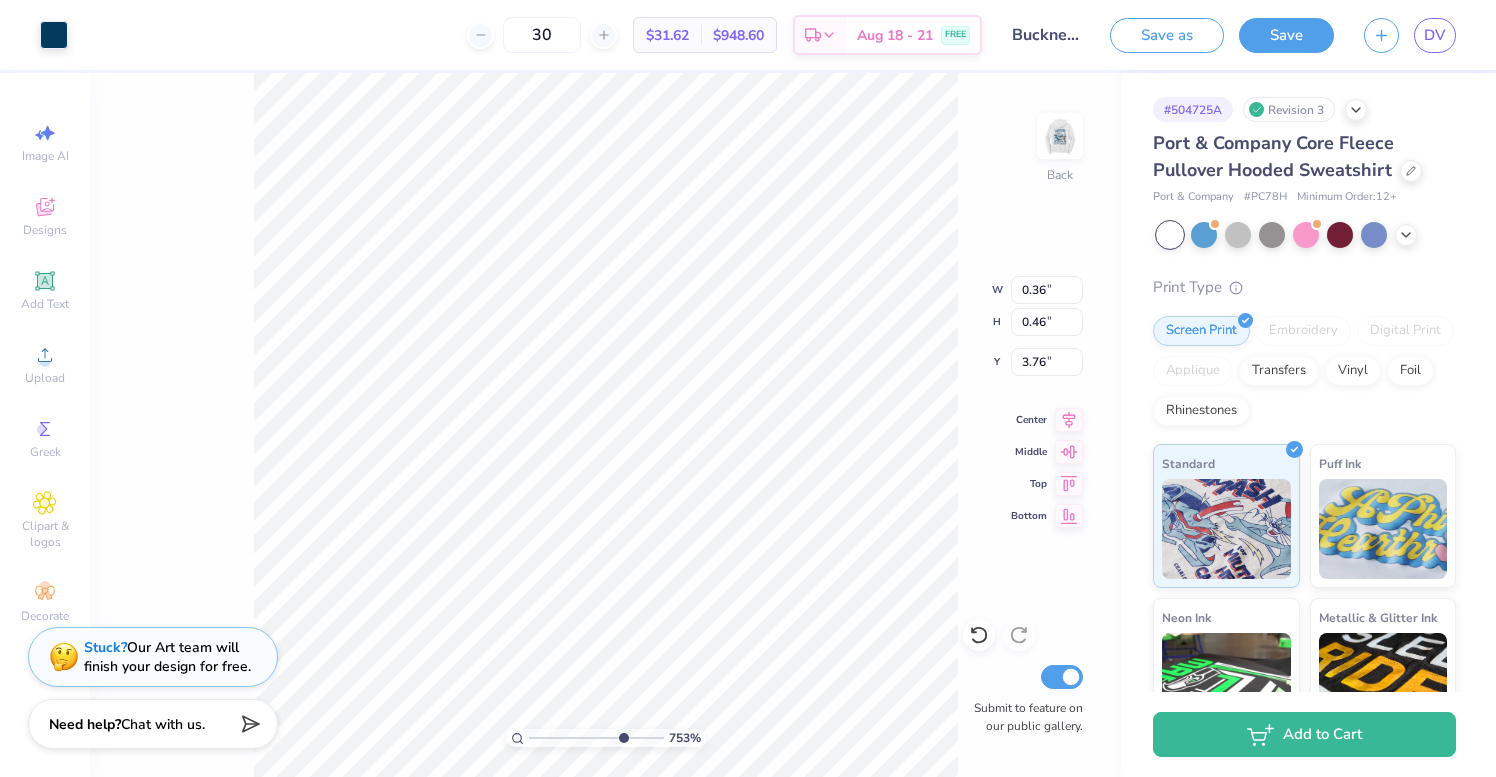 type on "3.69" 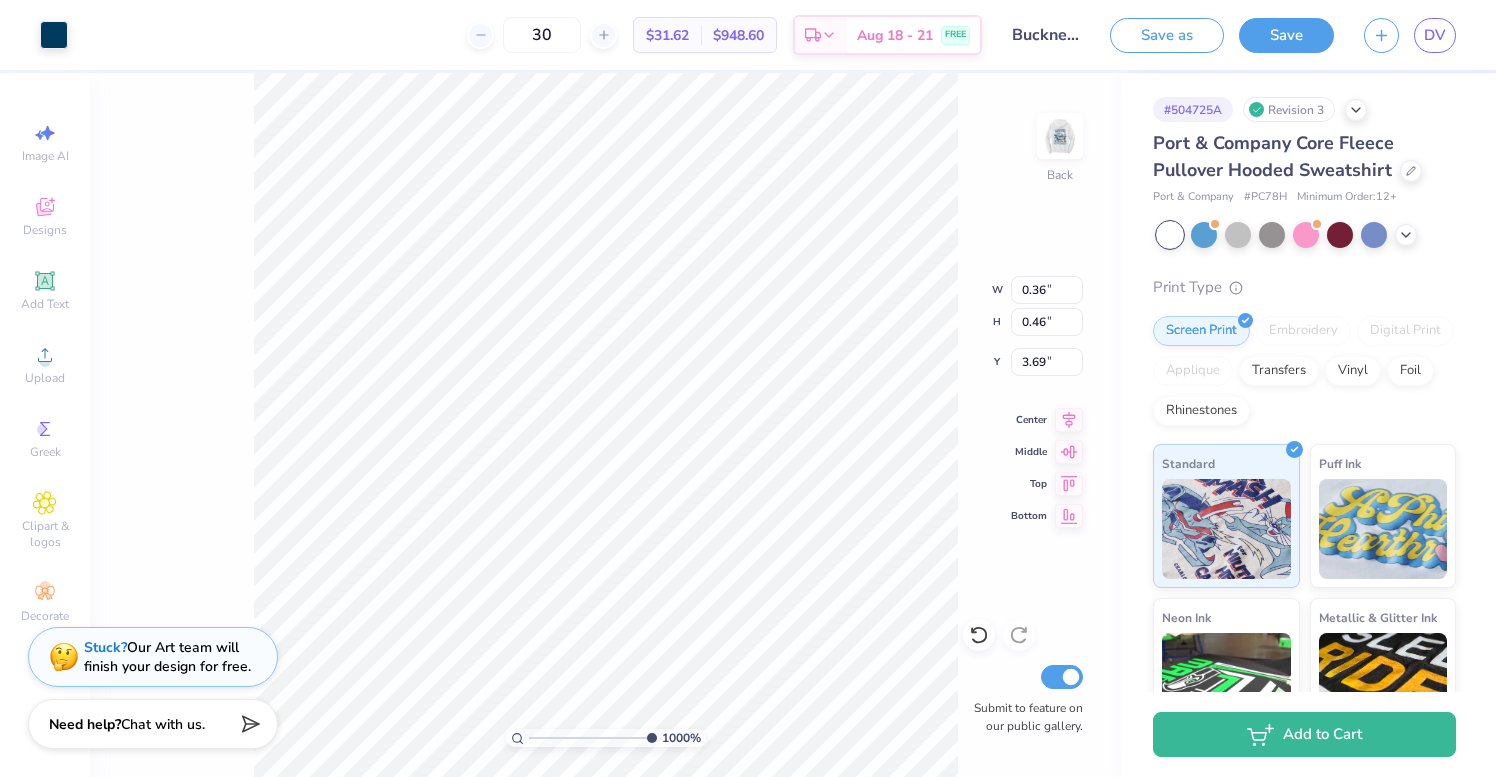 drag, startPoint x: 623, startPoint y: 735, endPoint x: 700, endPoint y: 740, distance: 77.16217 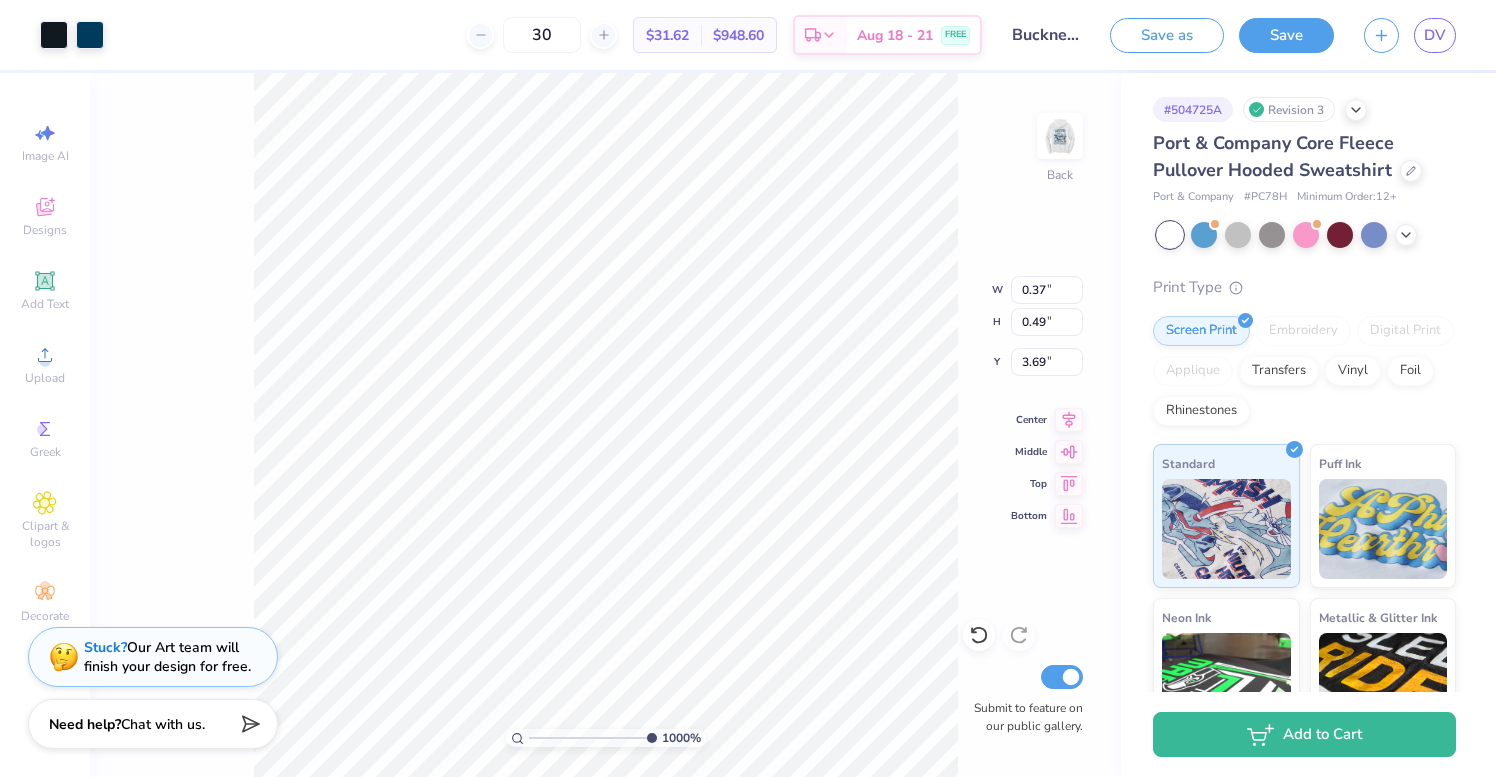 type on "2.75" 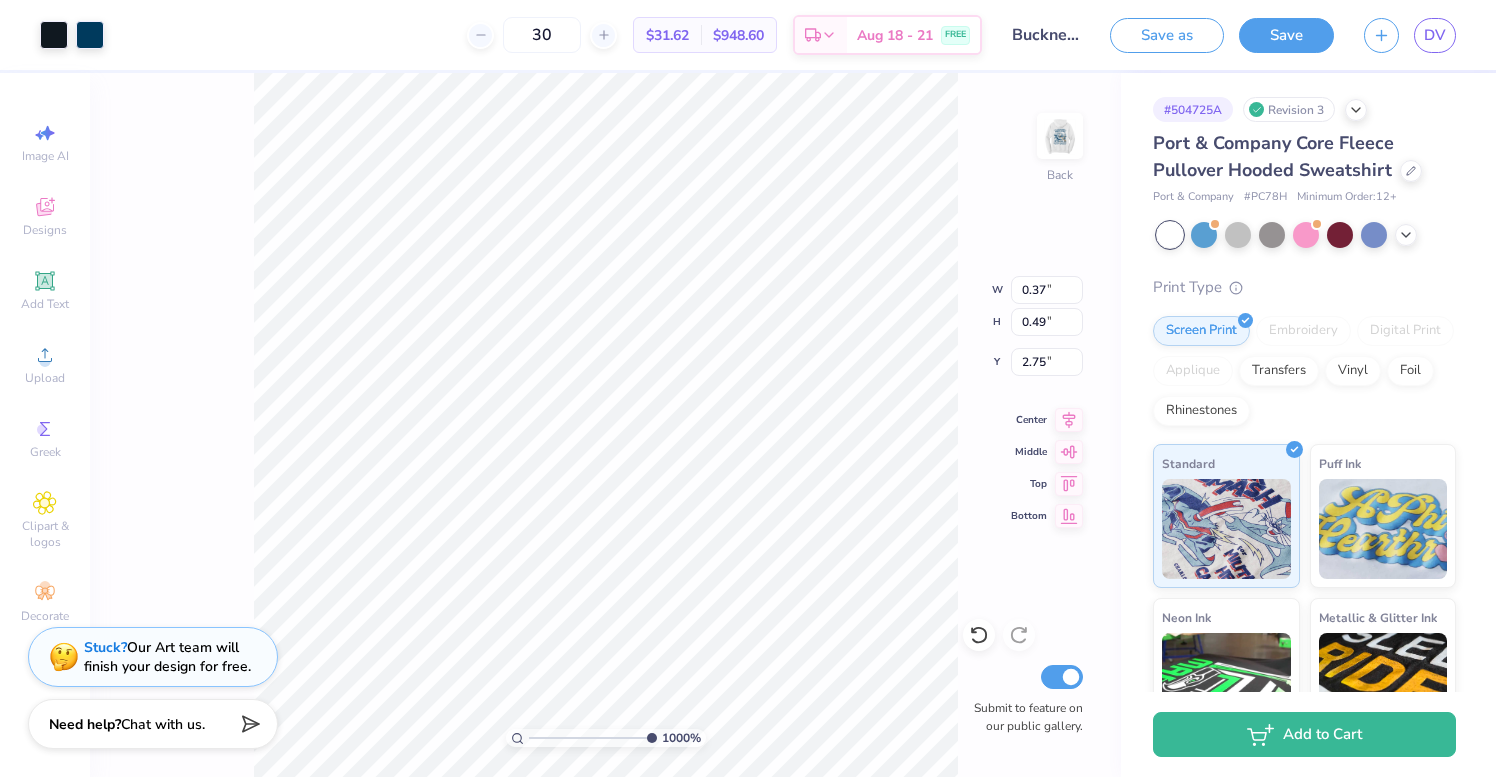 type on "3.40" 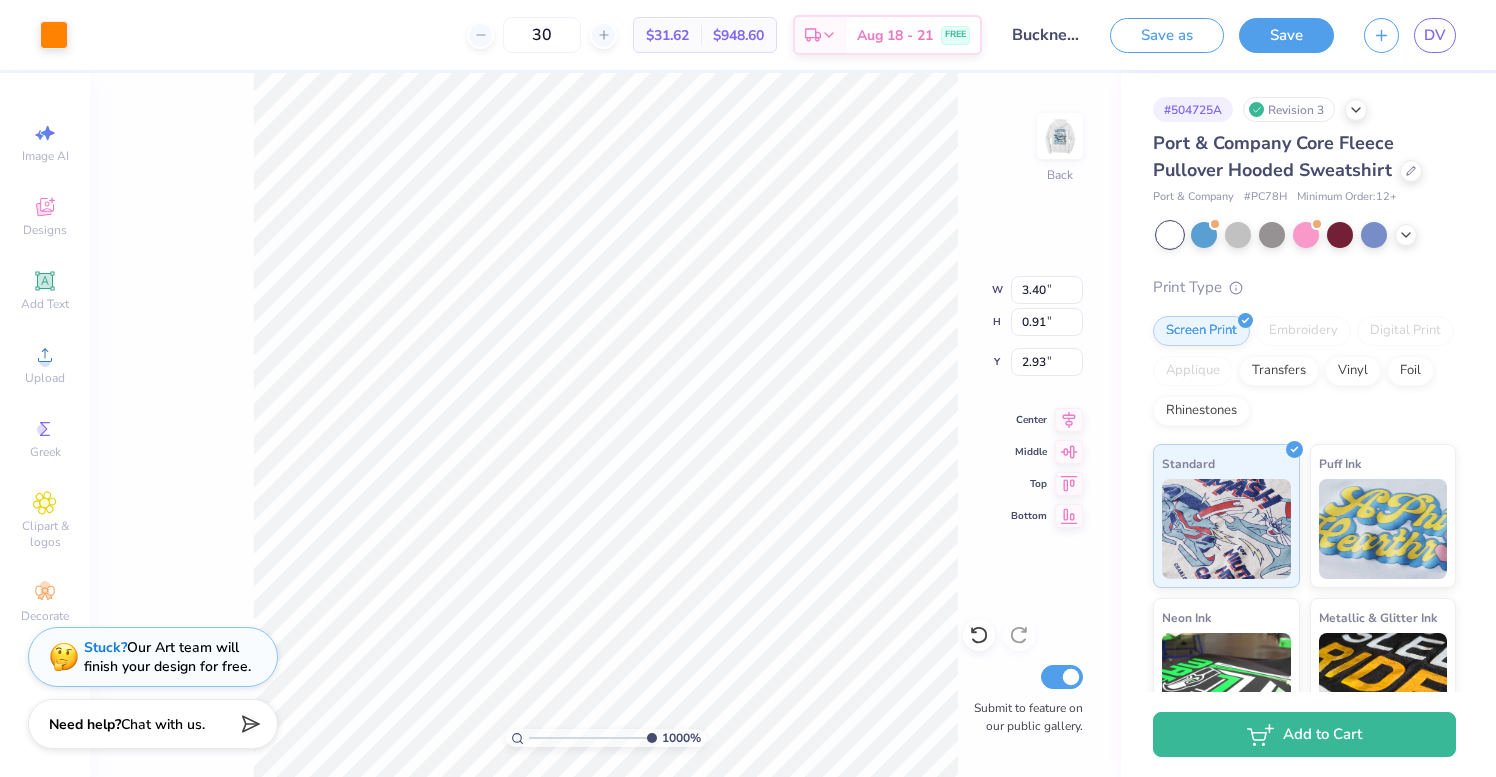 type on "0.36" 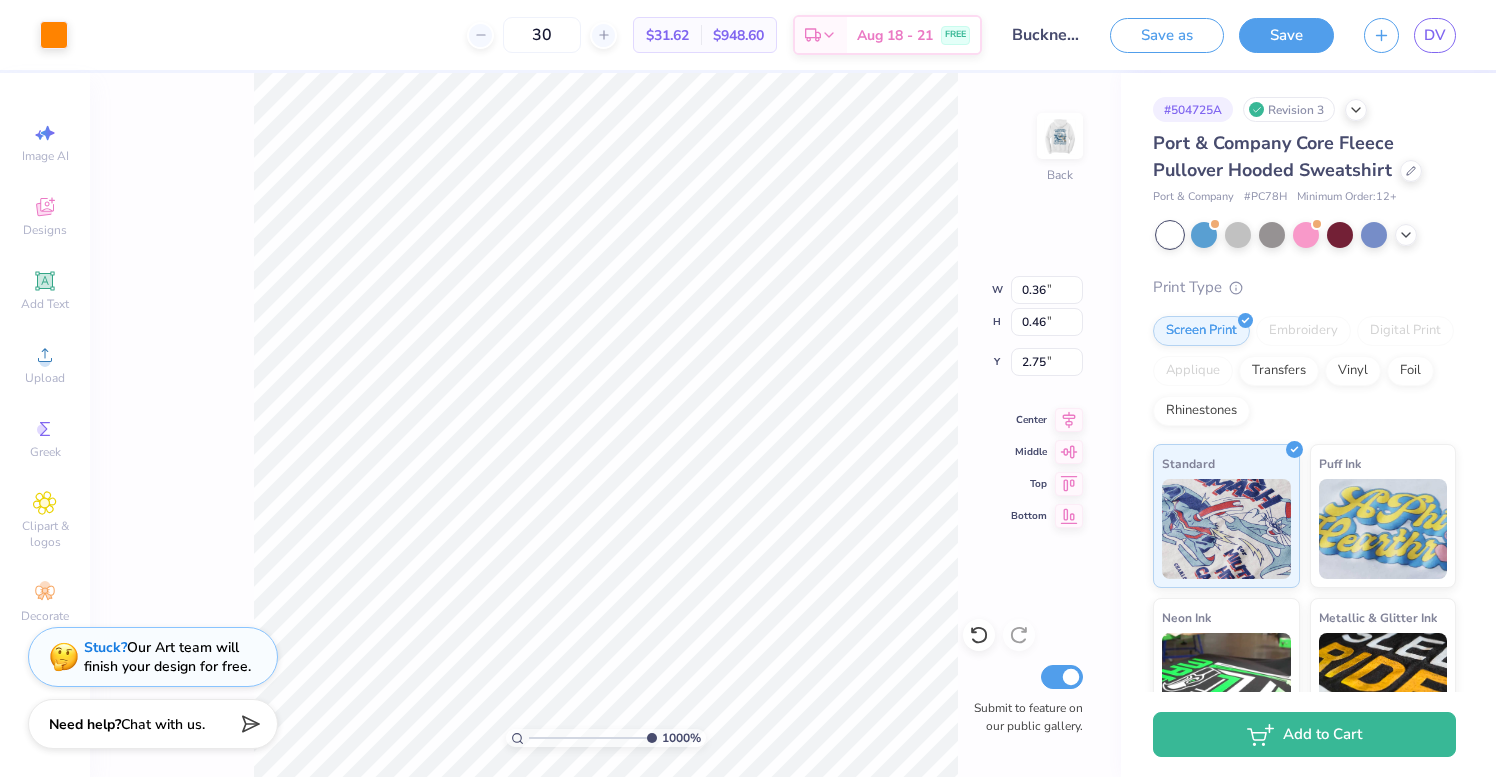 type on "2.77" 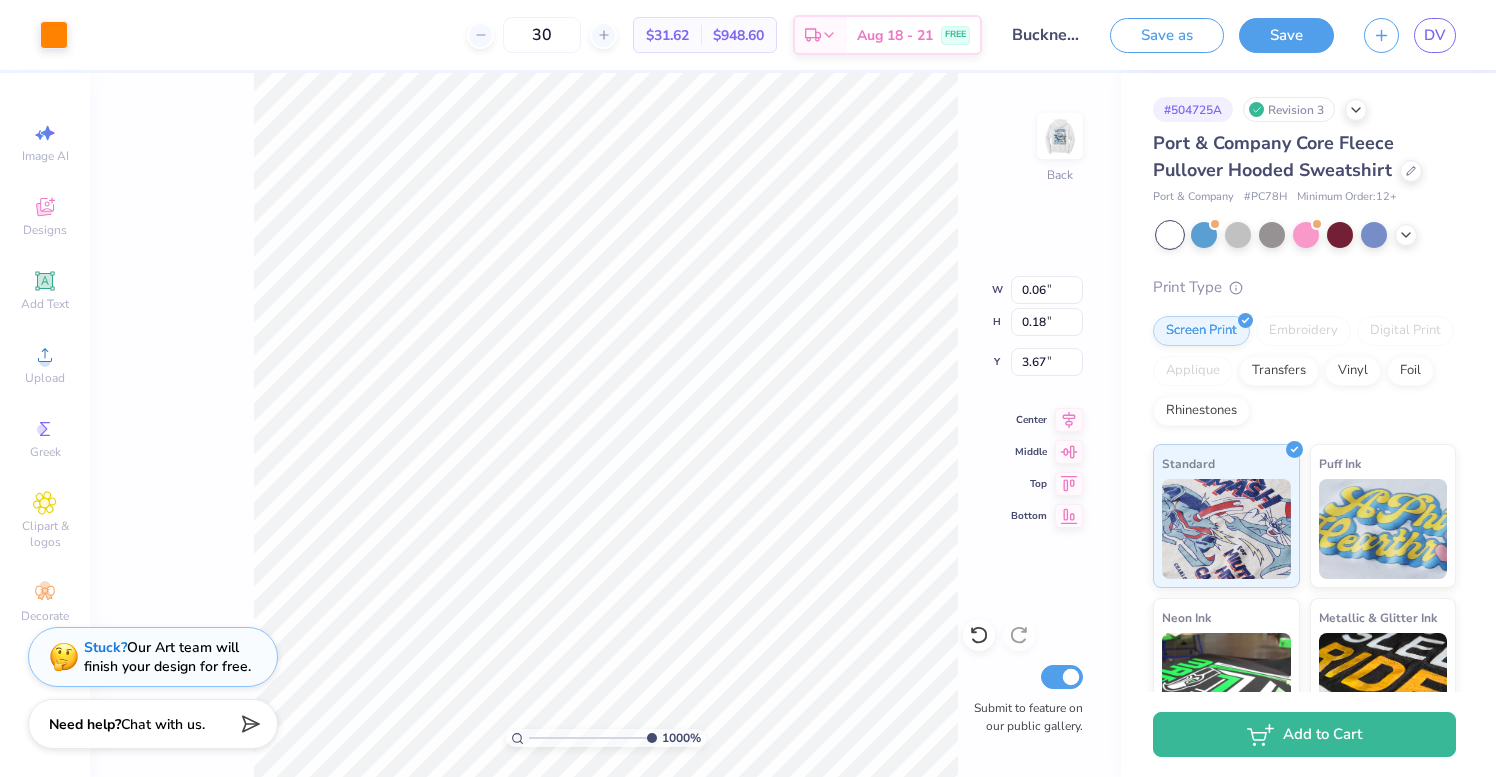 type on "3.70" 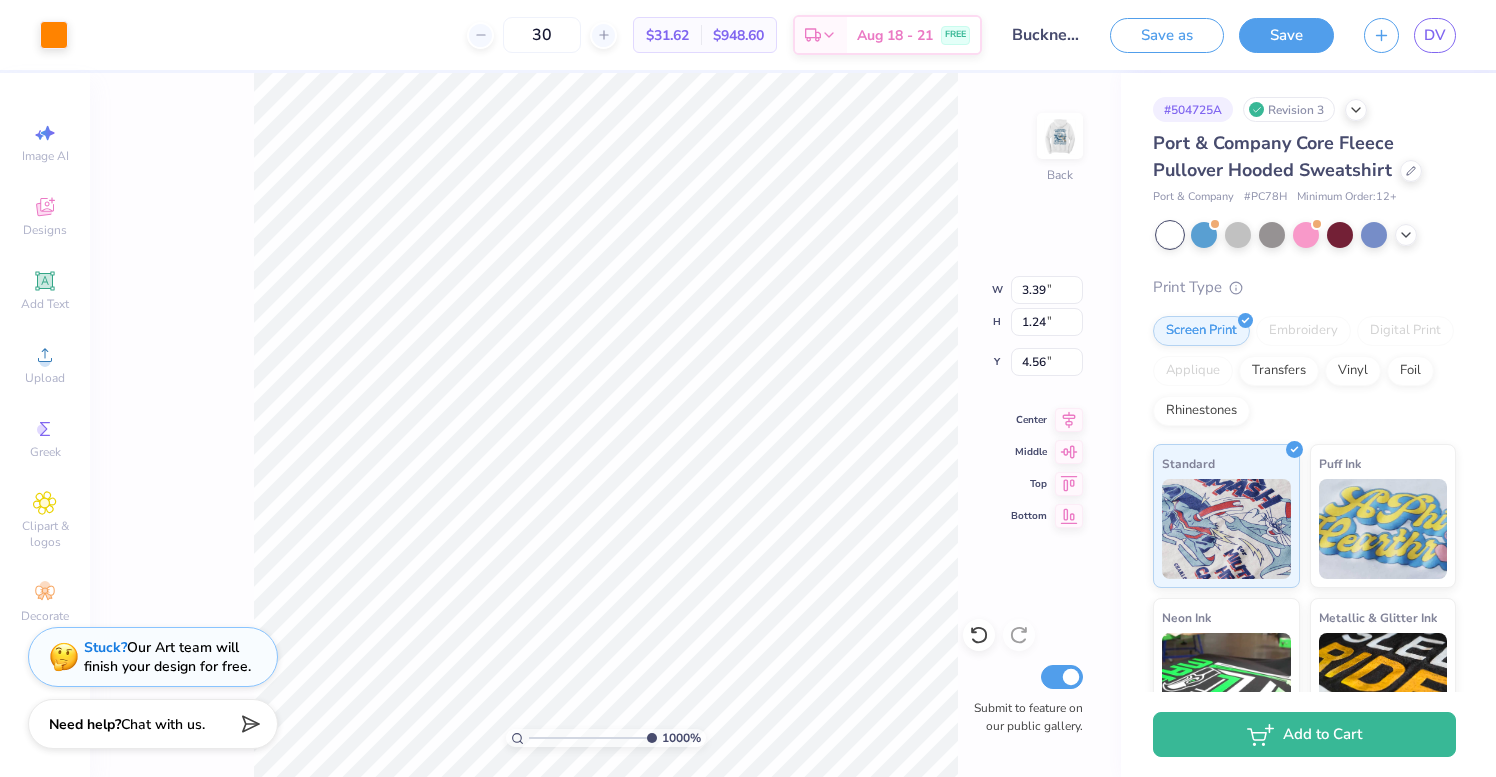 type on "4.56" 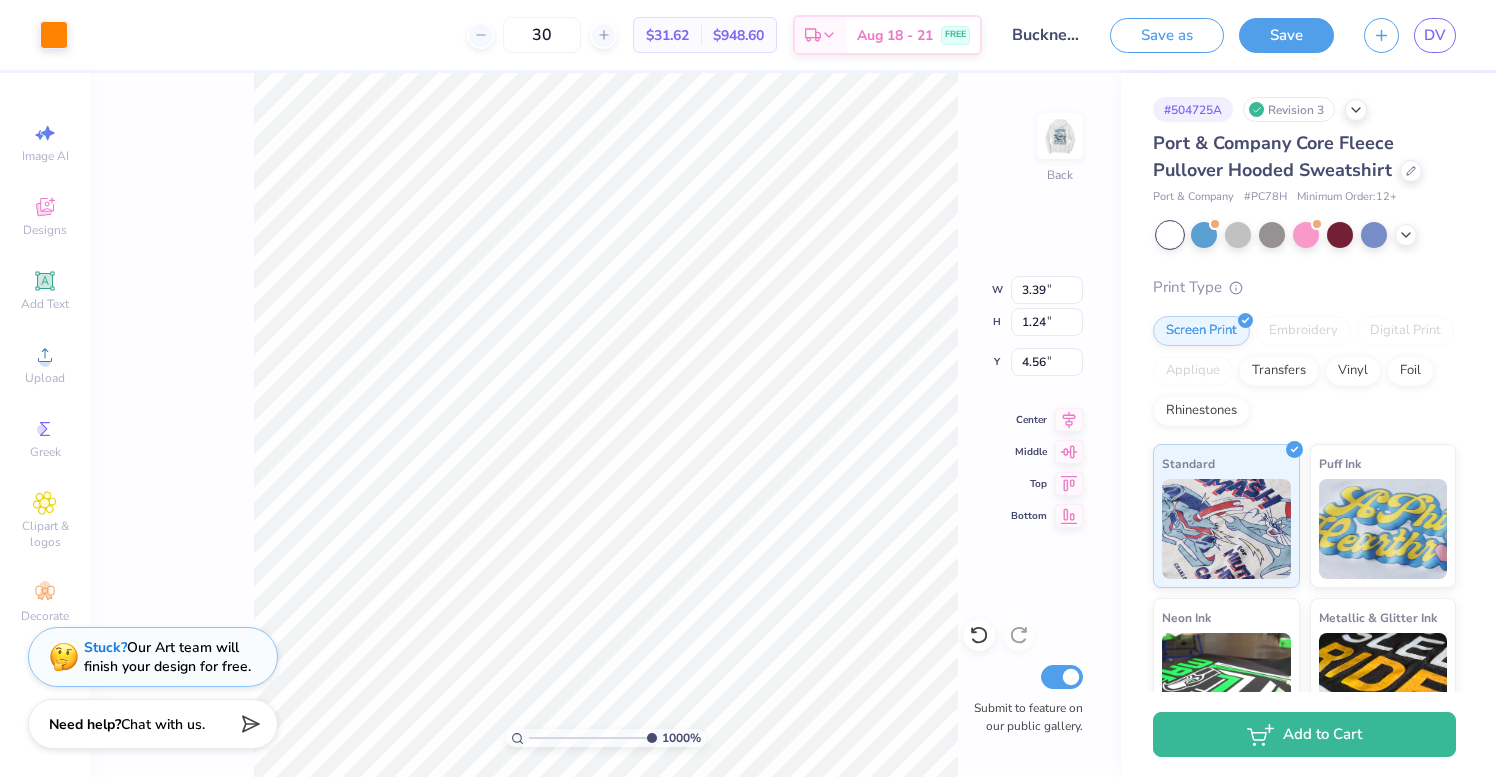 type on "4.19" 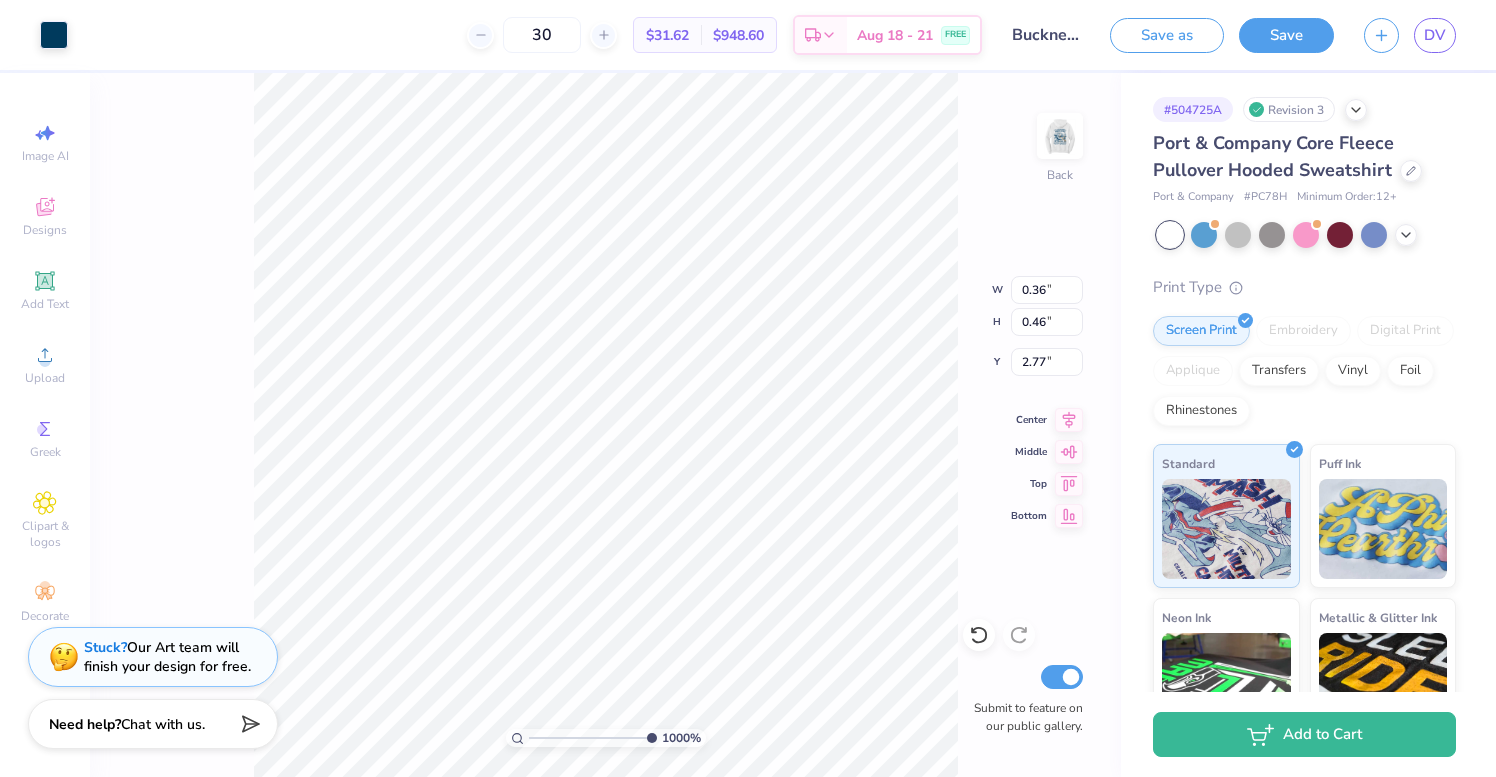 type on "3.72" 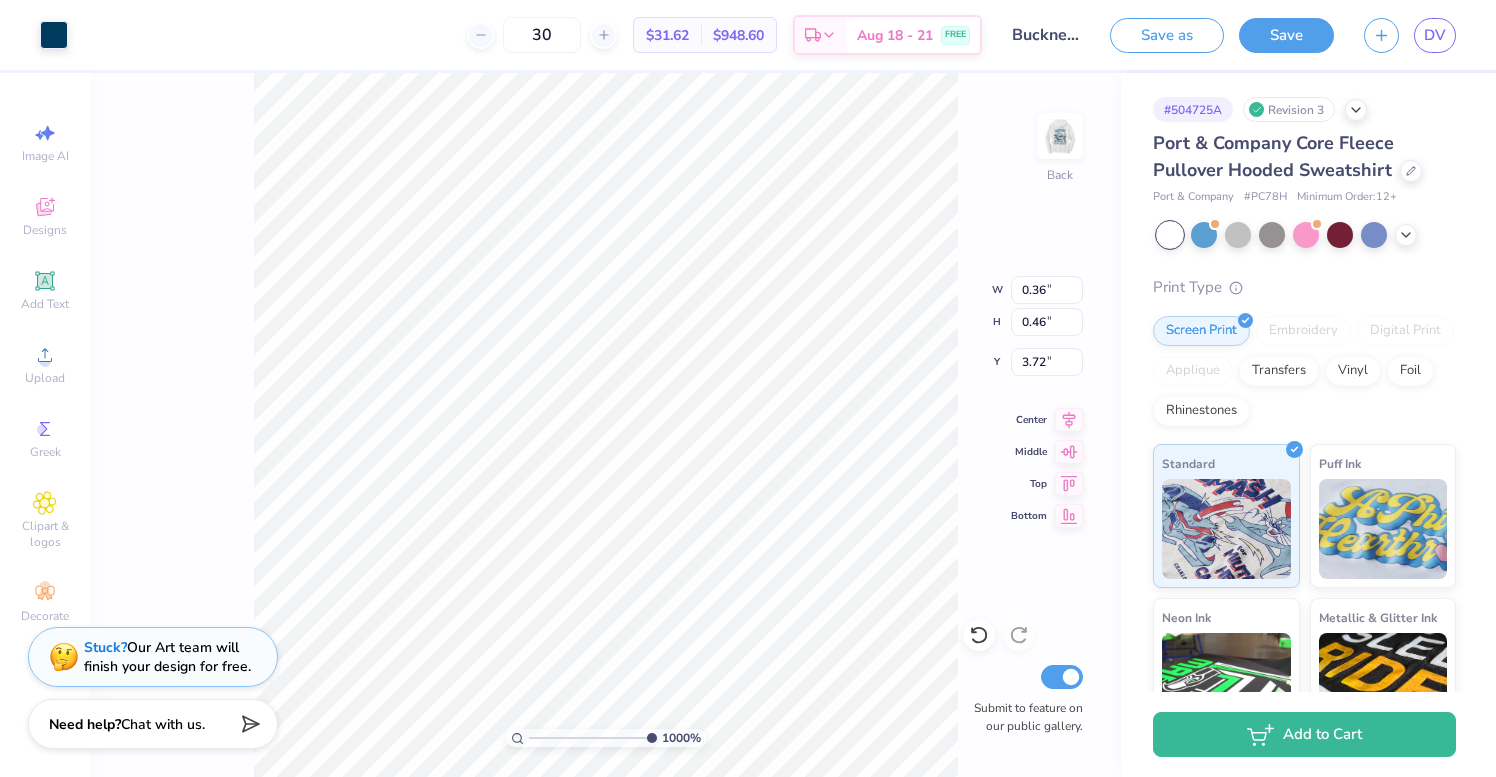 type on "0.41" 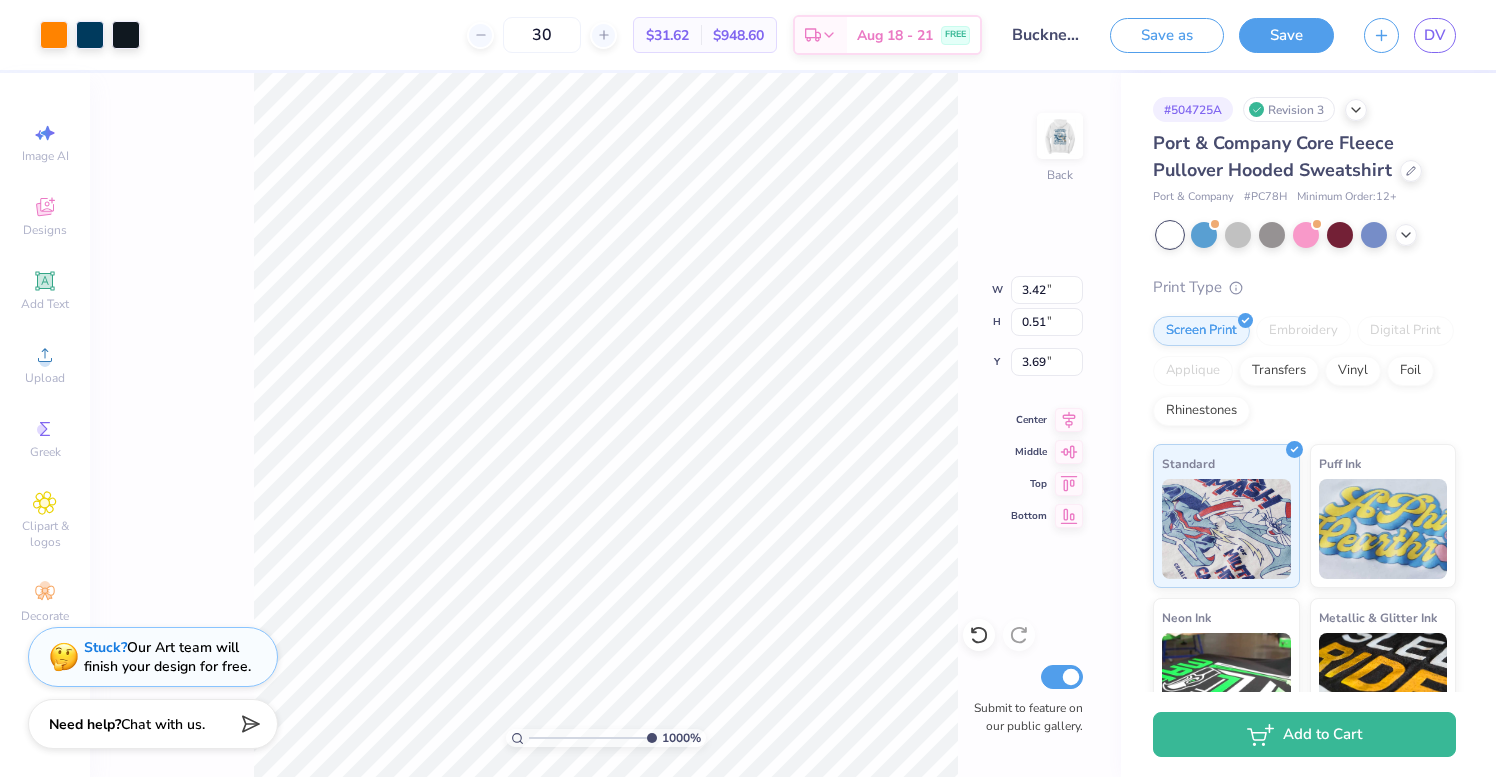 type on "3.73" 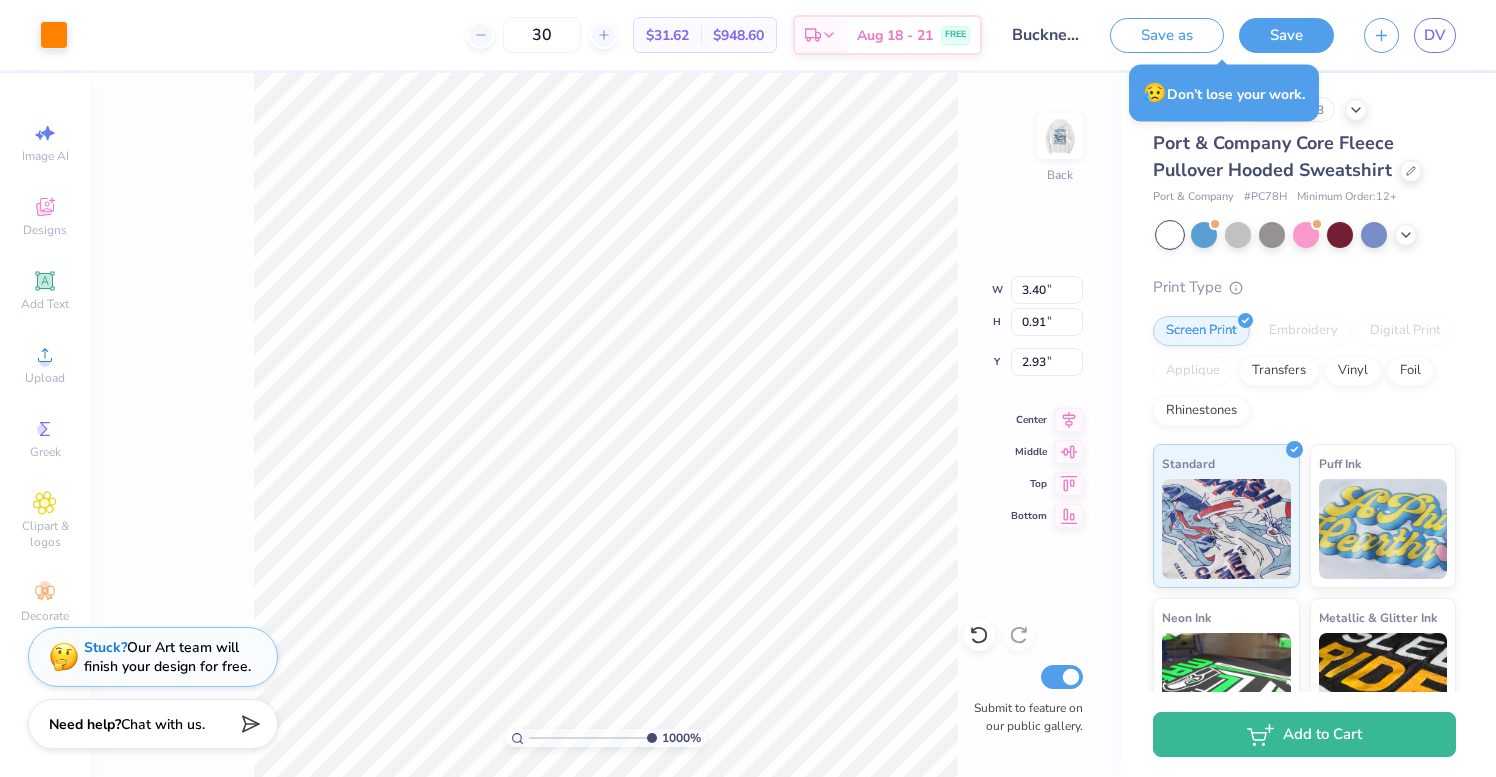 type on "2.88" 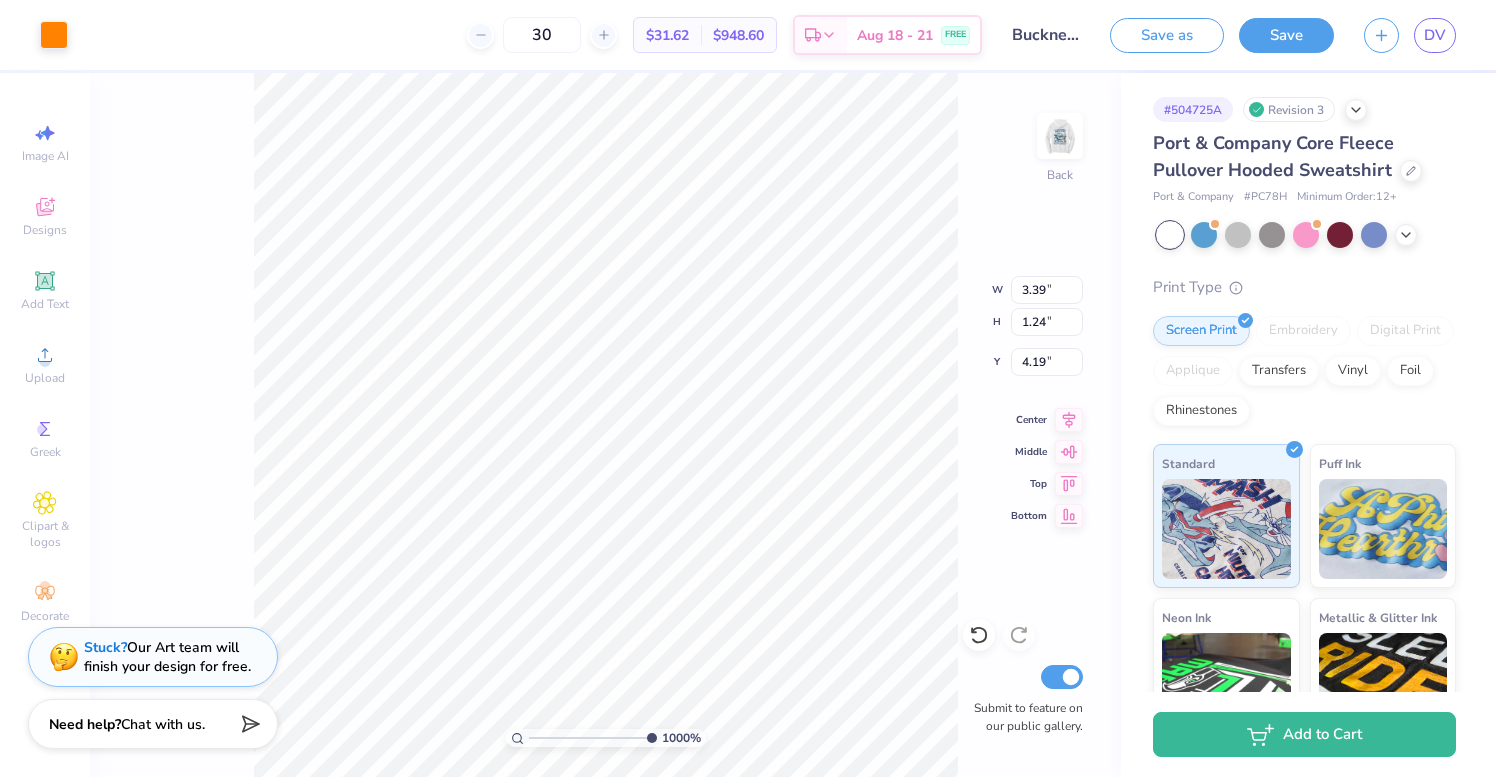 type on "4.29" 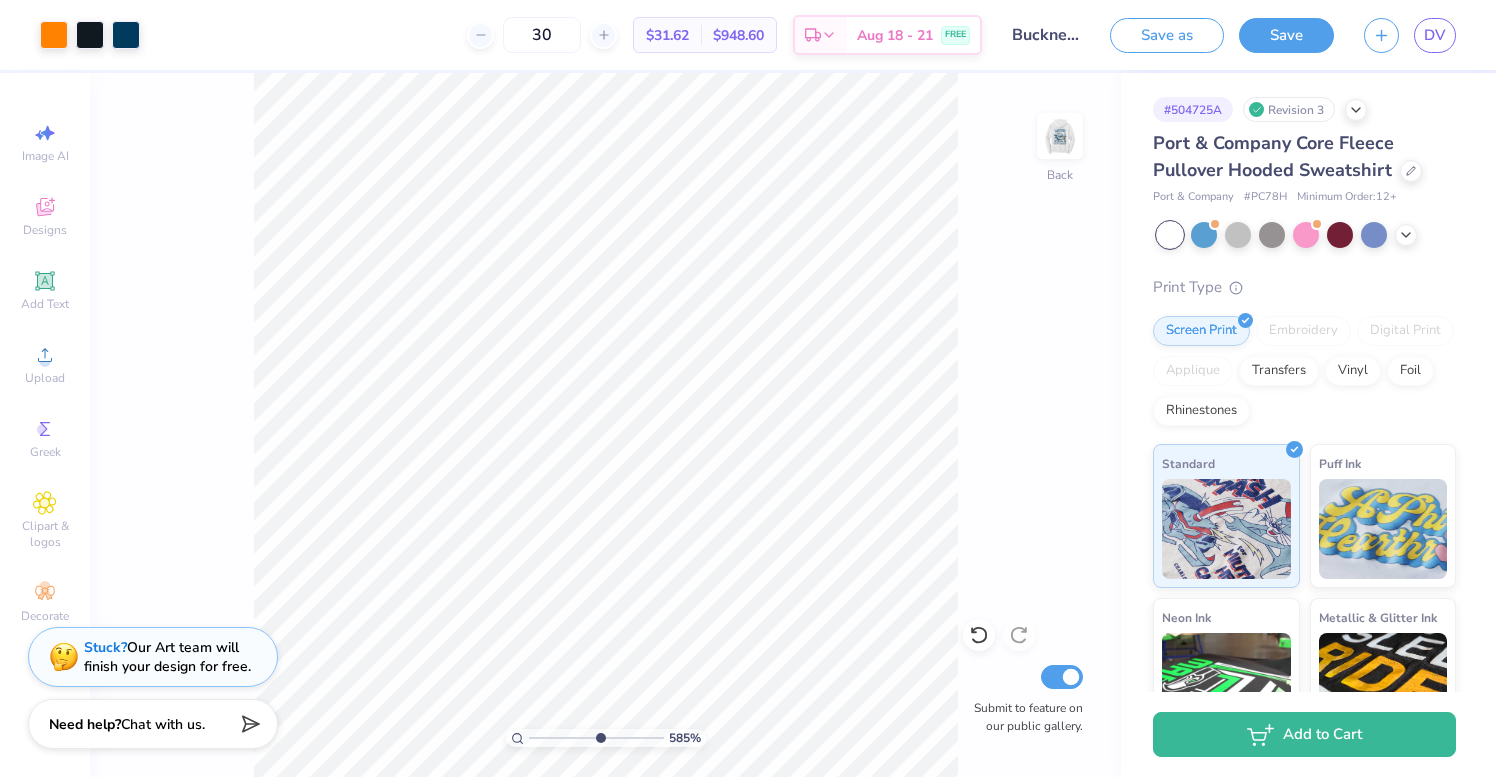drag, startPoint x: 643, startPoint y: 736, endPoint x: 598, endPoint y: 737, distance: 45.01111 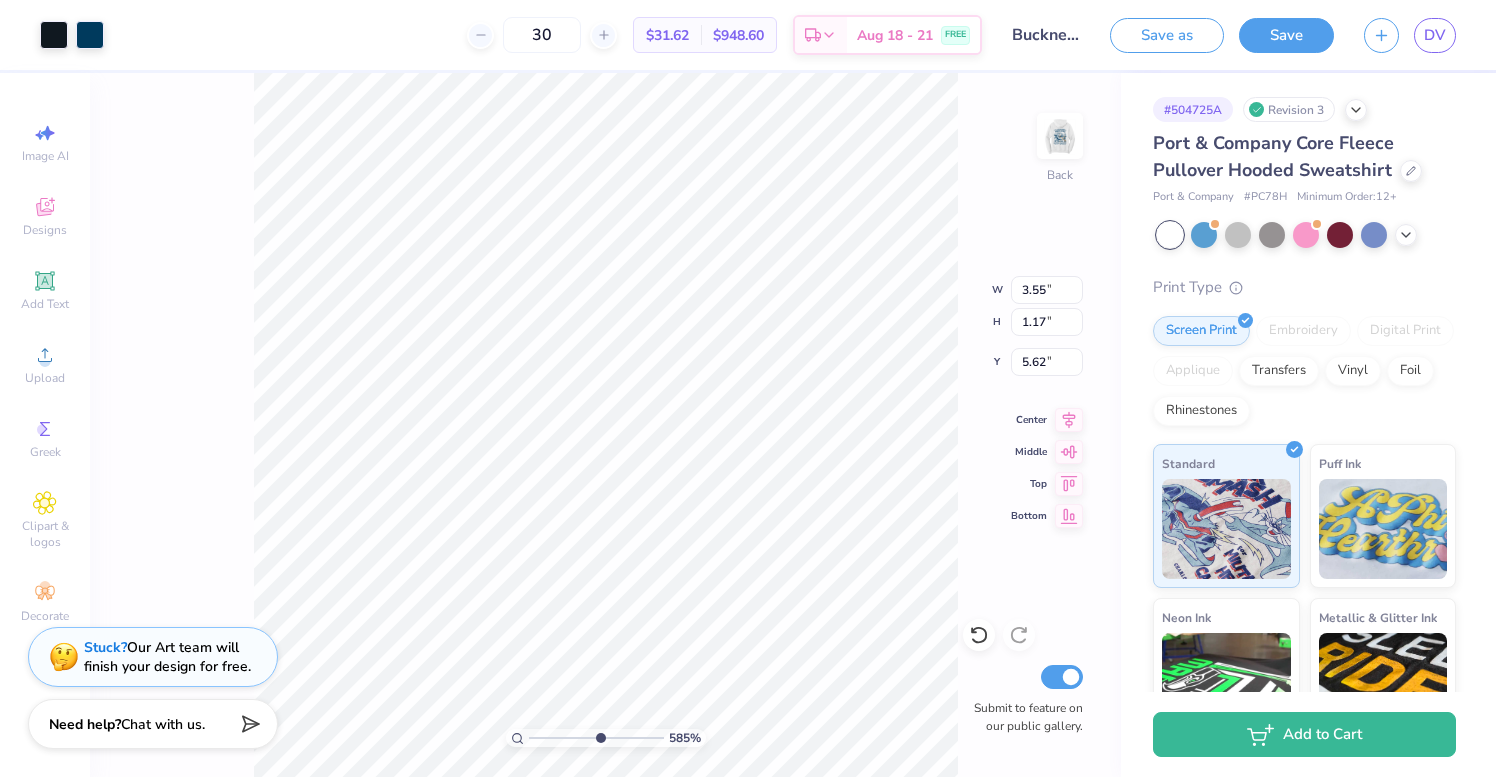 type on "5.67" 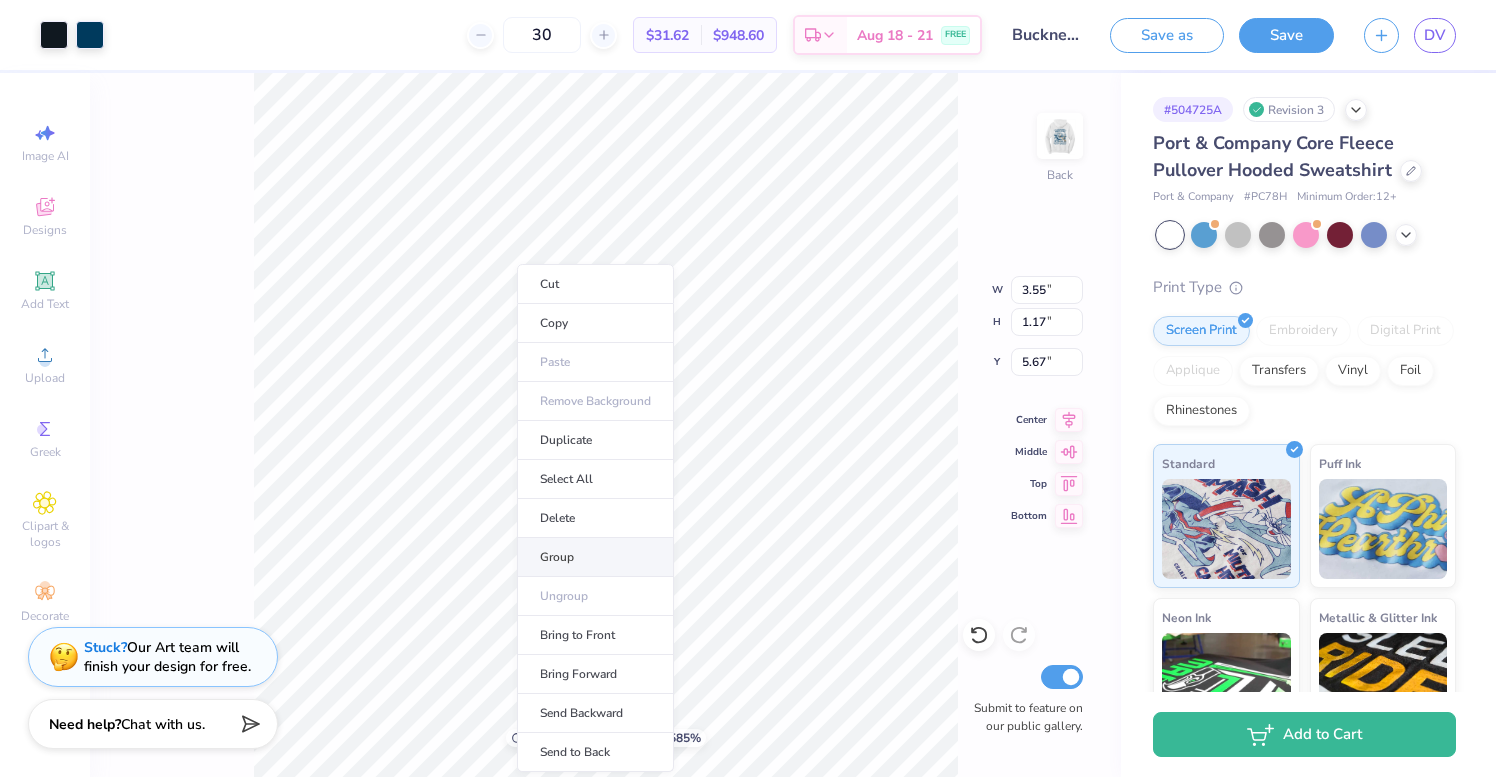 click on "Group" at bounding box center [595, 557] 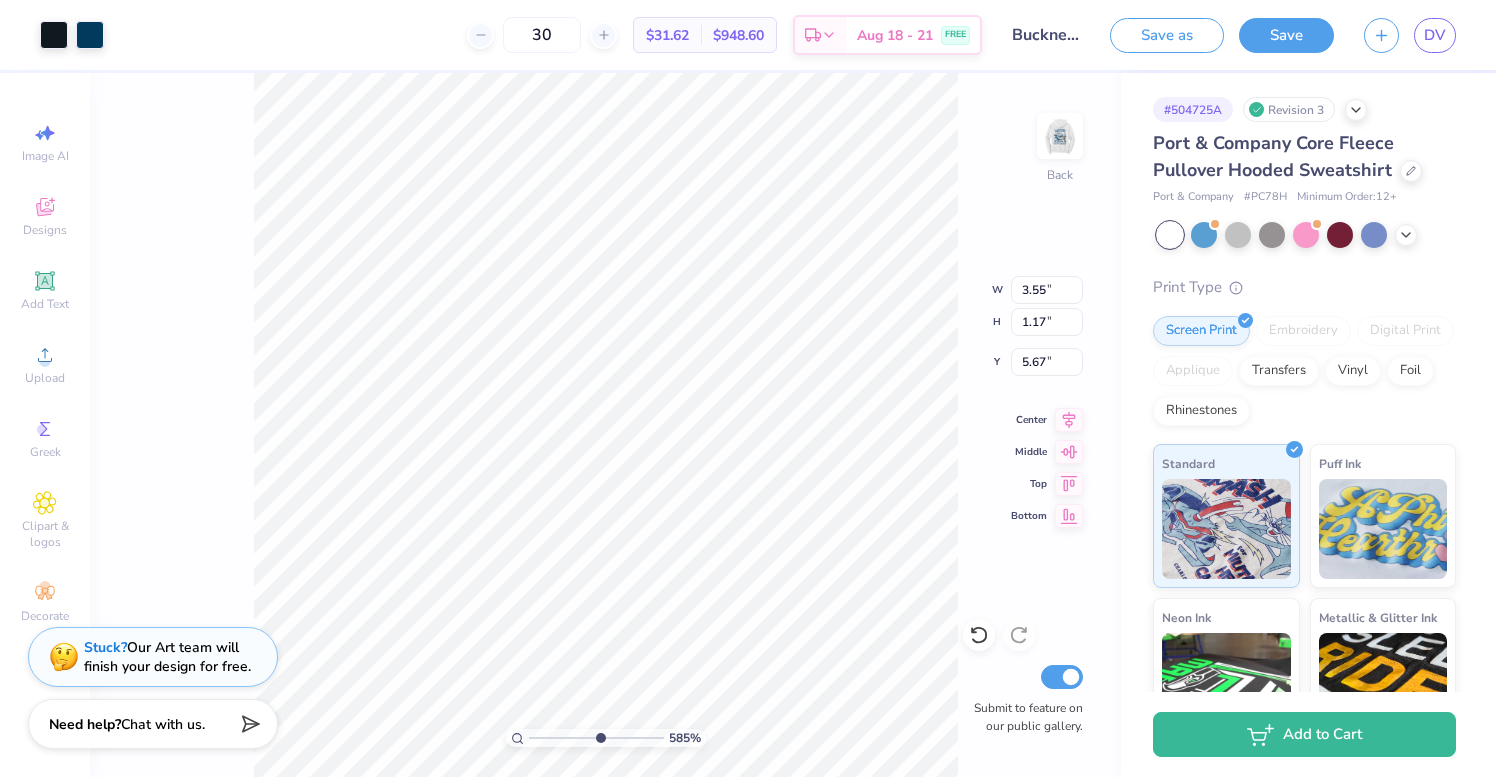 type on "0.36" 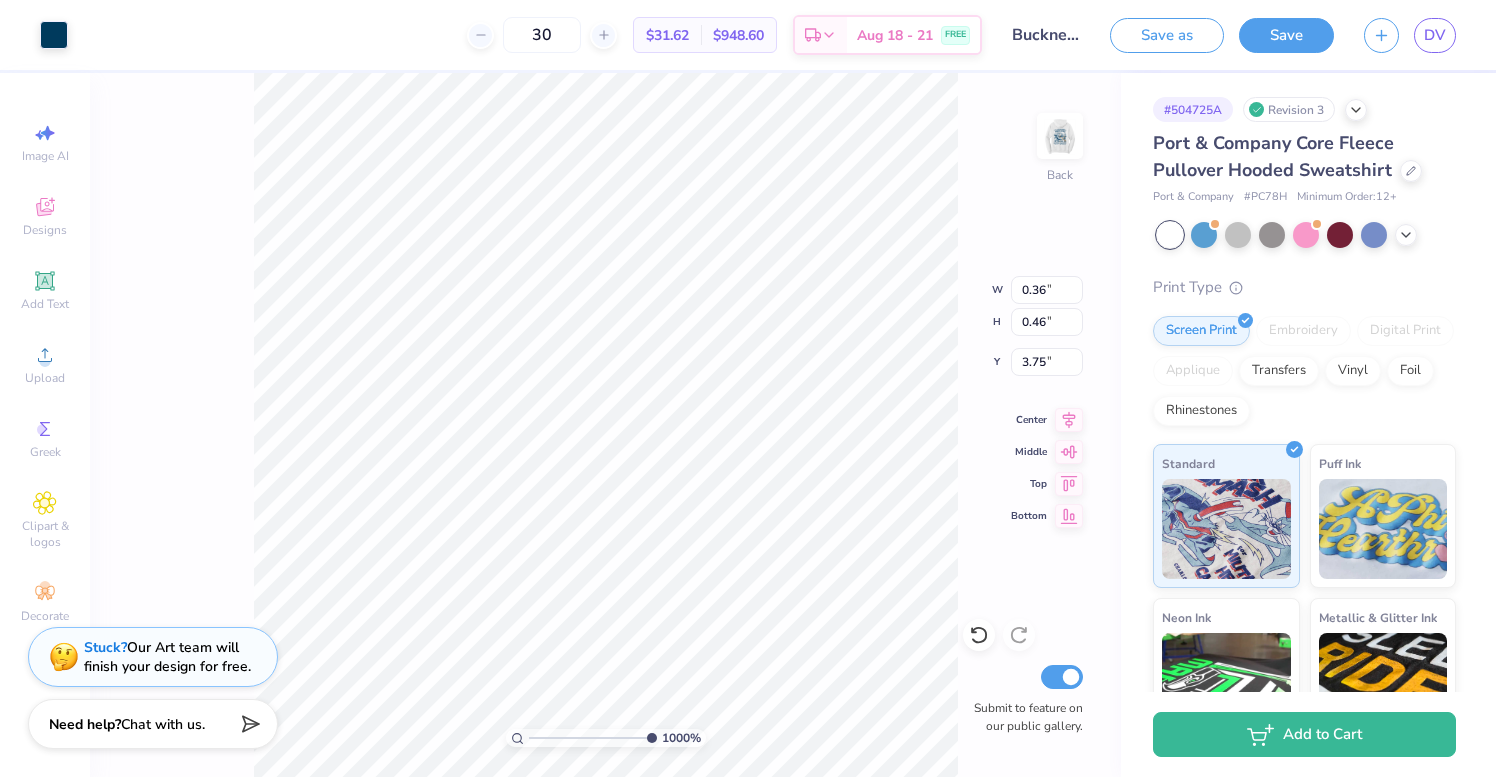drag, startPoint x: 598, startPoint y: 737, endPoint x: 662, endPoint y: 740, distance: 64.070274 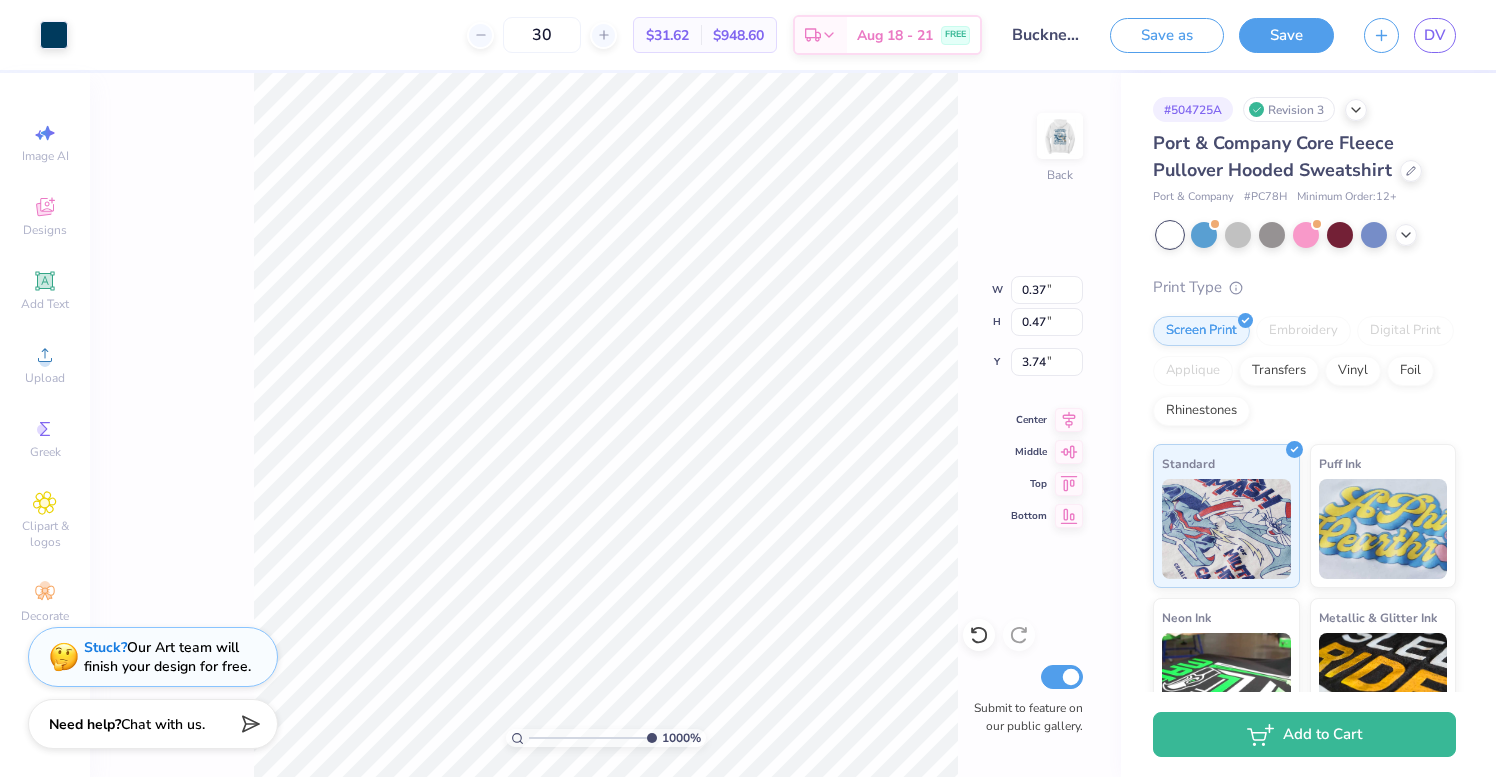 type on "0.41" 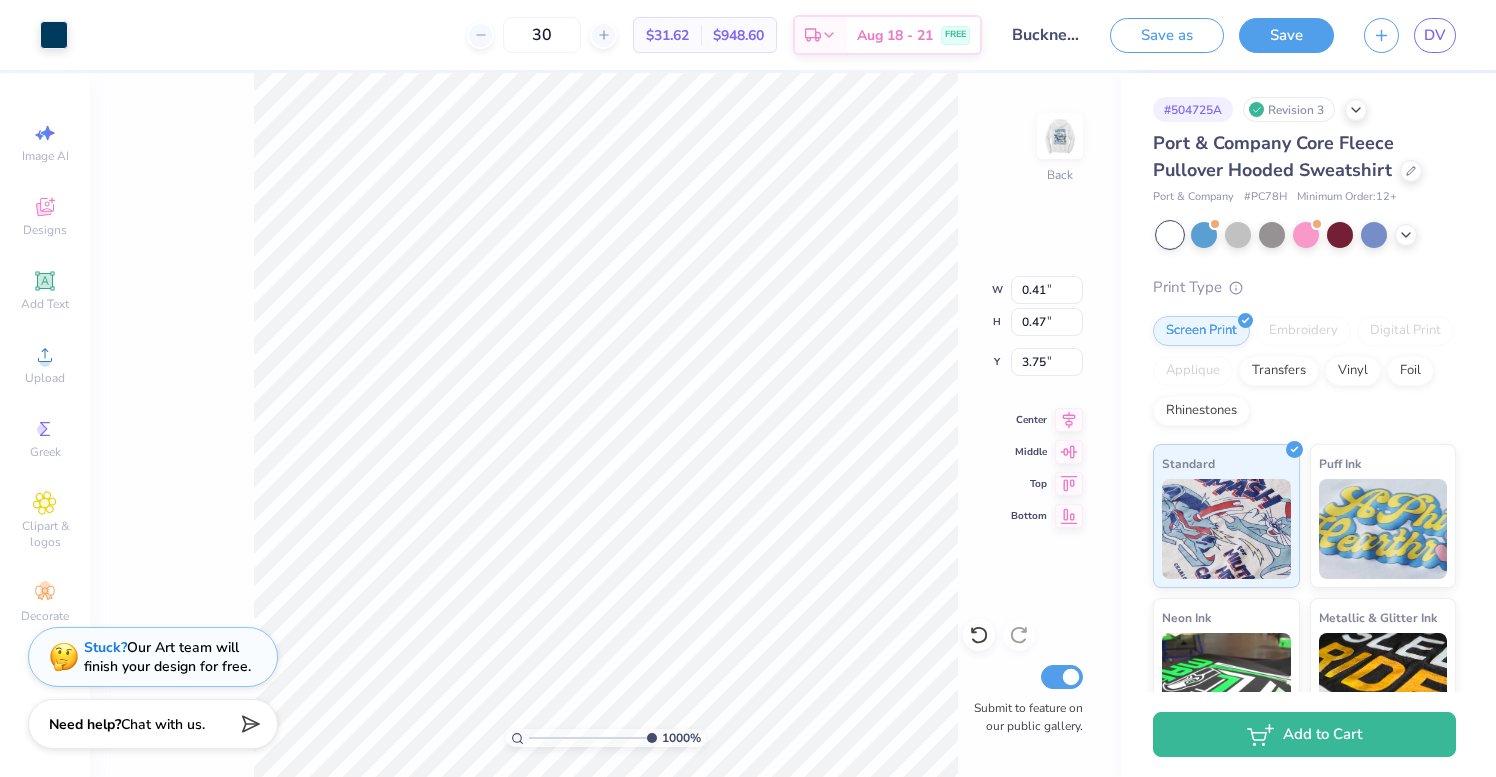 type on "0.37" 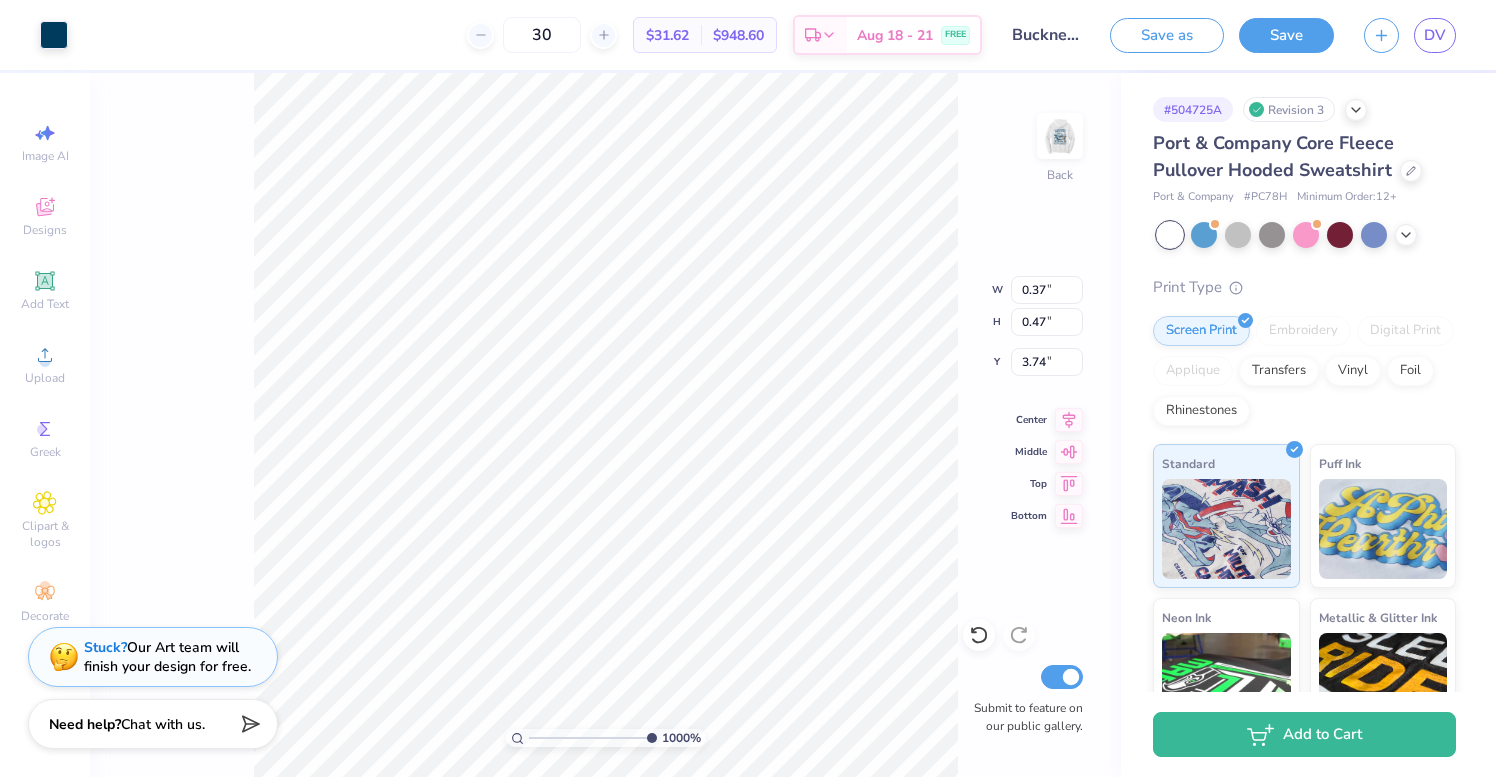 type on "0.36" 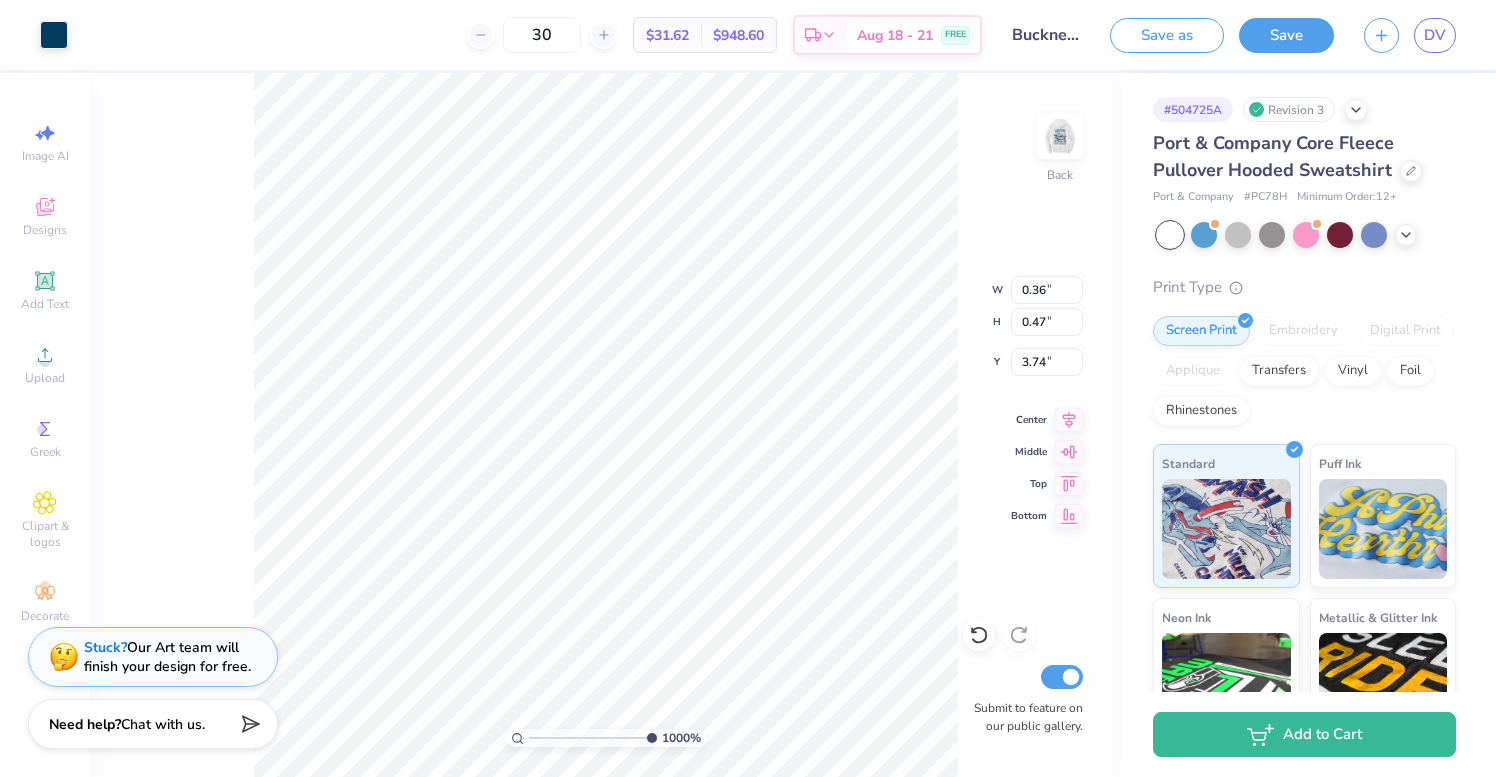 type on "3.75" 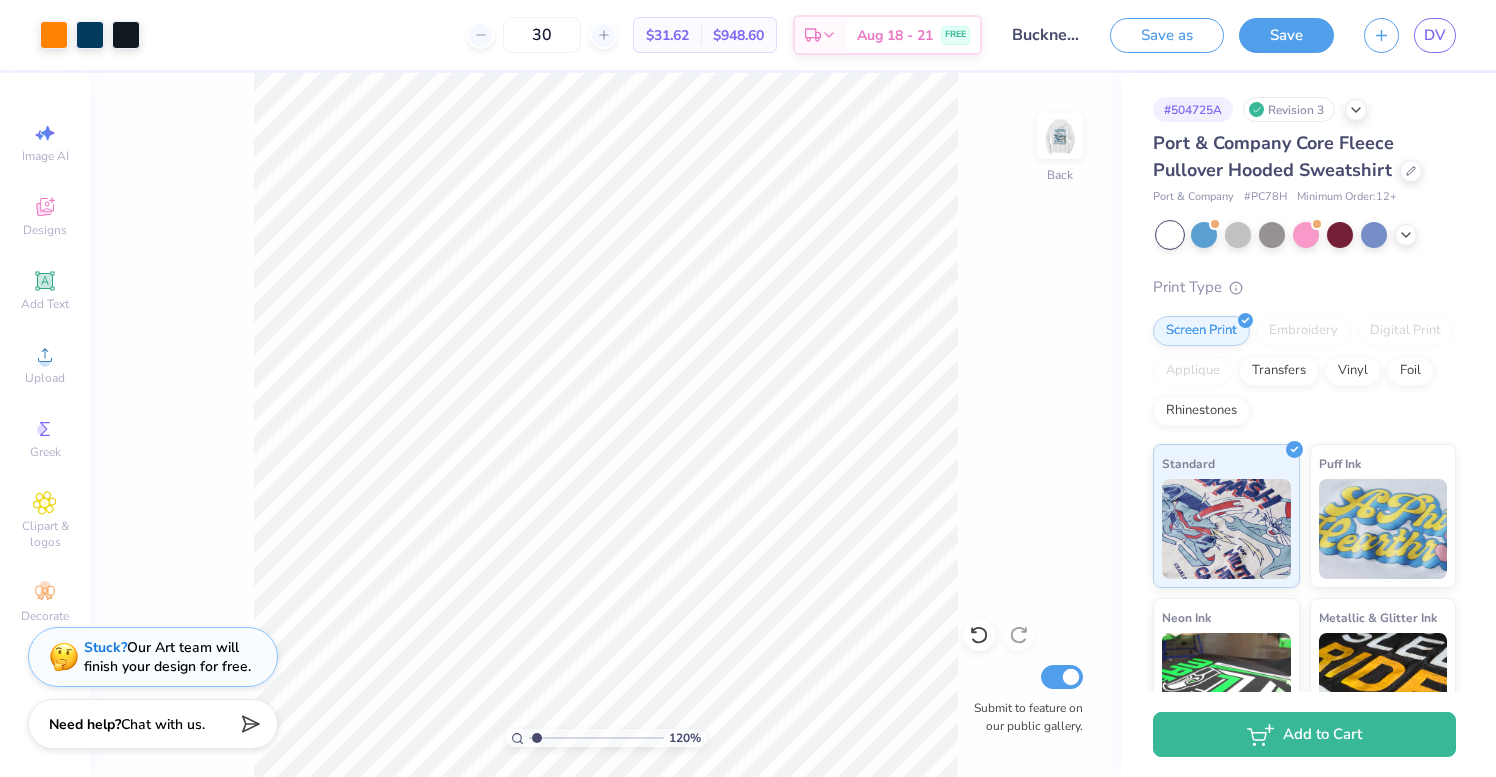 drag, startPoint x: 643, startPoint y: 734, endPoint x: 536, endPoint y: 746, distance: 107.67079 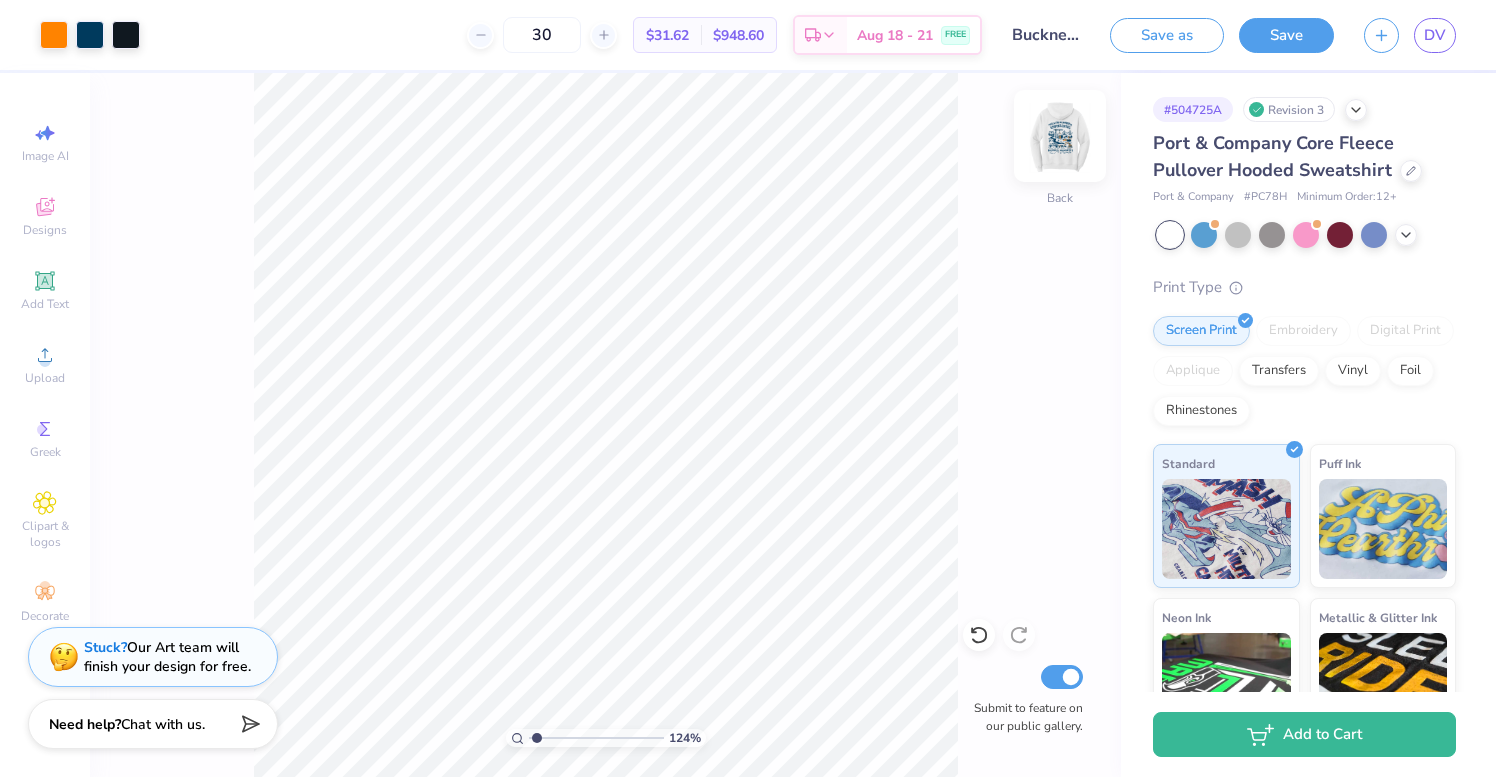 click at bounding box center [1060, 136] 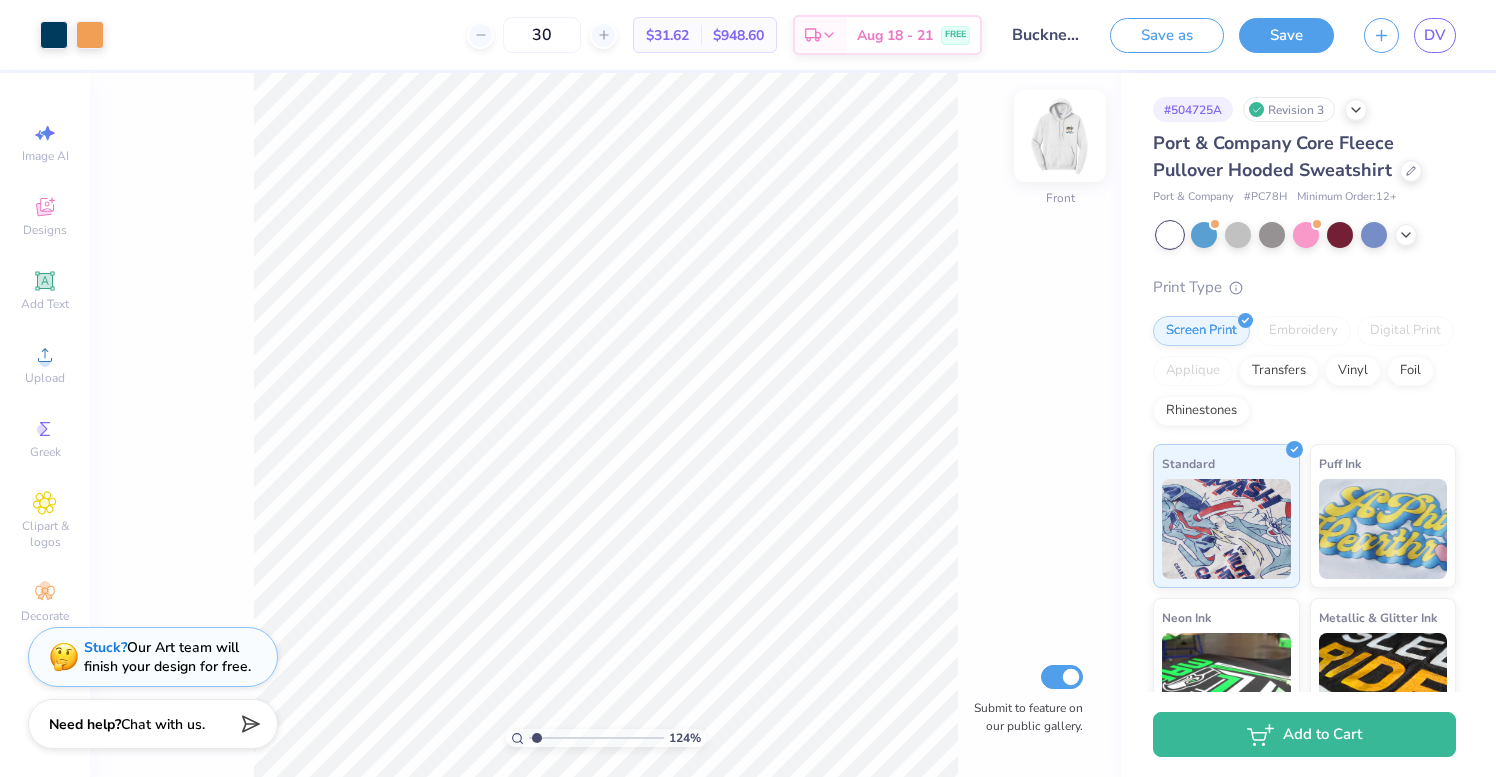 click at bounding box center (1060, 136) 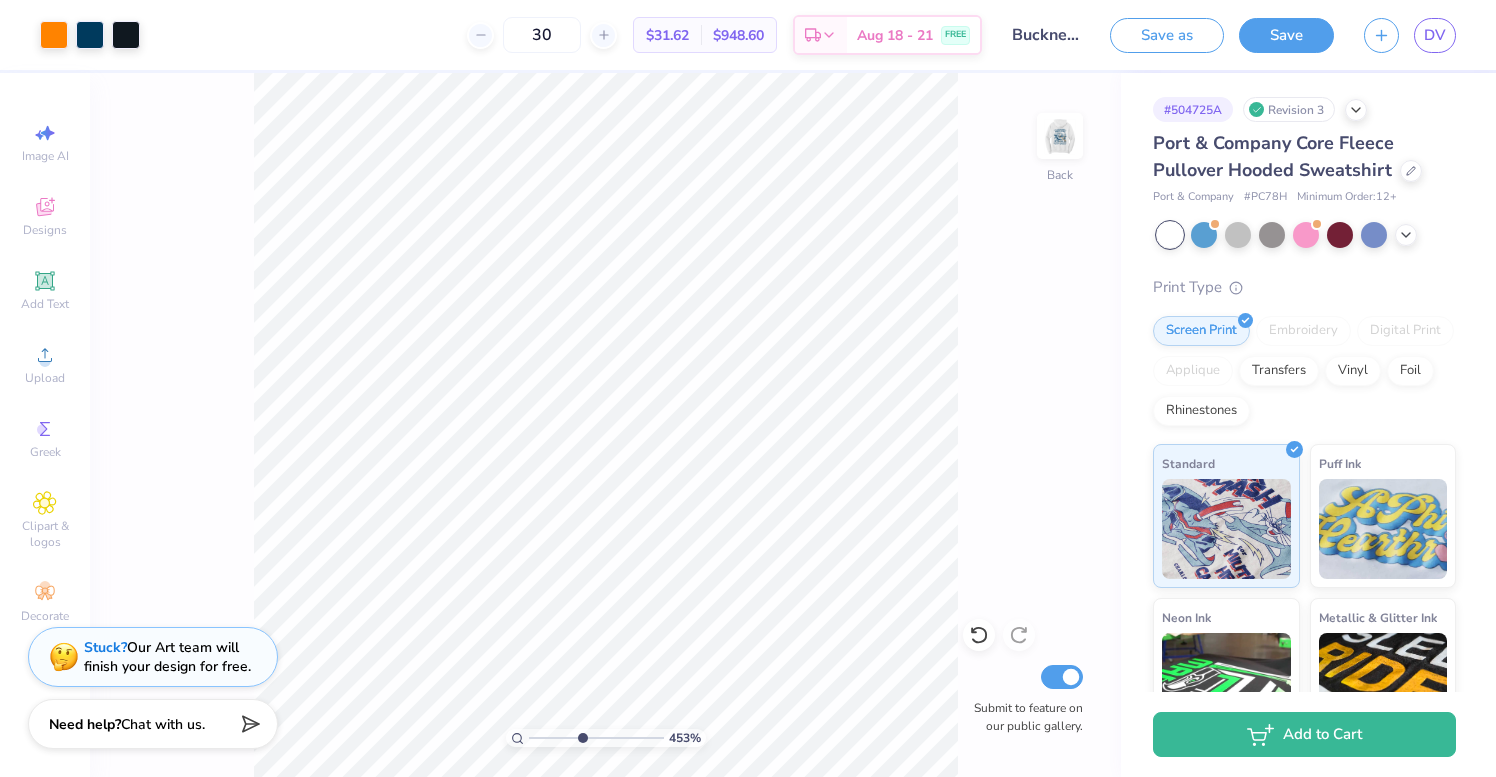 drag, startPoint x: 534, startPoint y: 737, endPoint x: 580, endPoint y: 736, distance: 46.010868 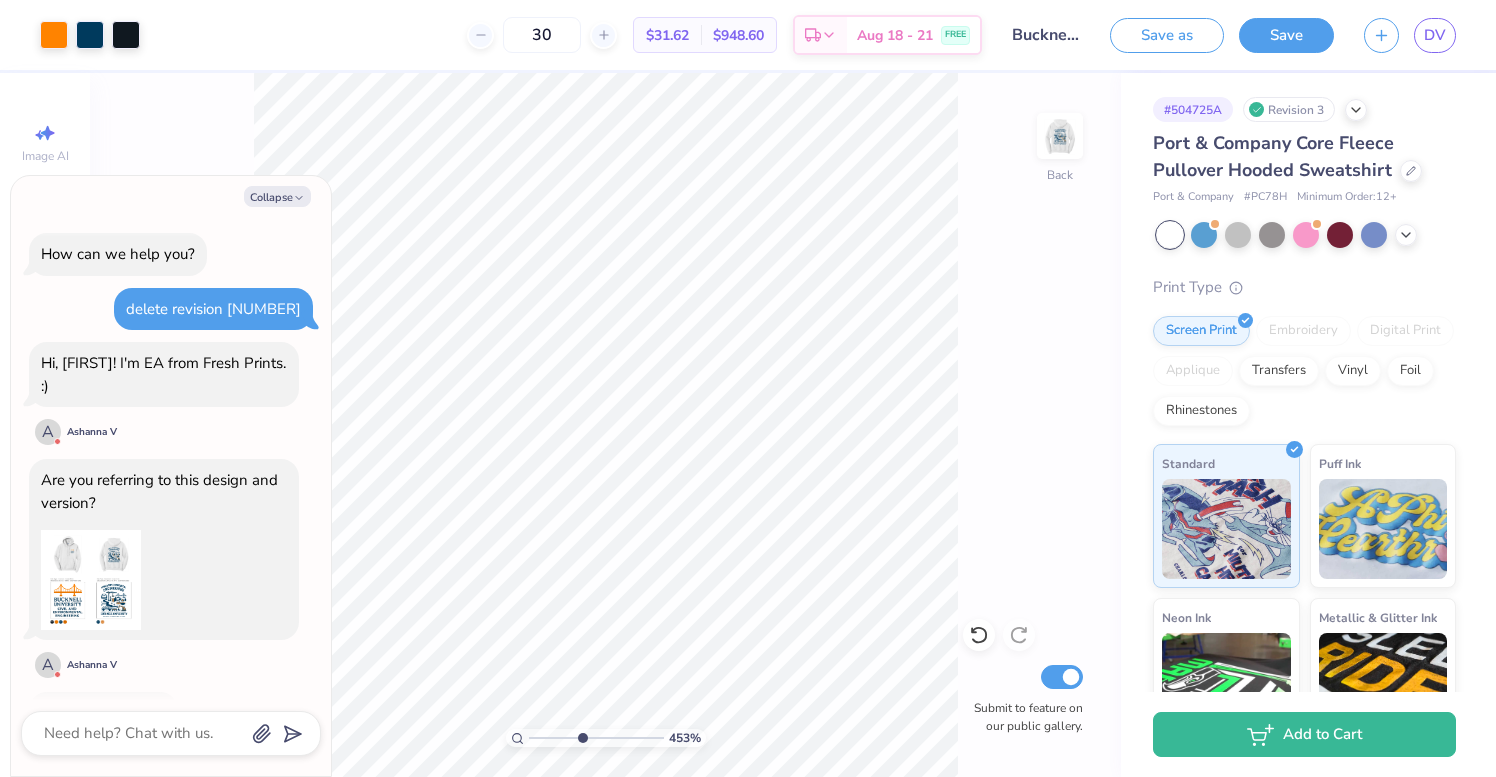 scroll, scrollTop: 89, scrollLeft: 0, axis: vertical 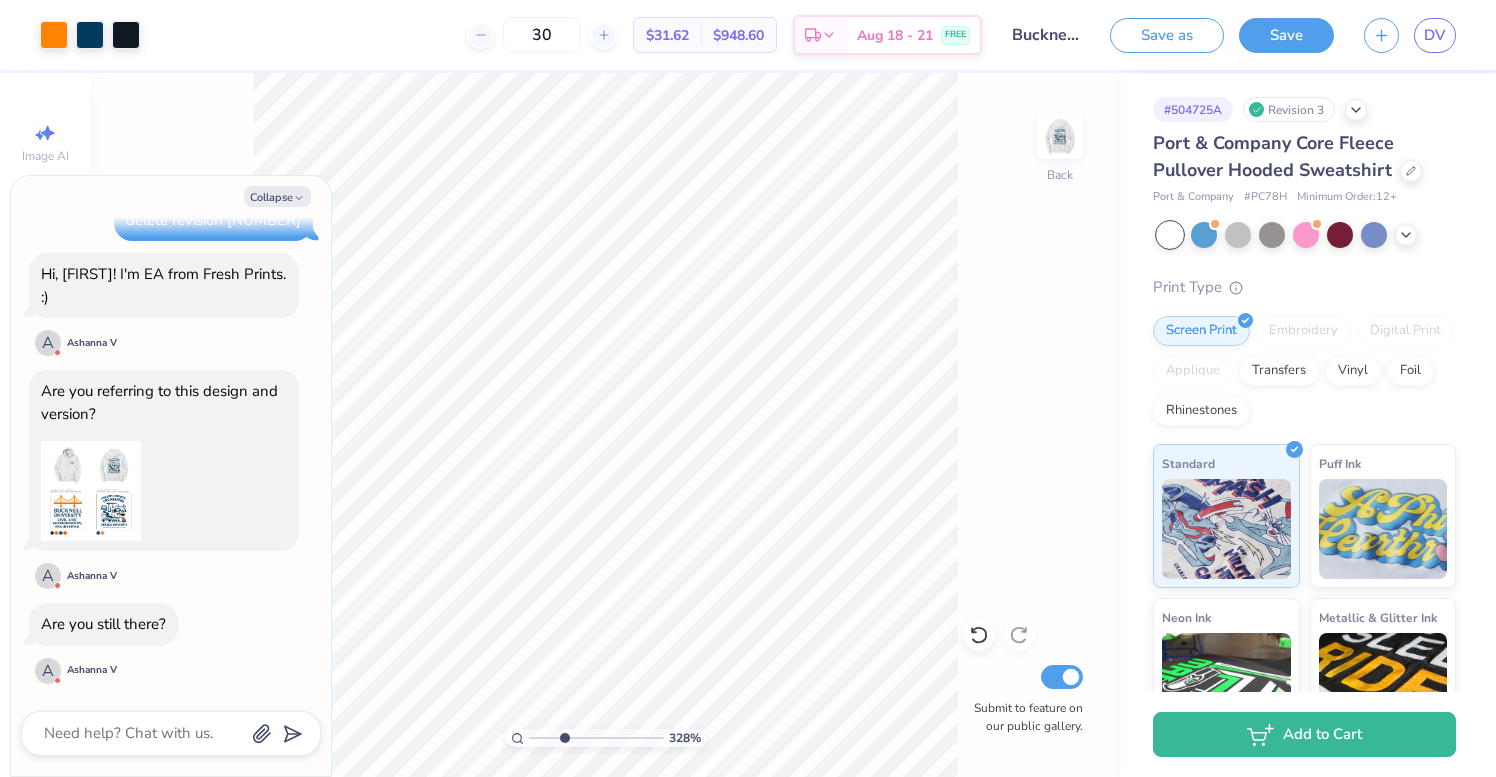 drag, startPoint x: 579, startPoint y: 735, endPoint x: 564, endPoint y: 744, distance: 17.492855 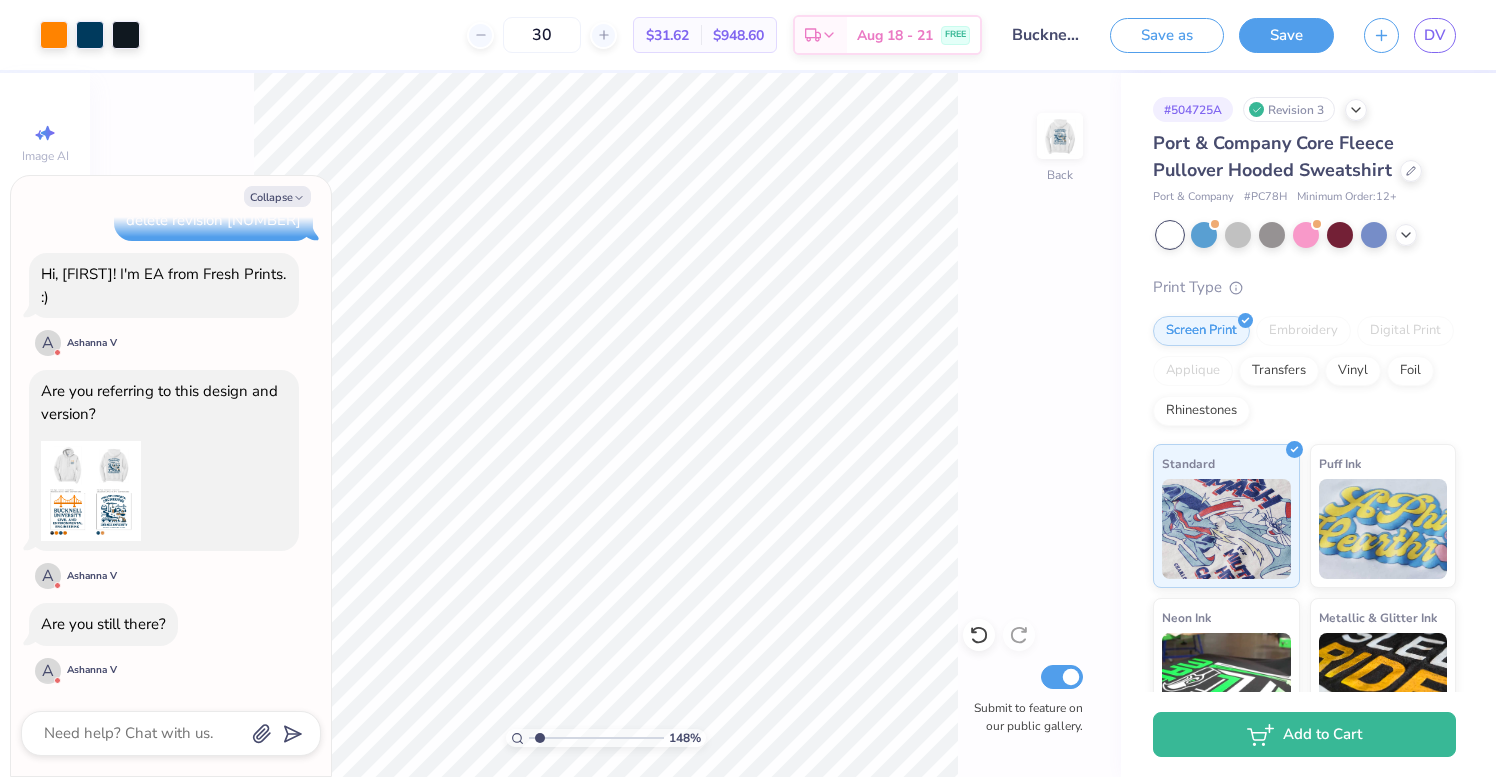 drag, startPoint x: 571, startPoint y: 737, endPoint x: 539, endPoint y: 739, distance: 32.06244 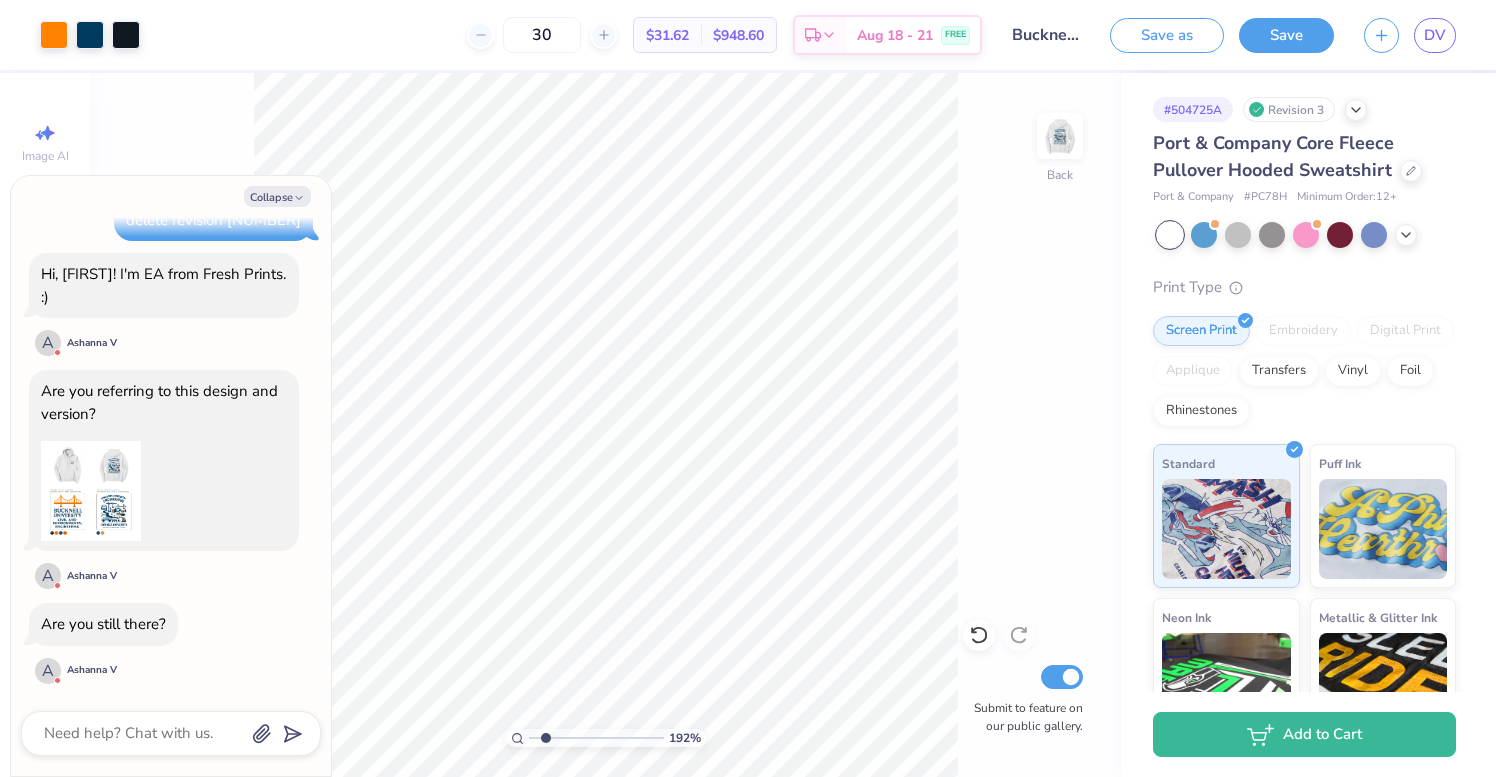 click at bounding box center [596, 738] 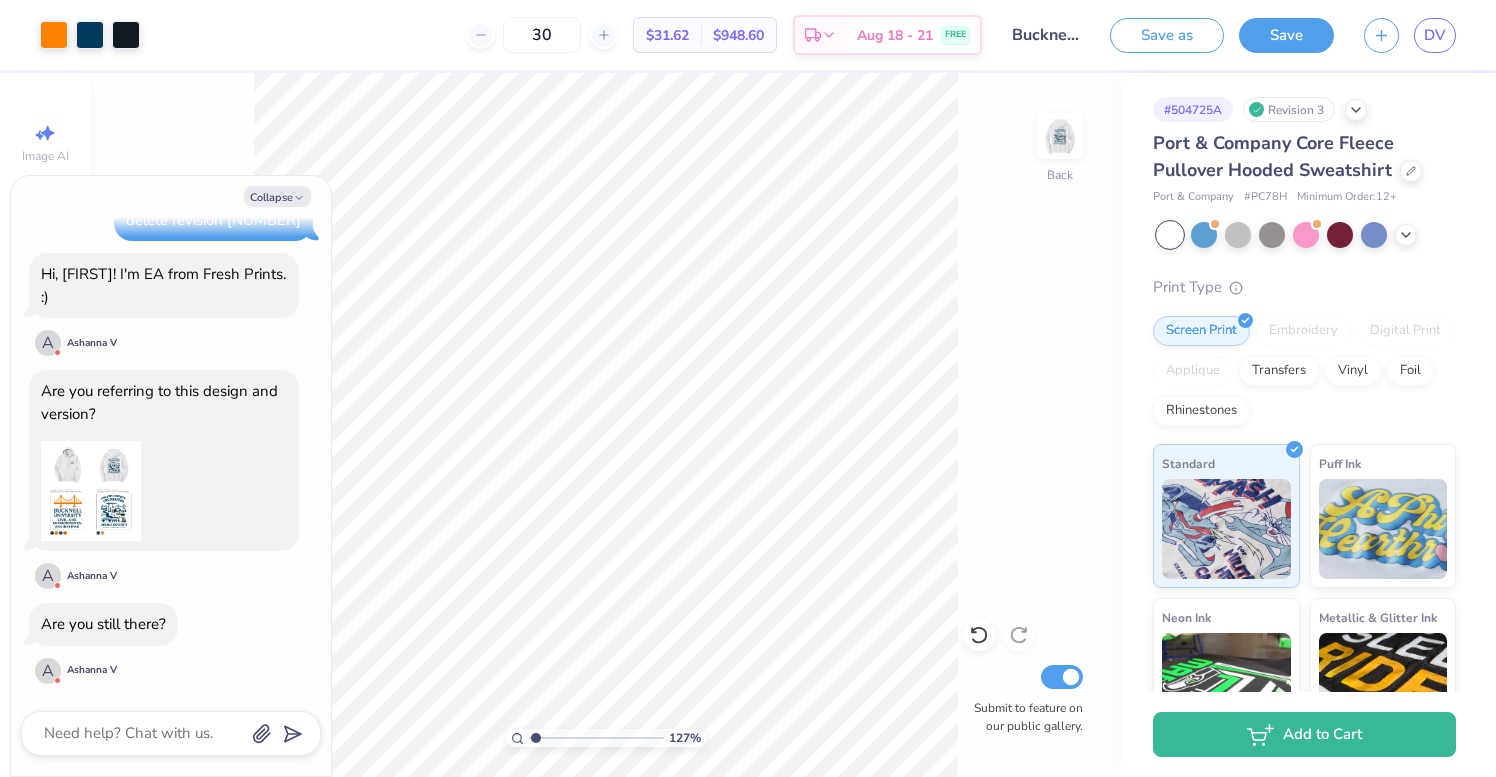 drag, startPoint x: 548, startPoint y: 734, endPoint x: 536, endPoint y: 734, distance: 12 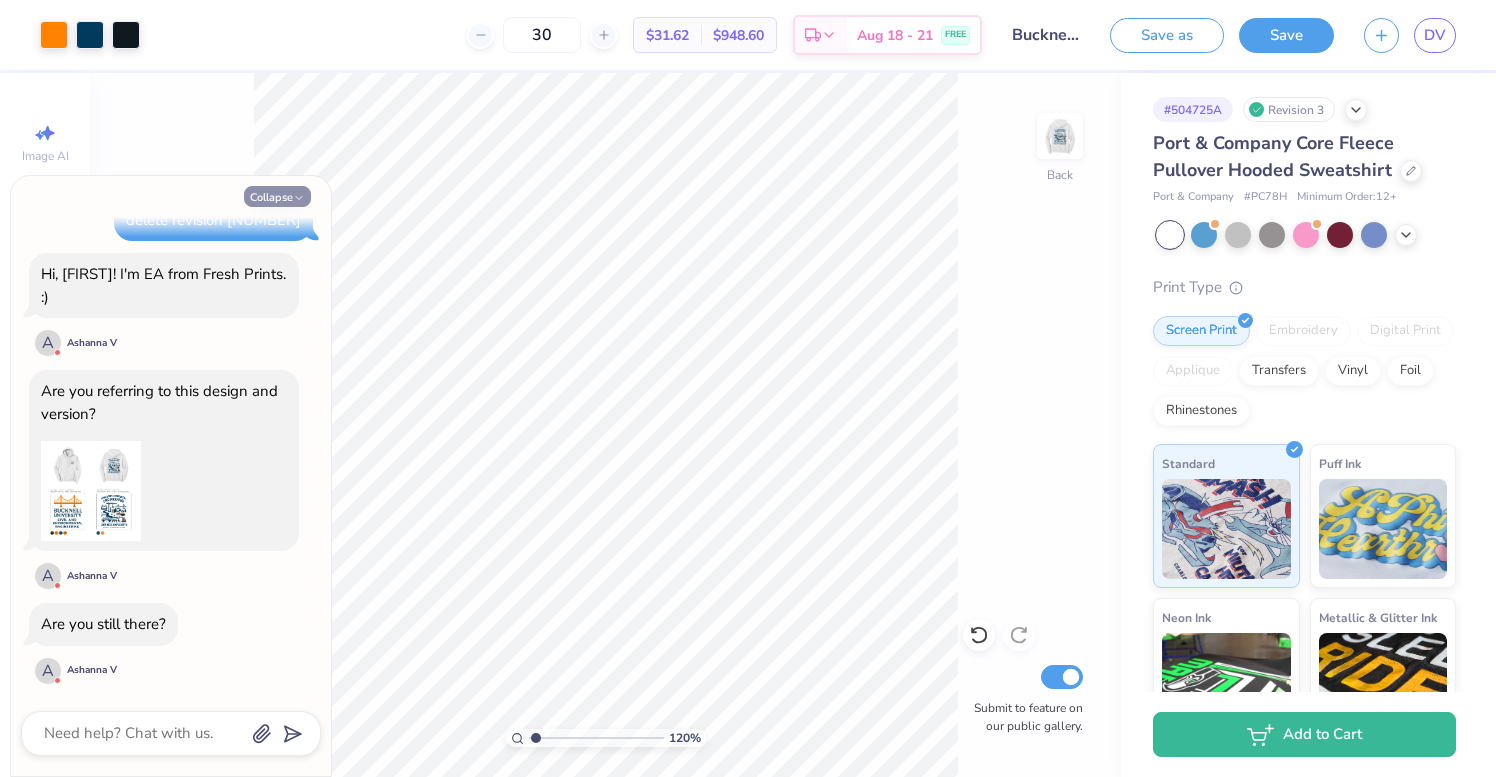 click on "Collapse" at bounding box center (277, 196) 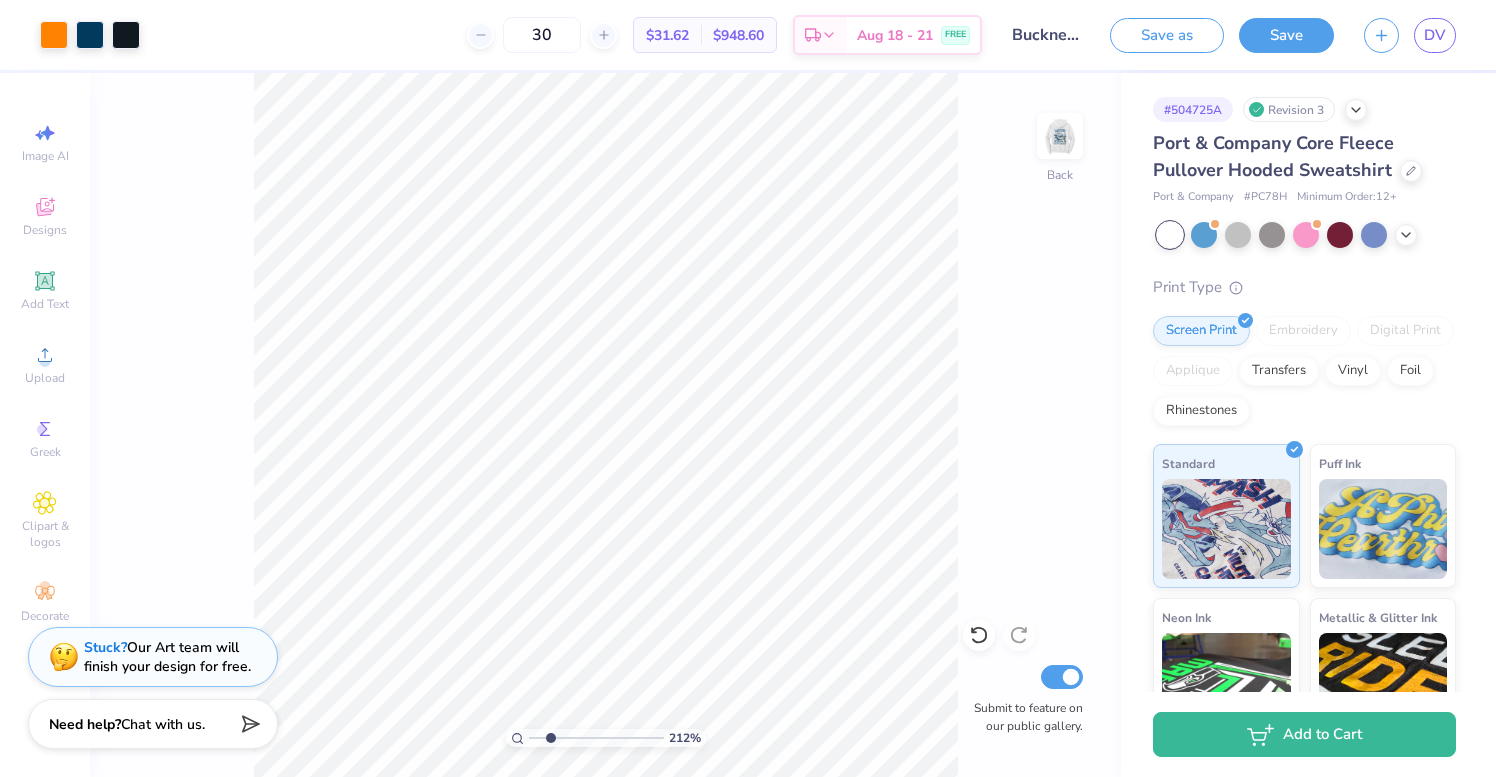 type on "2.27" 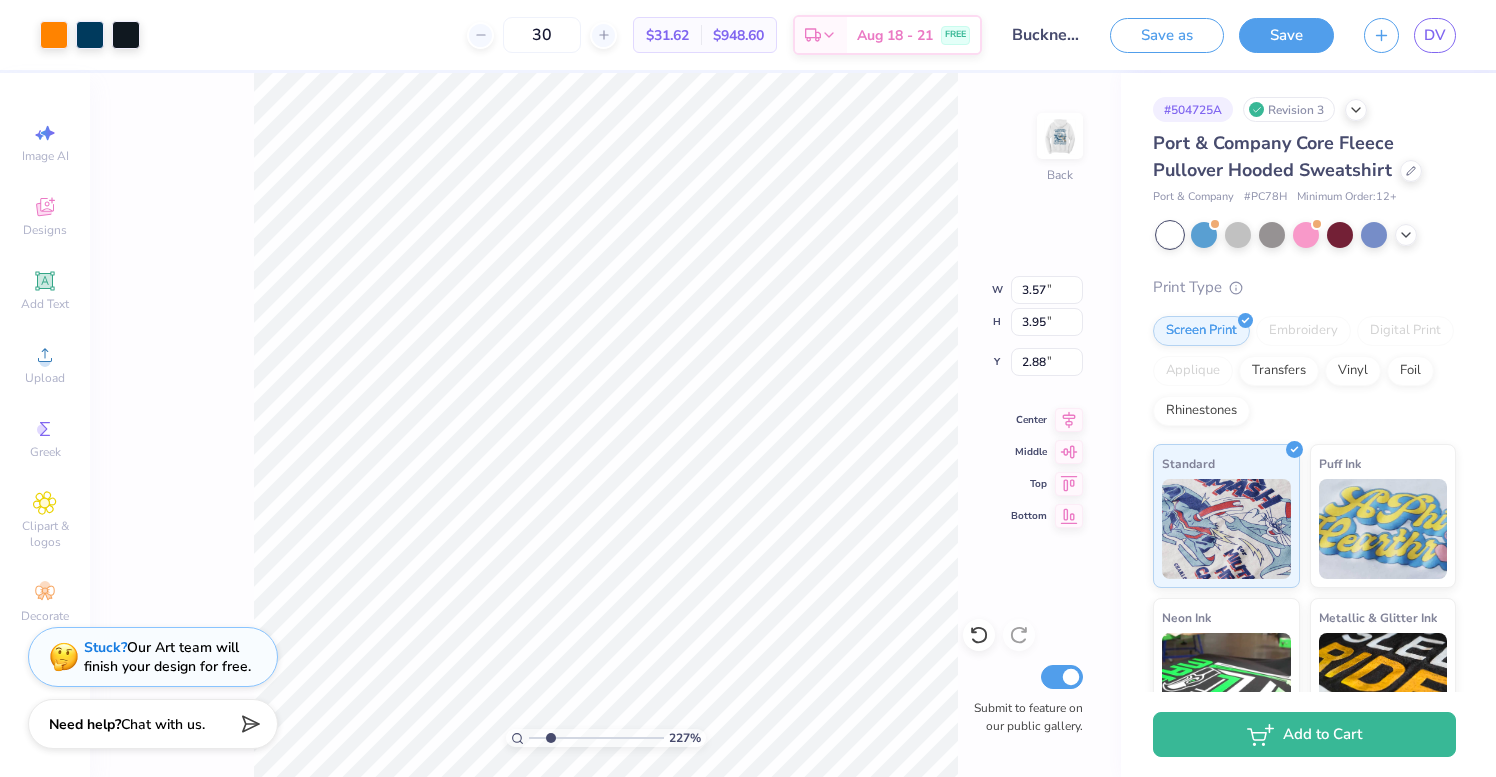 type on "0.50" 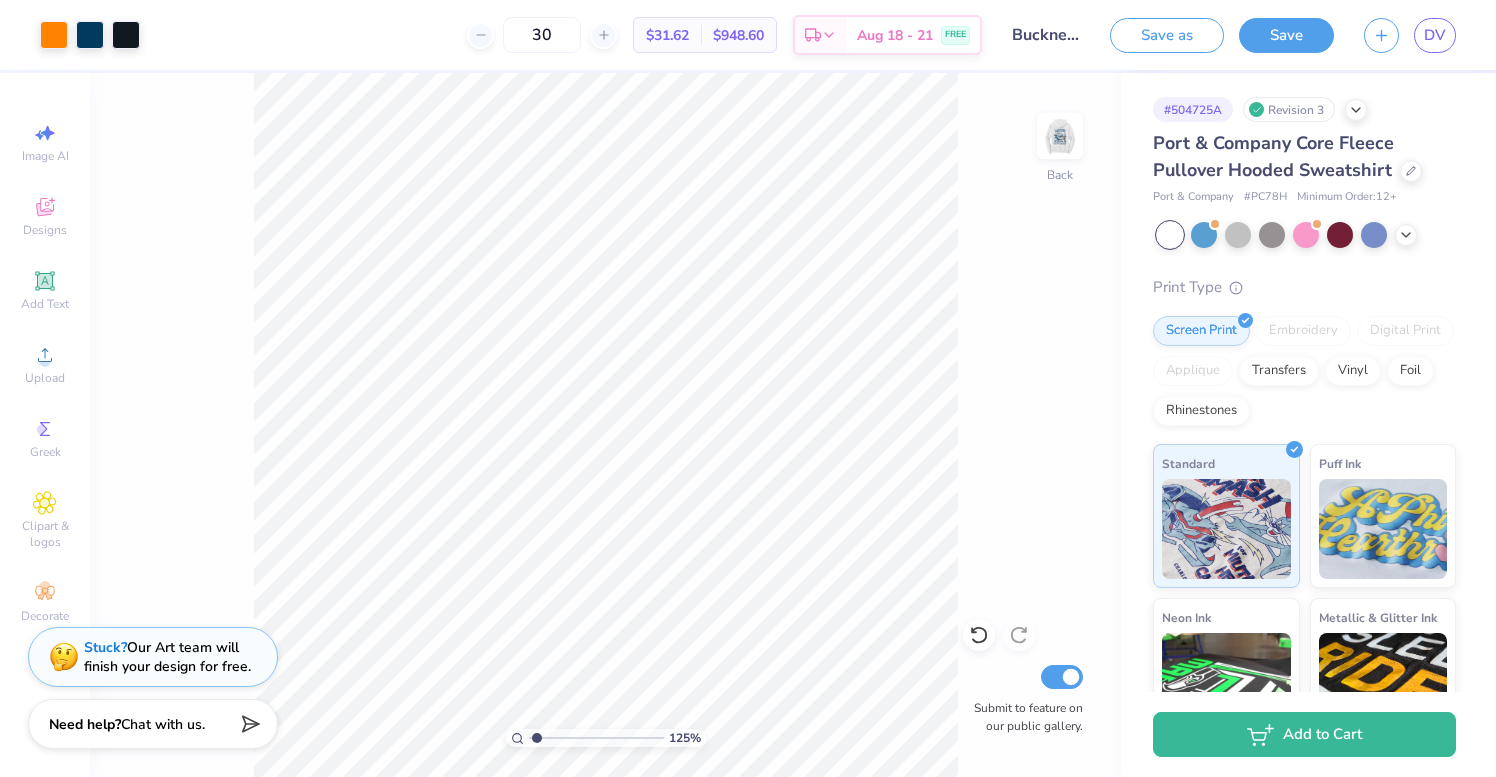 drag, startPoint x: 550, startPoint y: 736, endPoint x: 537, endPoint y: 735, distance: 13.038404 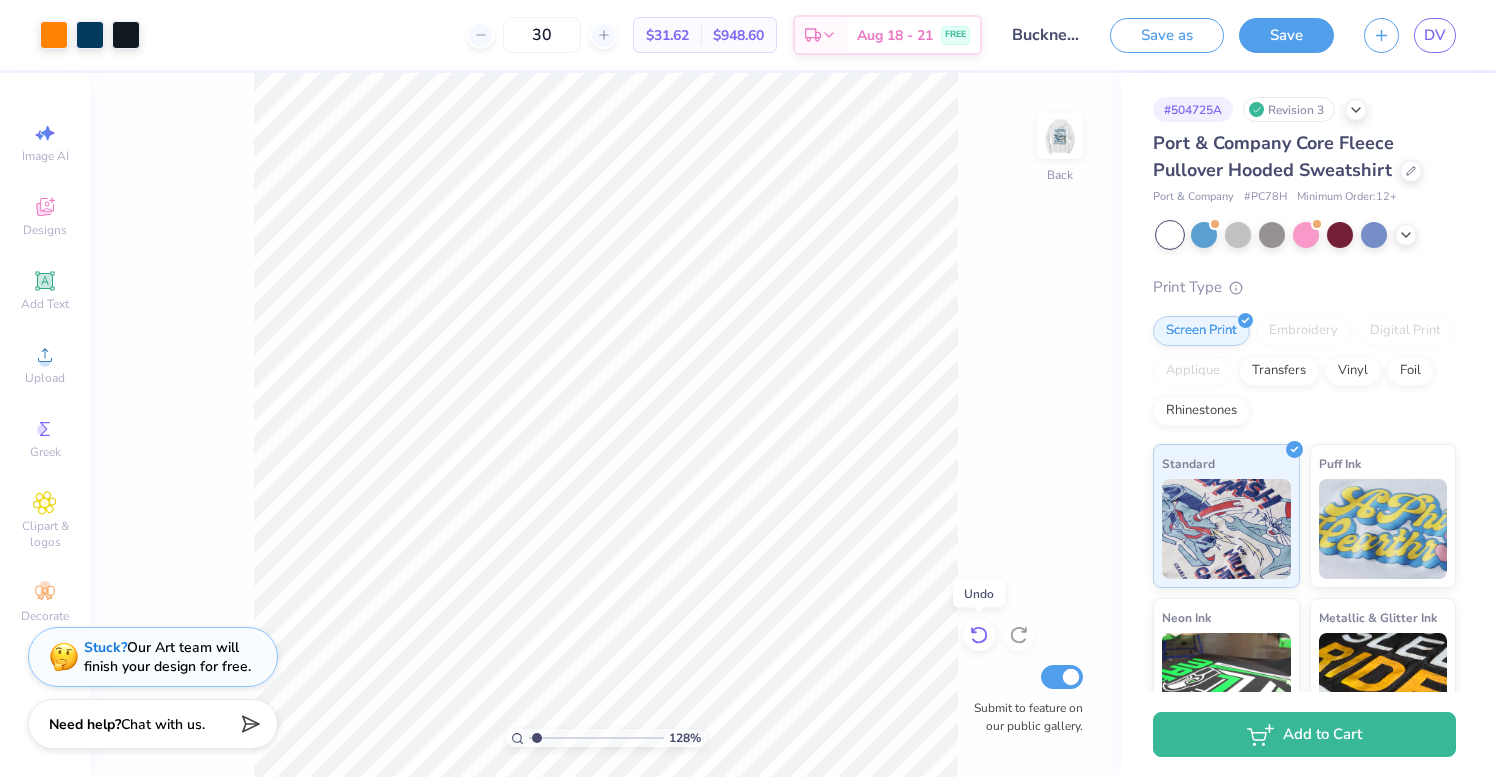 click 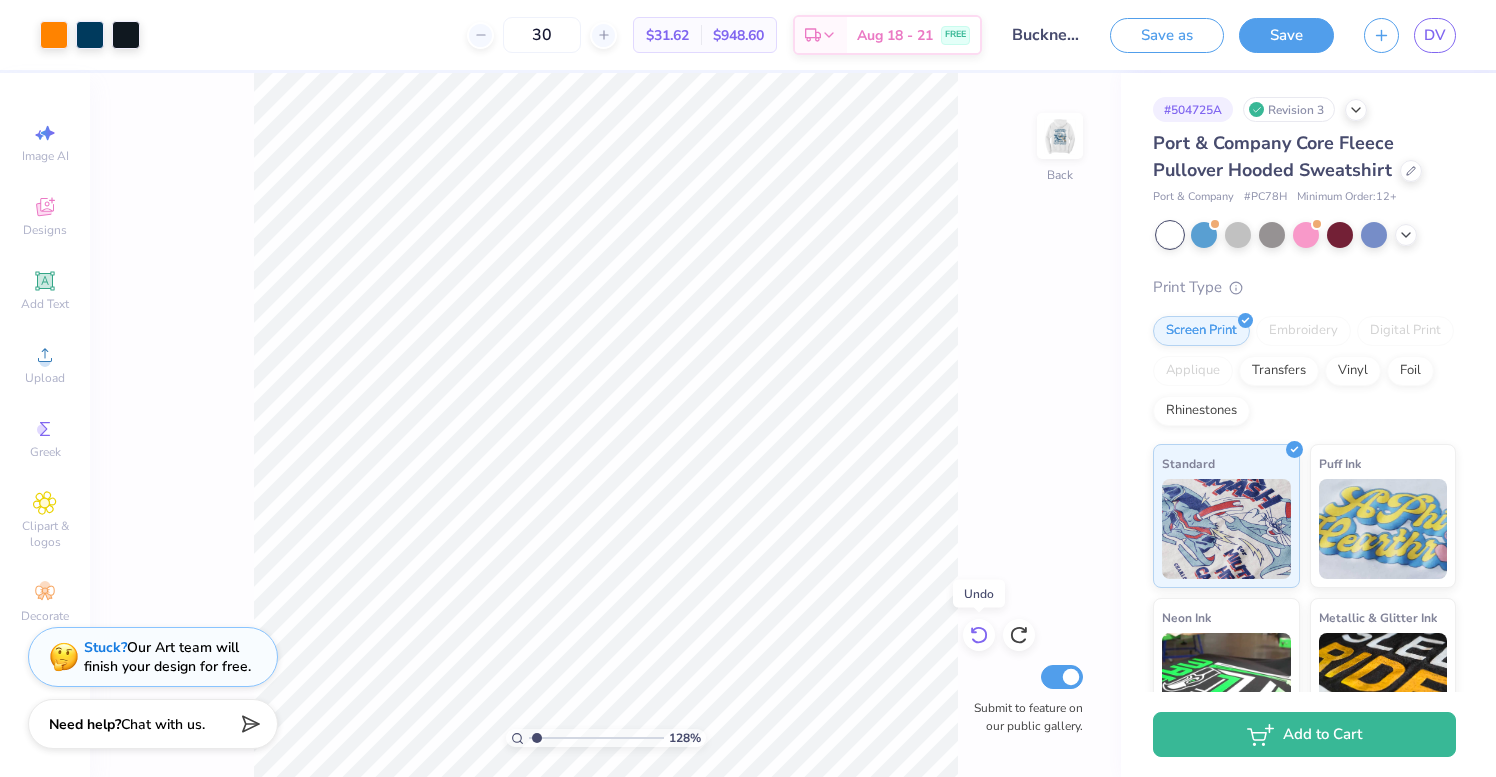 click 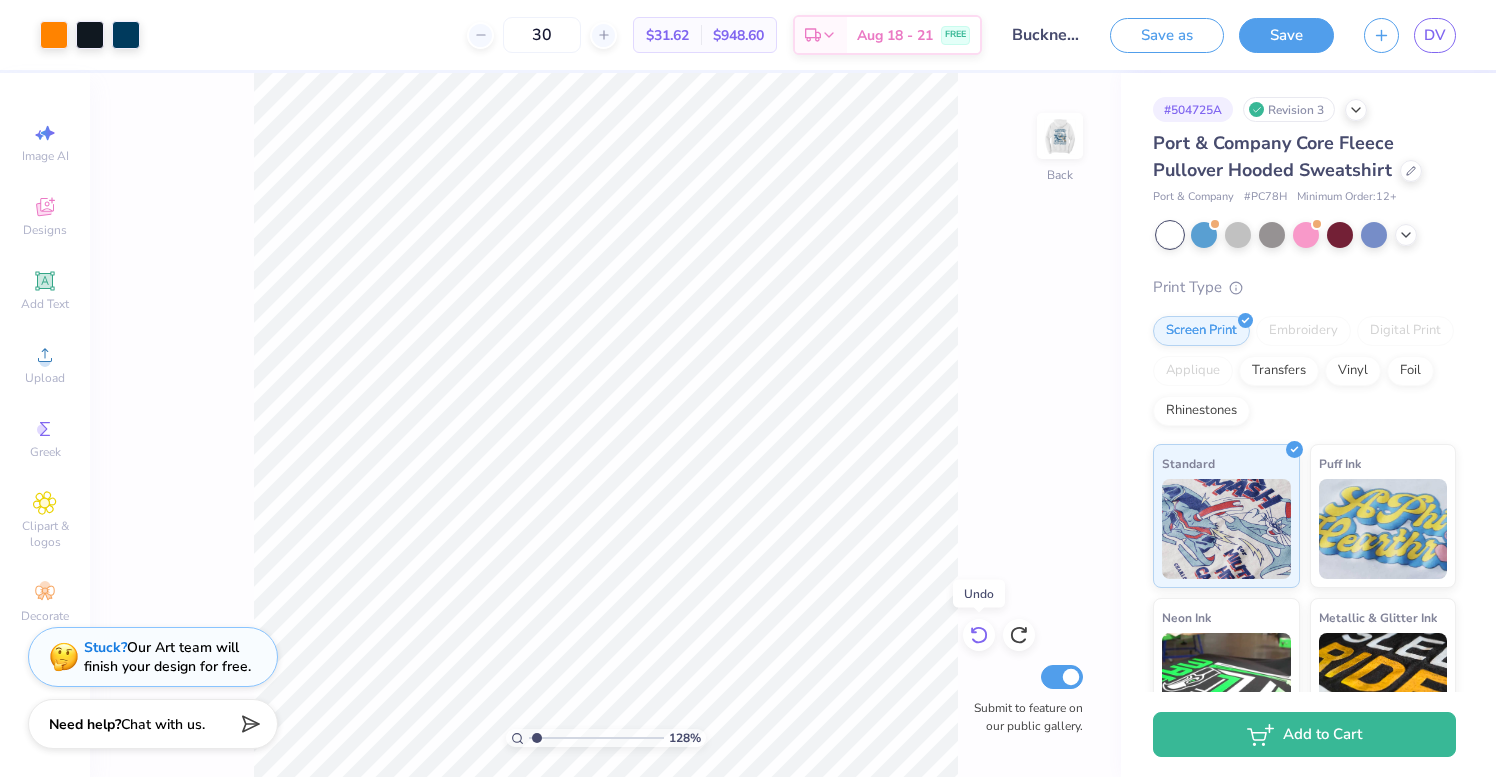 click 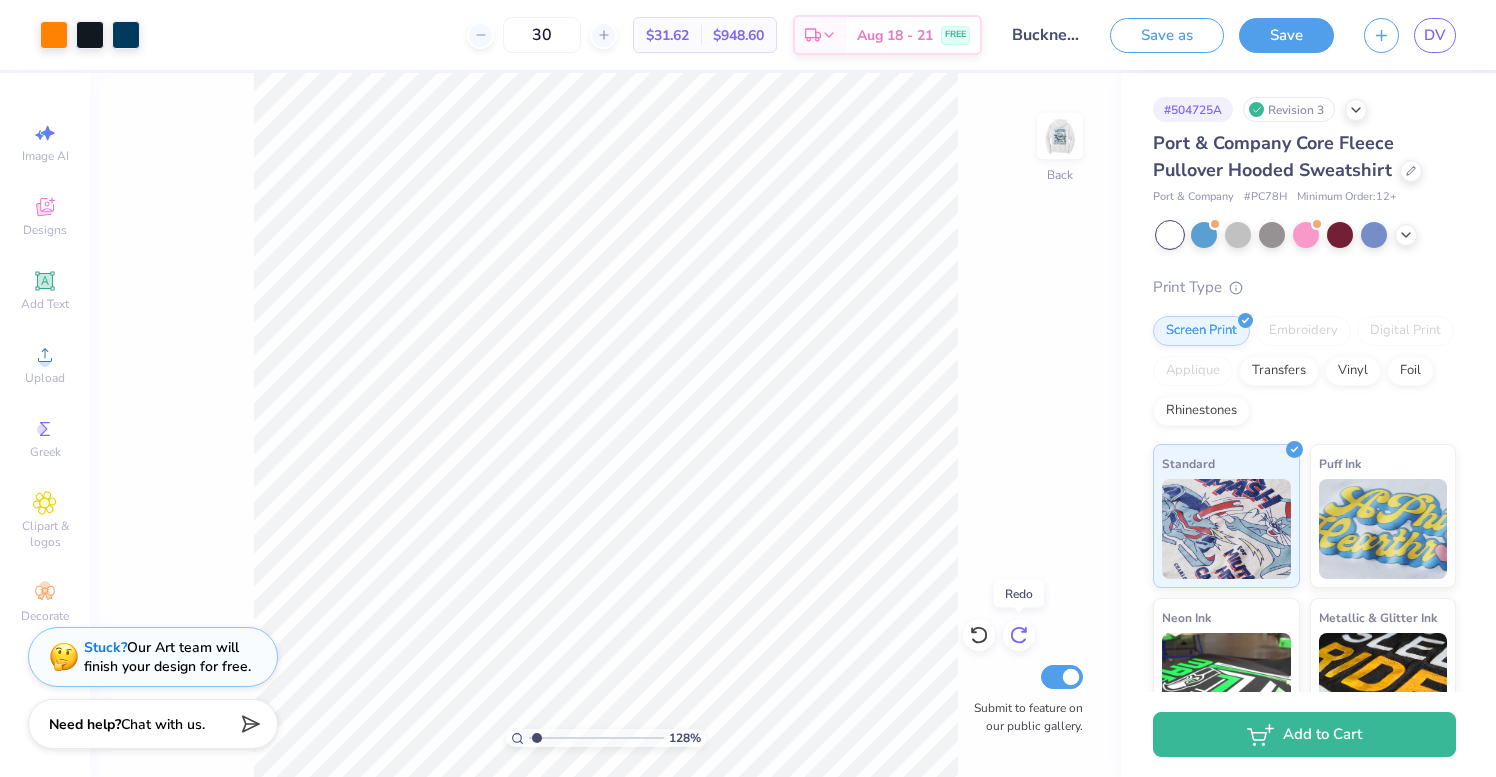 click 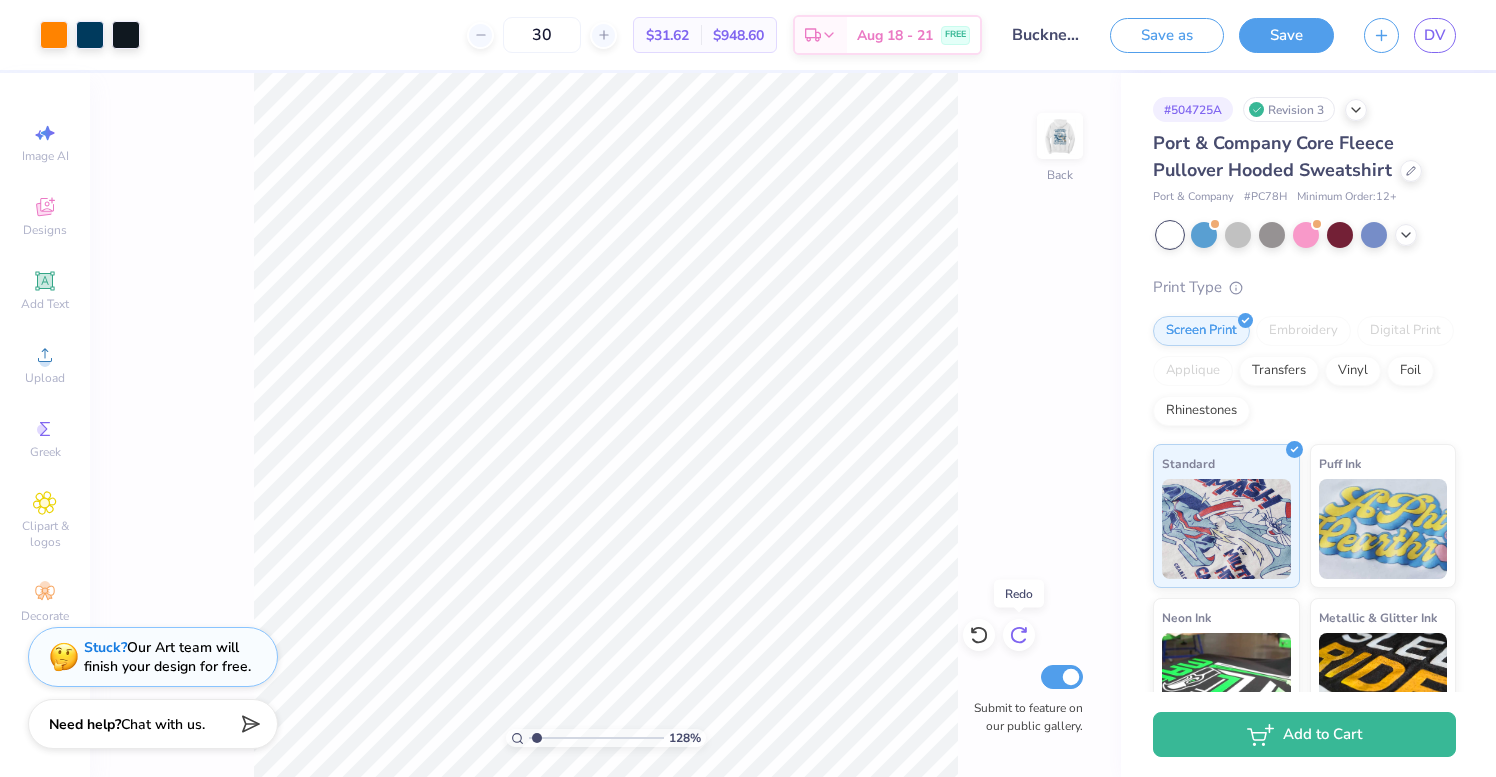click 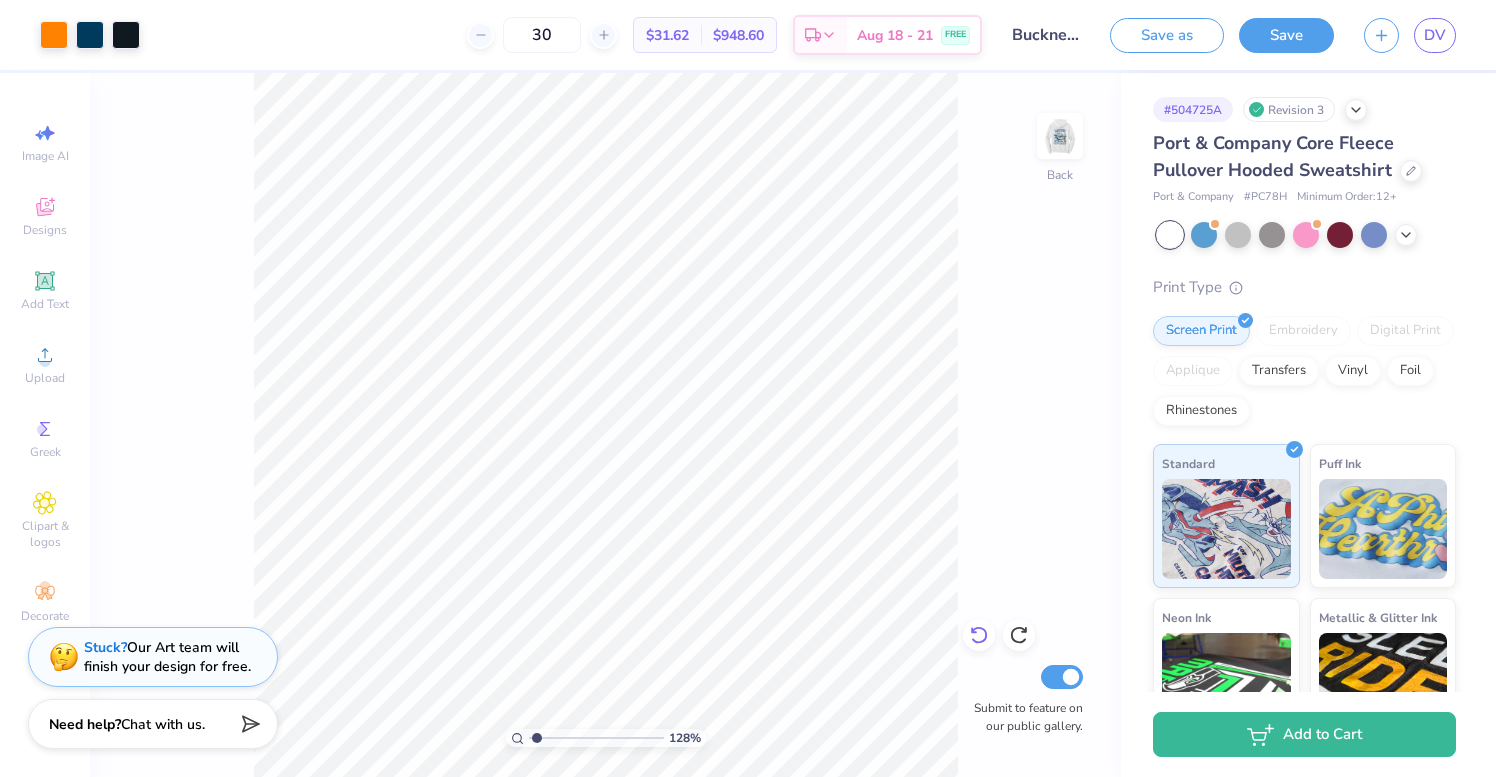 click 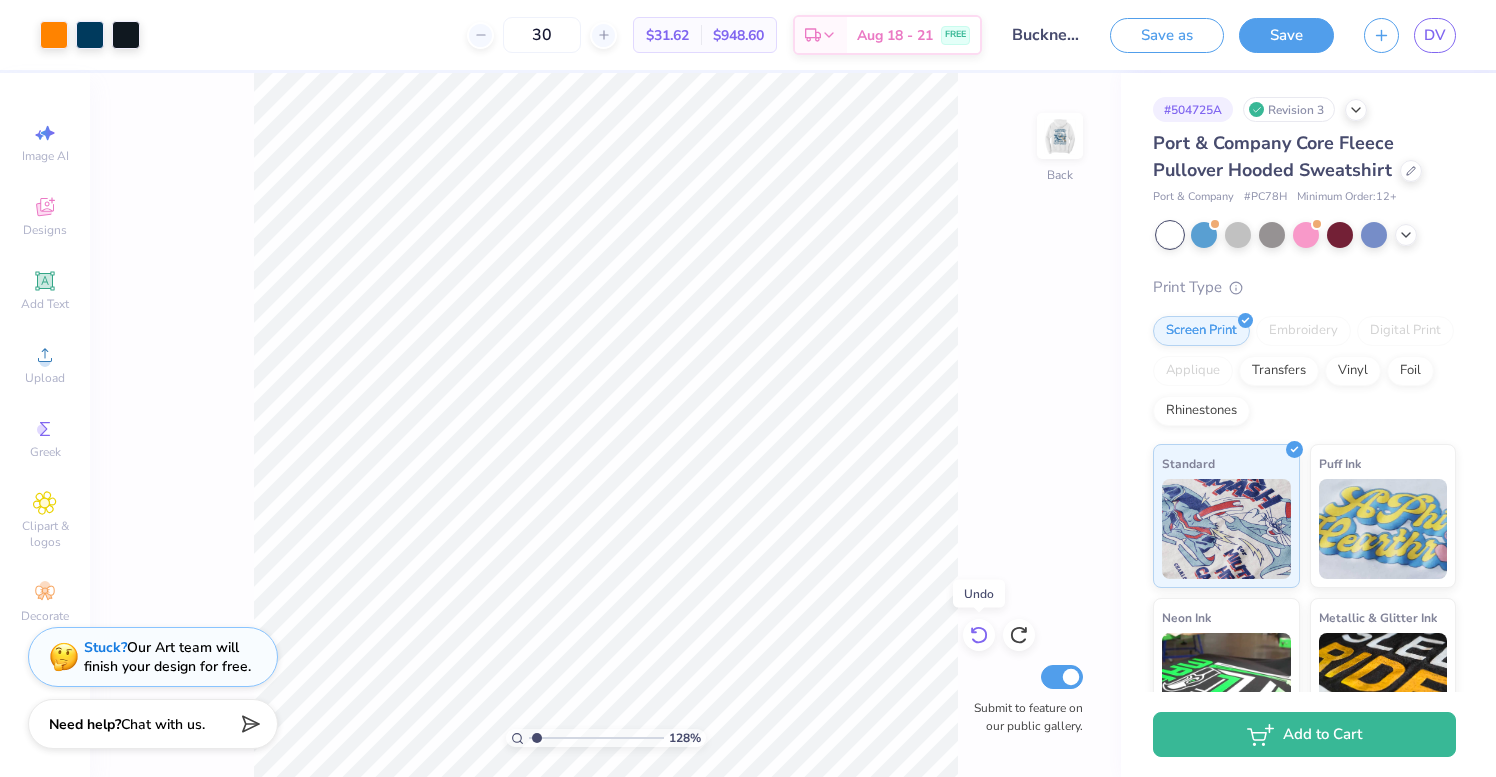 click 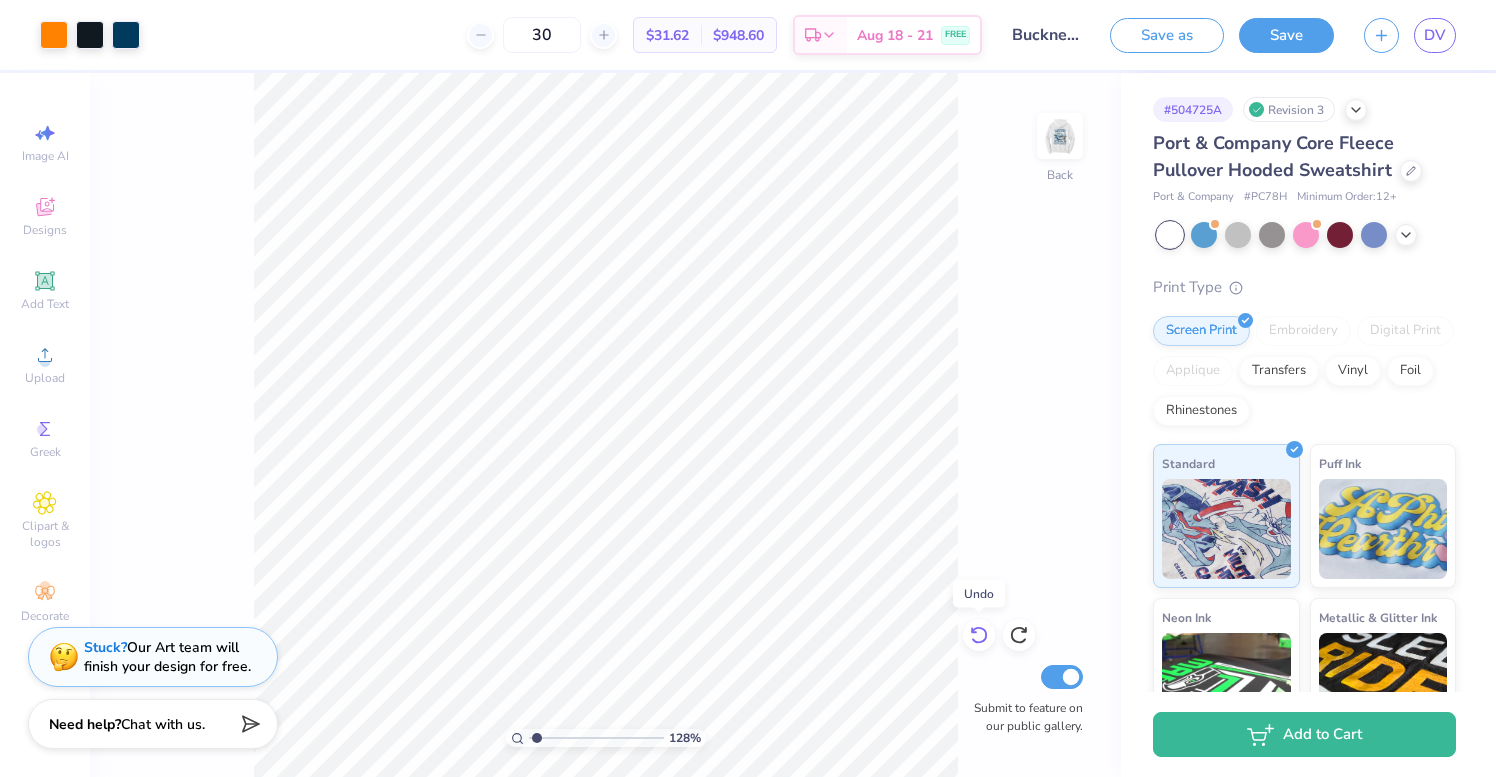 click 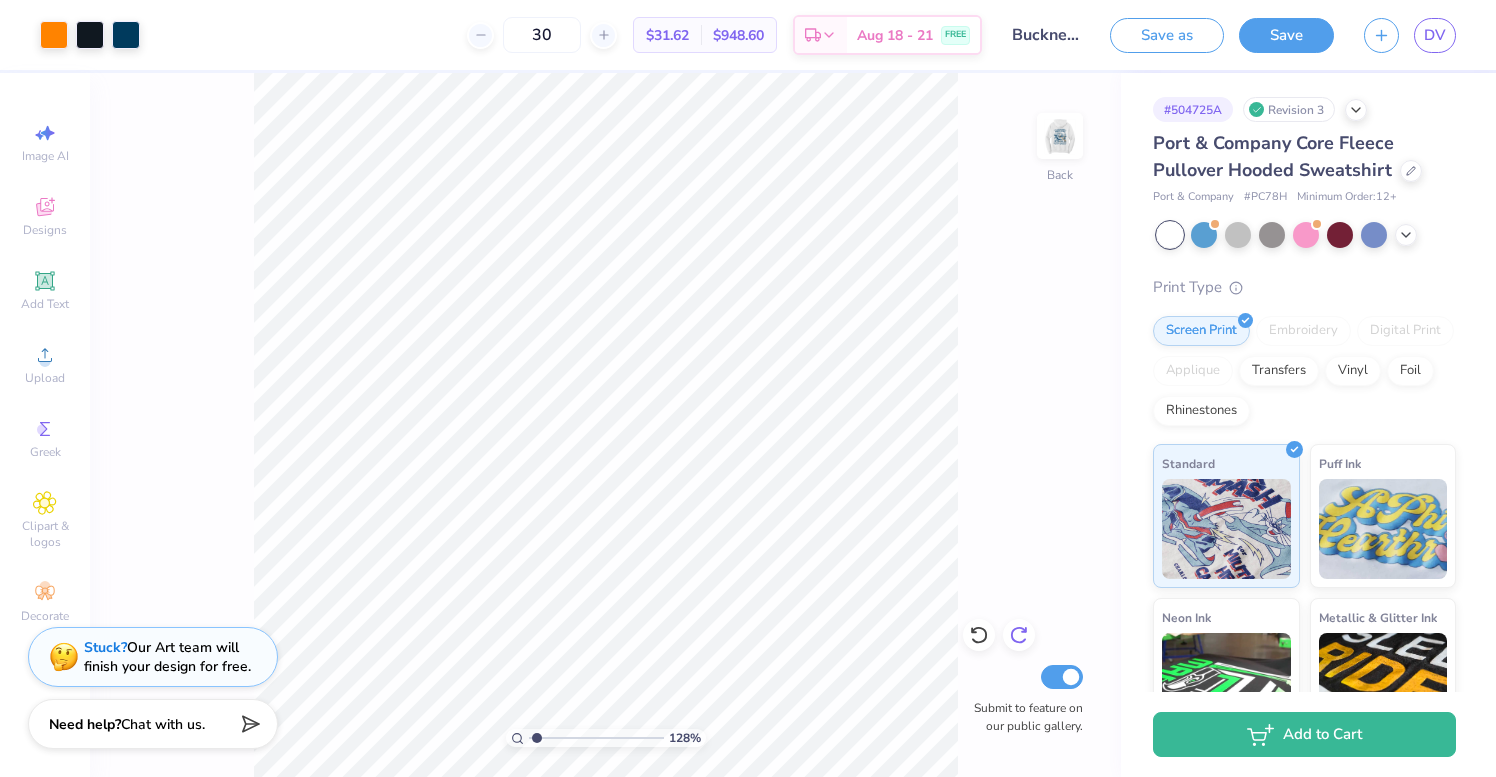 click 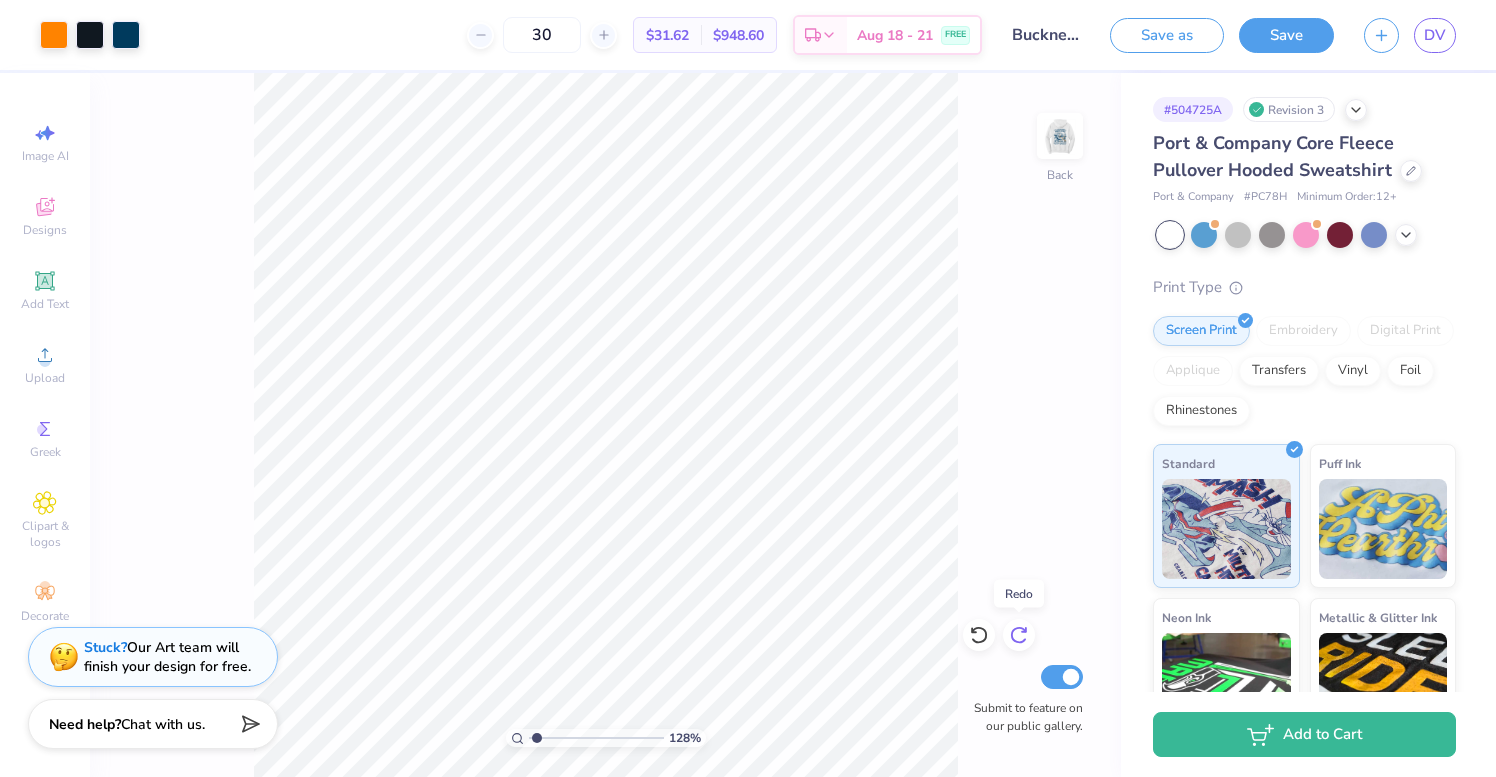 click 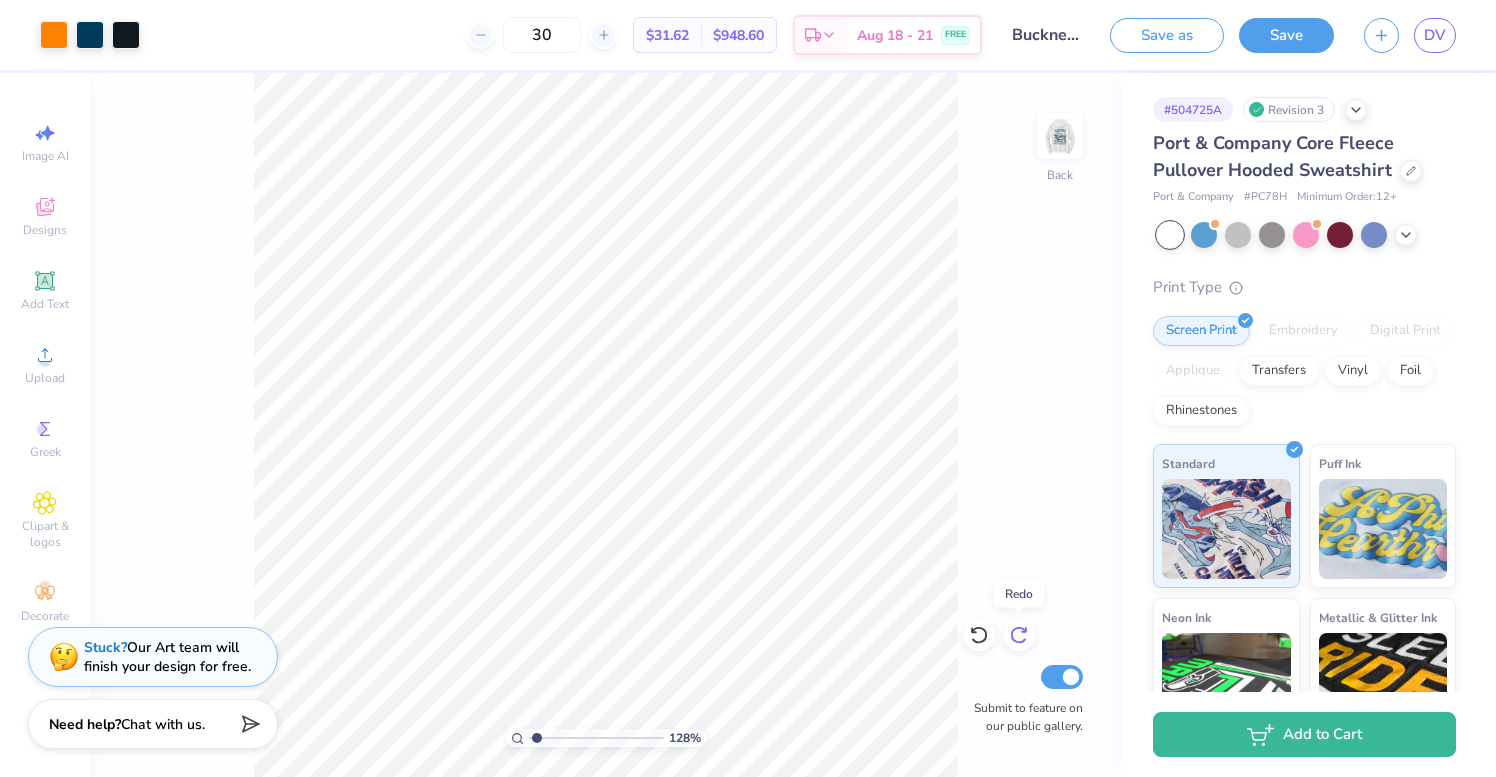 click 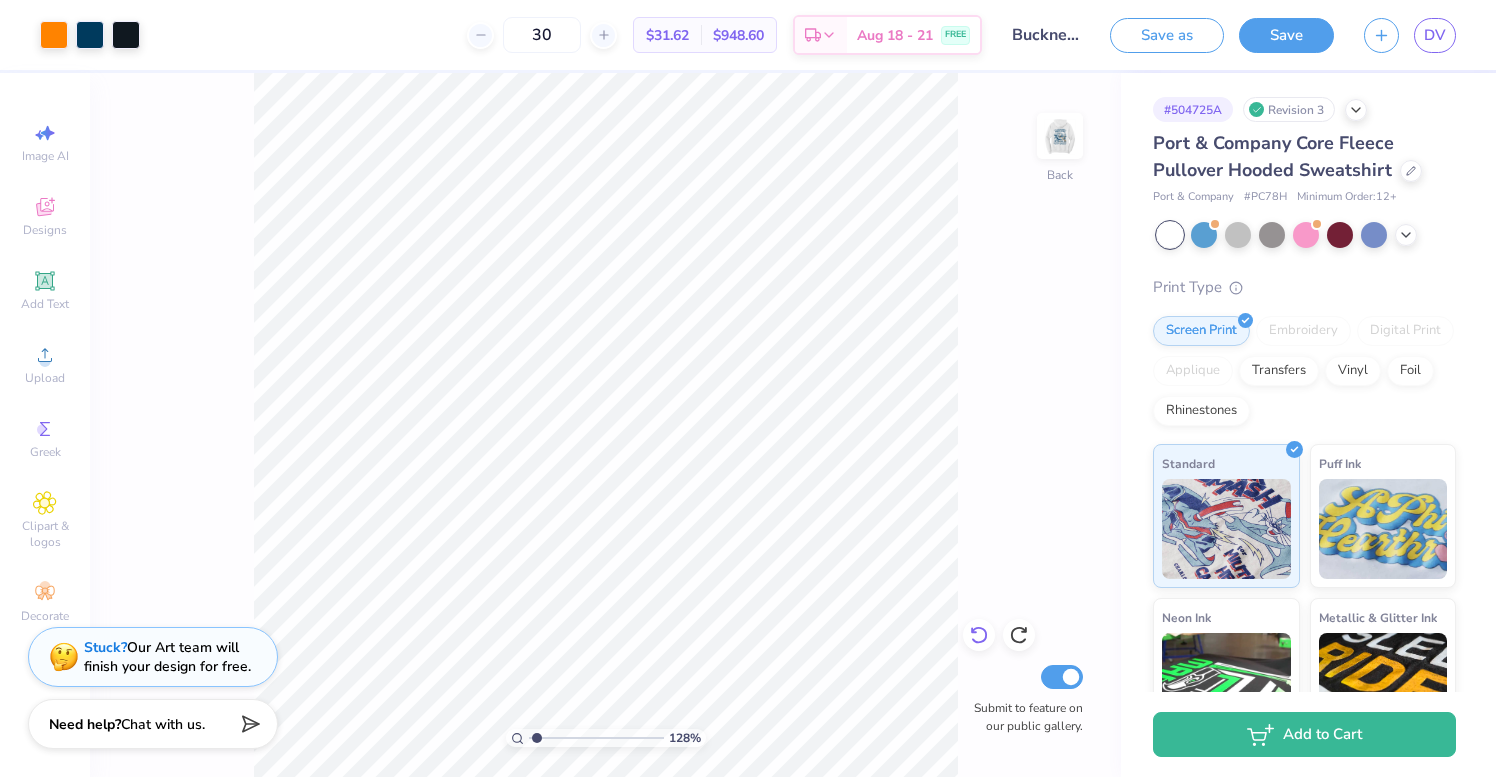 click 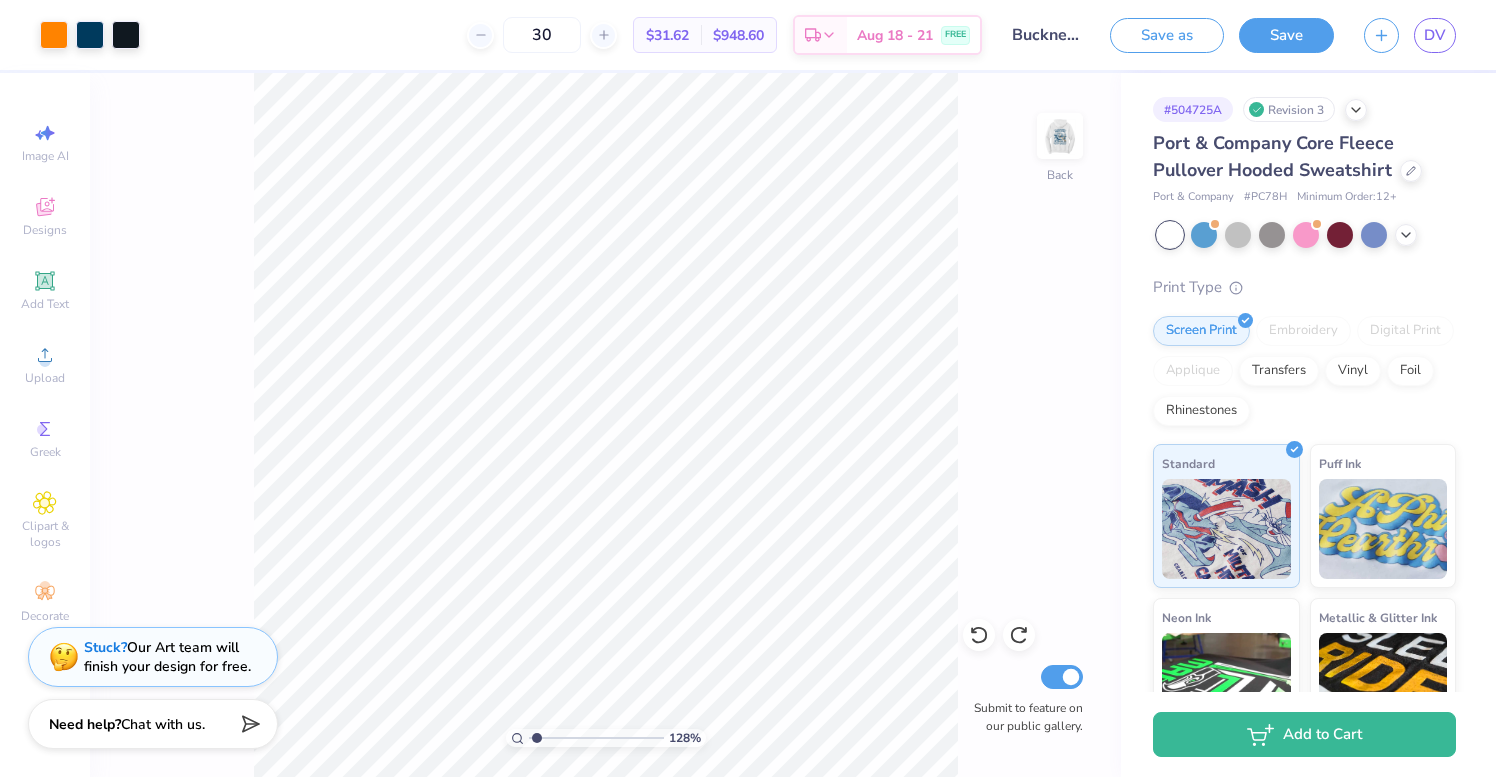 click on "128  % Back Submit to feature on our public gallery." at bounding box center (605, 425) 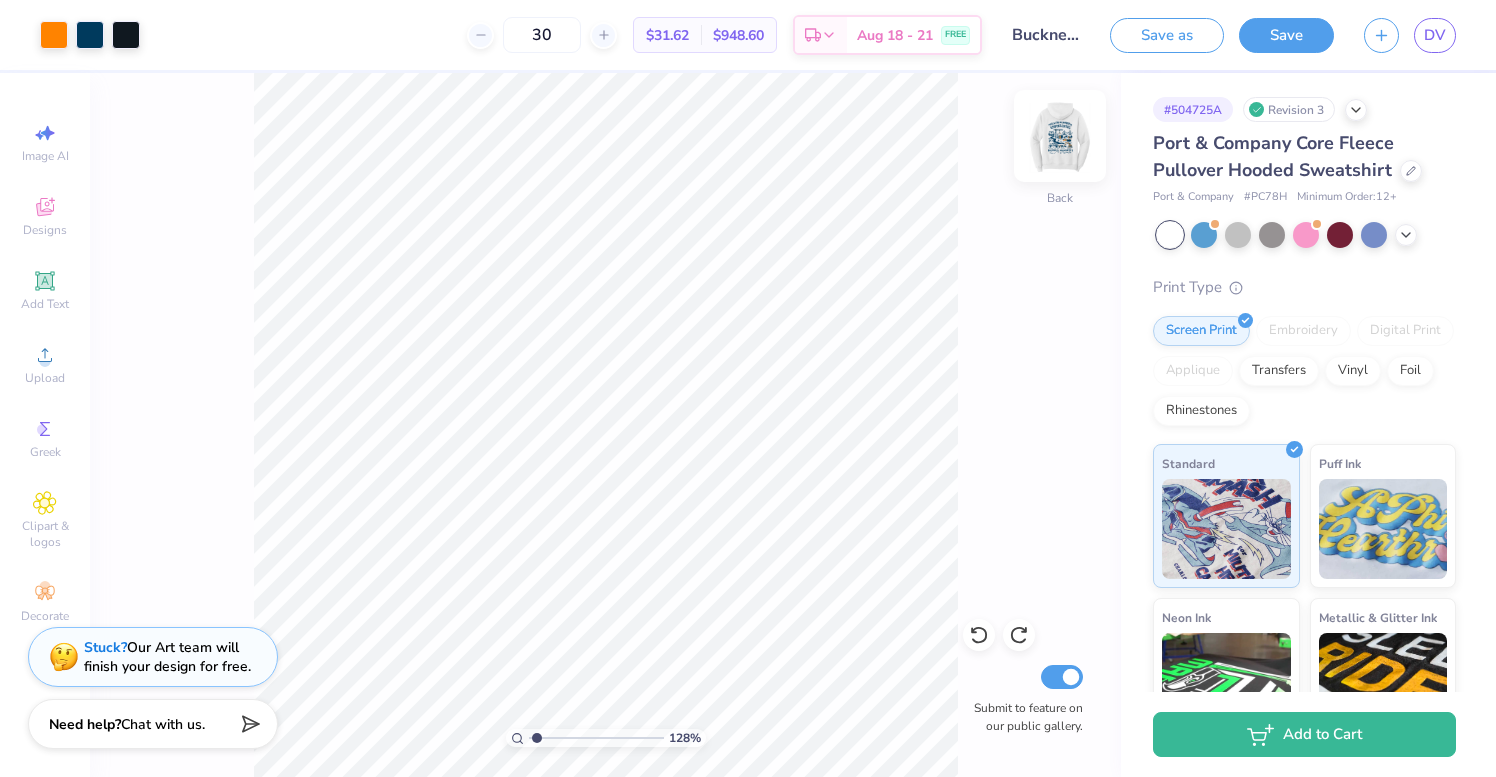 click at bounding box center (1060, 136) 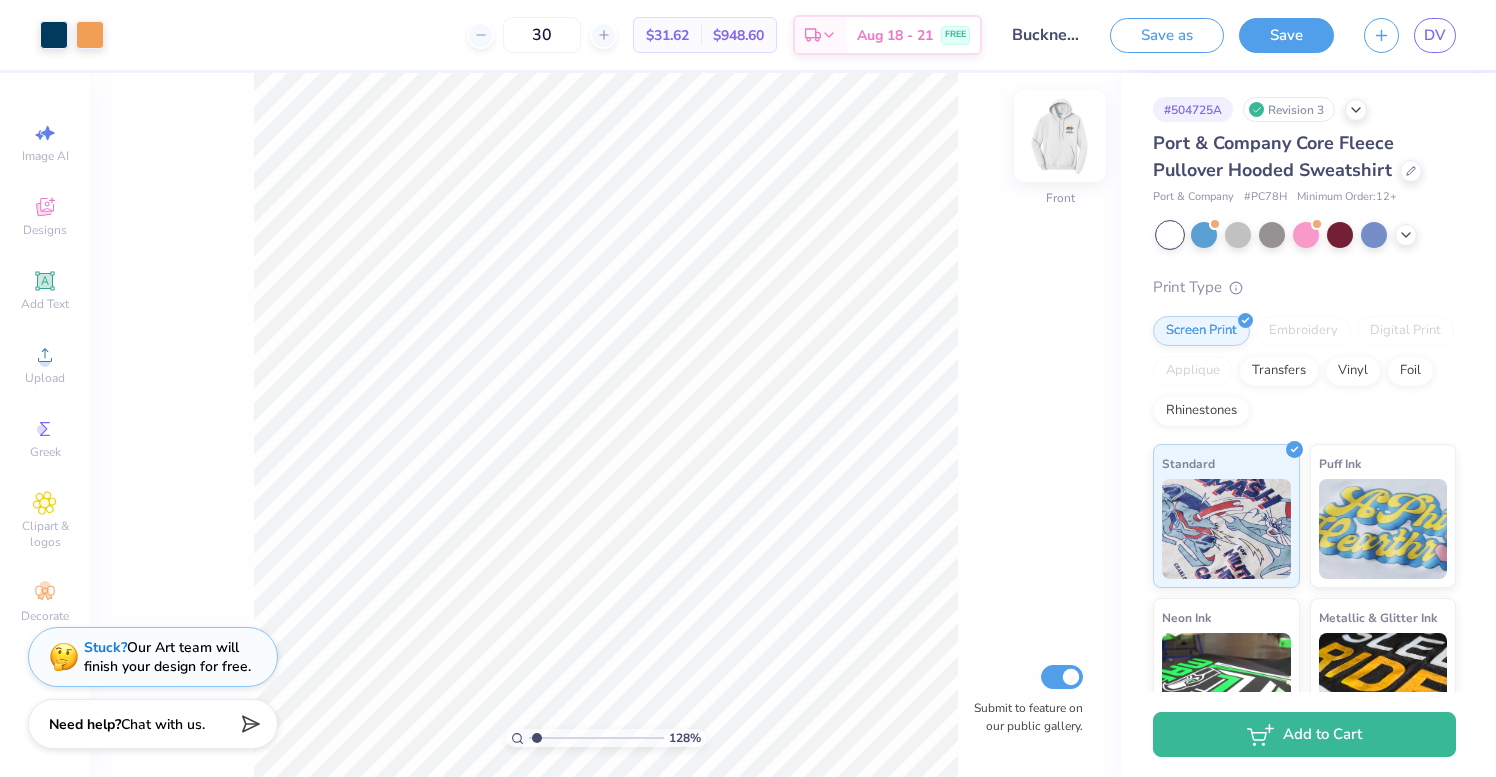 click at bounding box center (1060, 136) 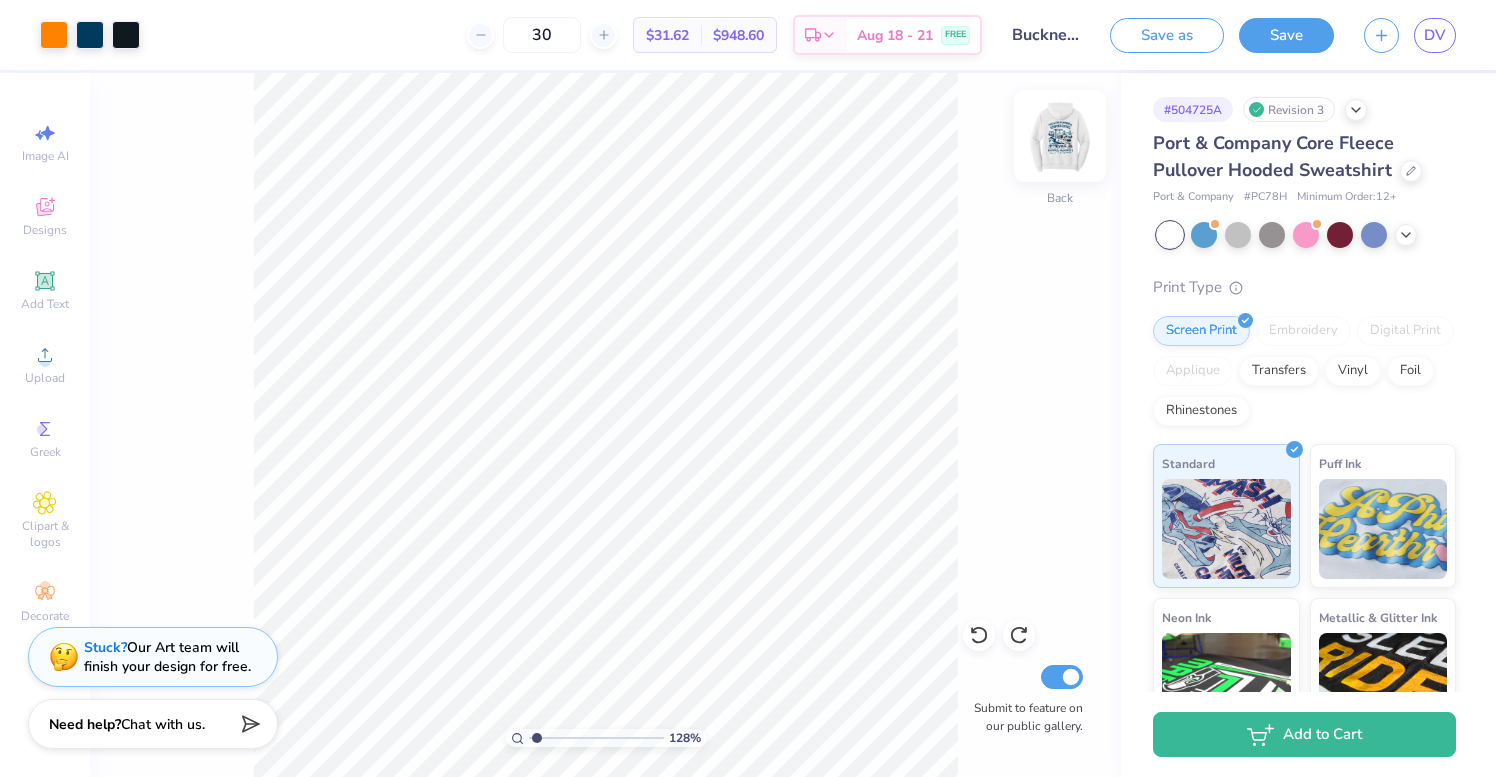 click at bounding box center (1060, 136) 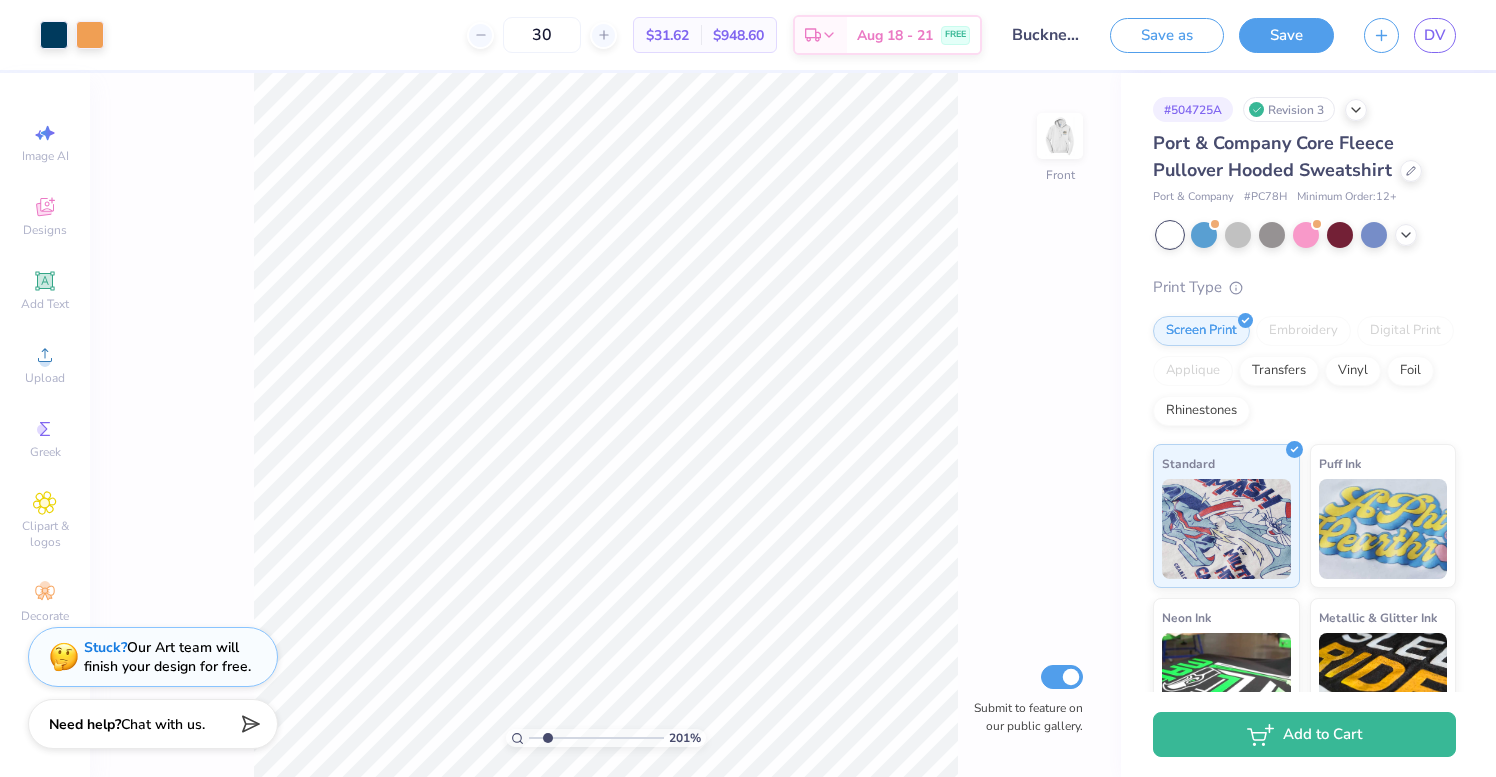 type on "2.07" 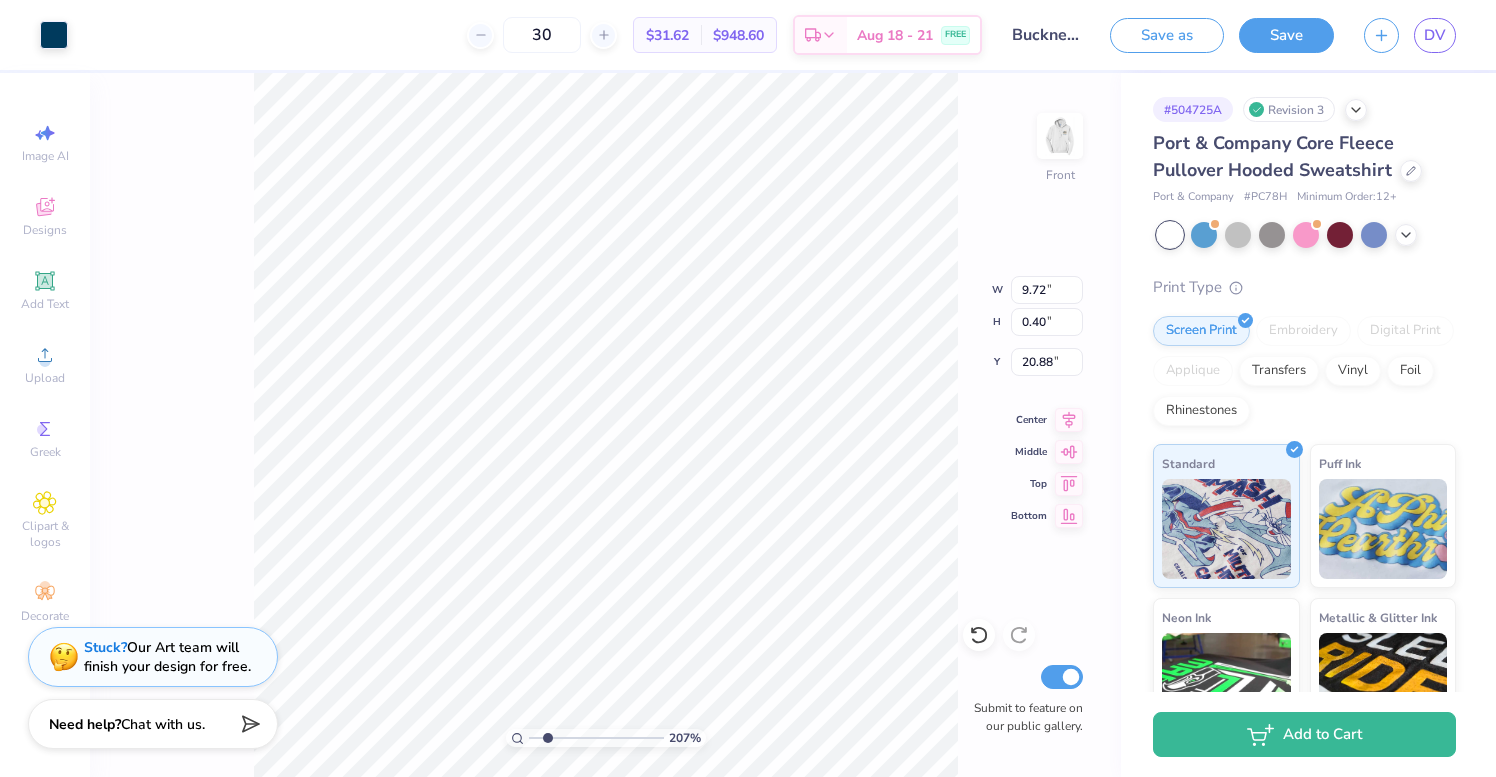 type on "11.67" 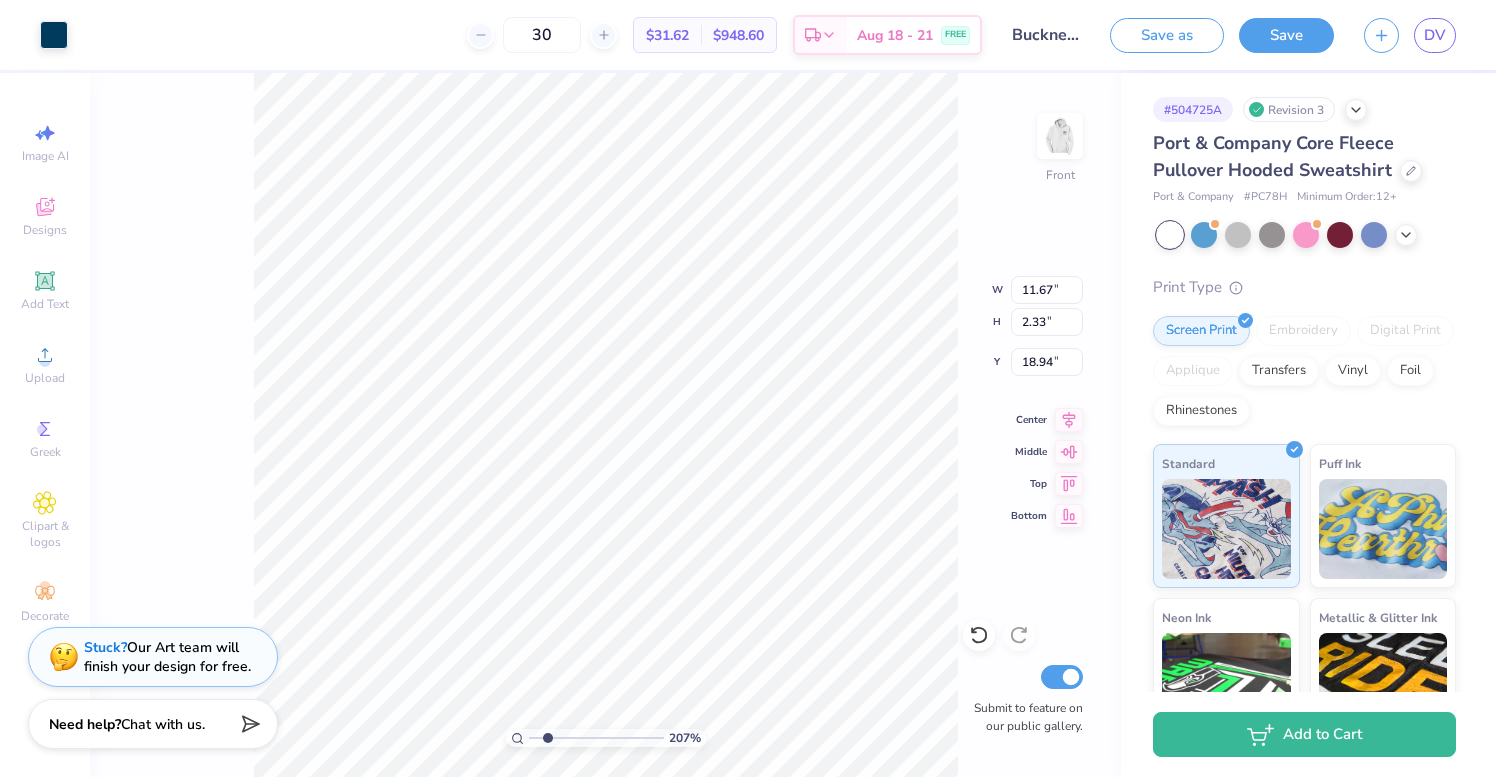 type on "11.02" 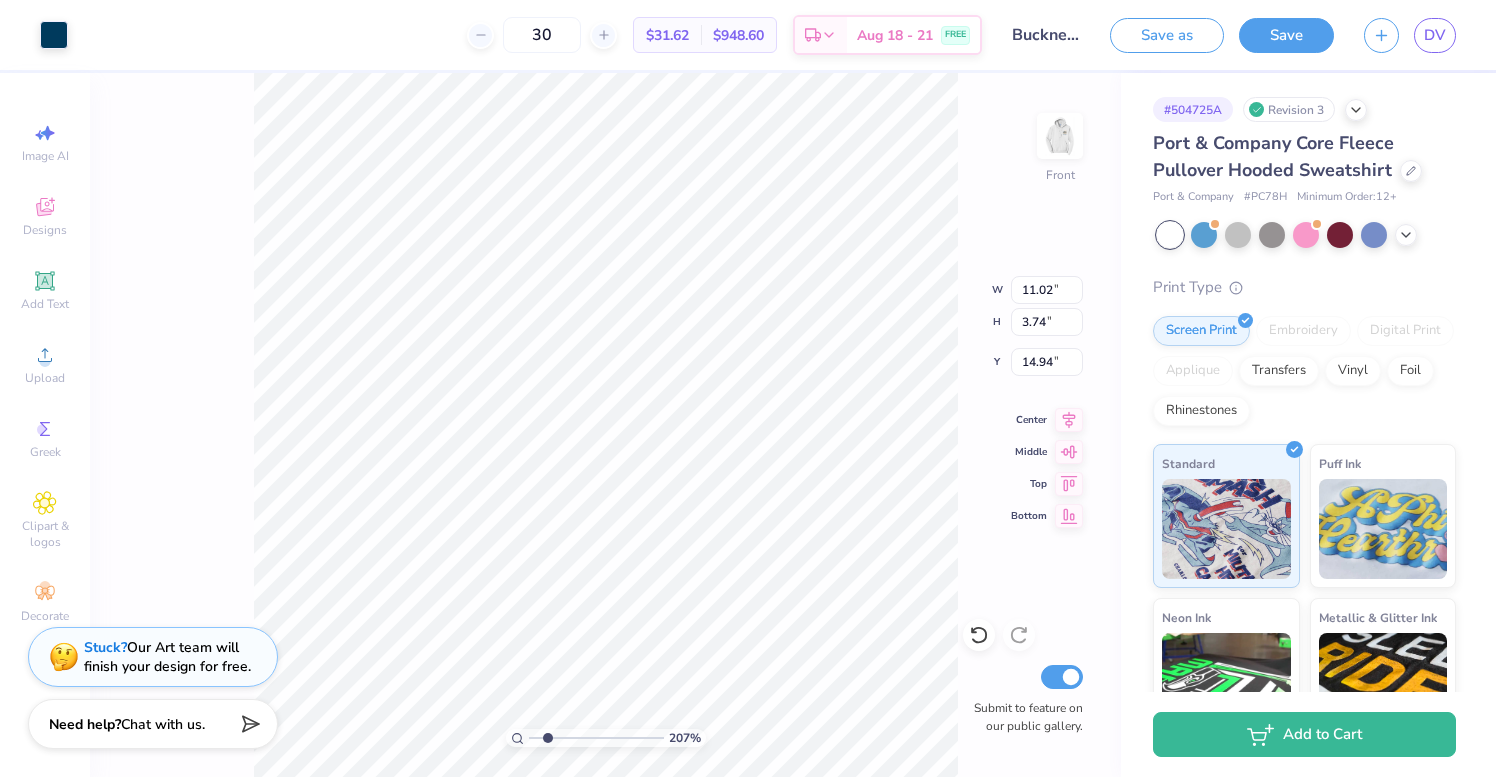 type on "11.69" 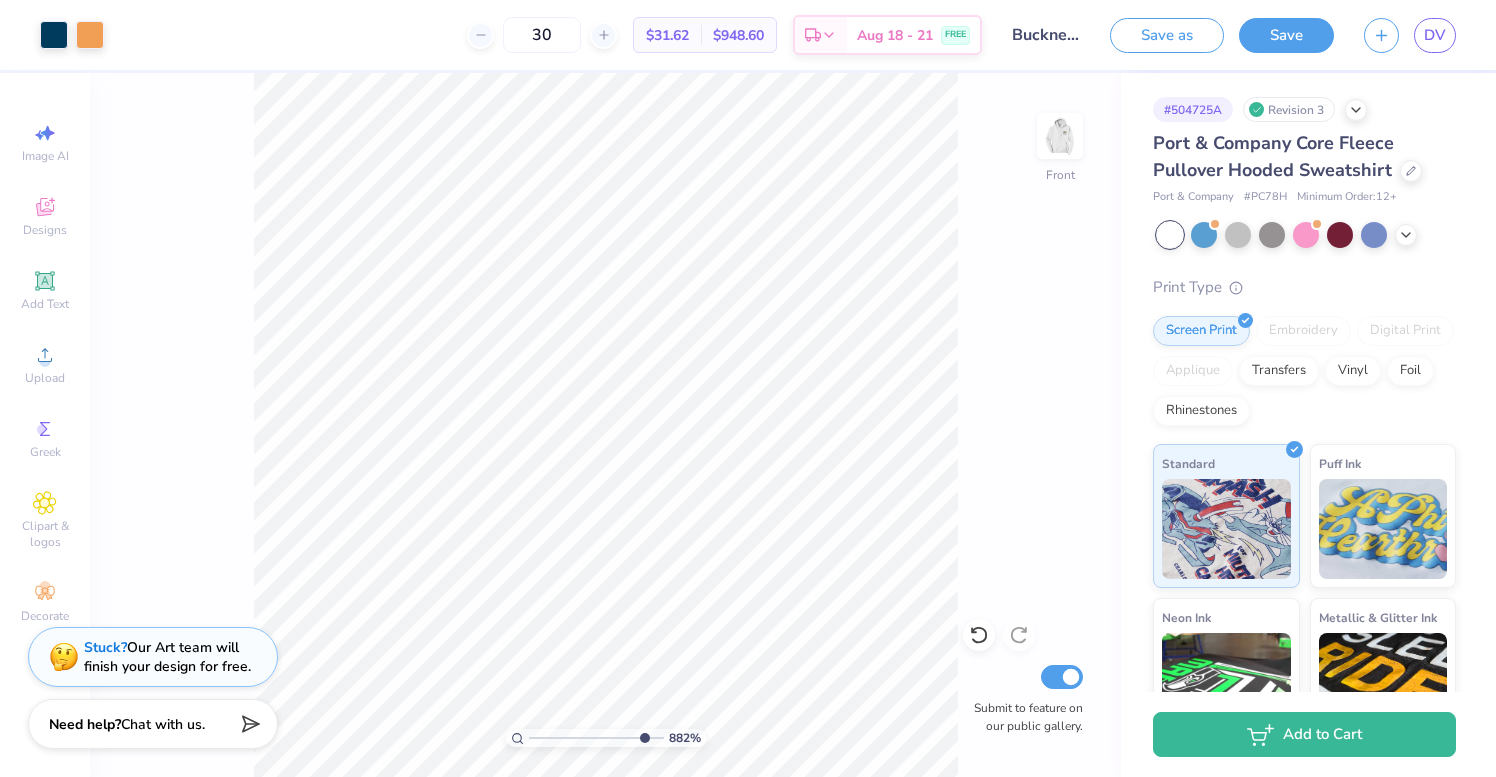 drag, startPoint x: 548, startPoint y: 739, endPoint x: 641, endPoint y: 714, distance: 96.30161 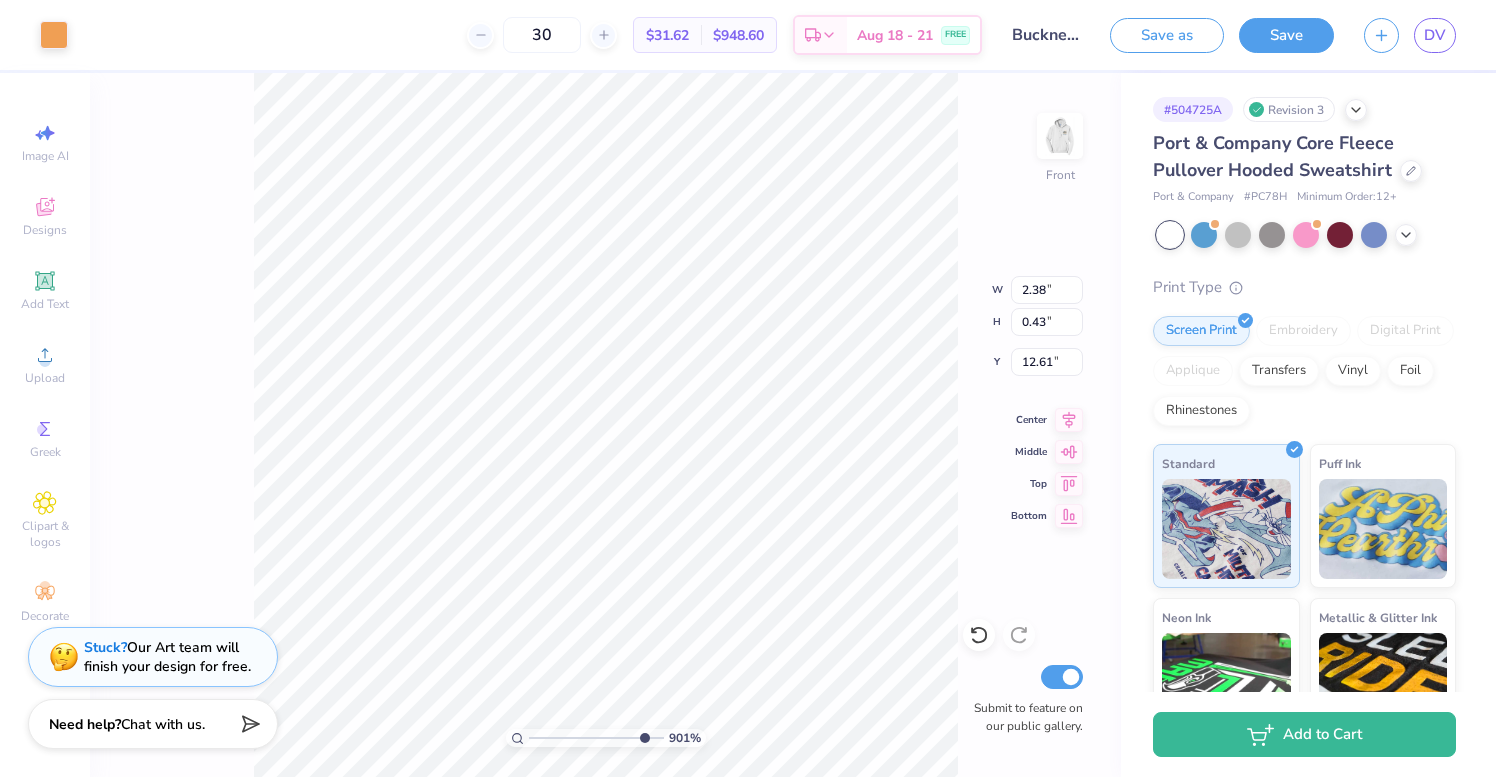 type on "2.38" 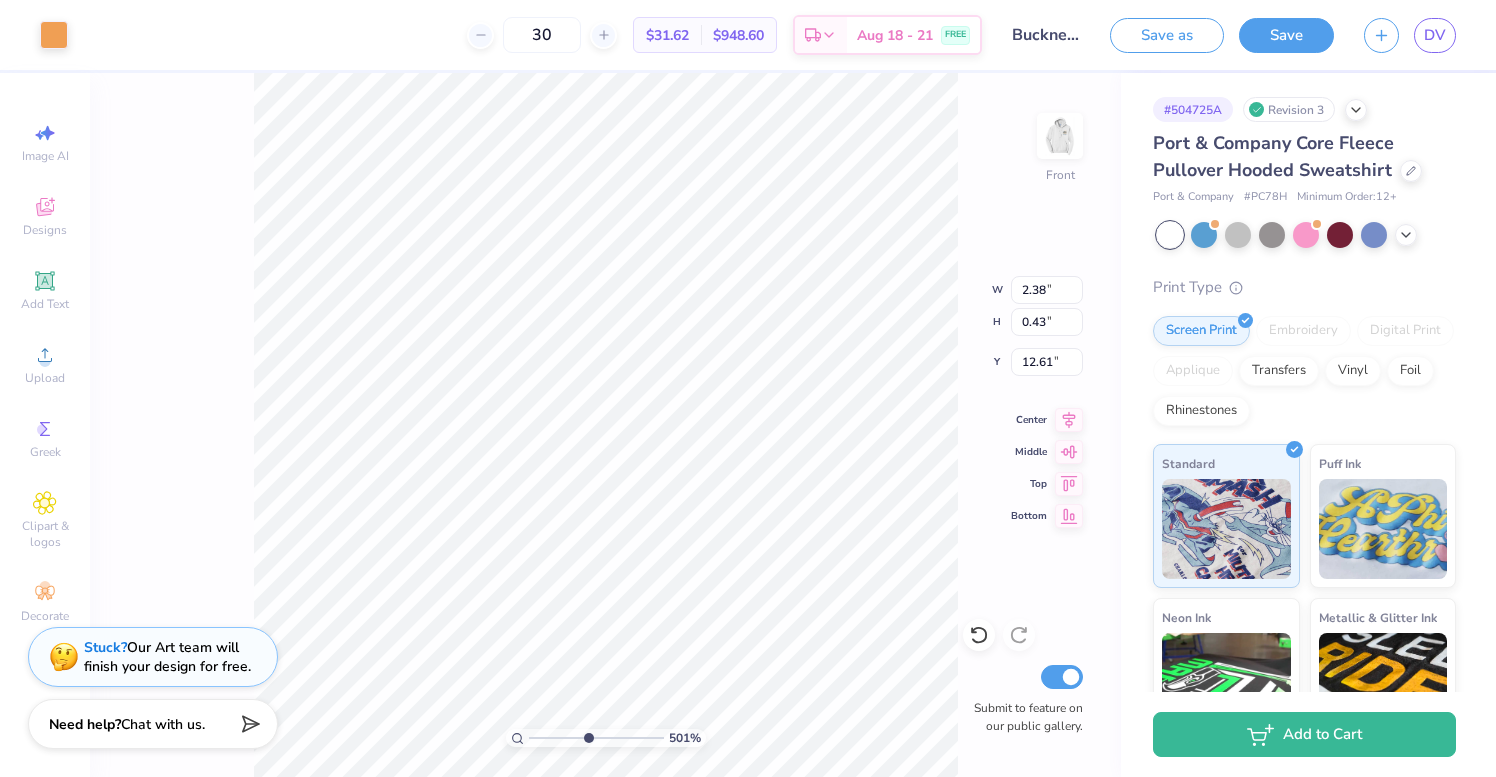 drag, startPoint x: 641, startPoint y: 734, endPoint x: 587, endPoint y: 731, distance: 54.08327 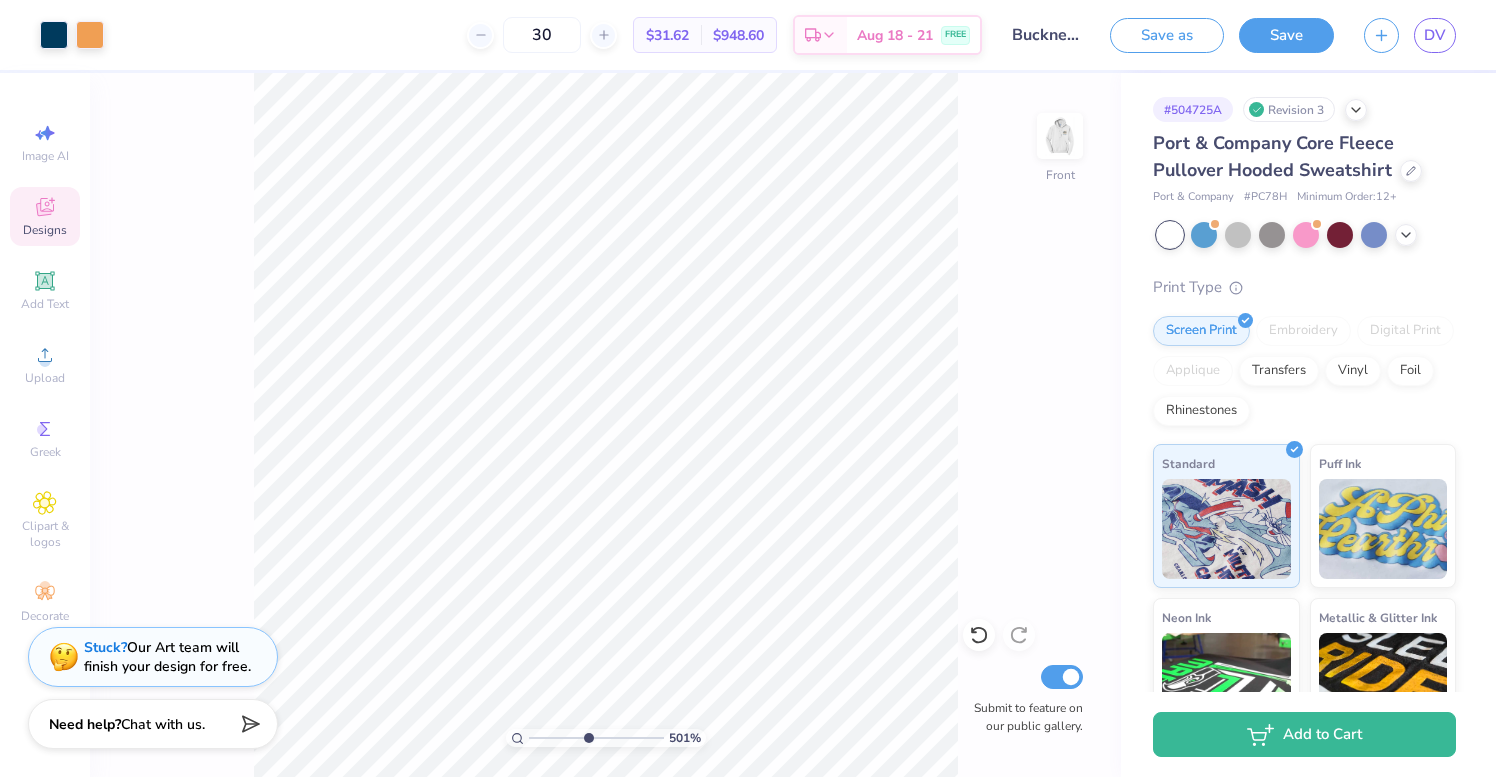 click on "Designs" at bounding box center (45, 230) 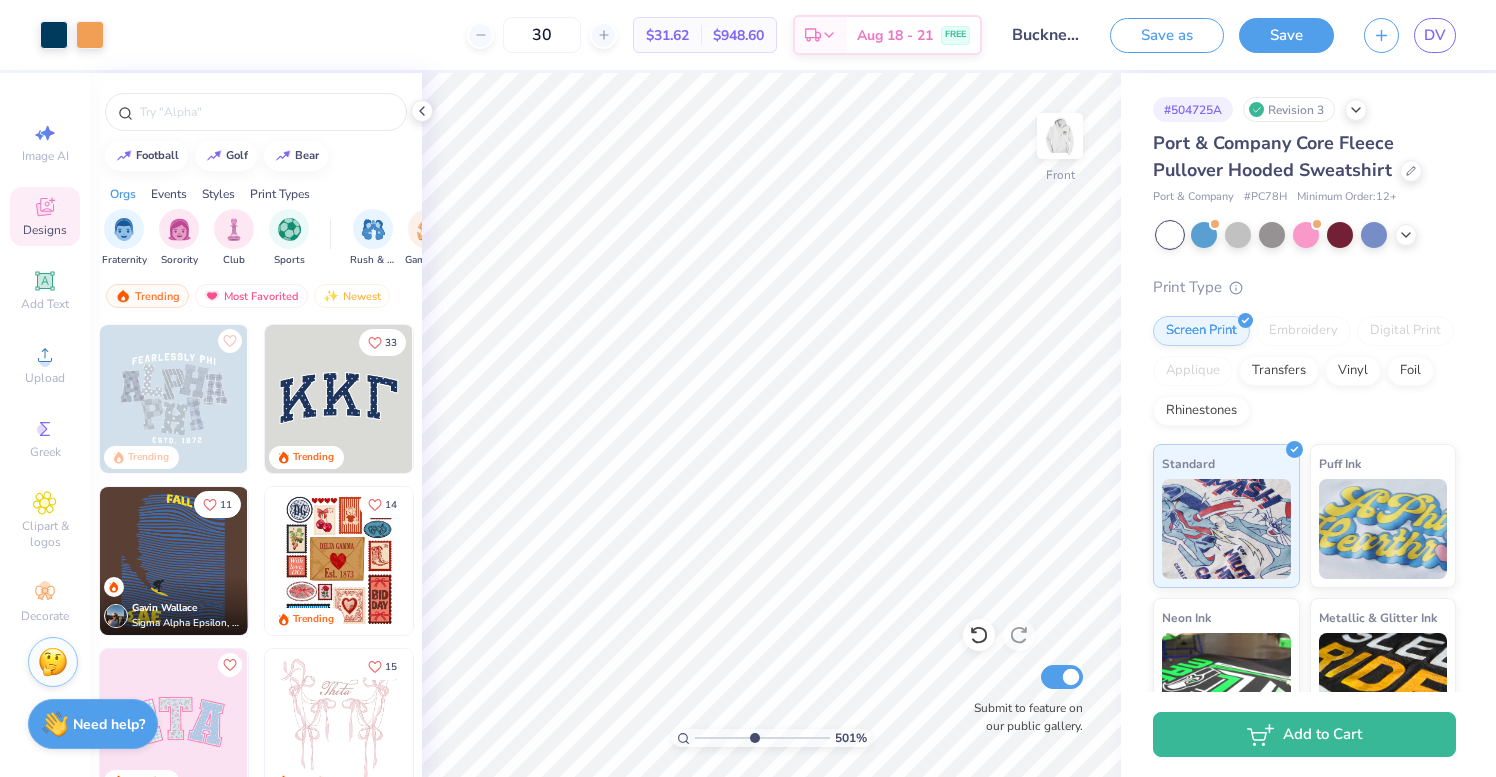 click on "Designs" at bounding box center (45, 230) 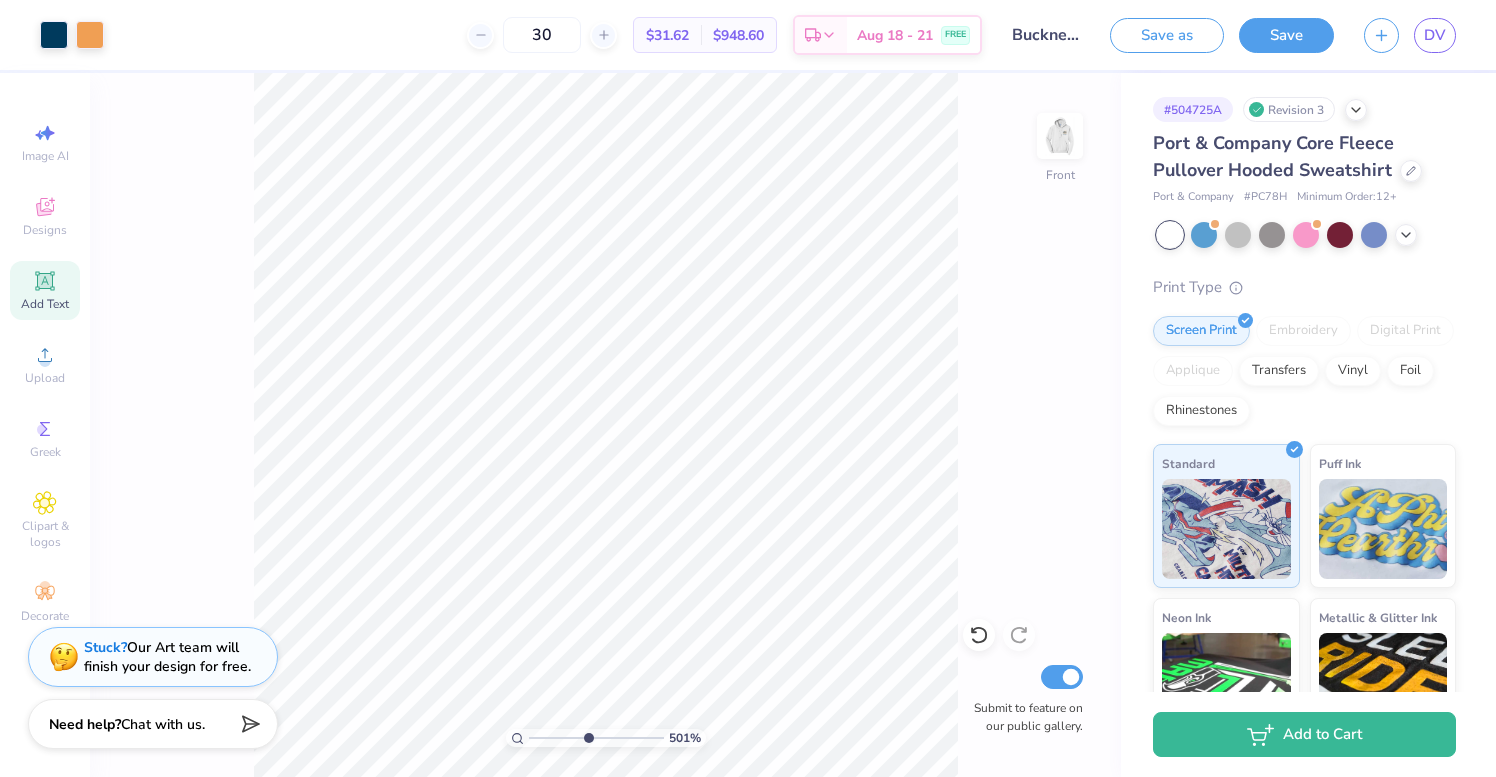 click on "Add Text" at bounding box center (45, 304) 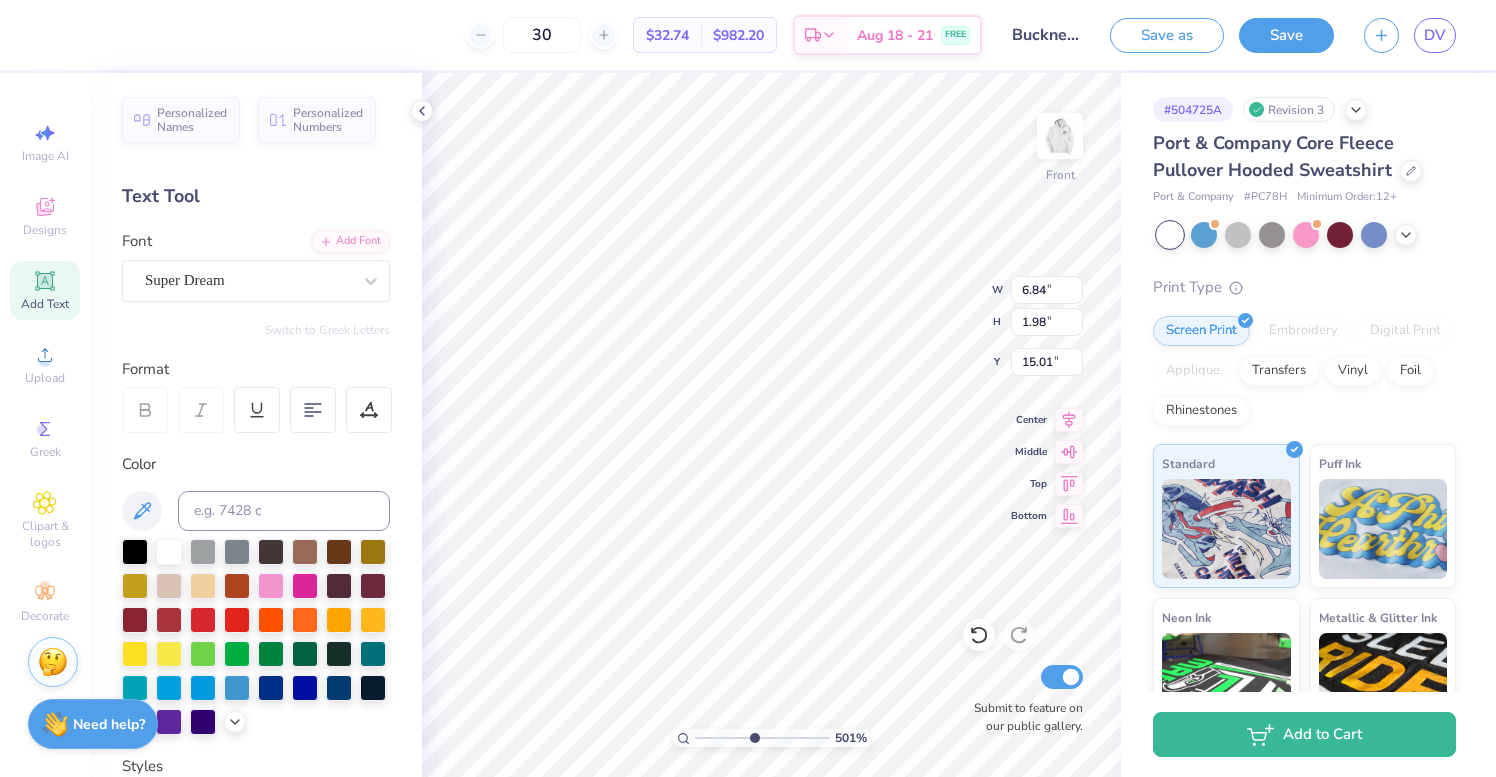 click on "Add Text" at bounding box center [45, 304] 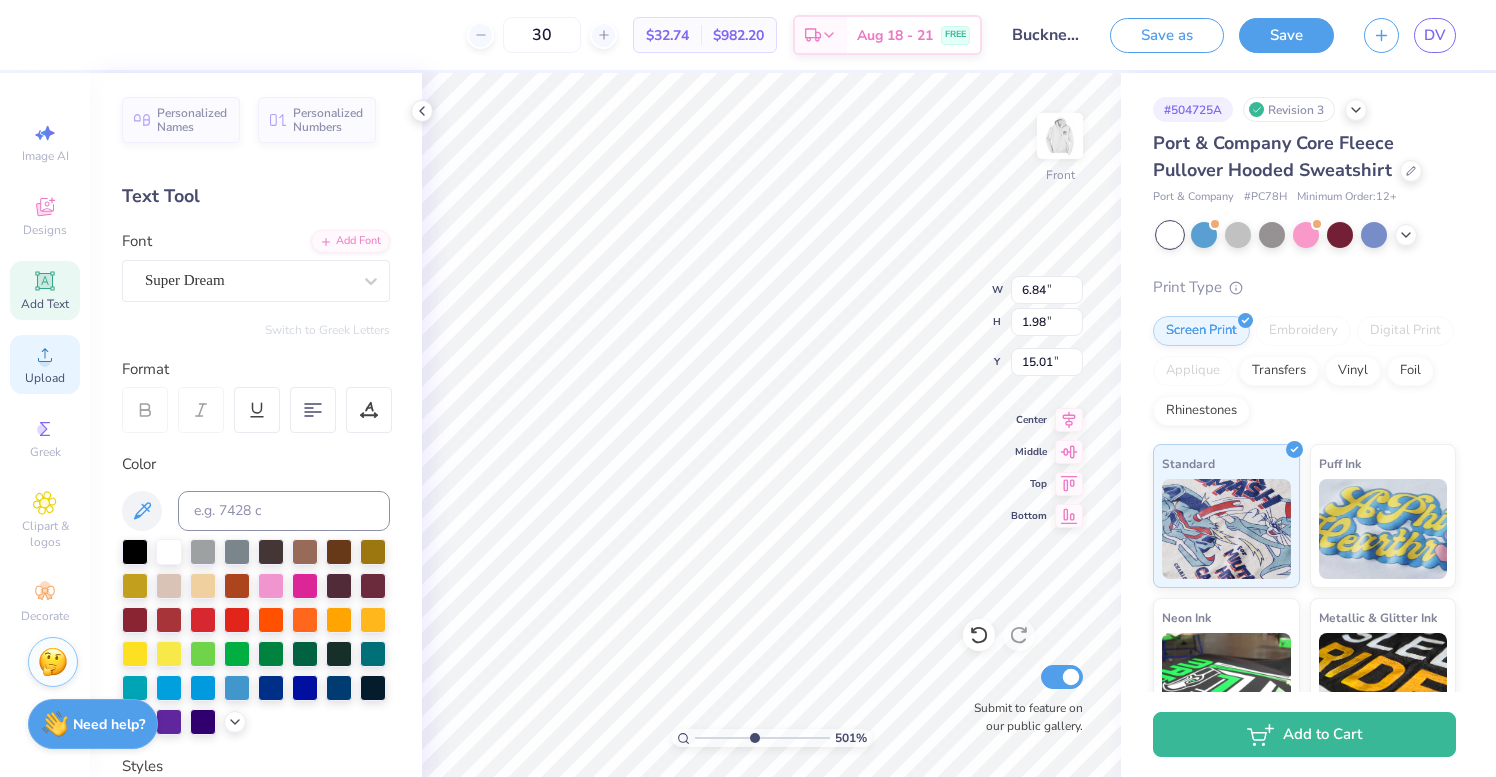 click 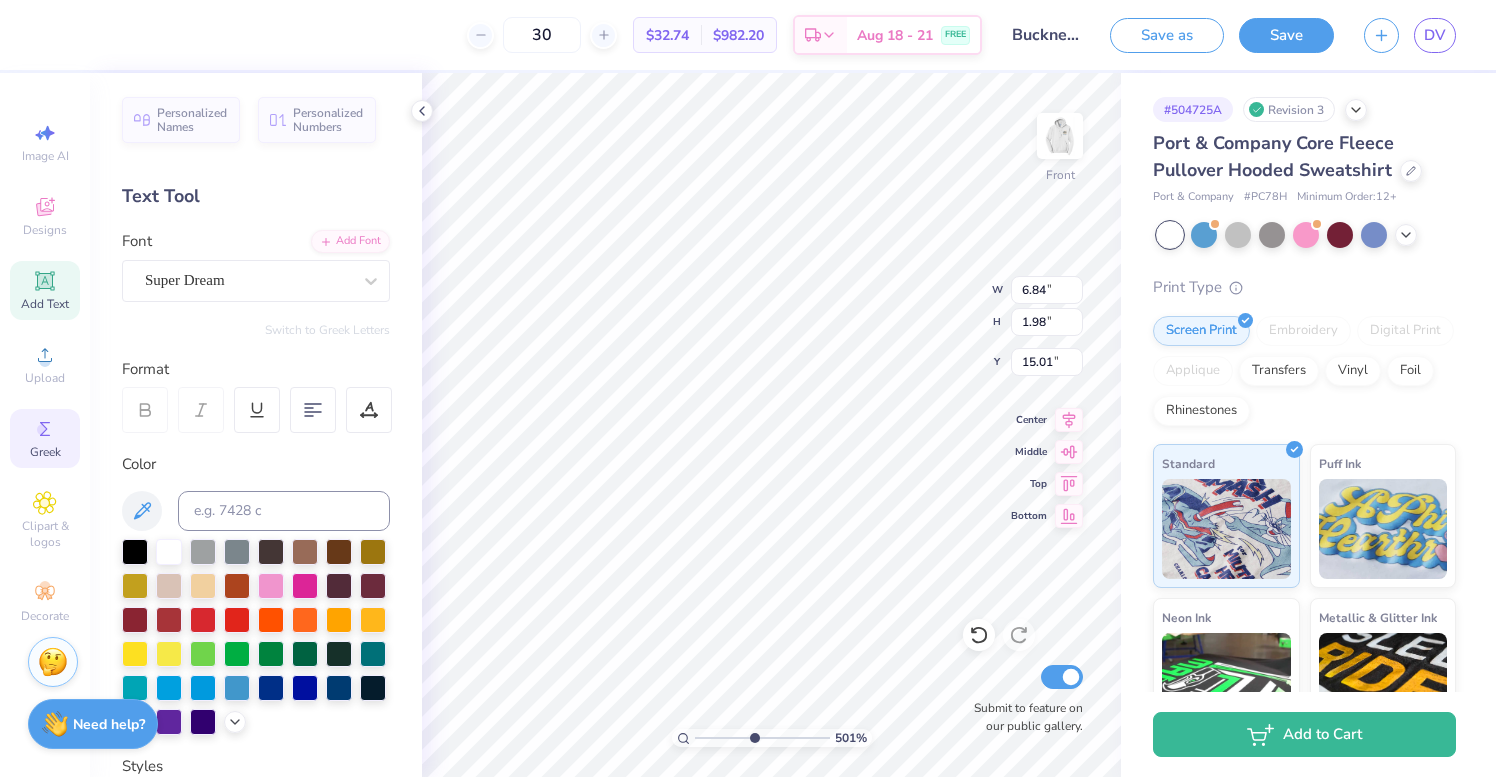 click on "Greek" at bounding box center (45, 438) 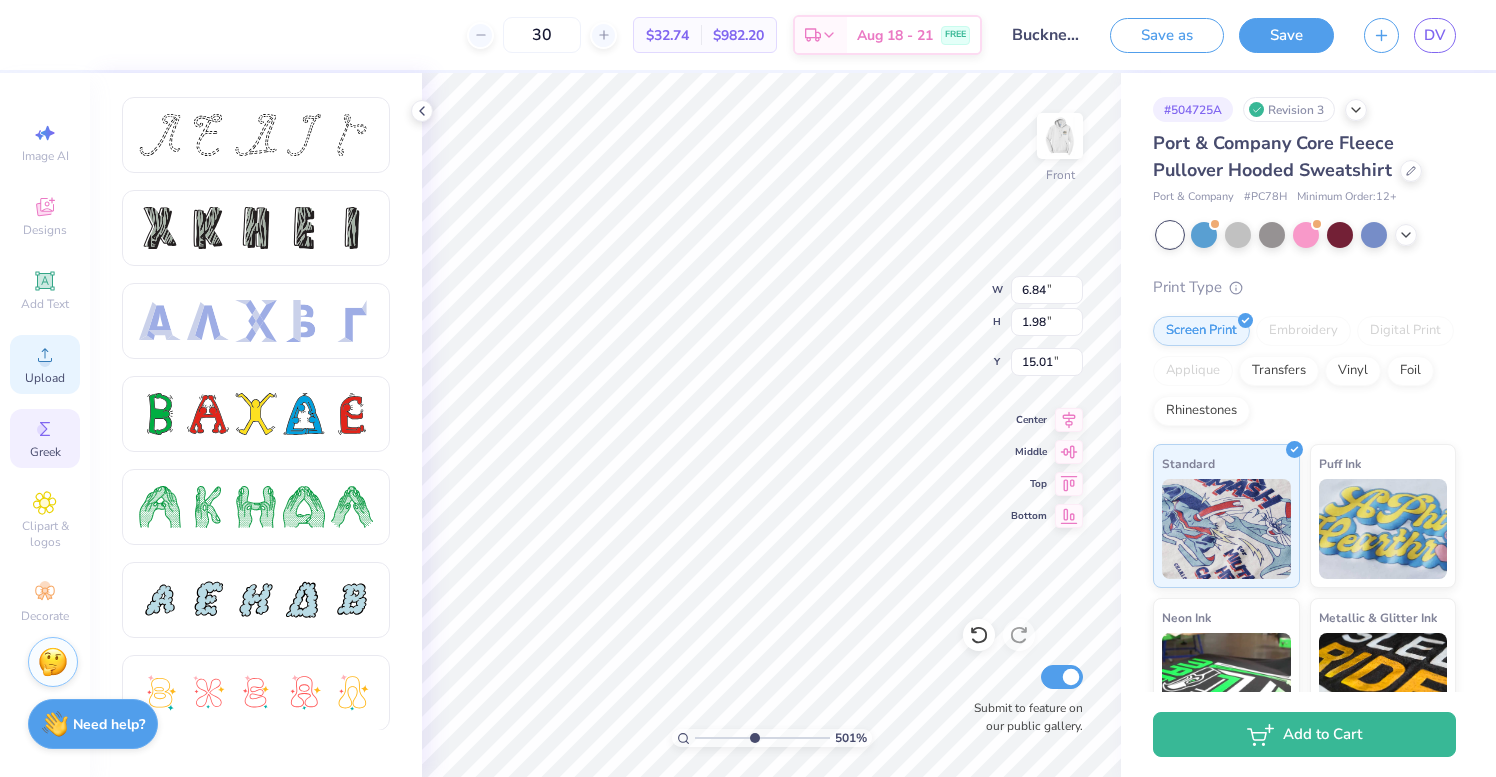 click on "Upload" at bounding box center [45, 378] 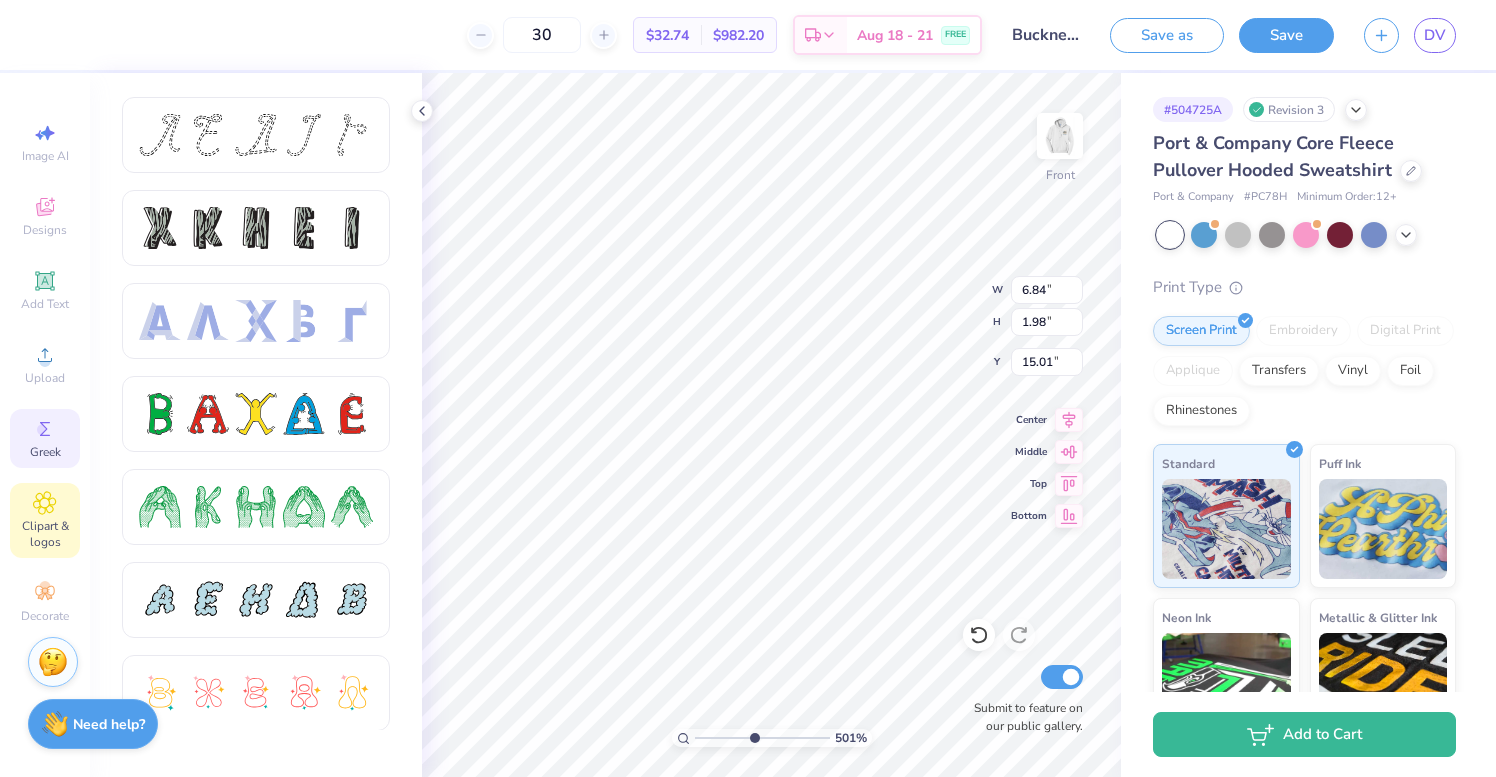 click on "Clipart & logos" at bounding box center [45, 534] 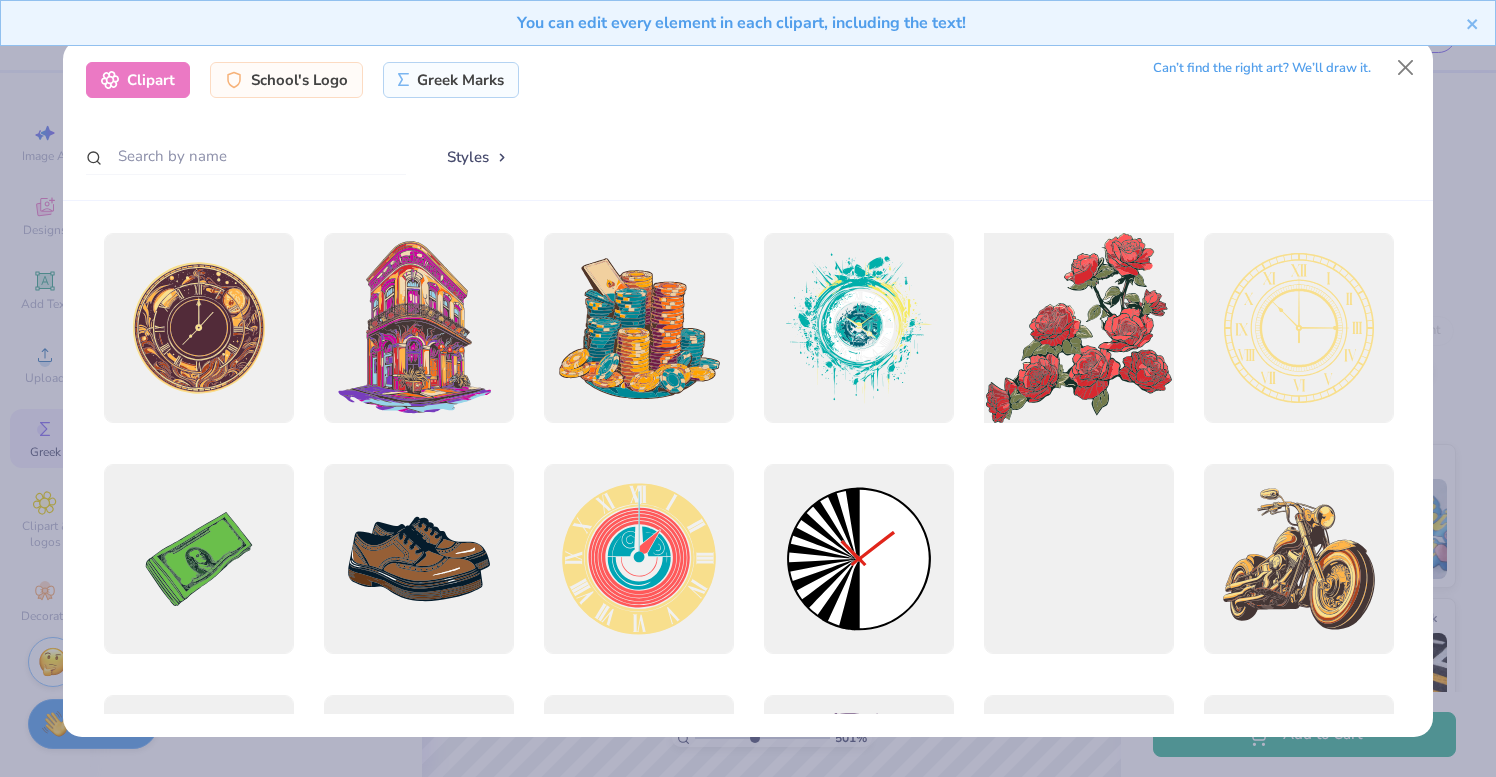 scroll, scrollTop: 39, scrollLeft: 0, axis: vertical 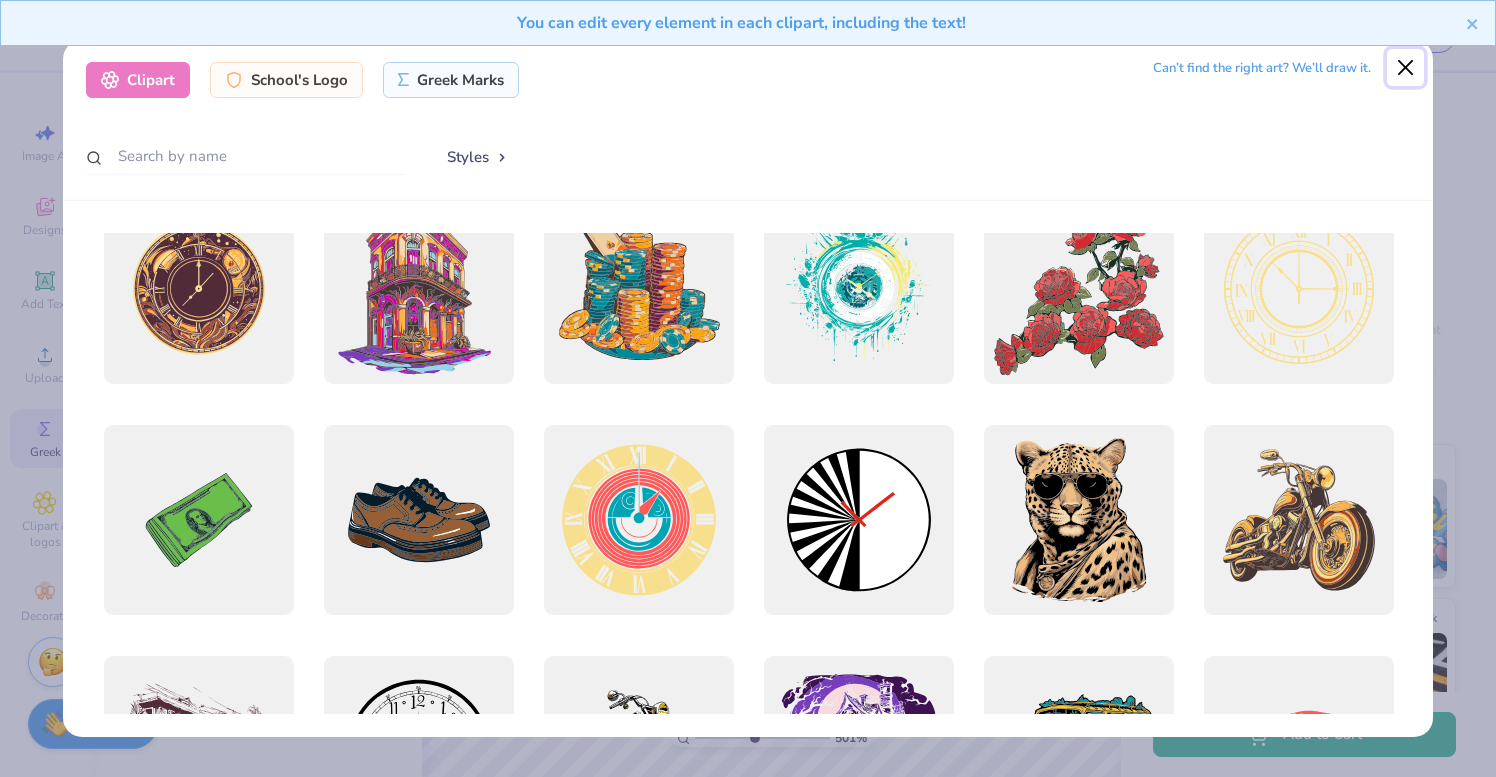 click at bounding box center (1406, 68) 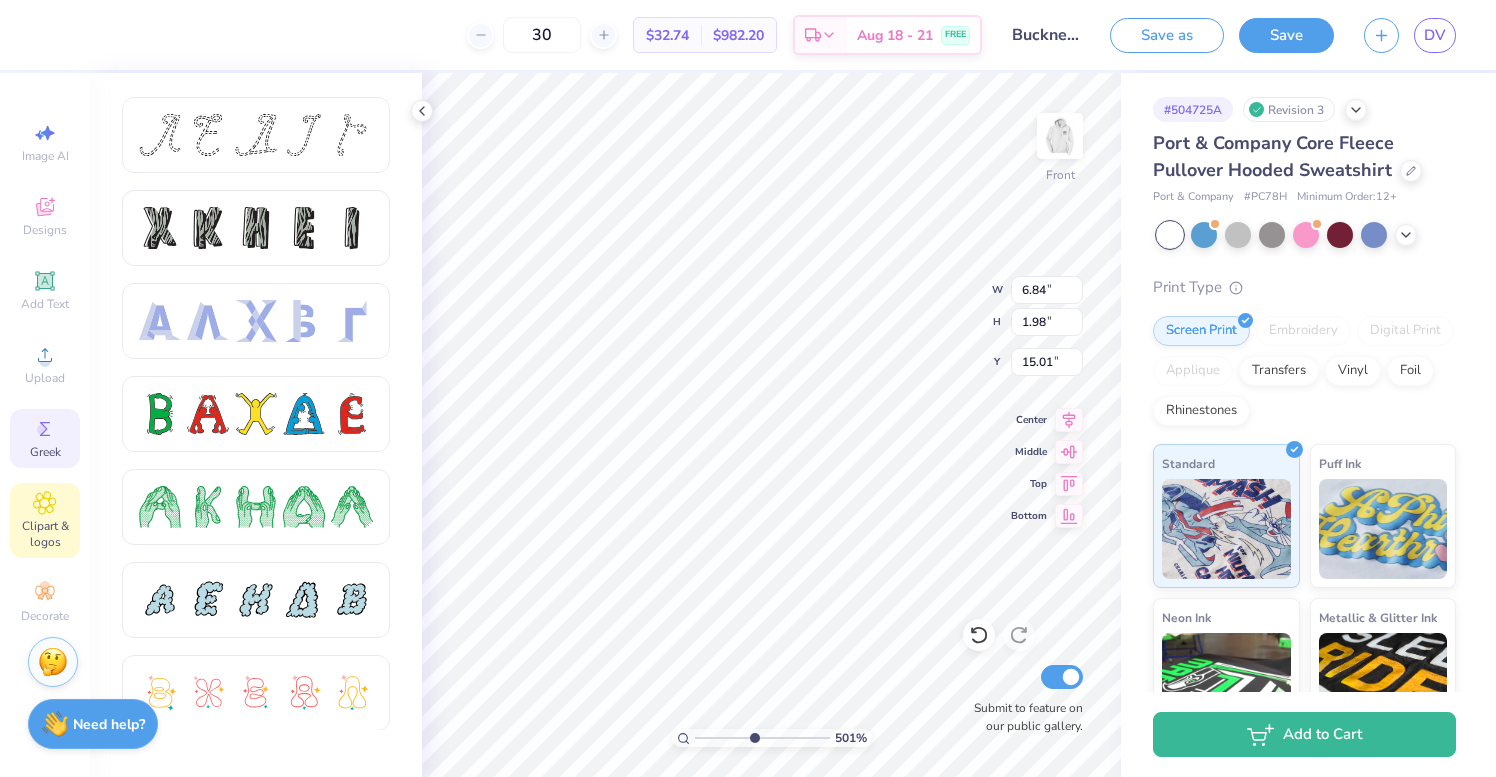 click on "Clipart & logos" at bounding box center (45, 534) 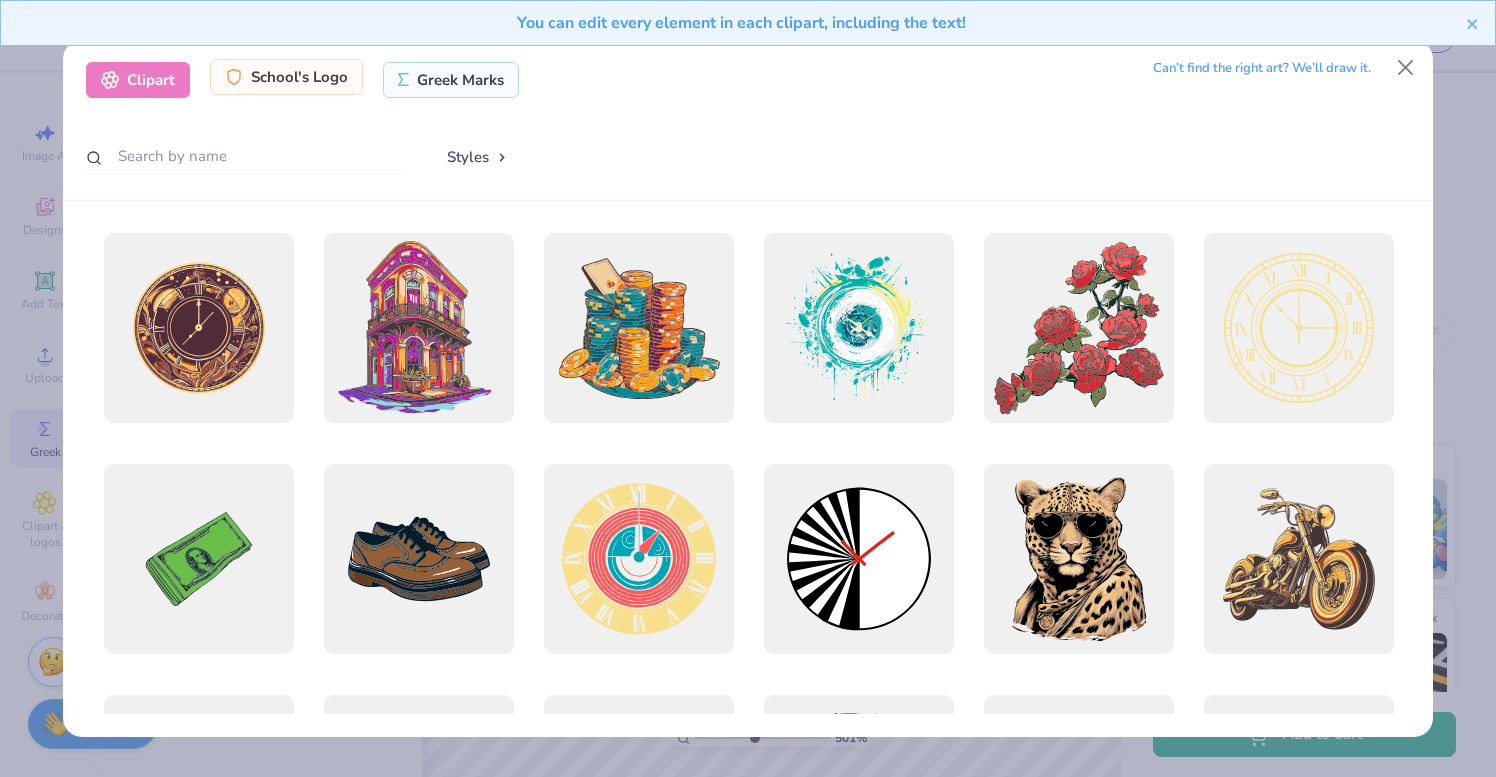 click on "School's Logo" at bounding box center [286, 77] 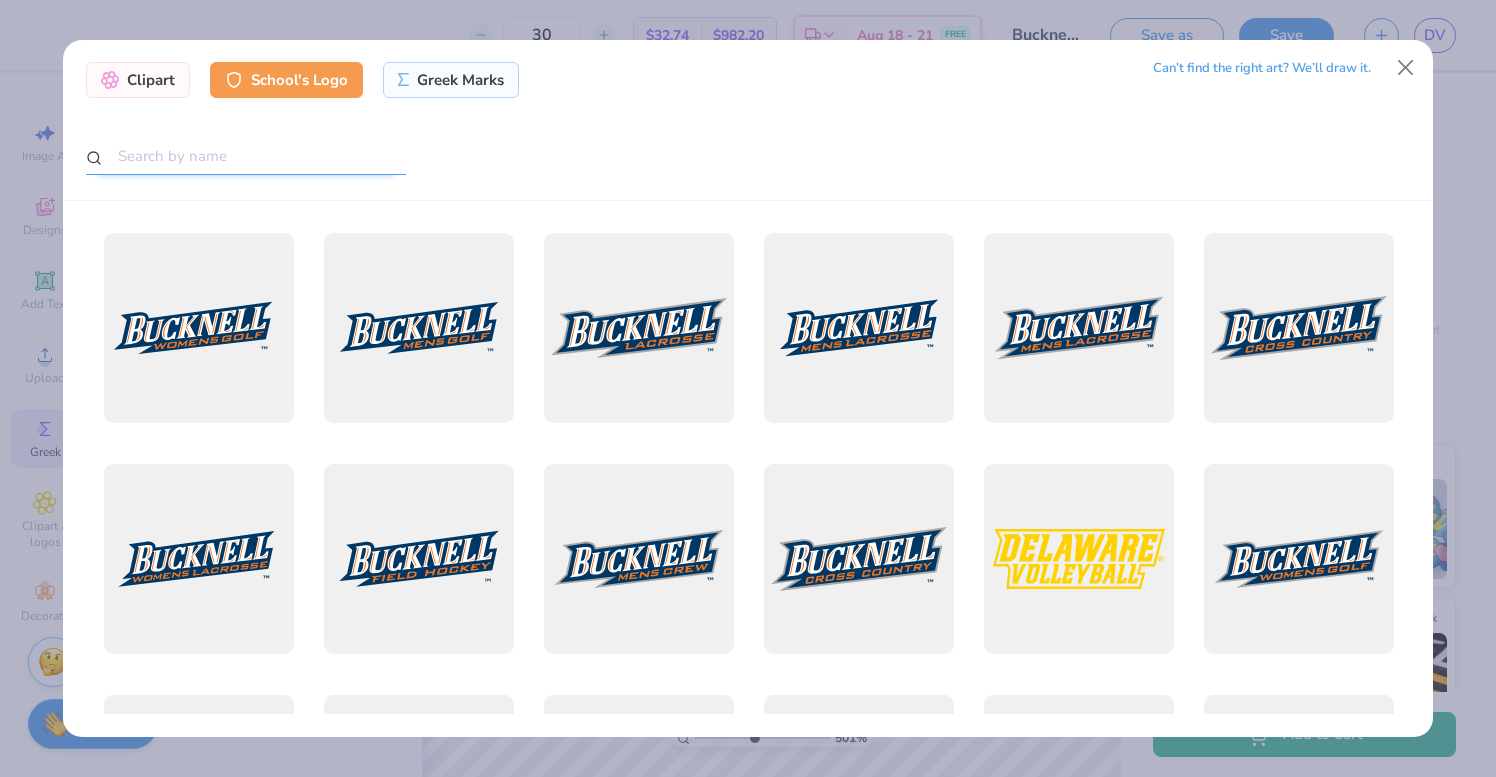click at bounding box center [246, 156] 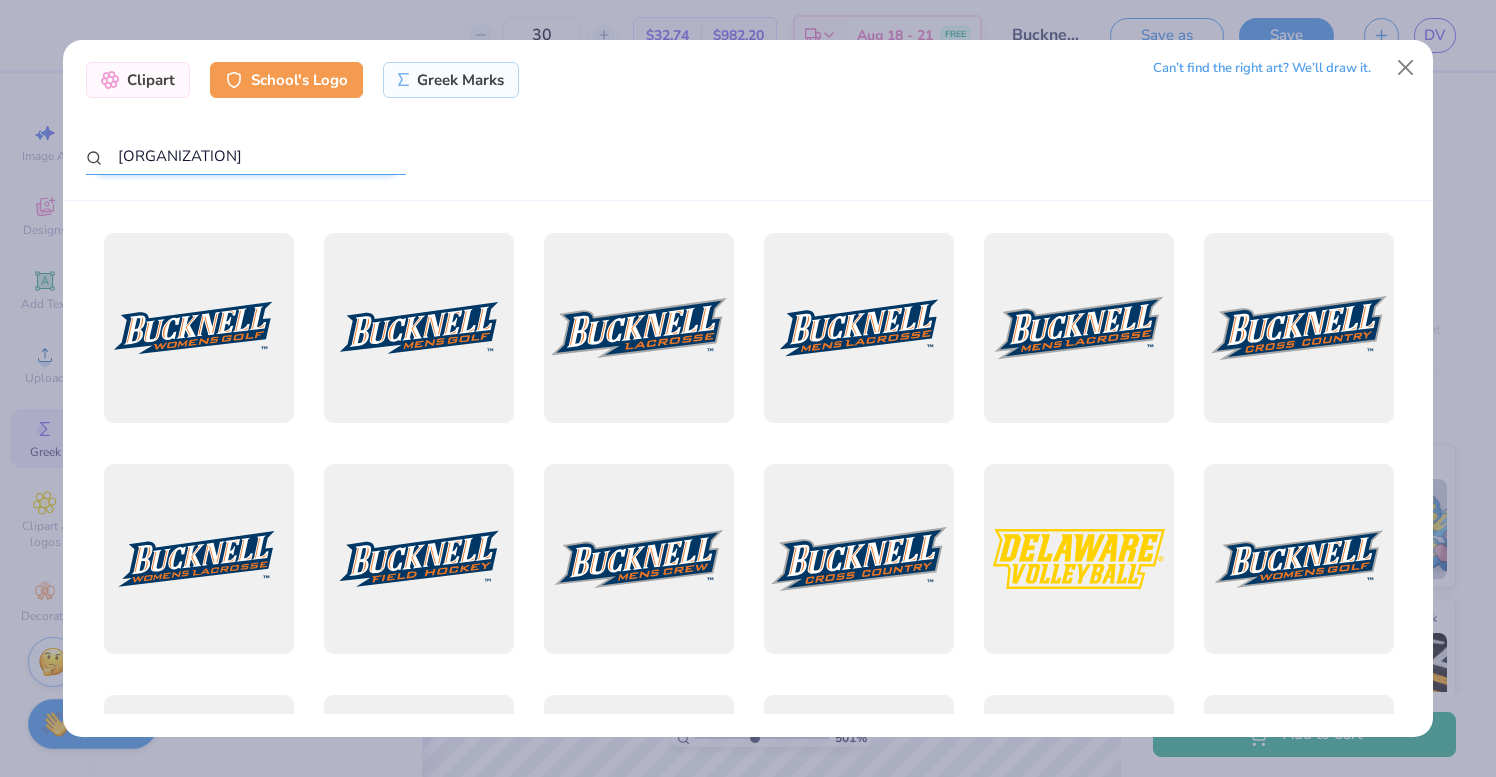 type on "bucknell" 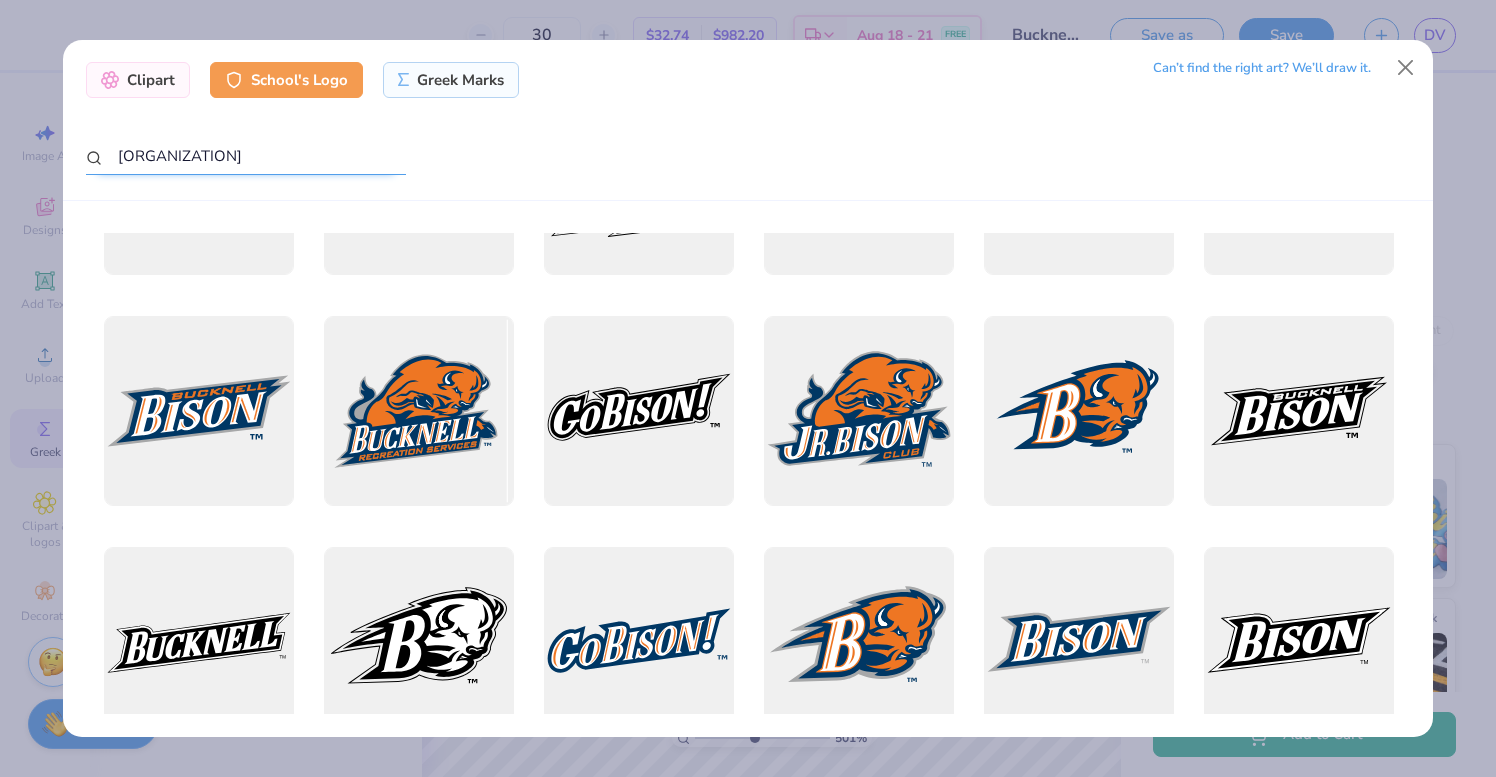 scroll, scrollTop: 2628, scrollLeft: 0, axis: vertical 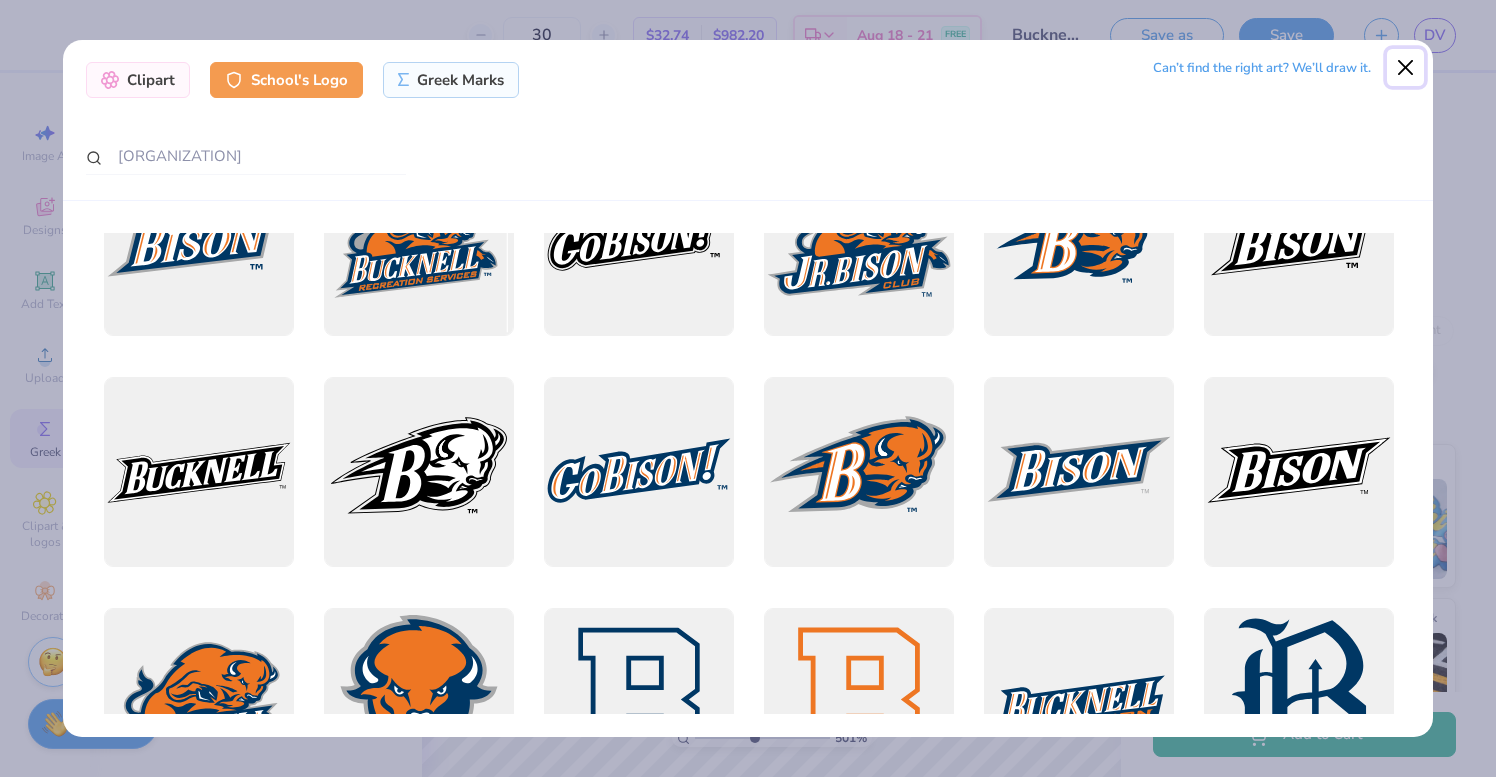 click at bounding box center [1406, 68] 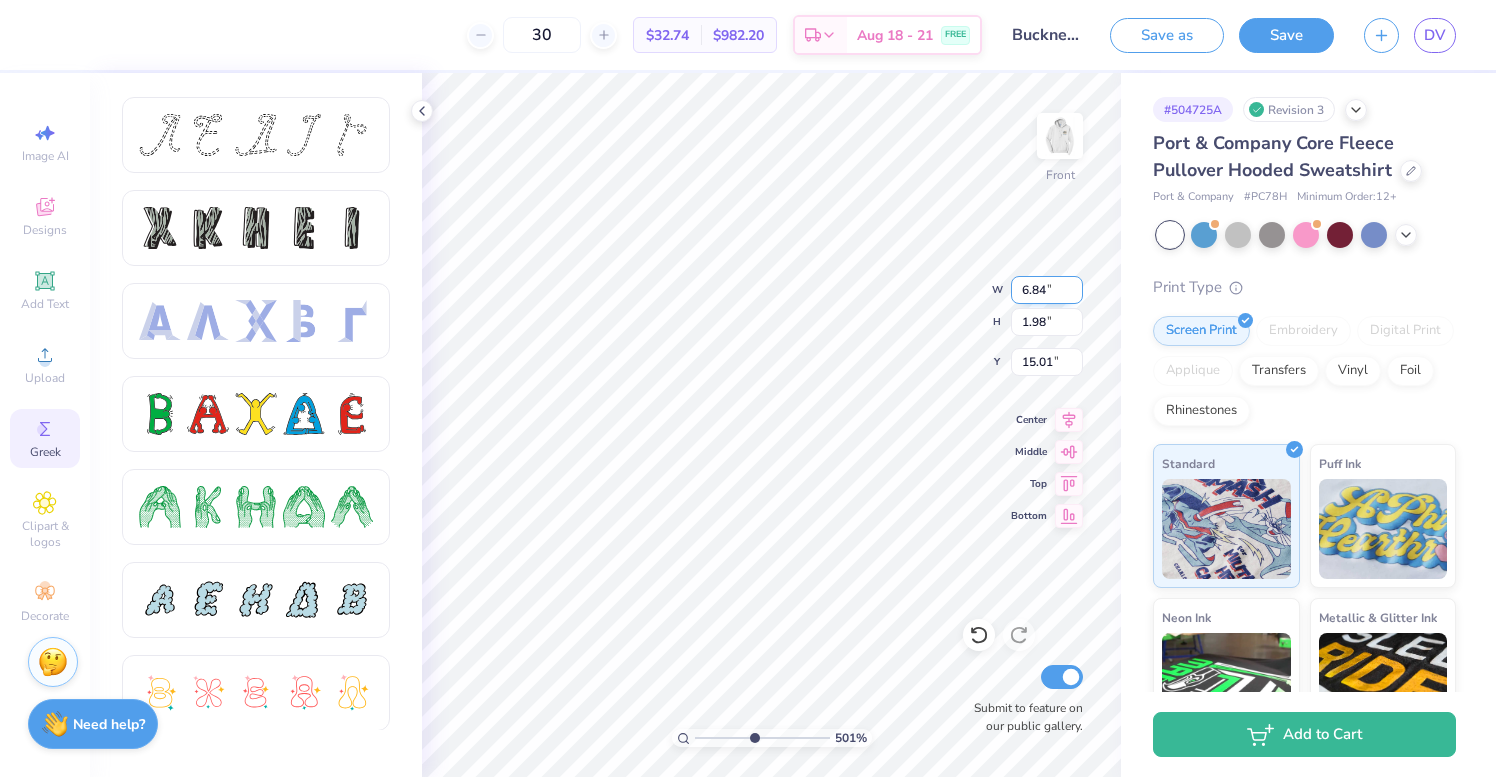 type on "2.43" 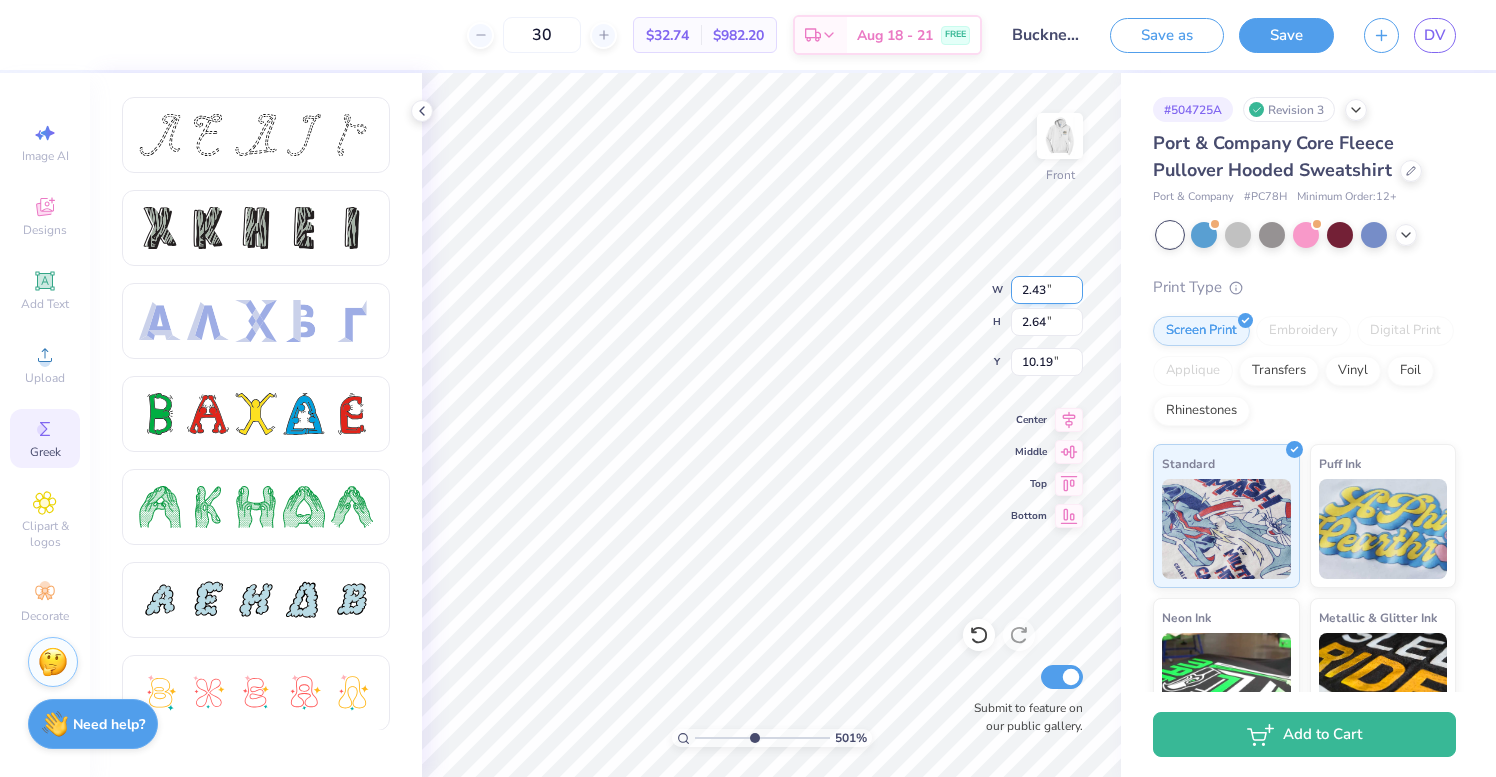 type on "10.17" 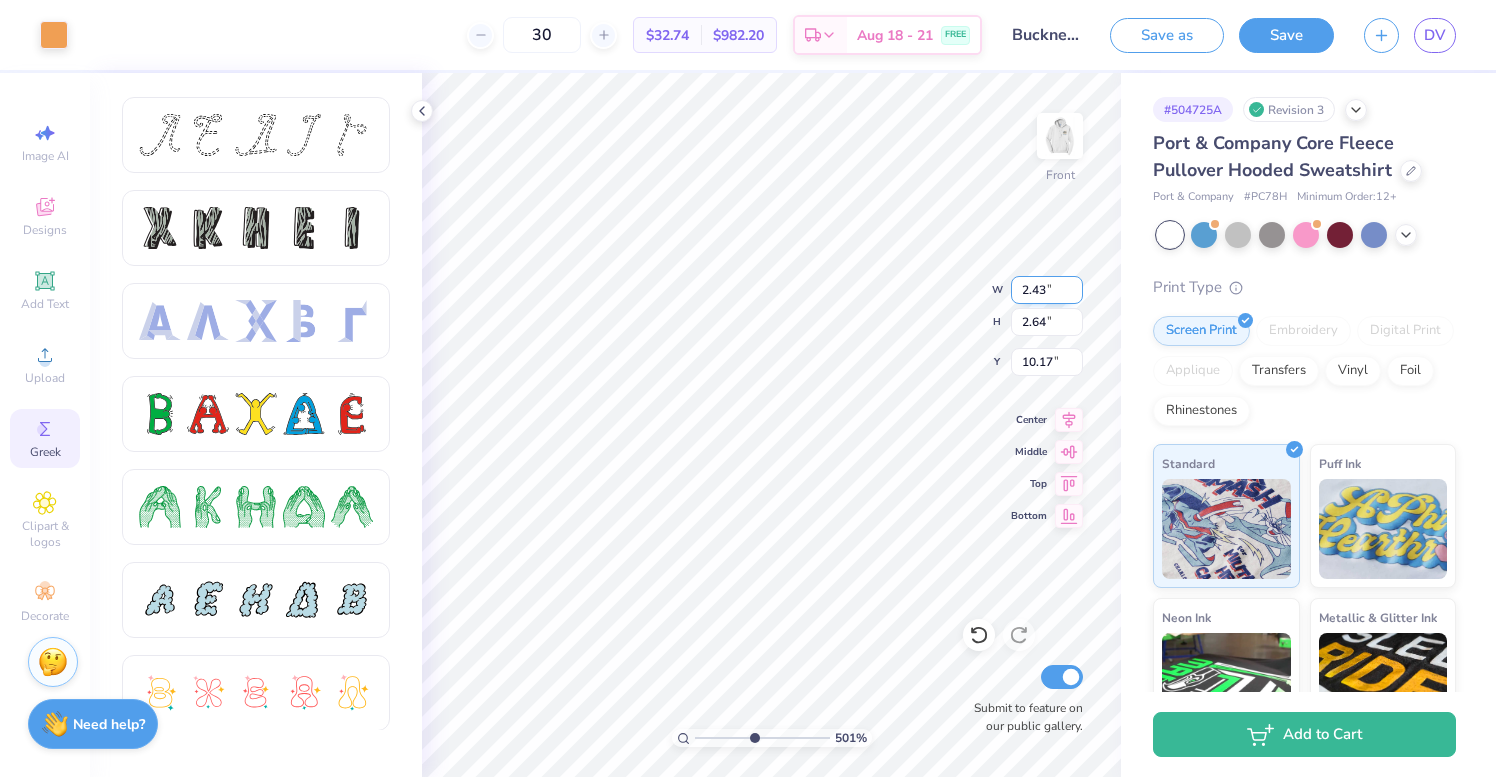 type on "6.84" 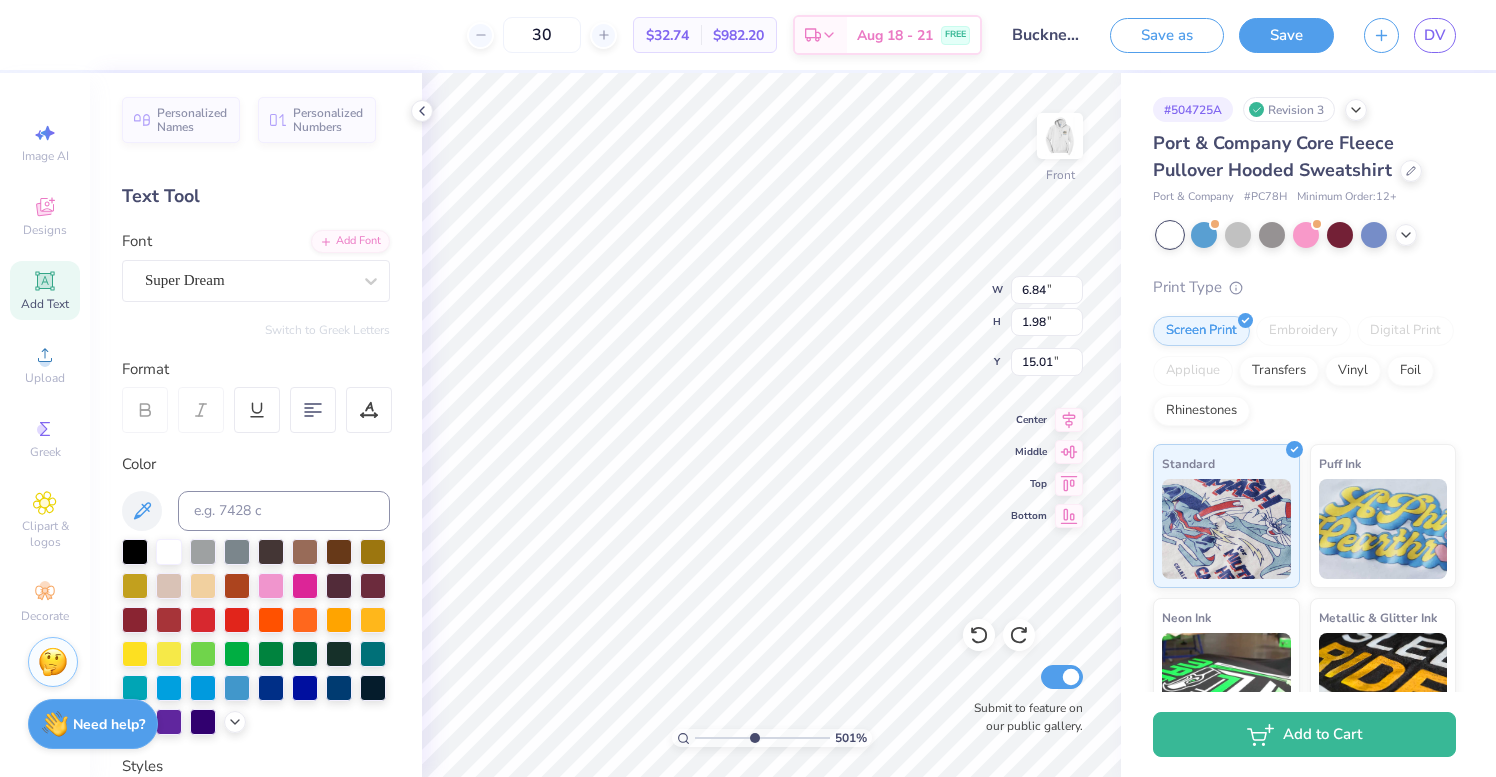 click 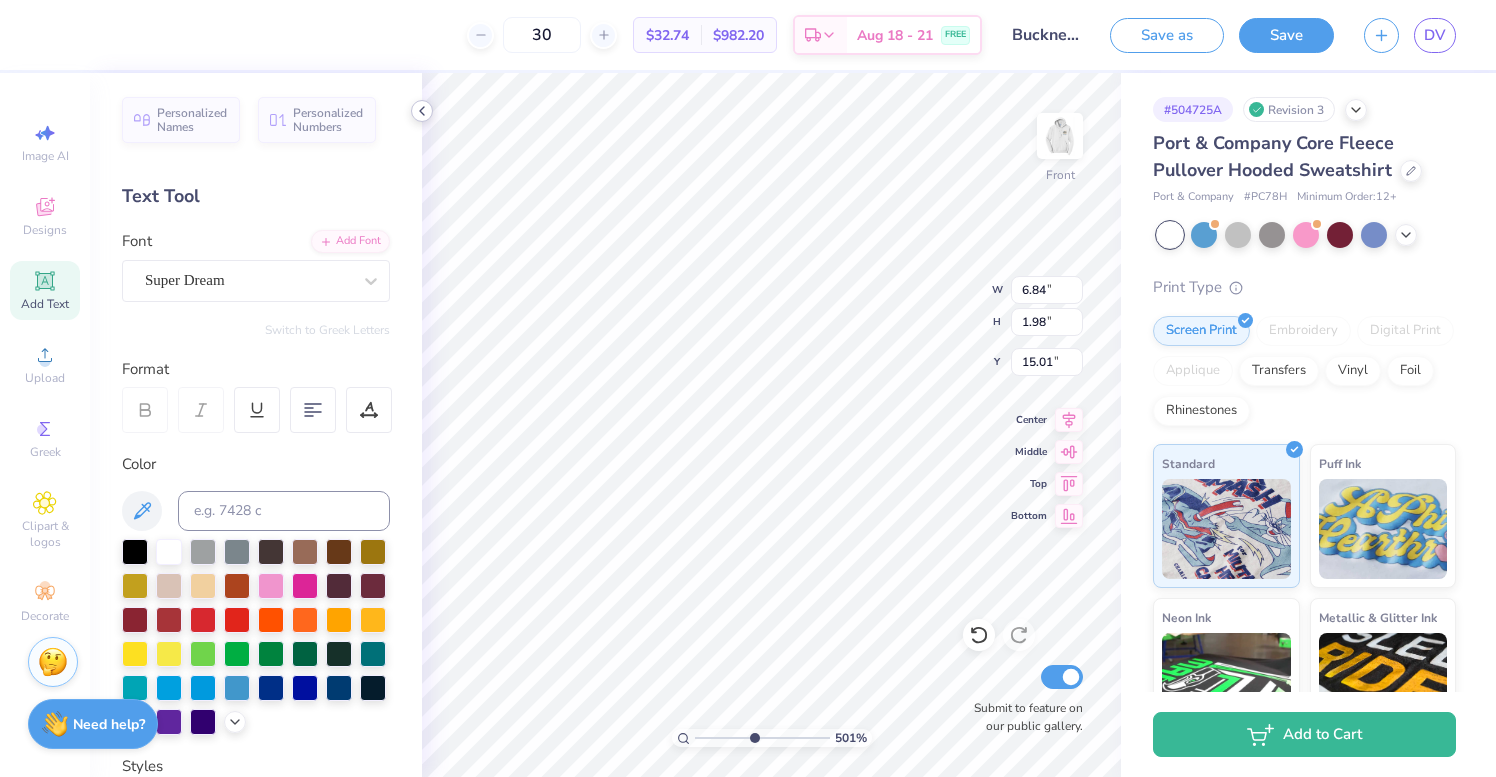 click 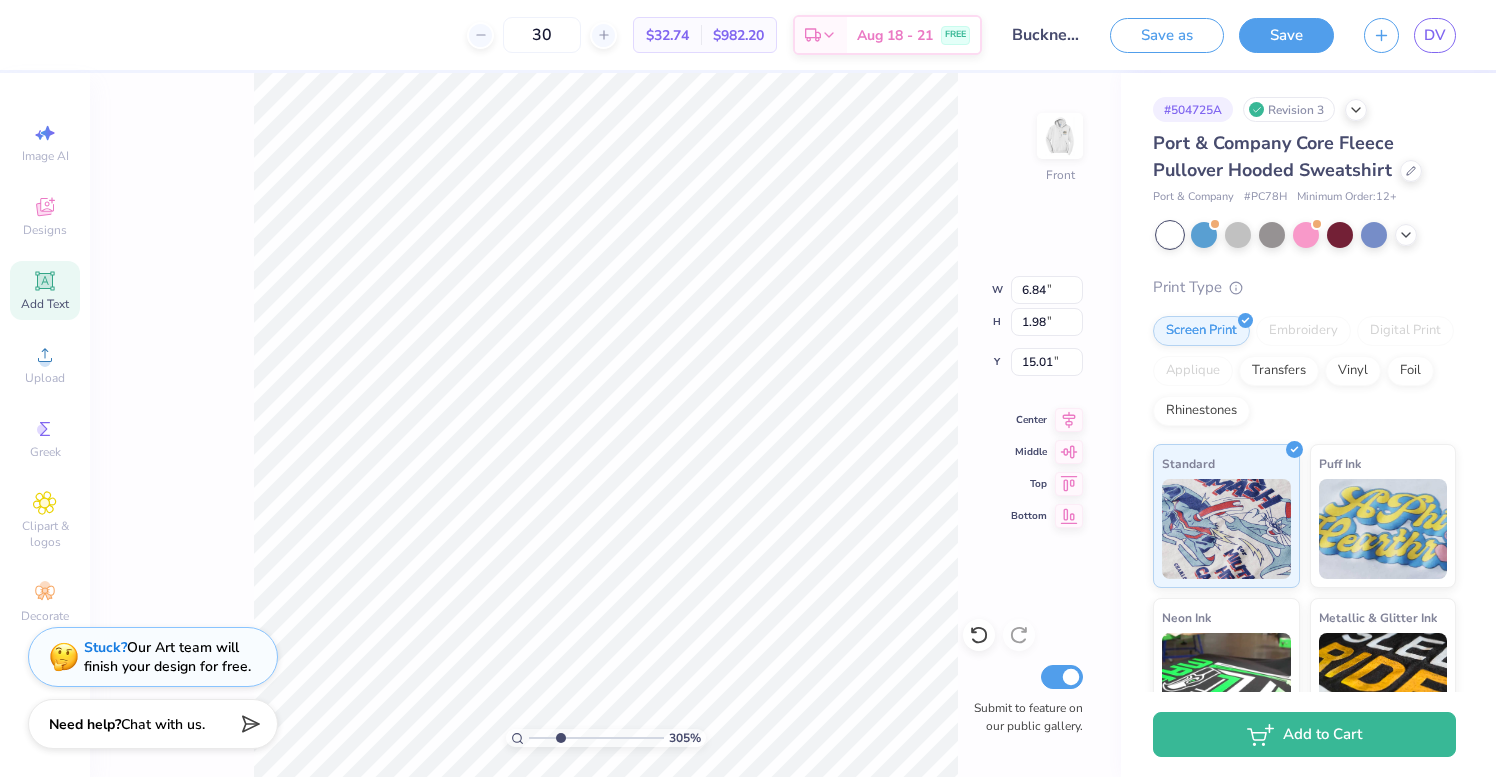 drag, startPoint x: 584, startPoint y: 737, endPoint x: 560, endPoint y: 738, distance: 24.020824 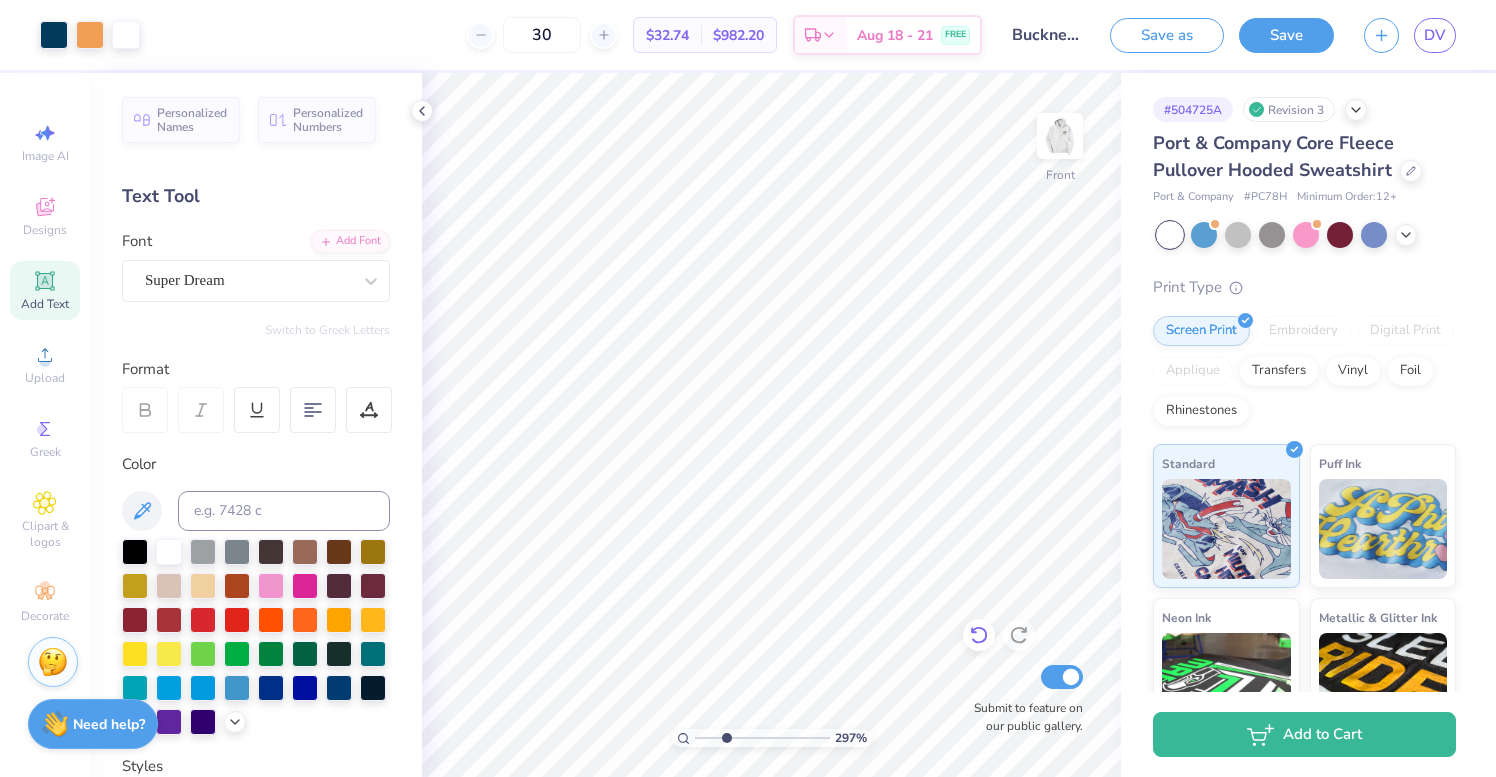 click 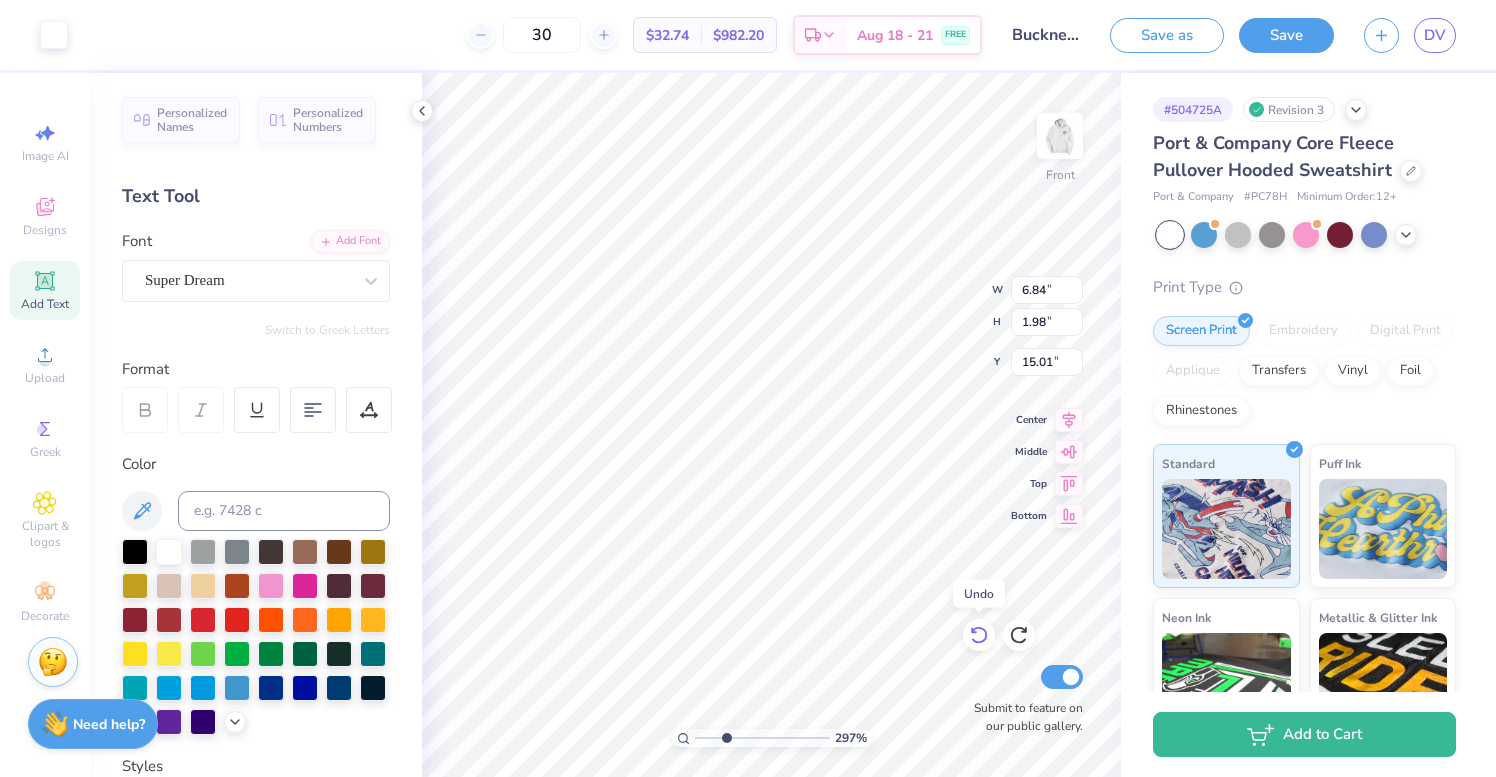 click 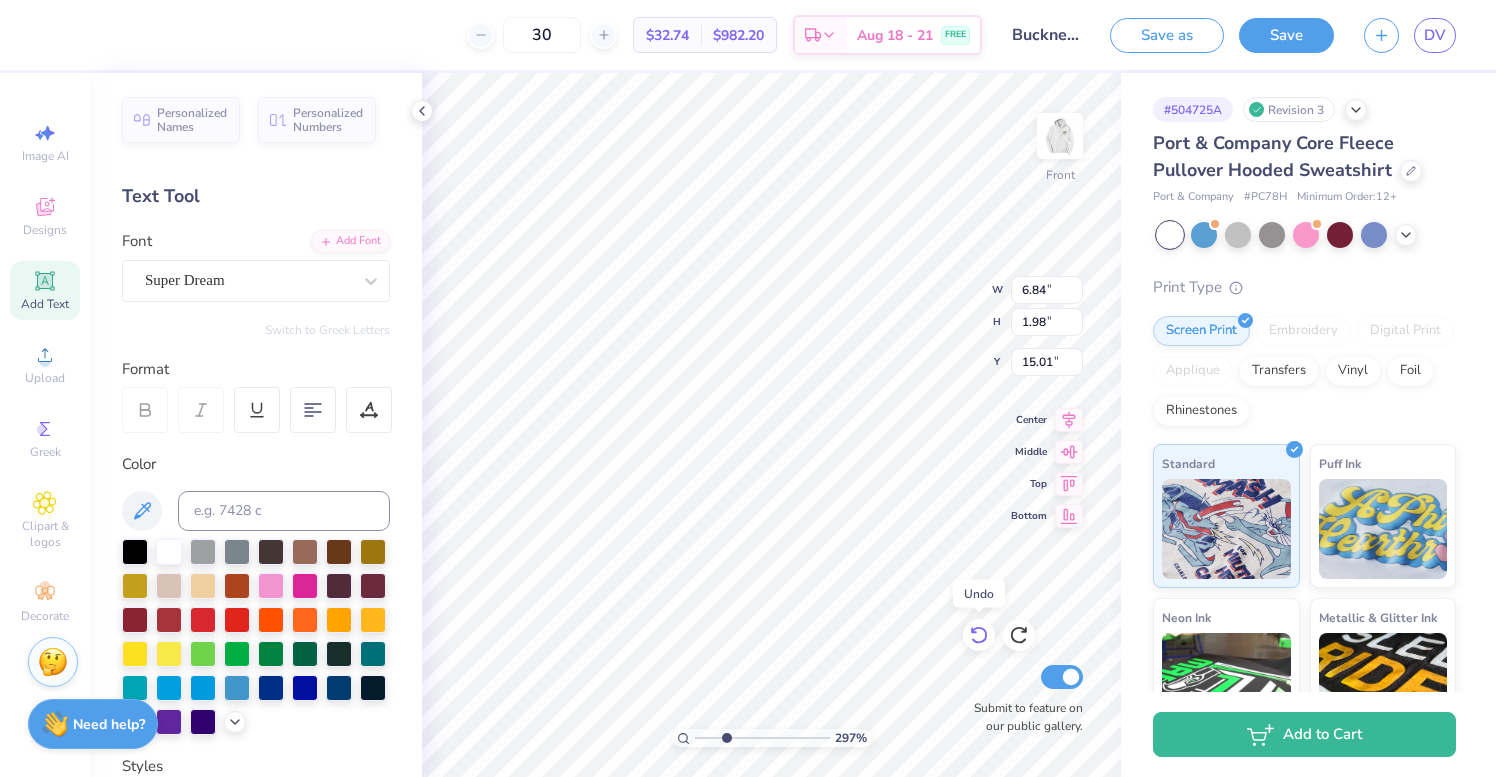 click 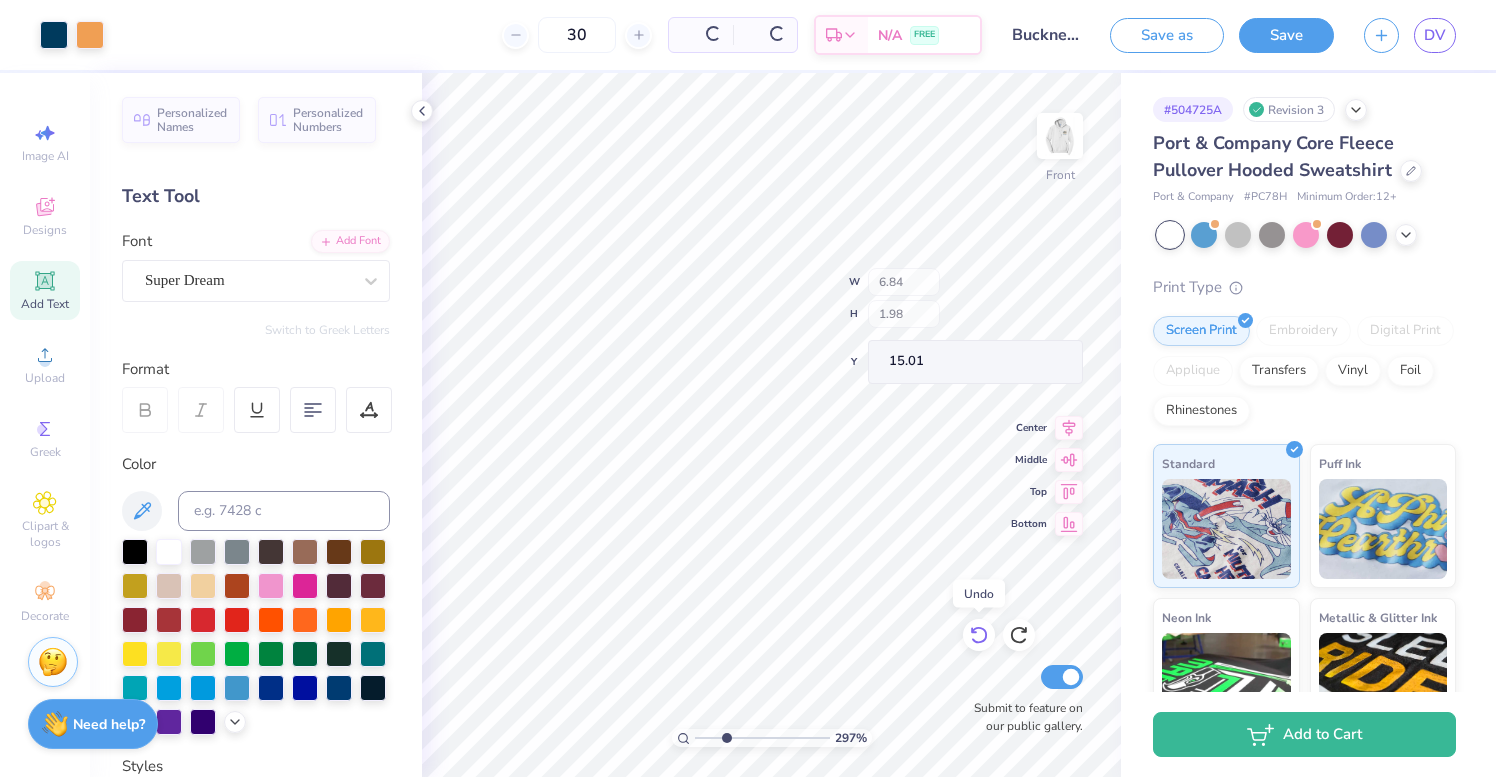 click 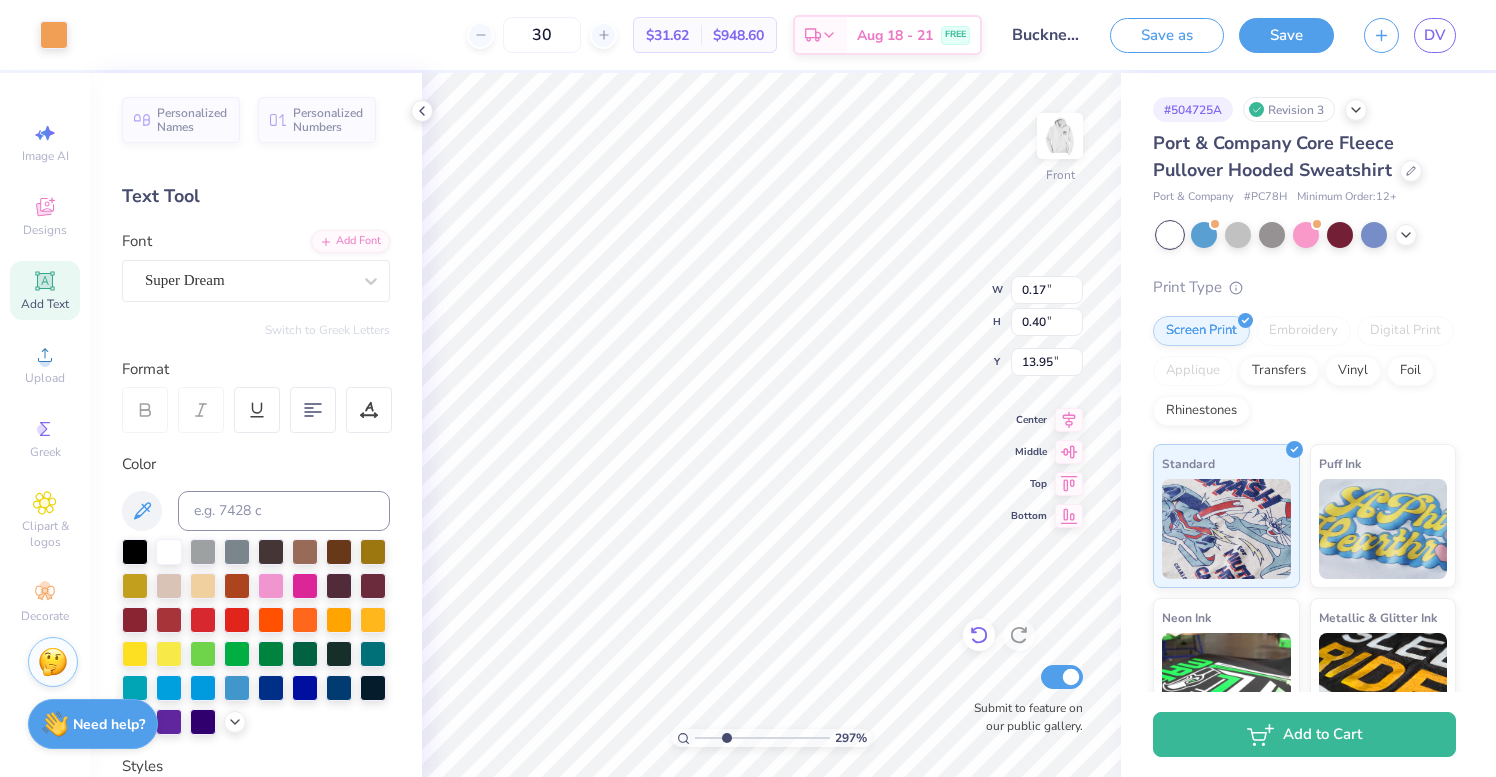 type on "5.76" 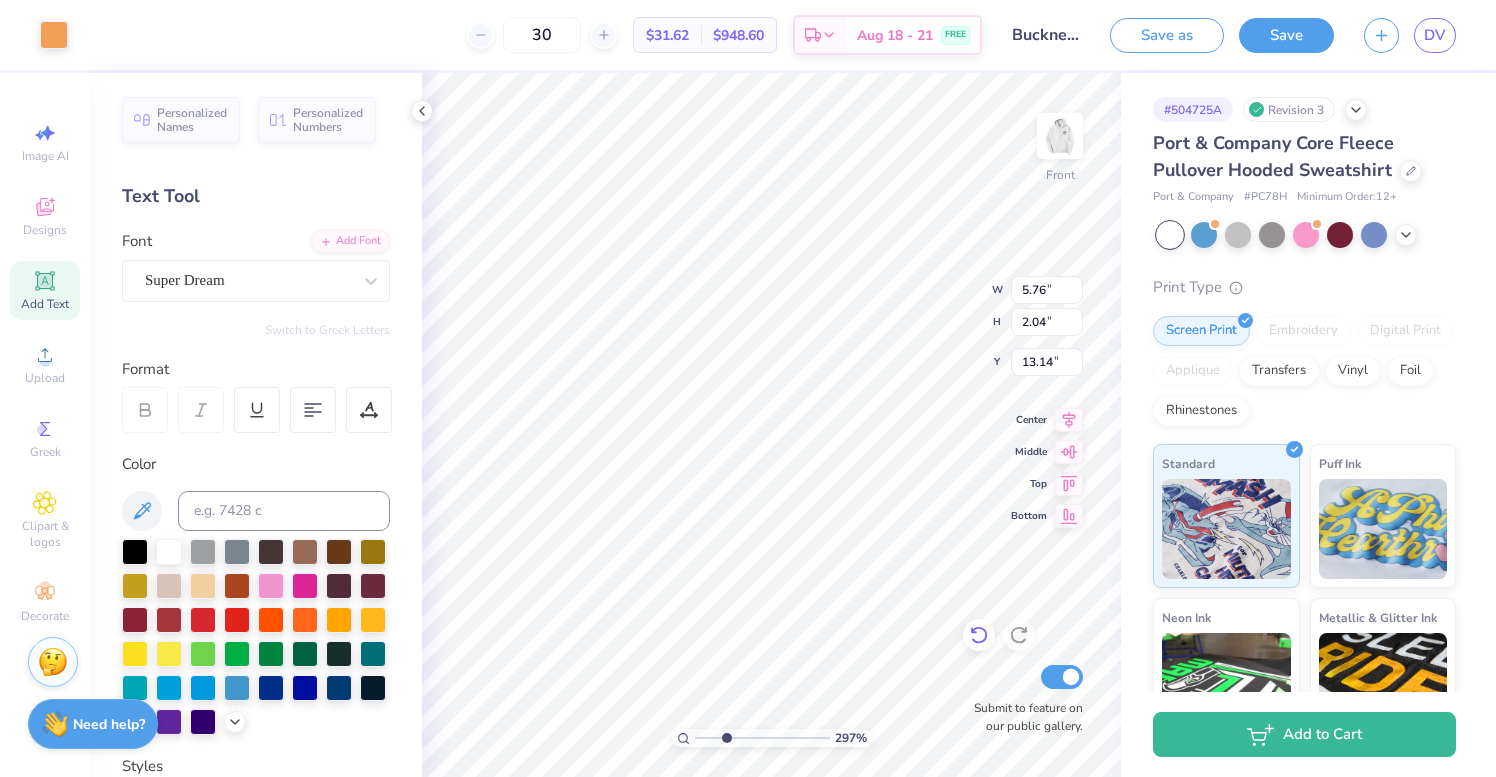 type on "10.18" 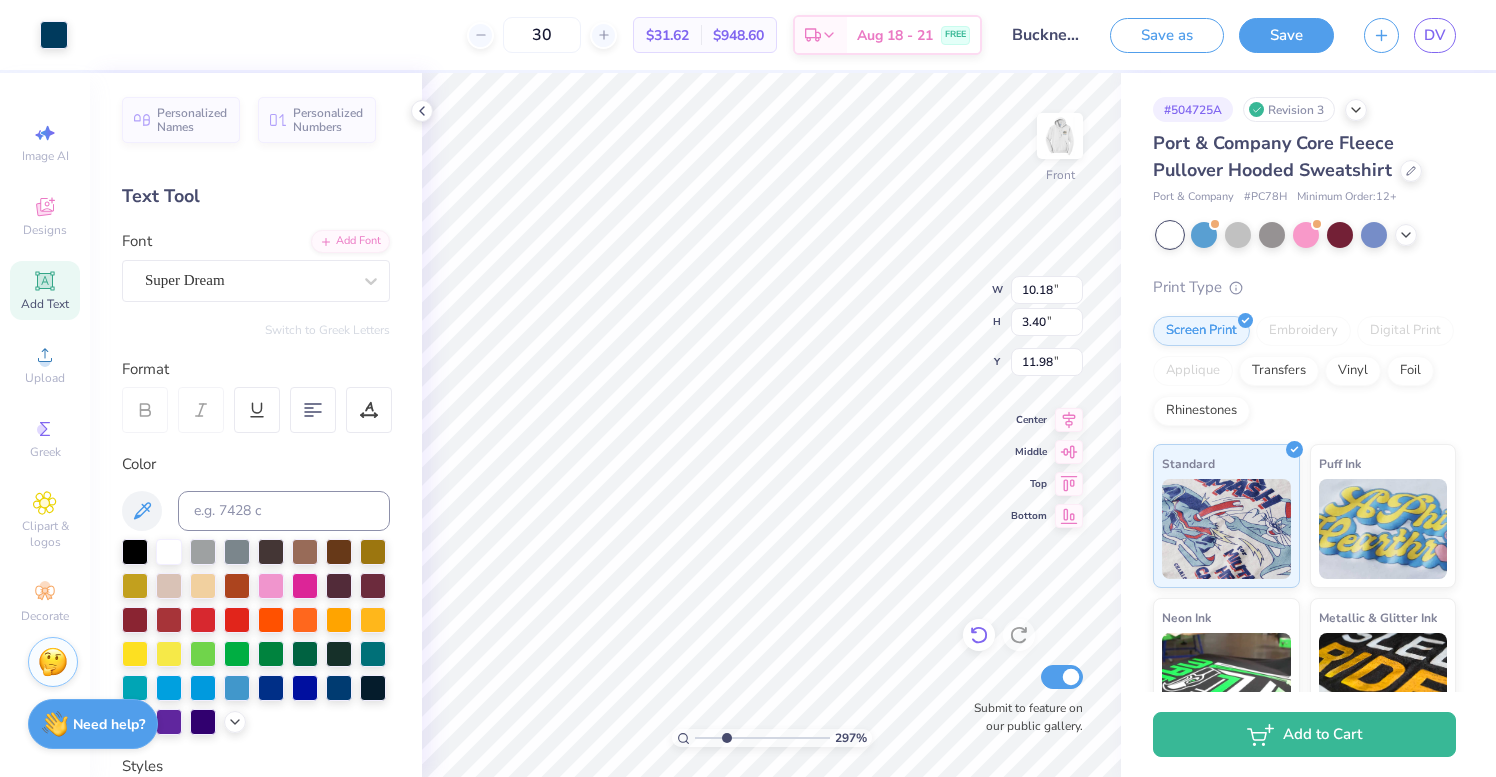 type on "11.95" 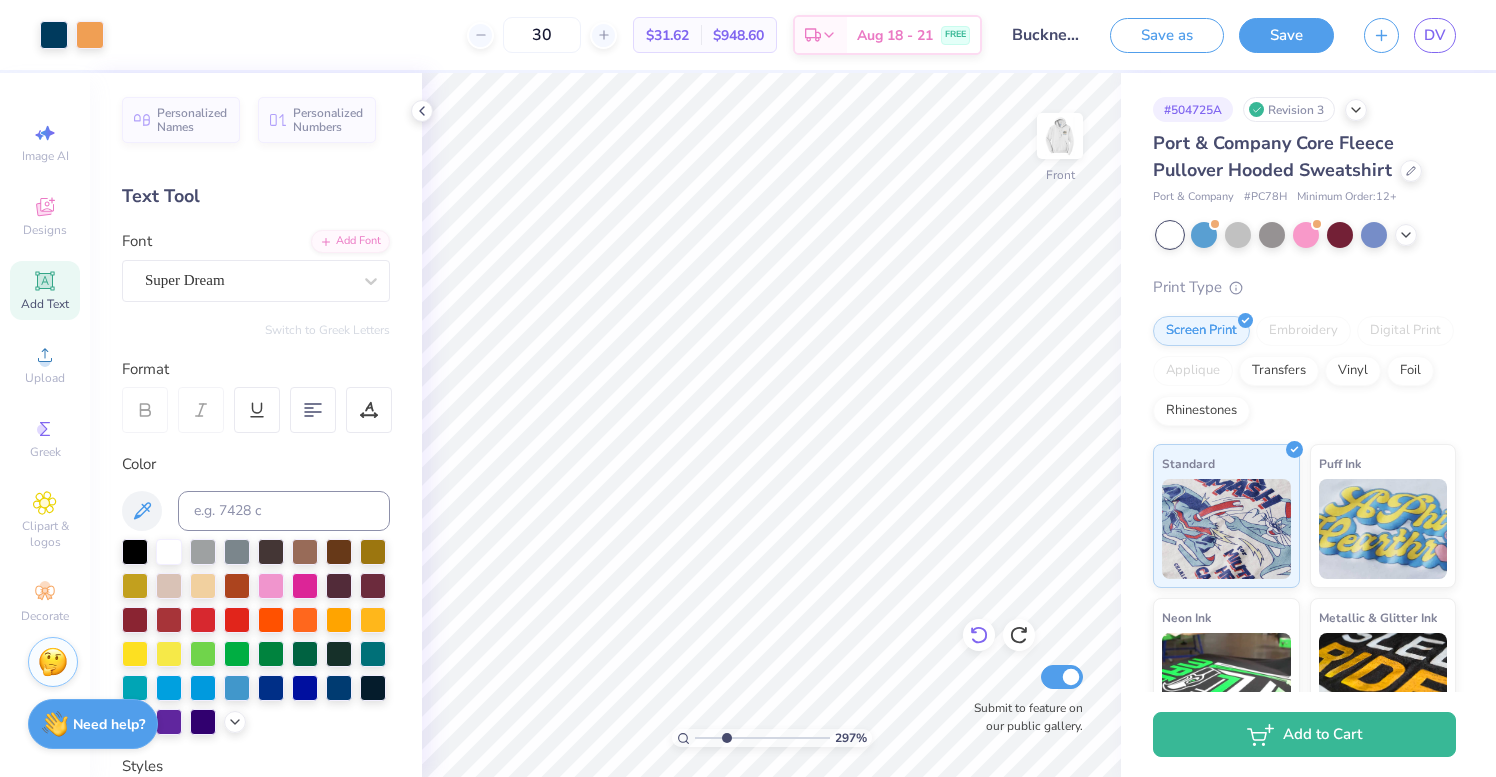 click 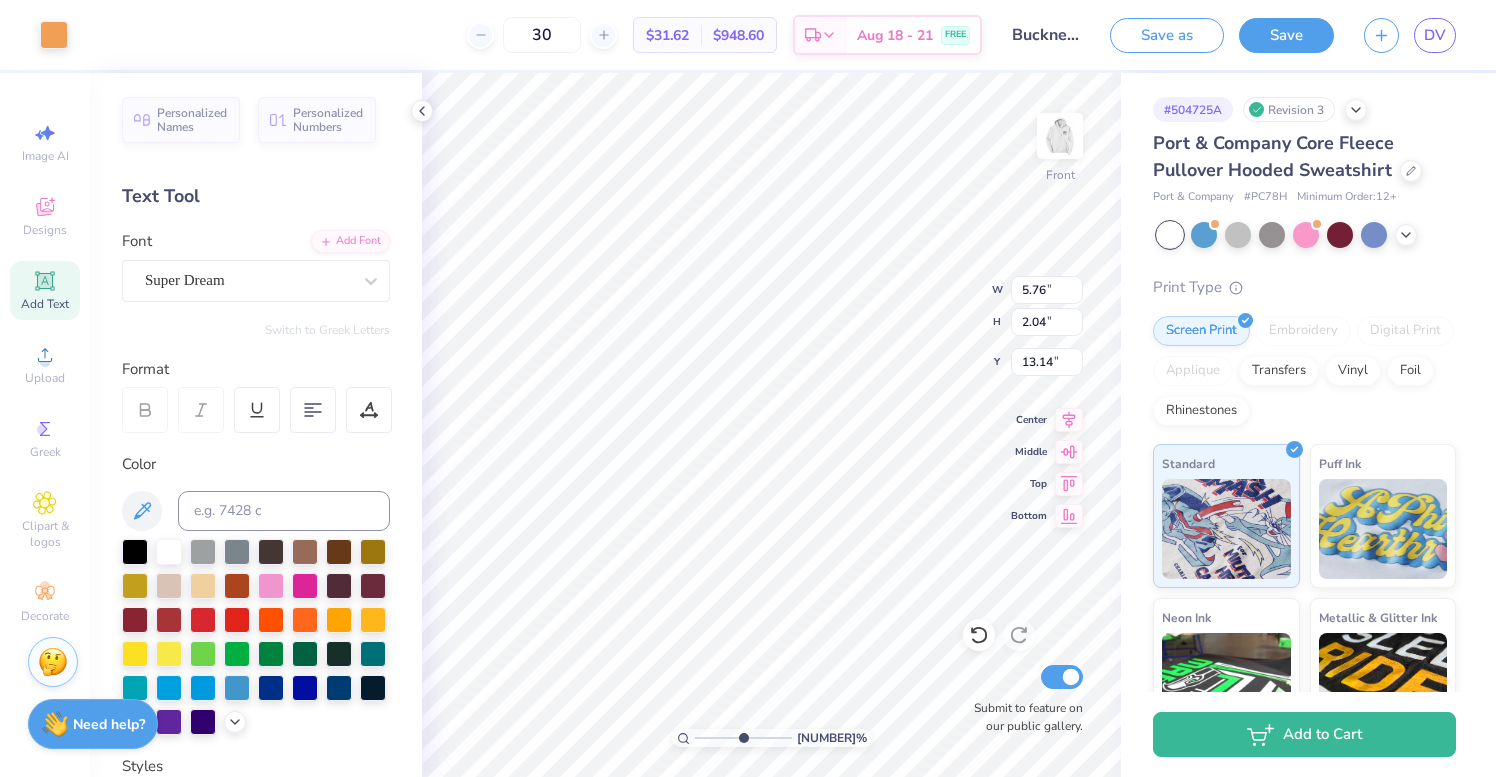 drag, startPoint x: 727, startPoint y: 740, endPoint x: 760, endPoint y: 735, distance: 33.37664 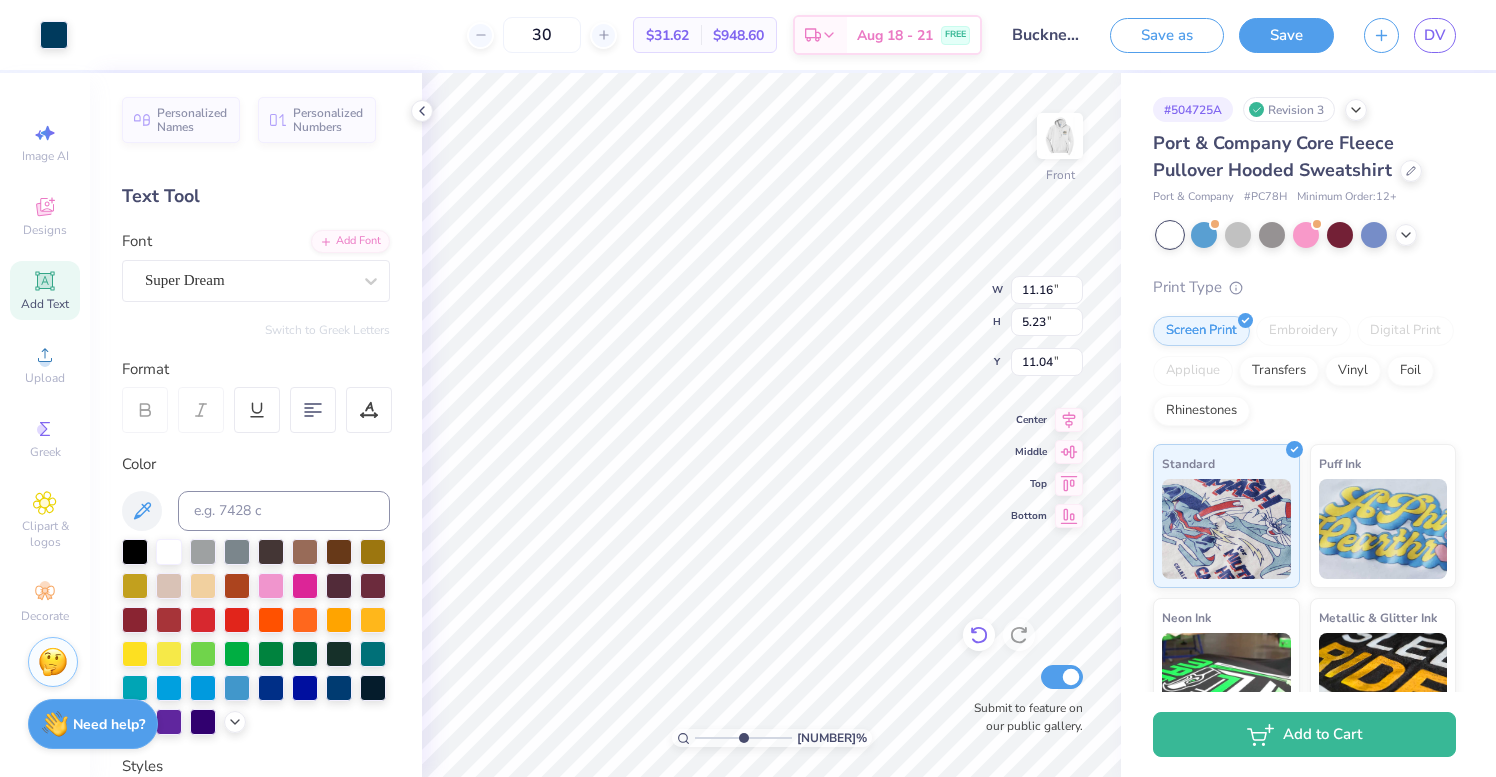 click 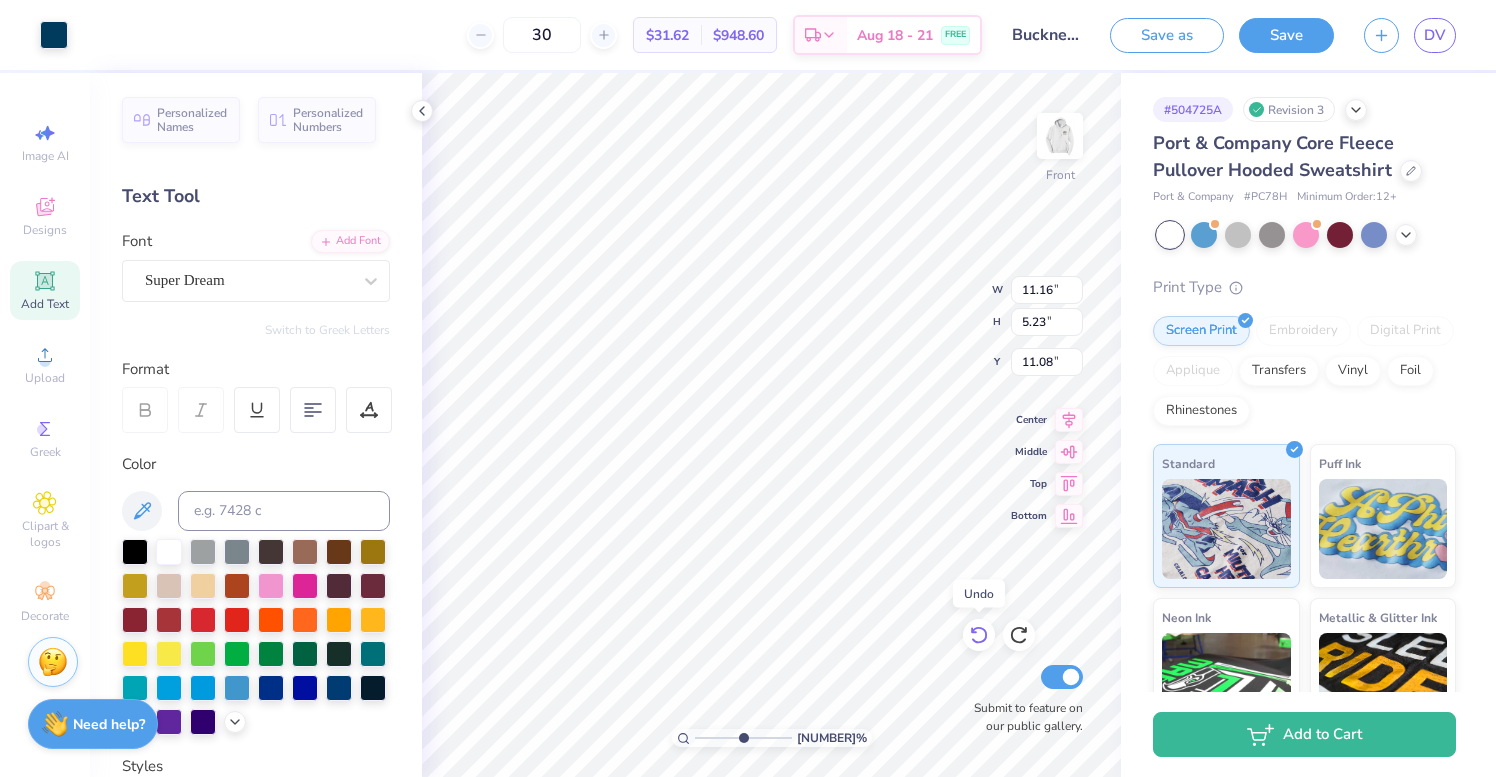 click 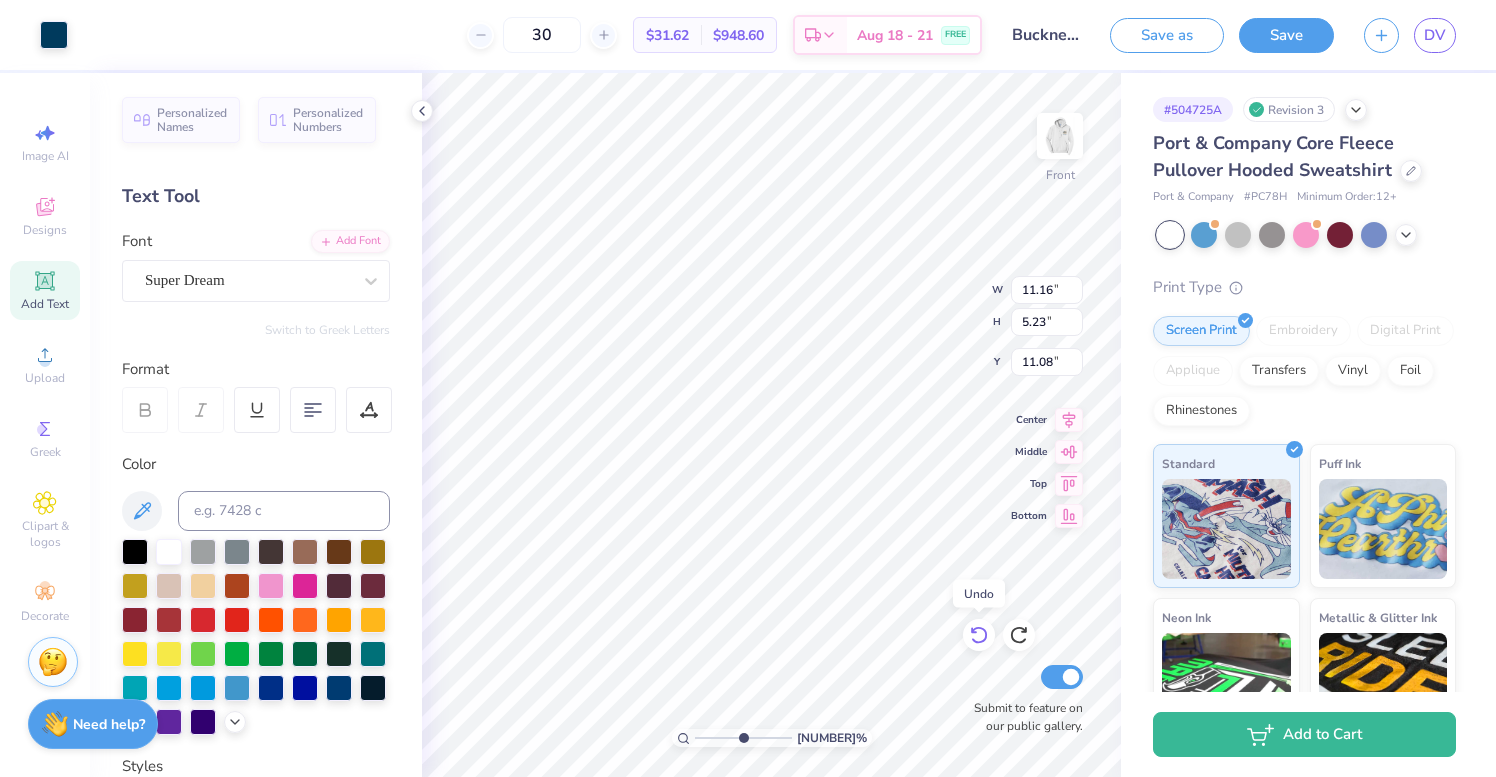 click 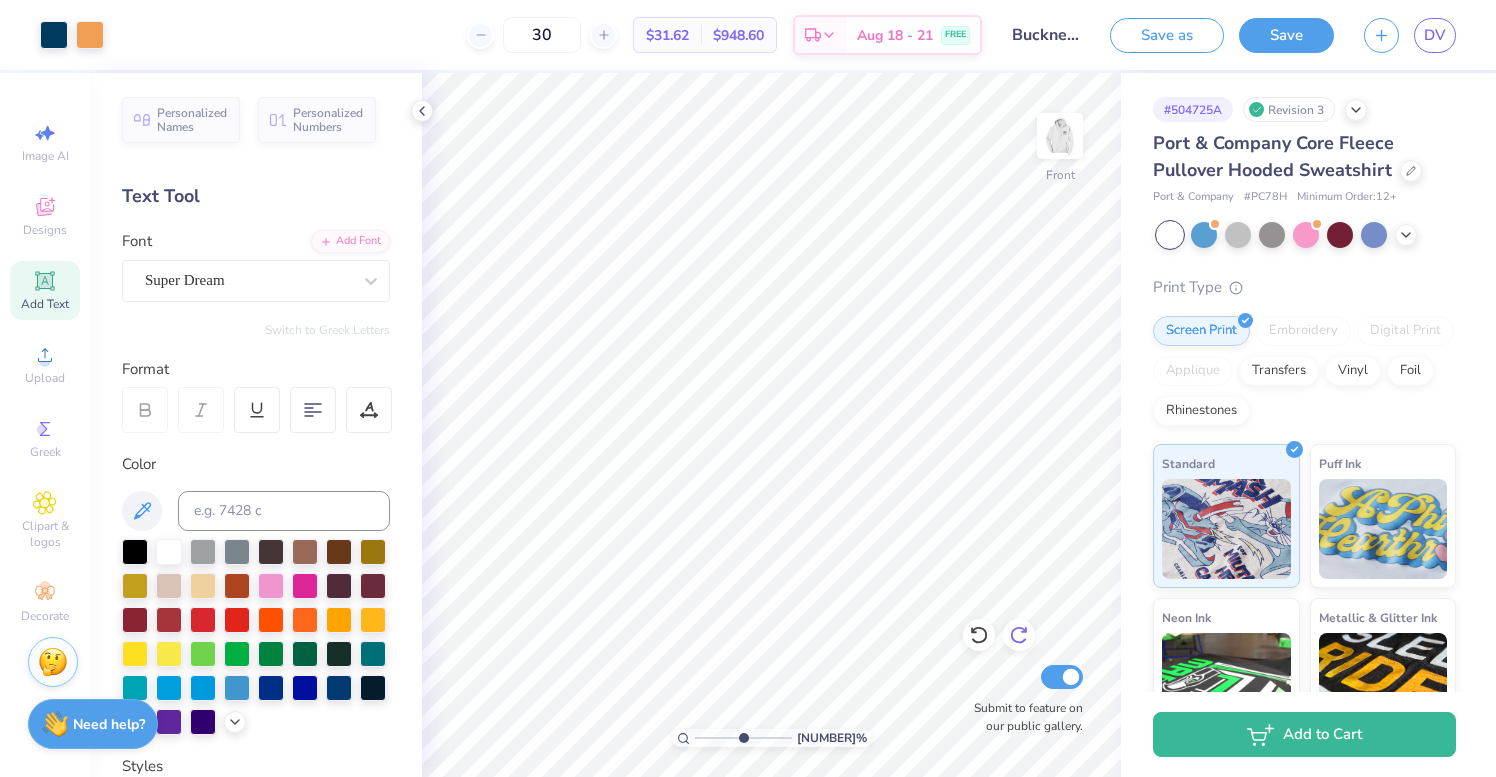 click 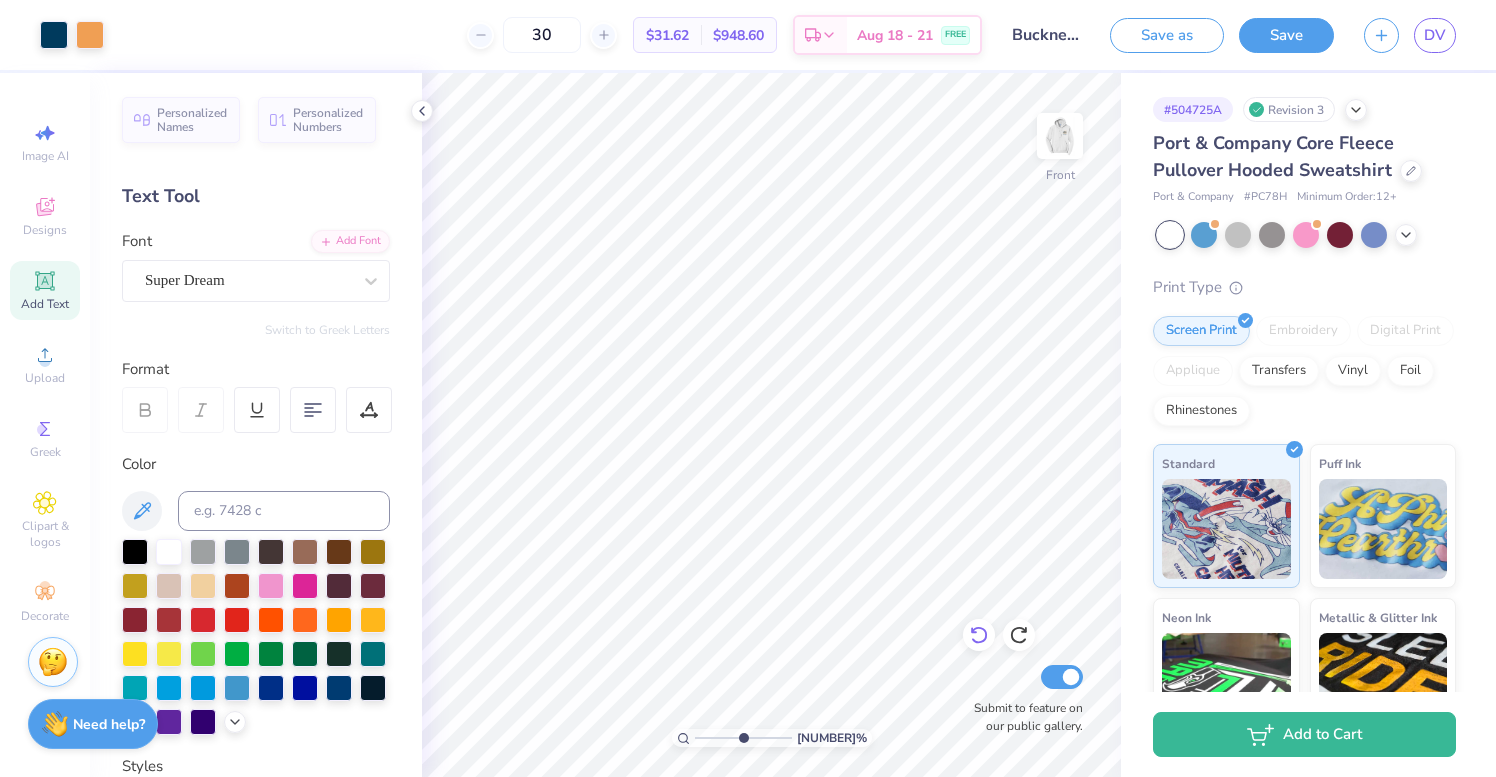 click 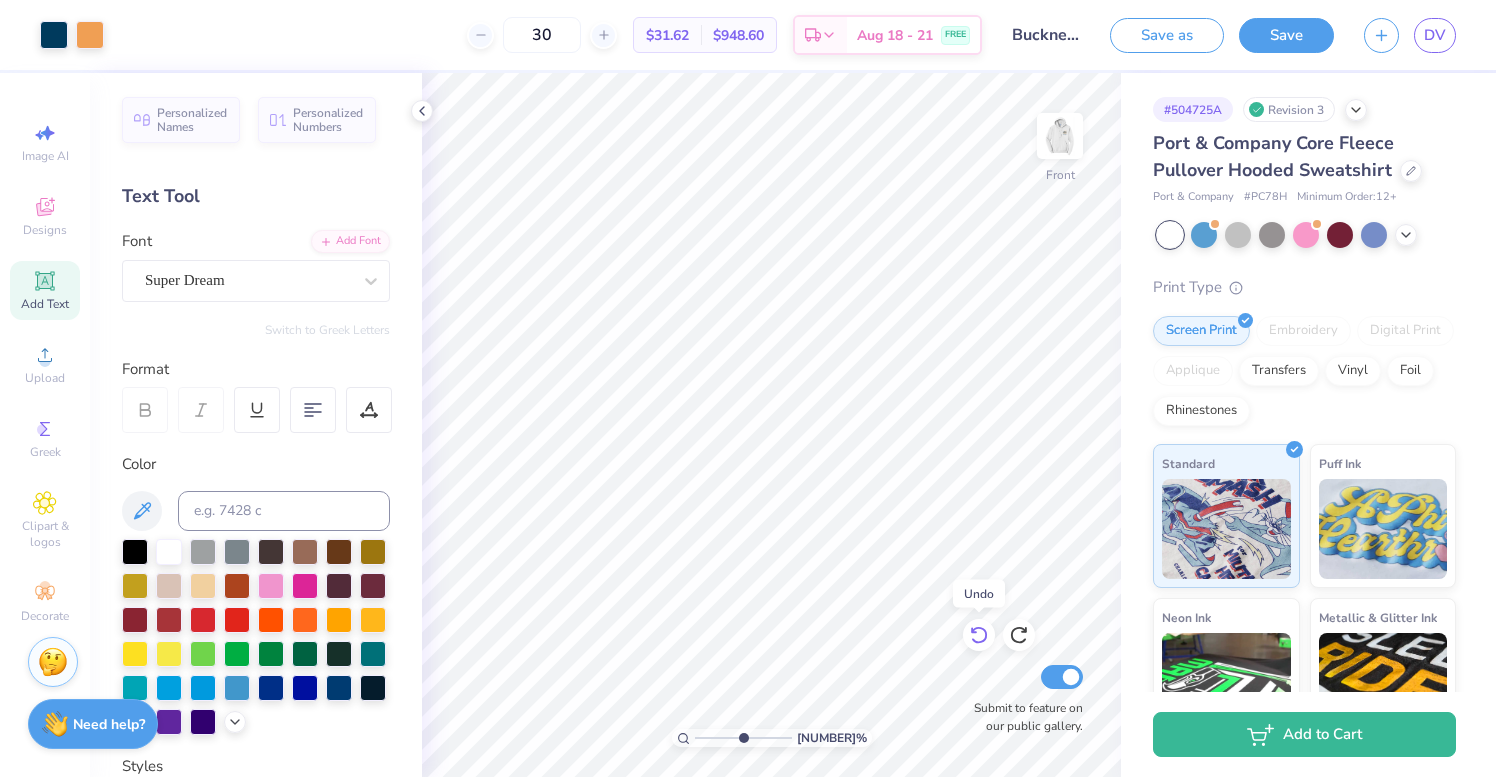click 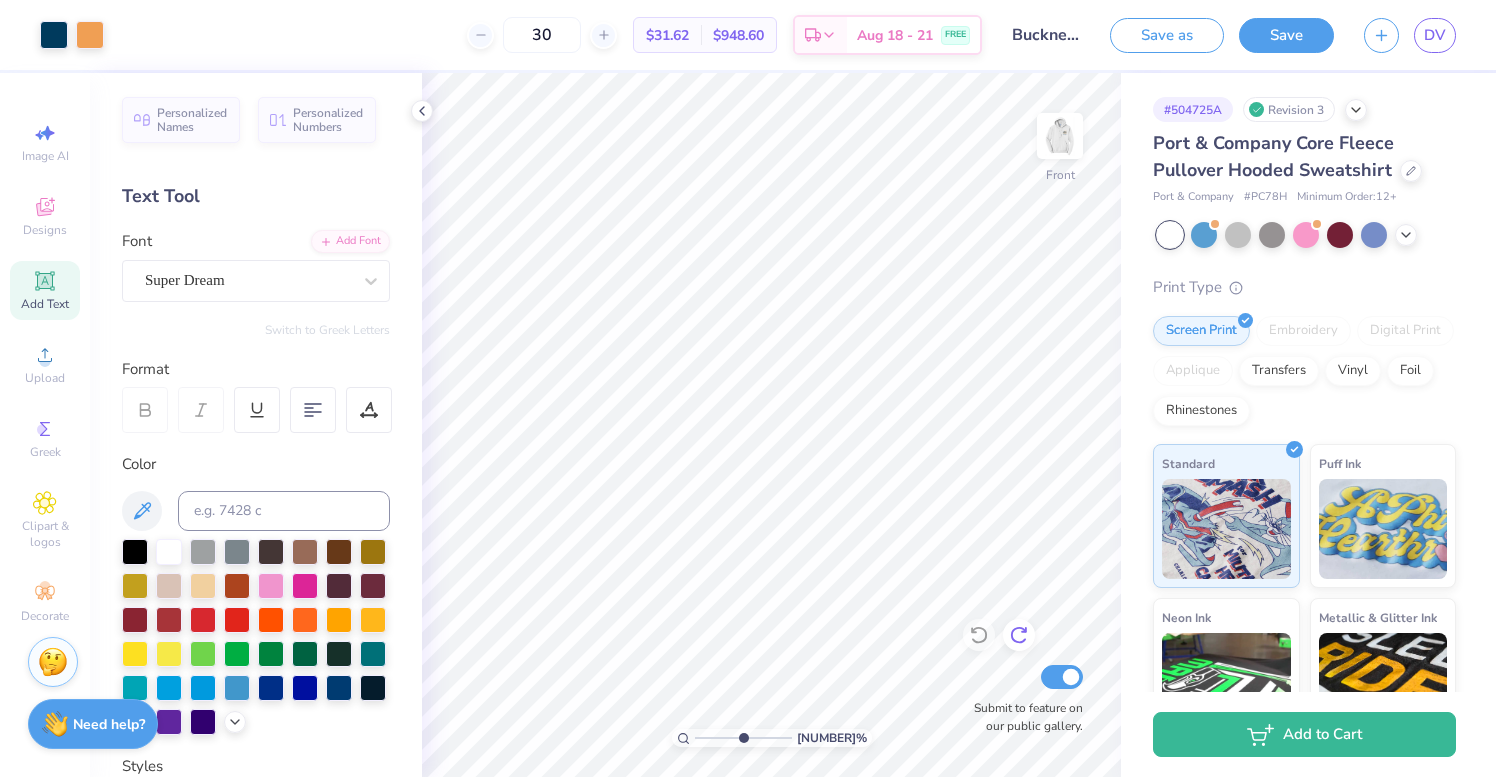 click 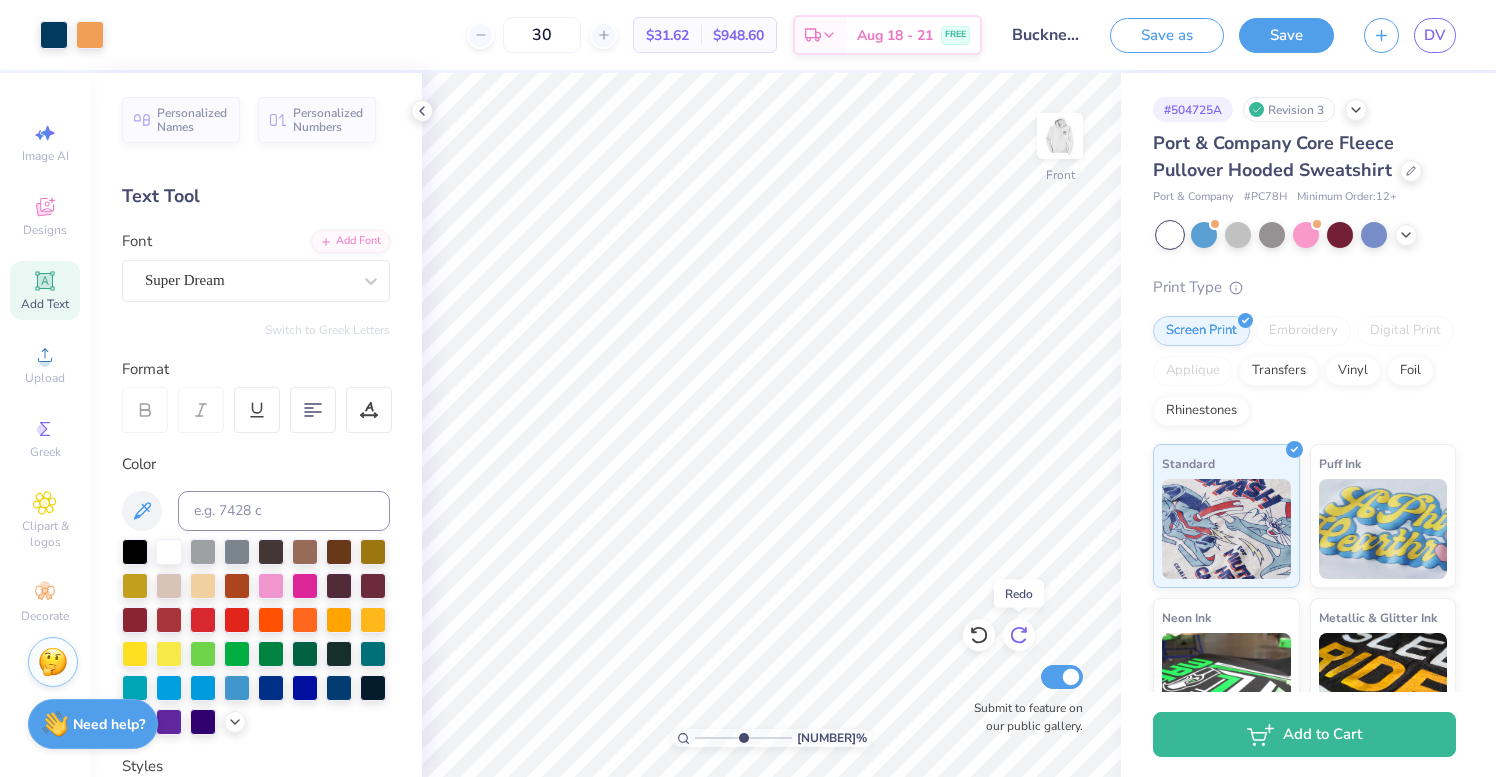 click 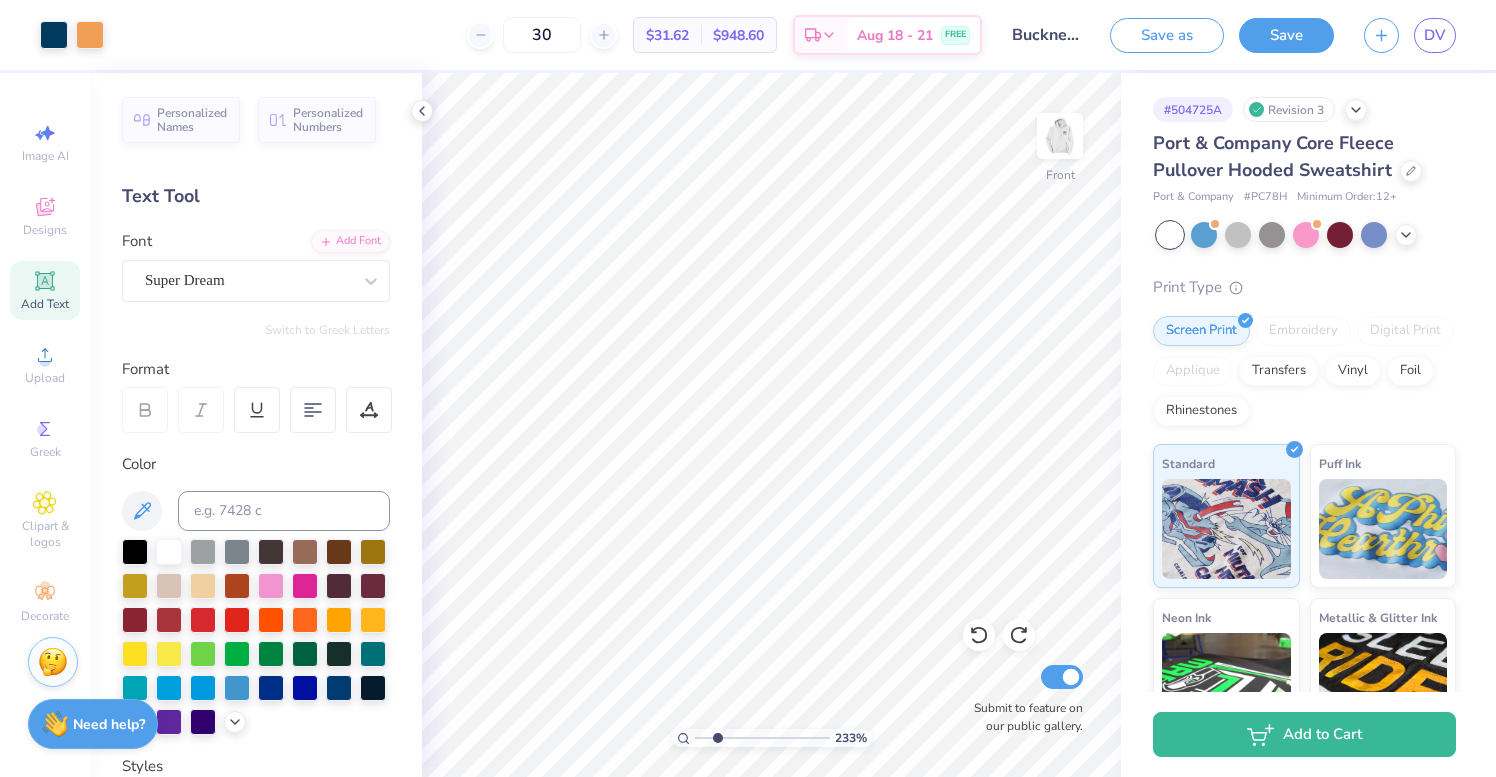 drag, startPoint x: 761, startPoint y: 734, endPoint x: 717, endPoint y: 739, distance: 44.28318 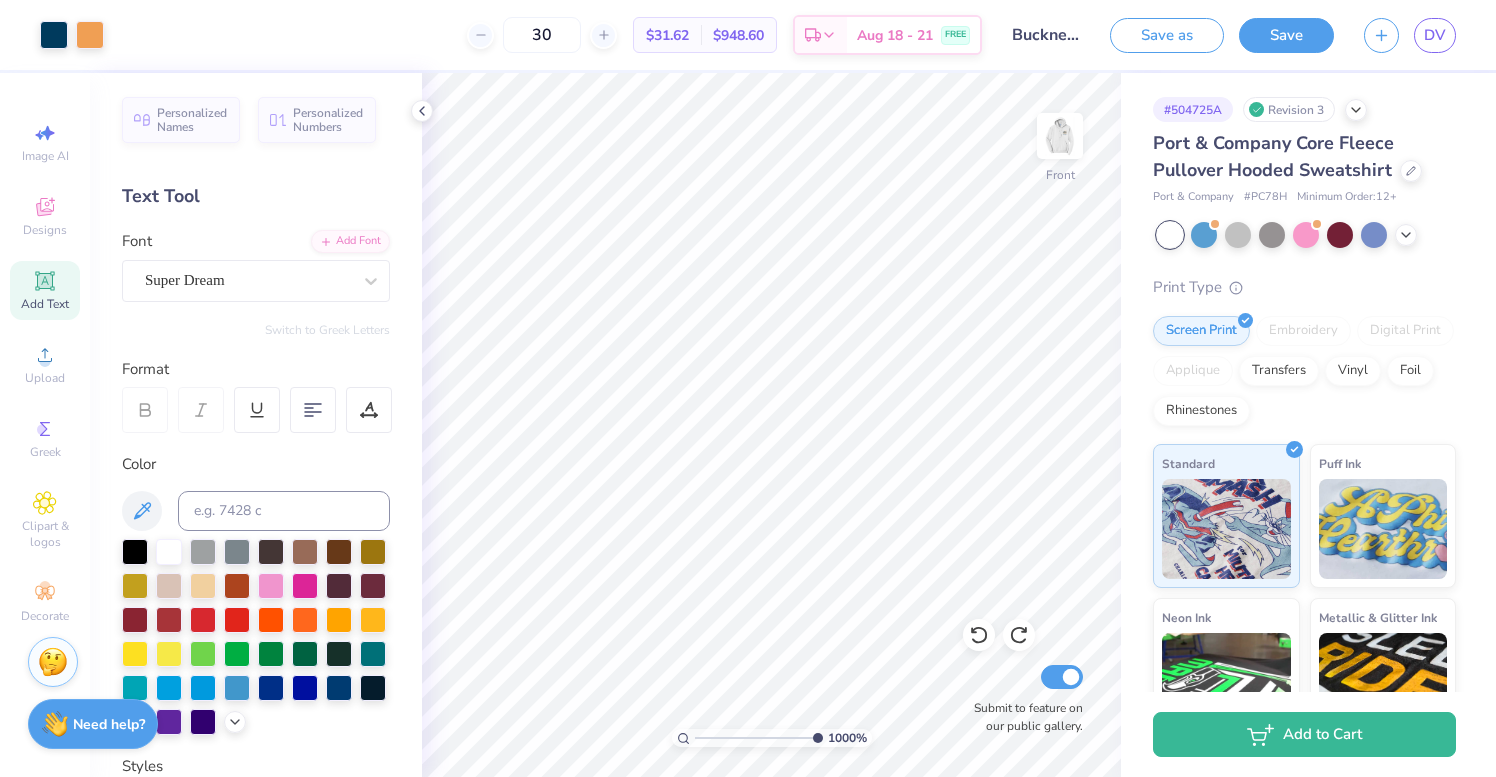 drag, startPoint x: 718, startPoint y: 738, endPoint x: 831, endPoint y: 736, distance: 113.0177 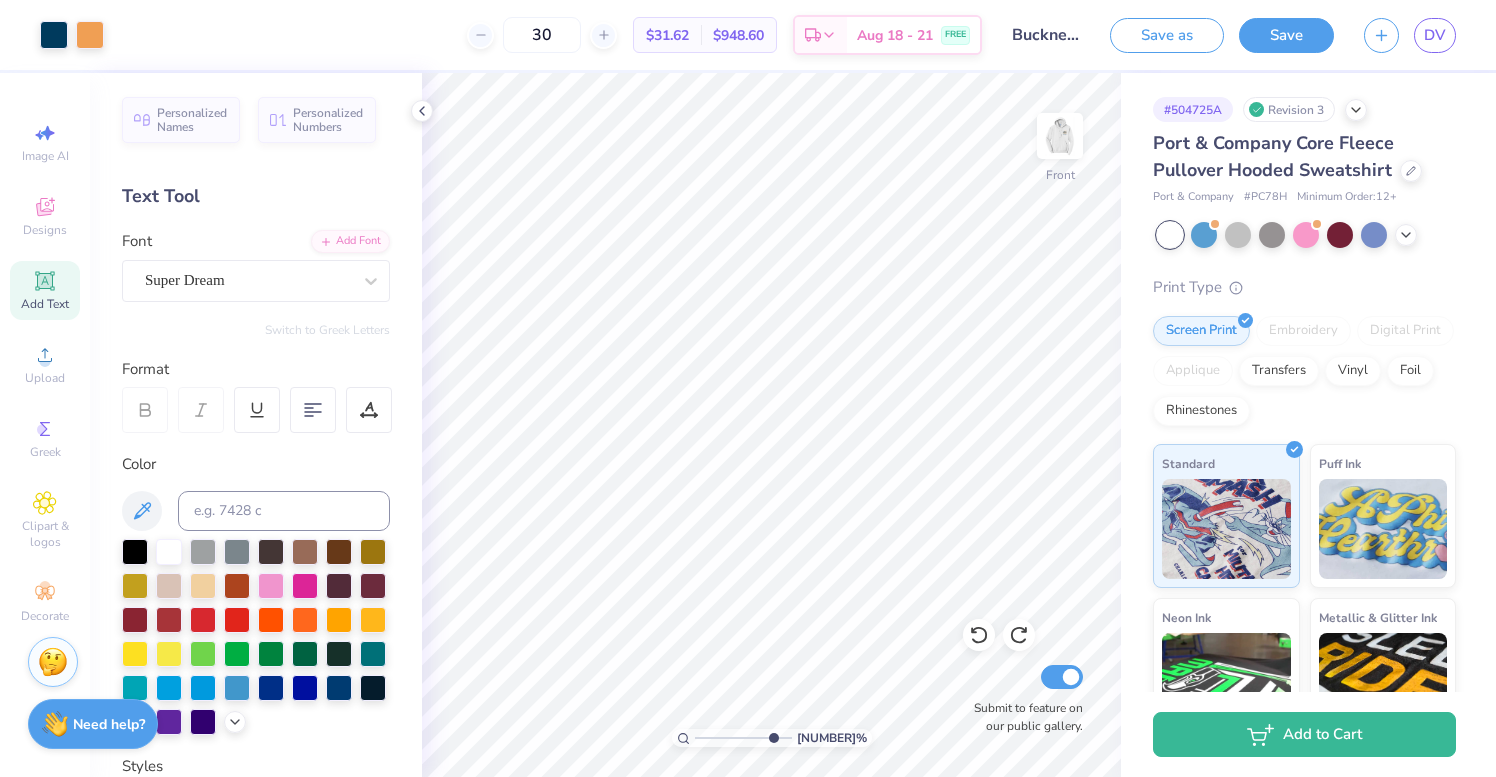 click at bounding box center (743, 738) 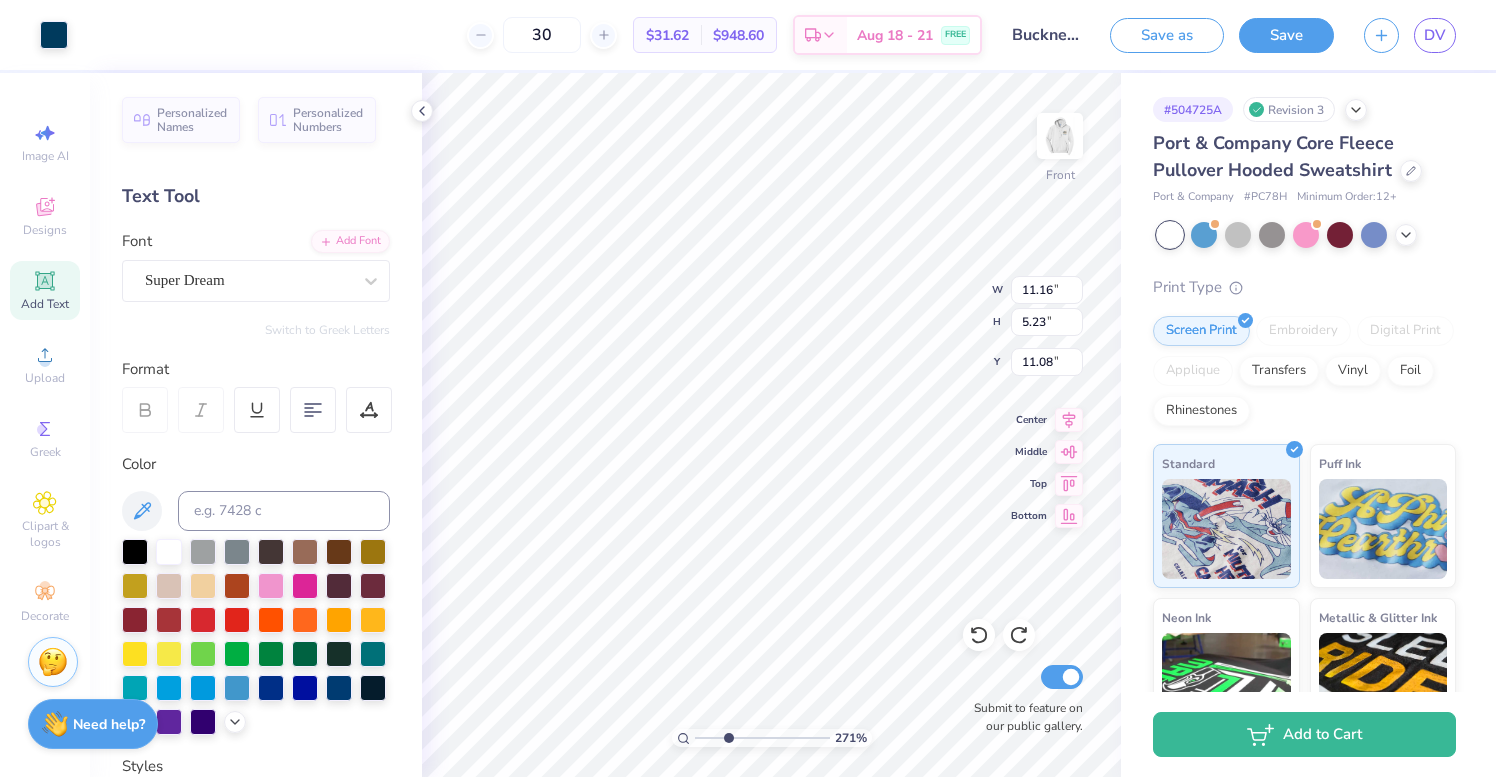 drag, startPoint x: 804, startPoint y: 733, endPoint x: 727, endPoint y: 730, distance: 77.05842 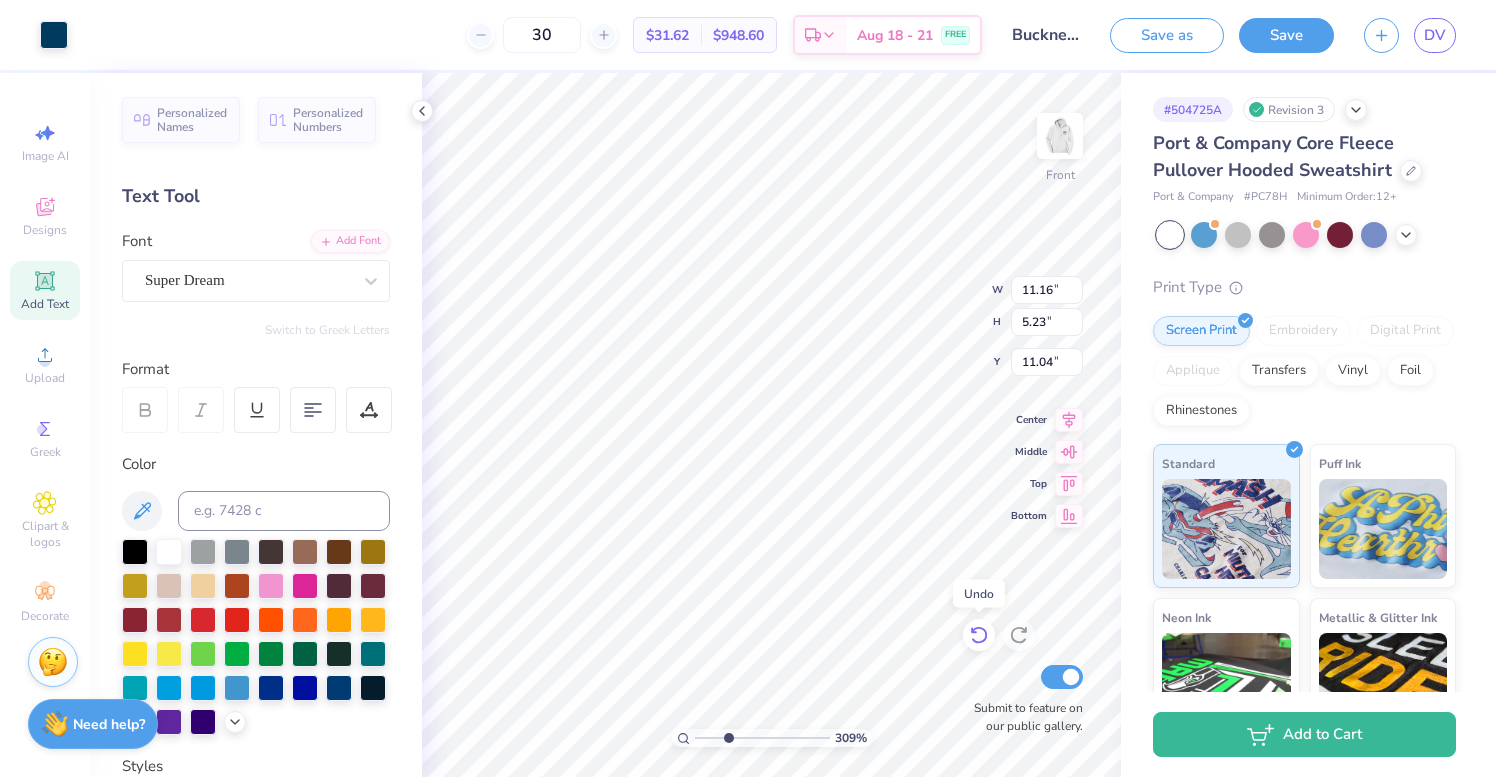 click 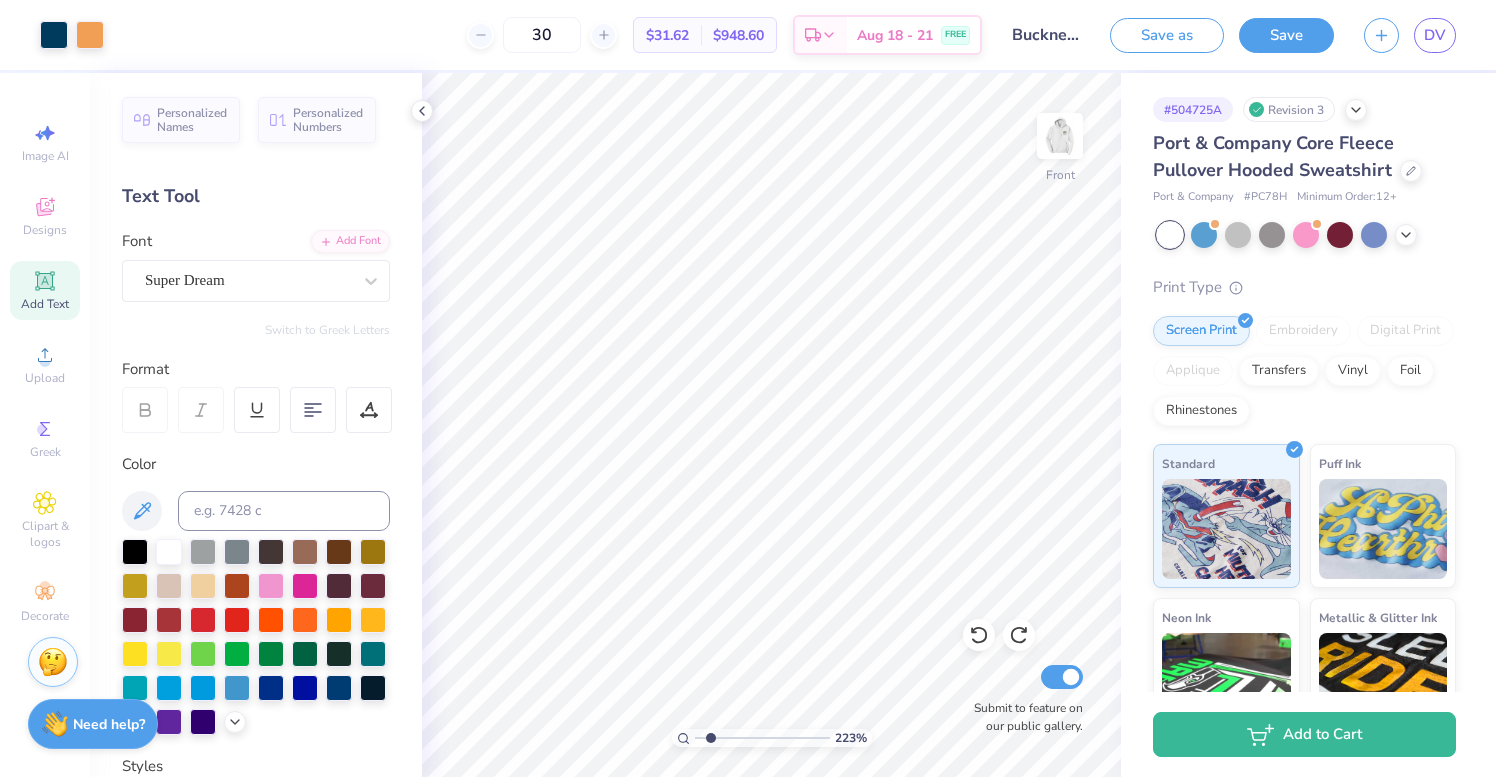 drag, startPoint x: 727, startPoint y: 734, endPoint x: 710, endPoint y: 735, distance: 17.029387 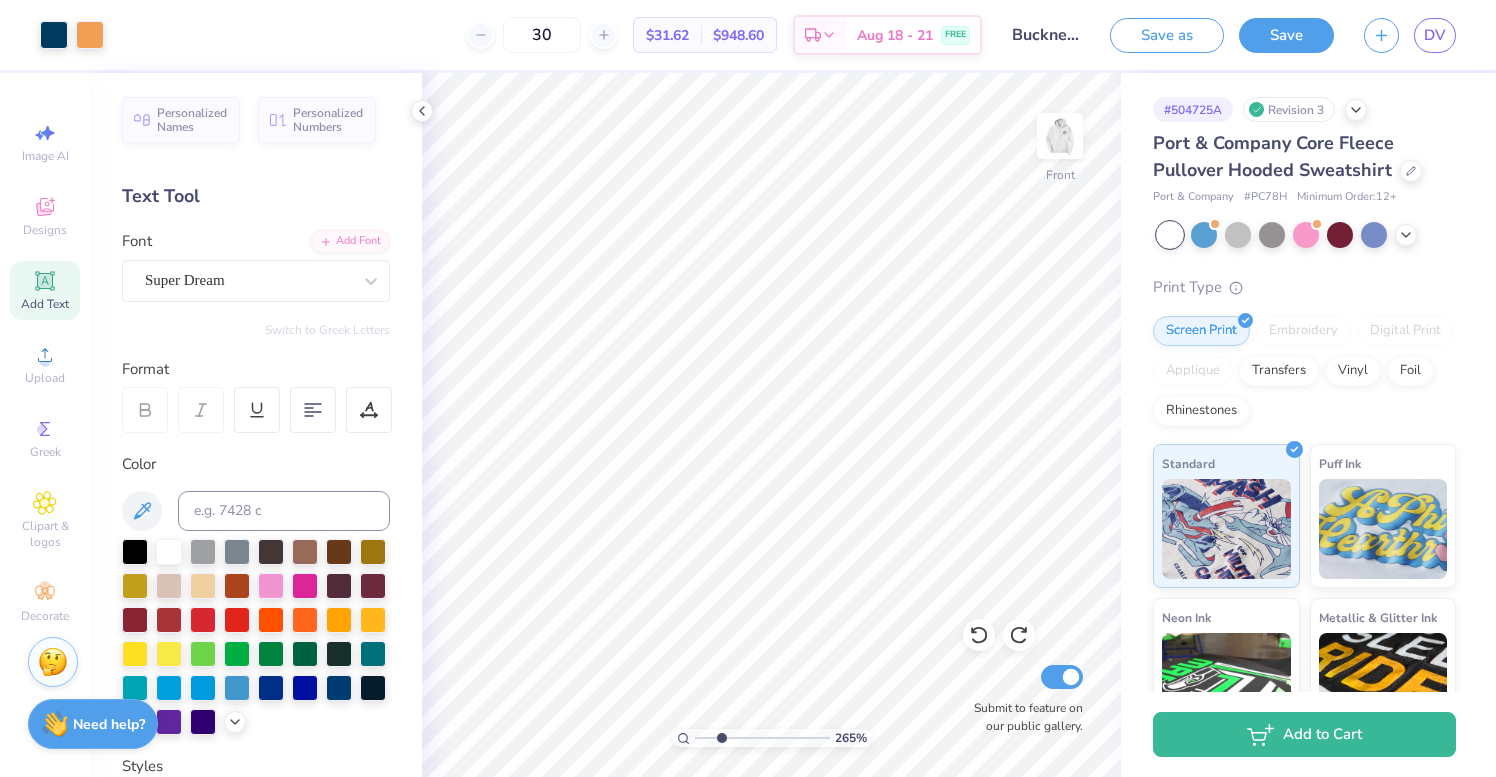 click at bounding box center (762, 738) 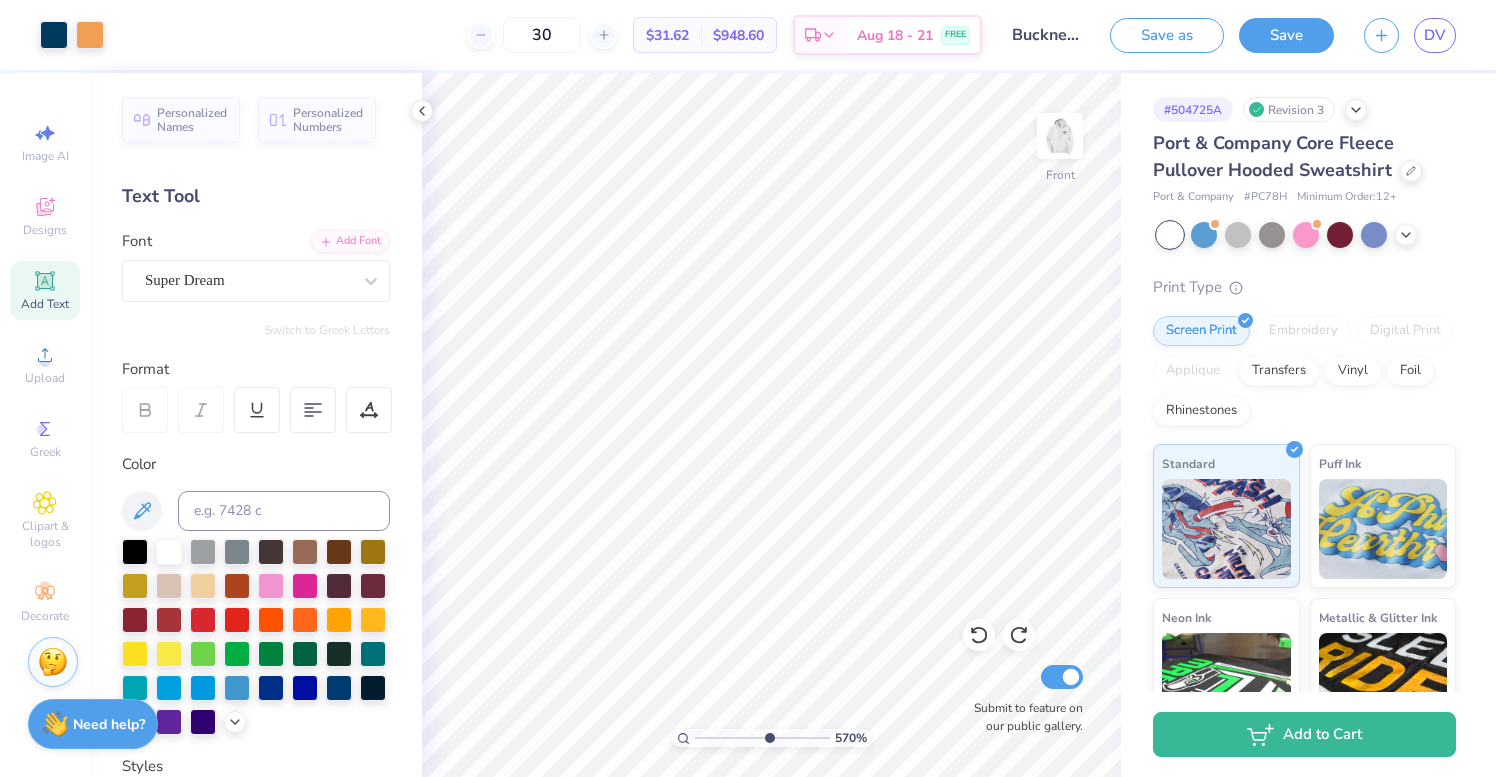 drag, startPoint x: 721, startPoint y: 734, endPoint x: 767, endPoint y: 728, distance: 46.389652 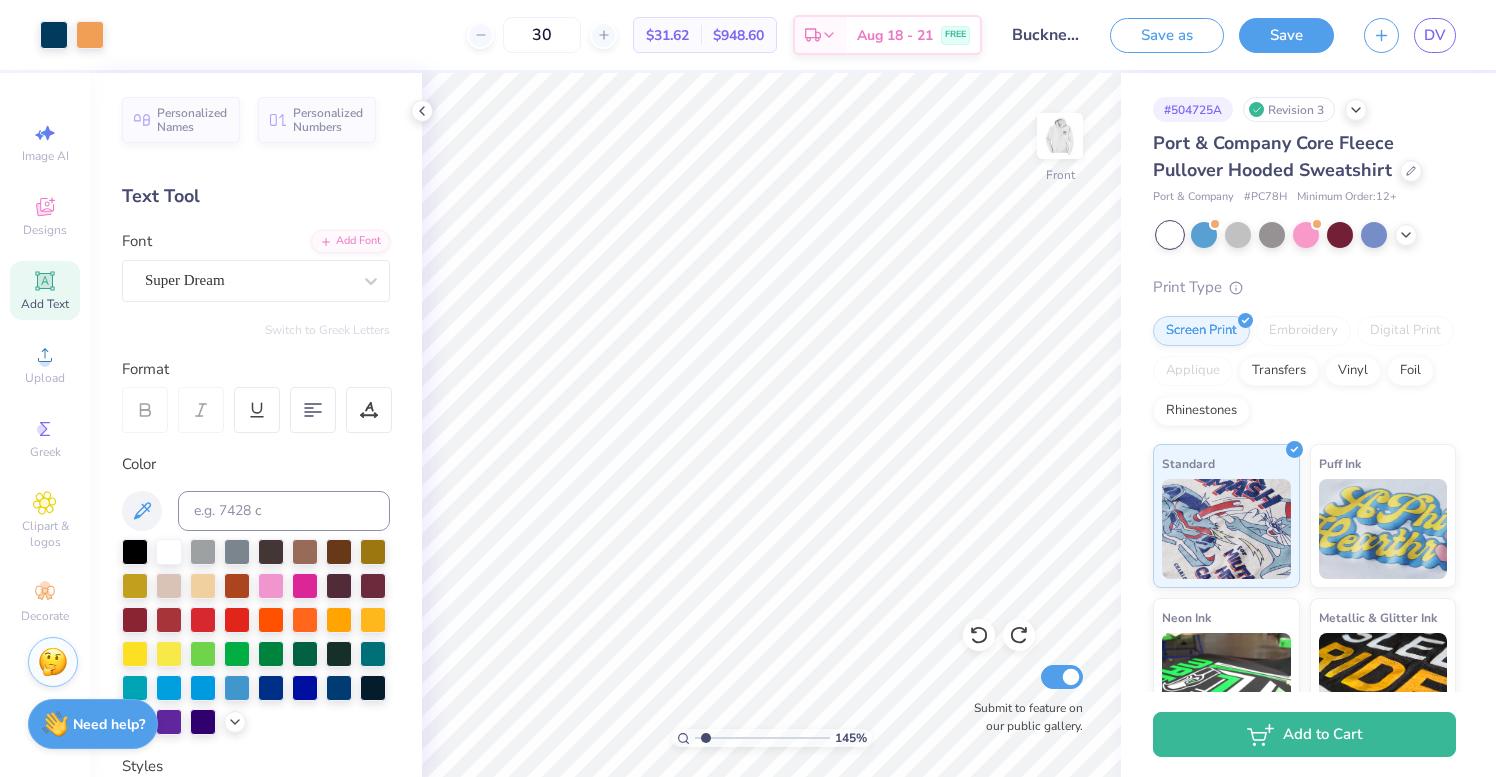 drag, startPoint x: 766, startPoint y: 733, endPoint x: 705, endPoint y: 729, distance: 61.13101 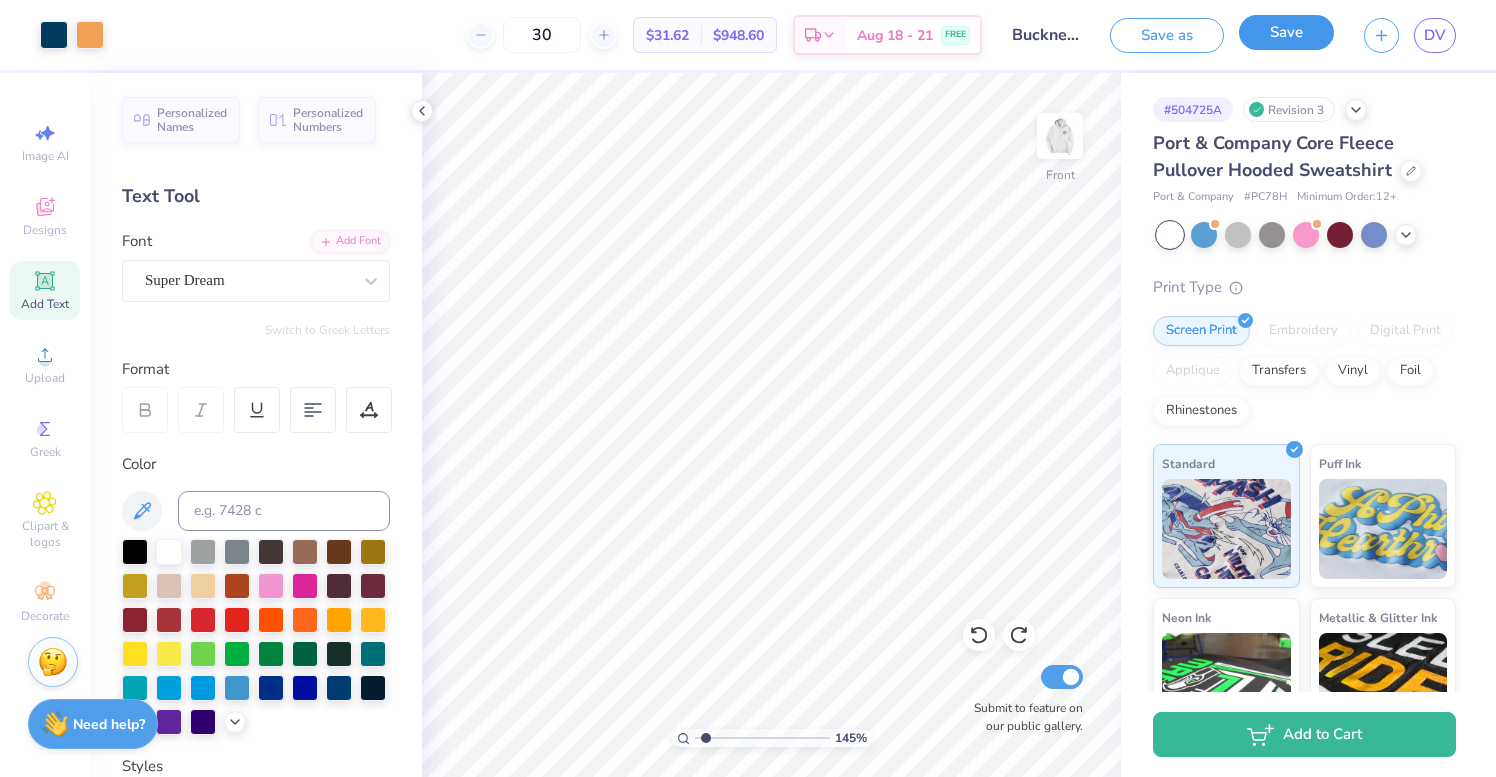 click on "Save" at bounding box center (1286, 32) 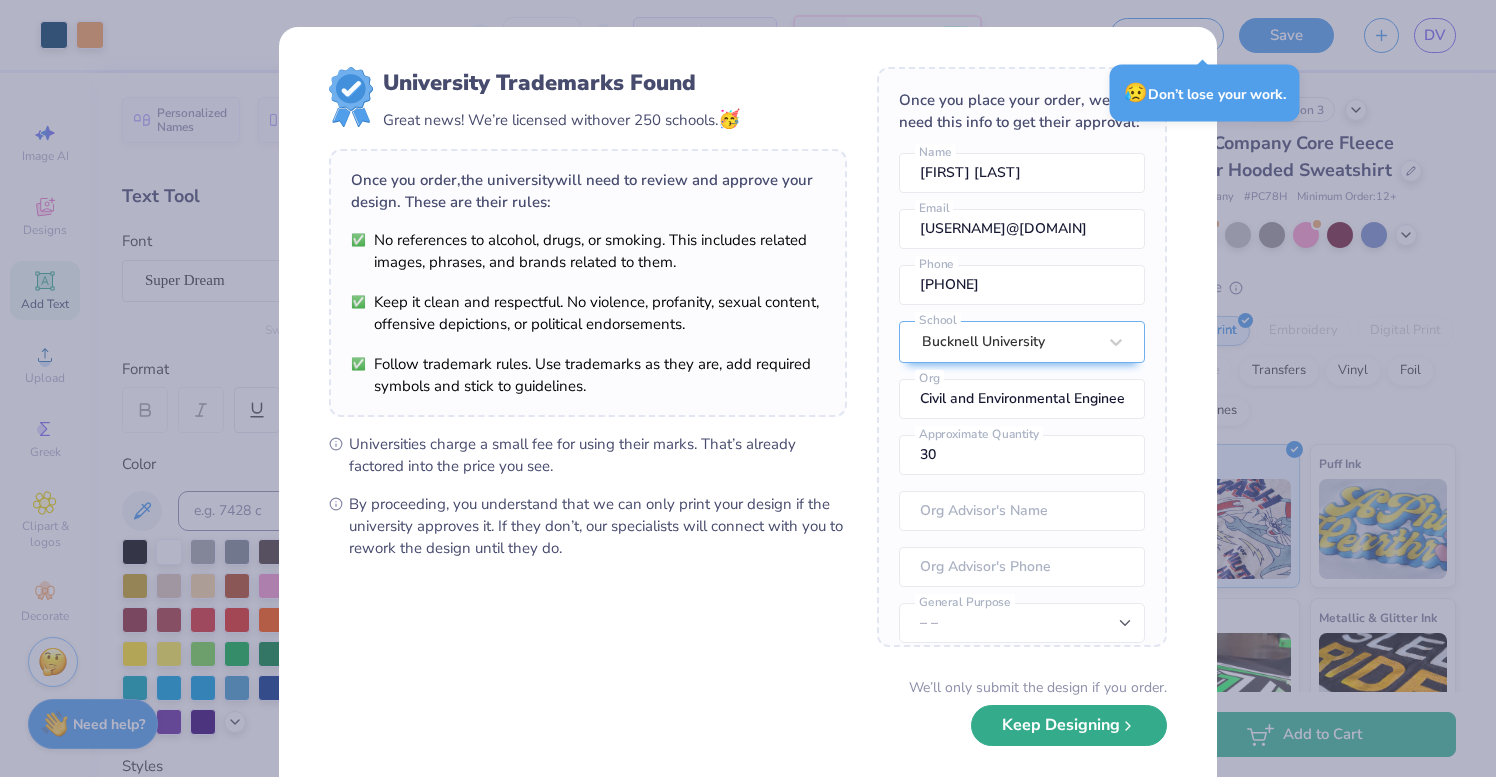 click on "We’ll only submit the design if you order. Keep Designing  No  Collegiate  marks in your design?" at bounding box center [748, 740] 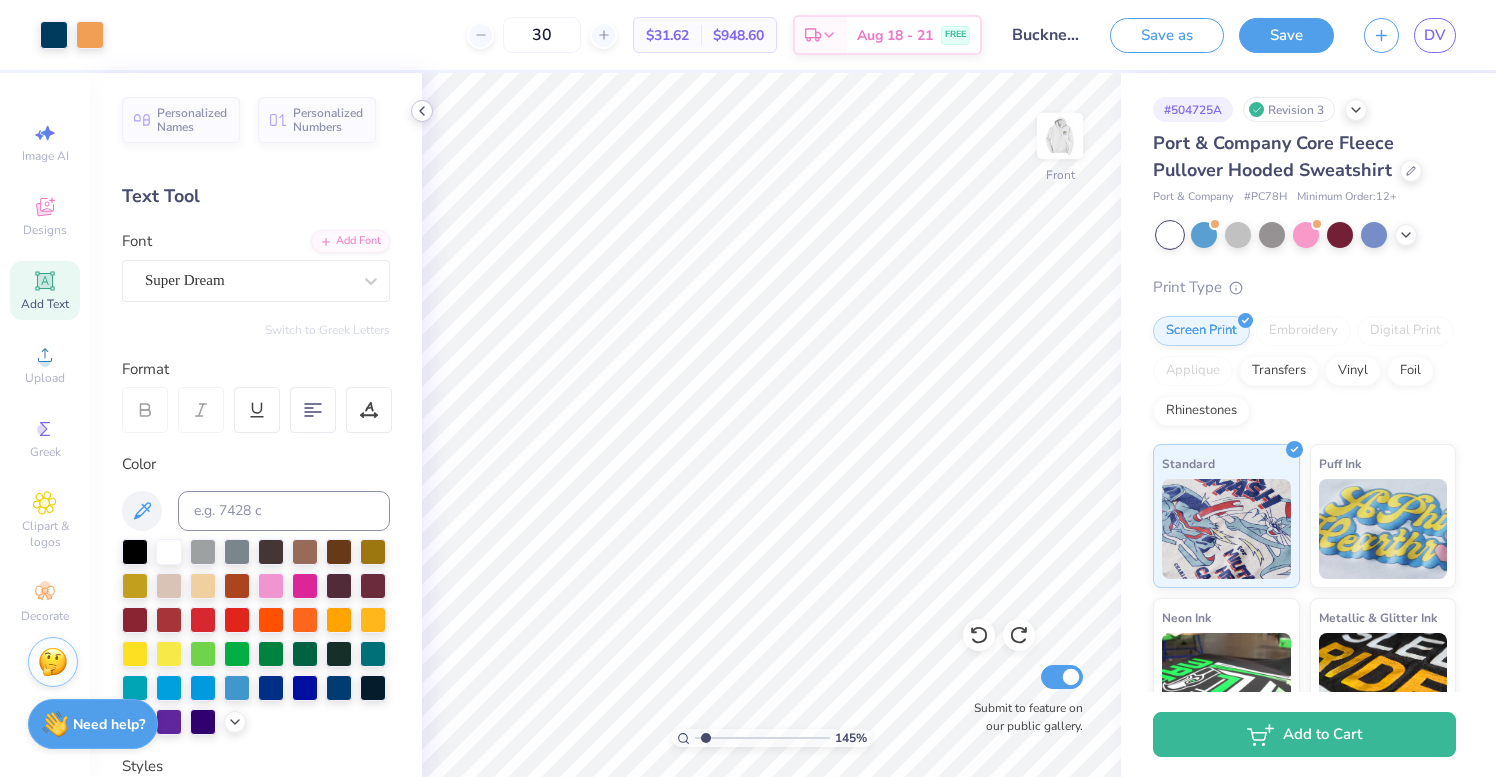 click 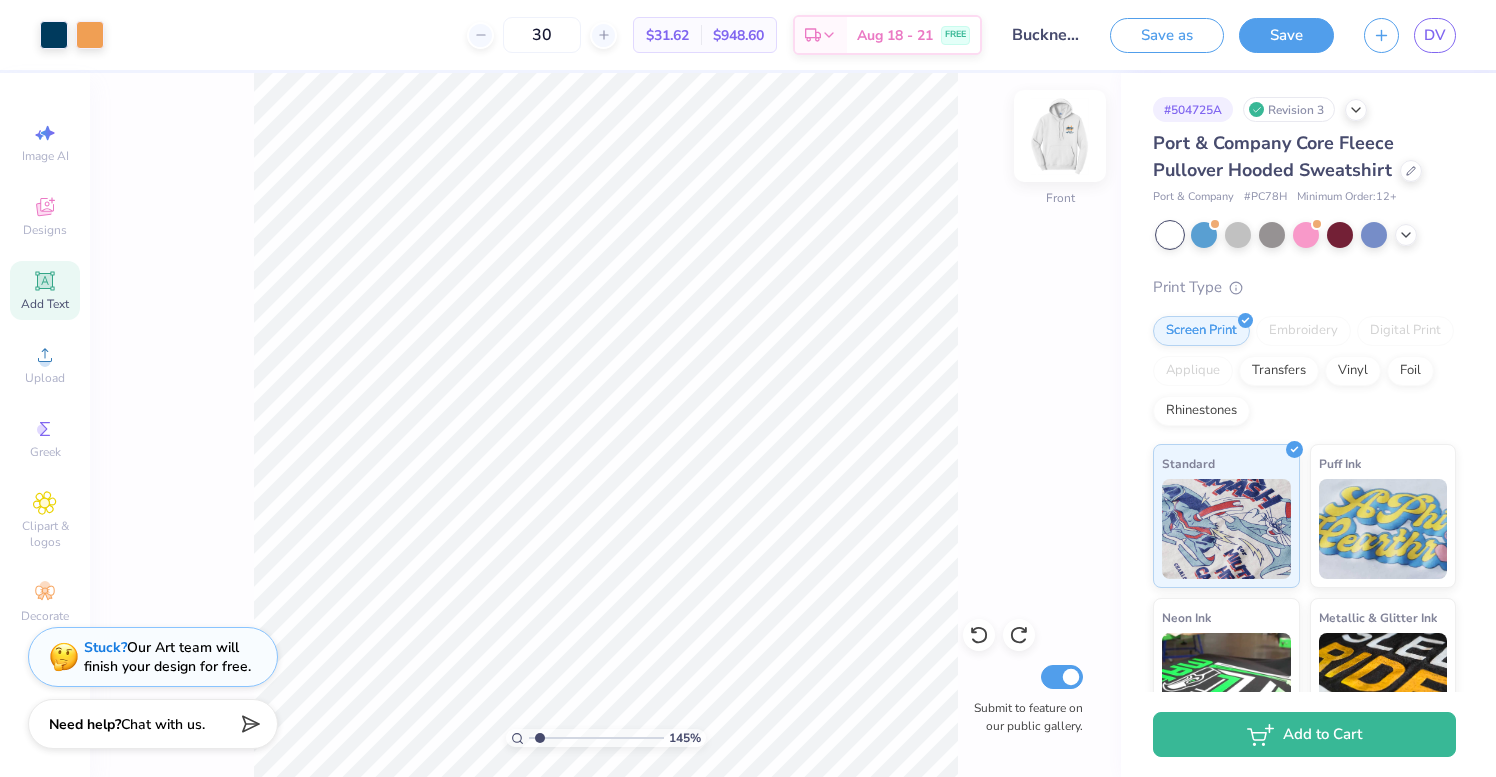 click at bounding box center [1060, 136] 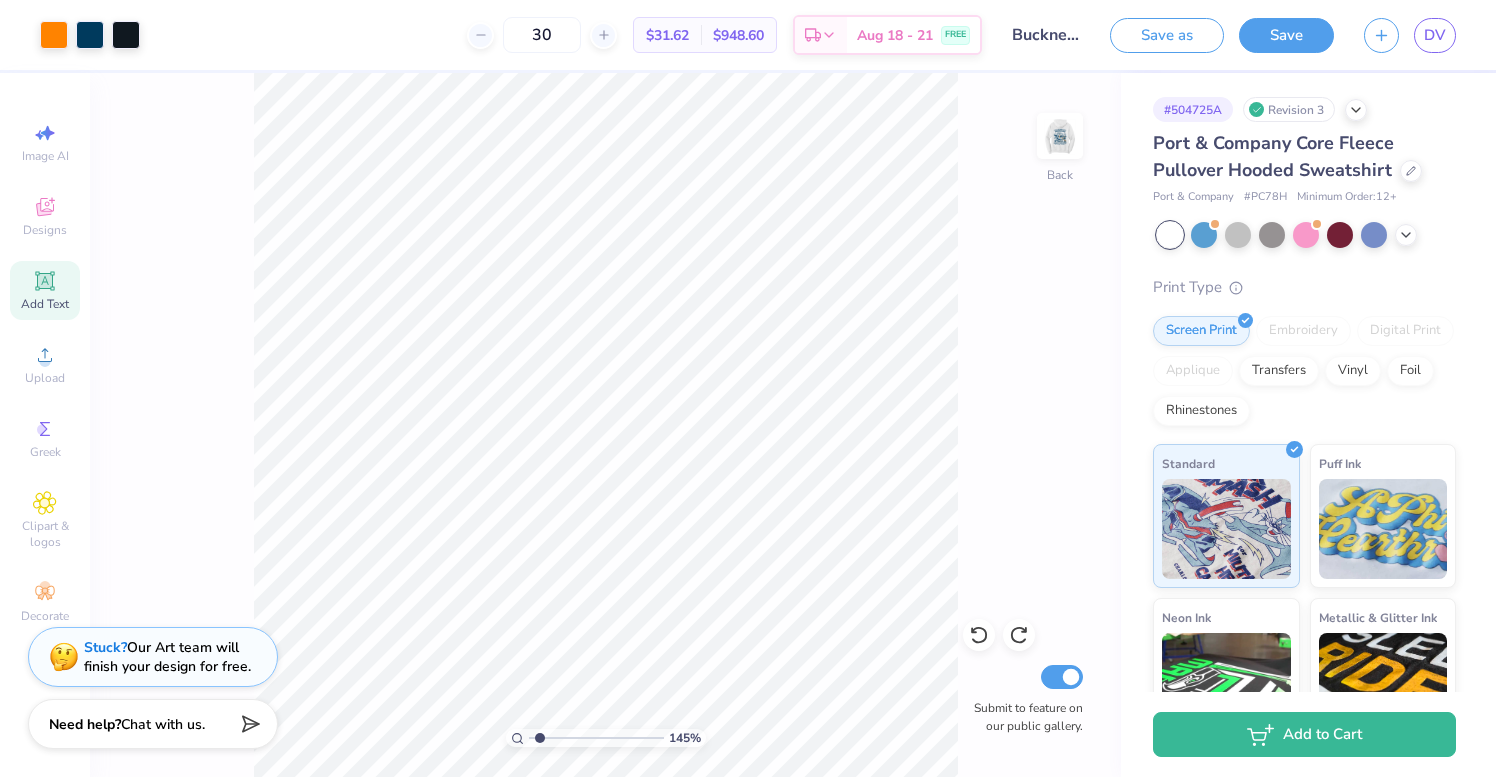 click at bounding box center [1060, 136] 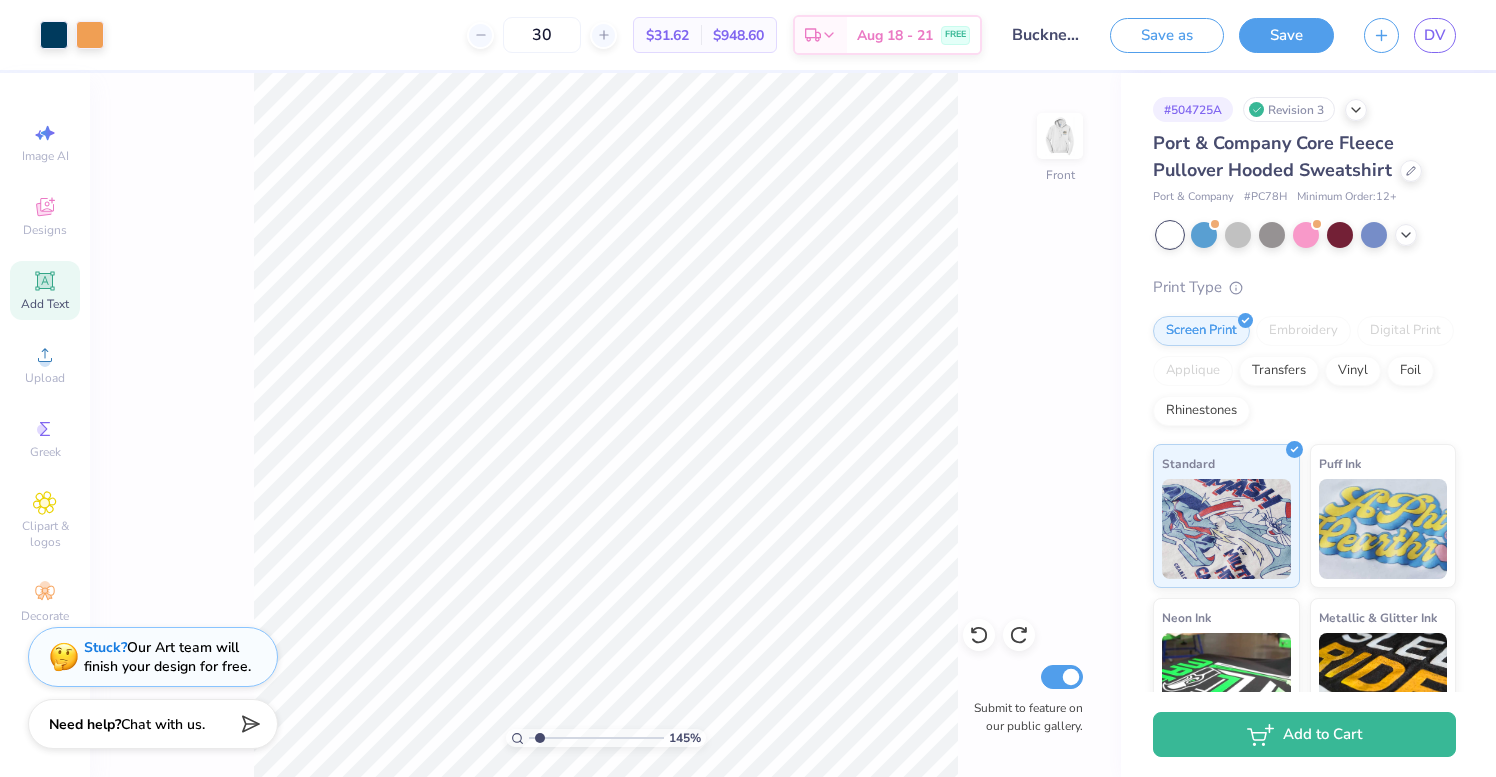 click at bounding box center [1060, 136] 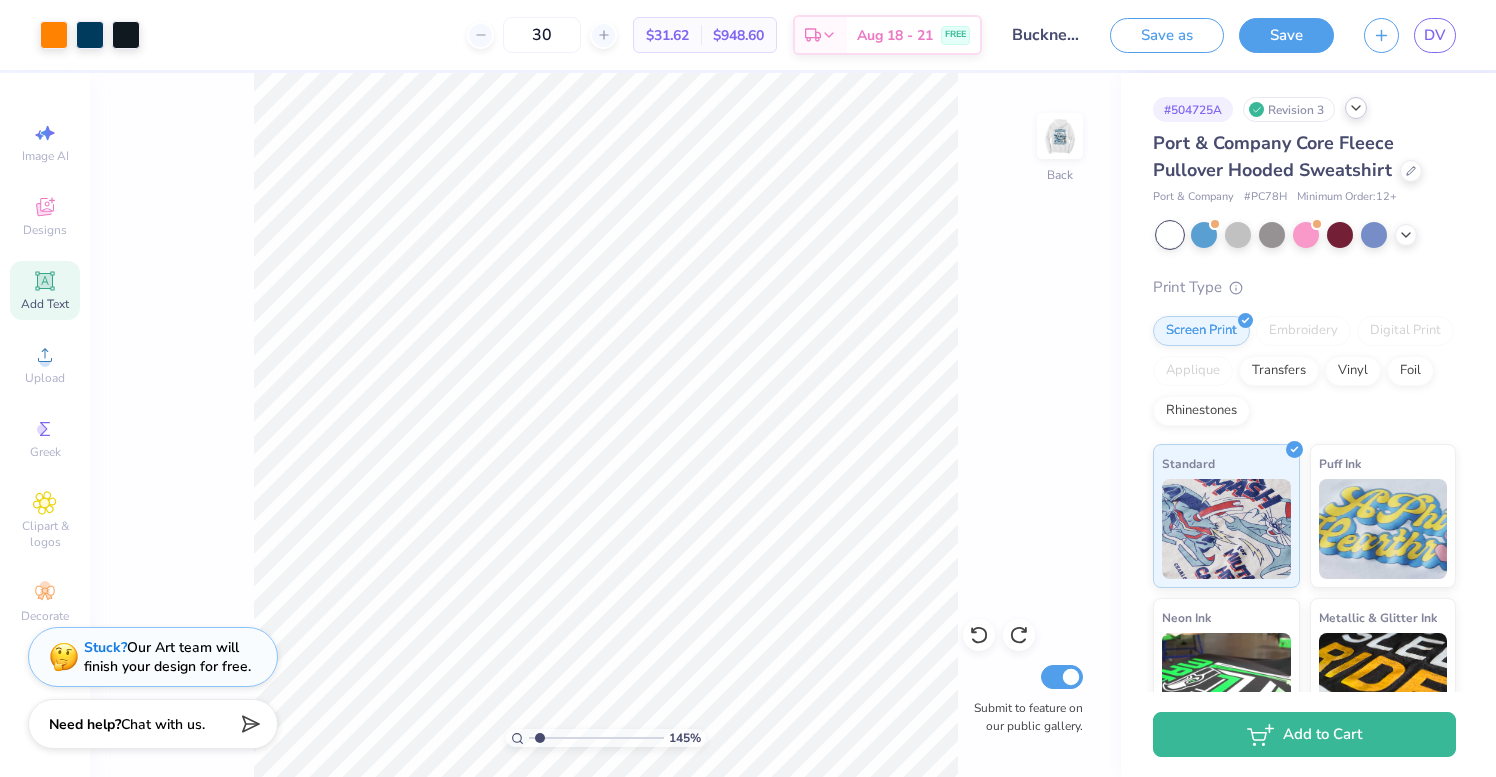 click 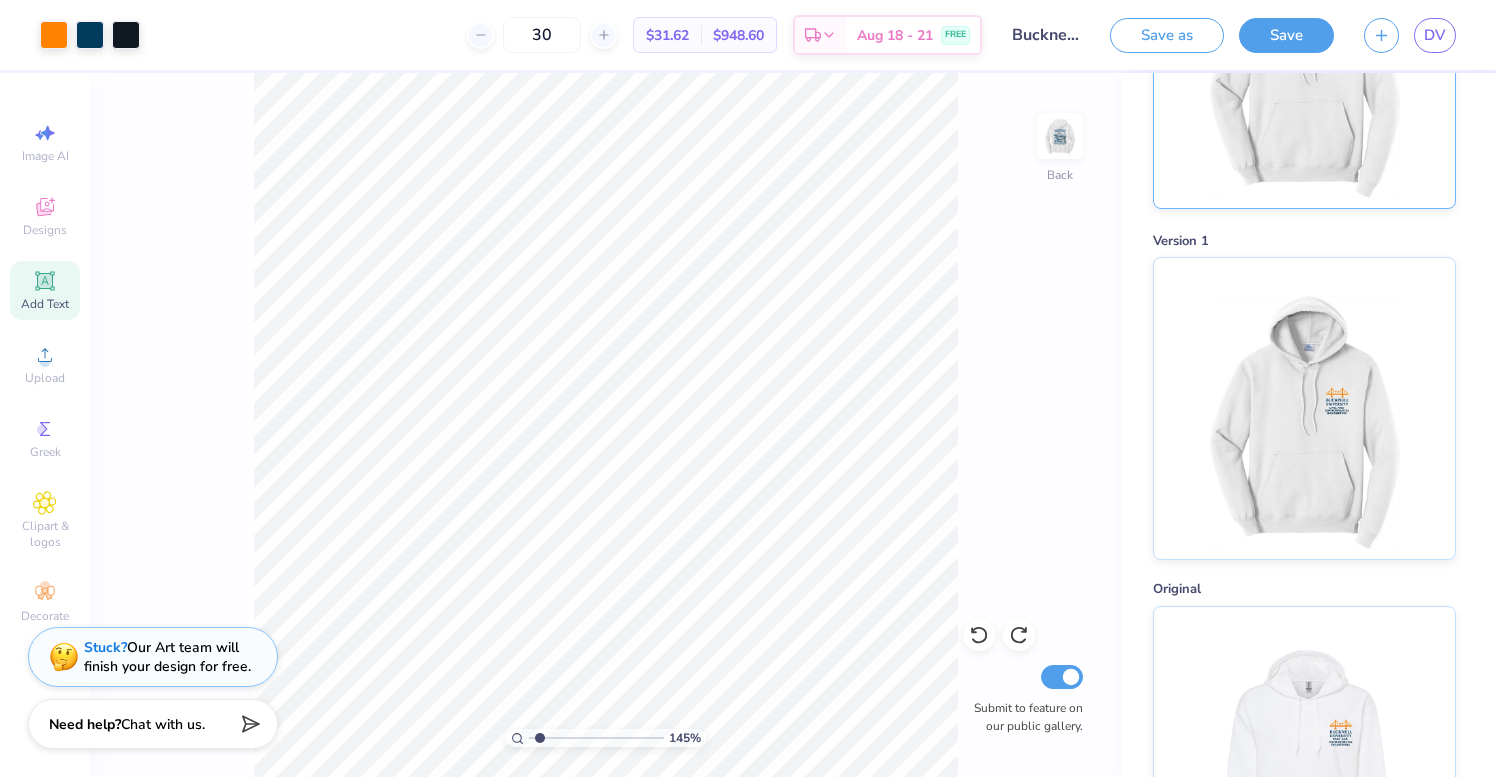 scroll, scrollTop: 0, scrollLeft: 0, axis: both 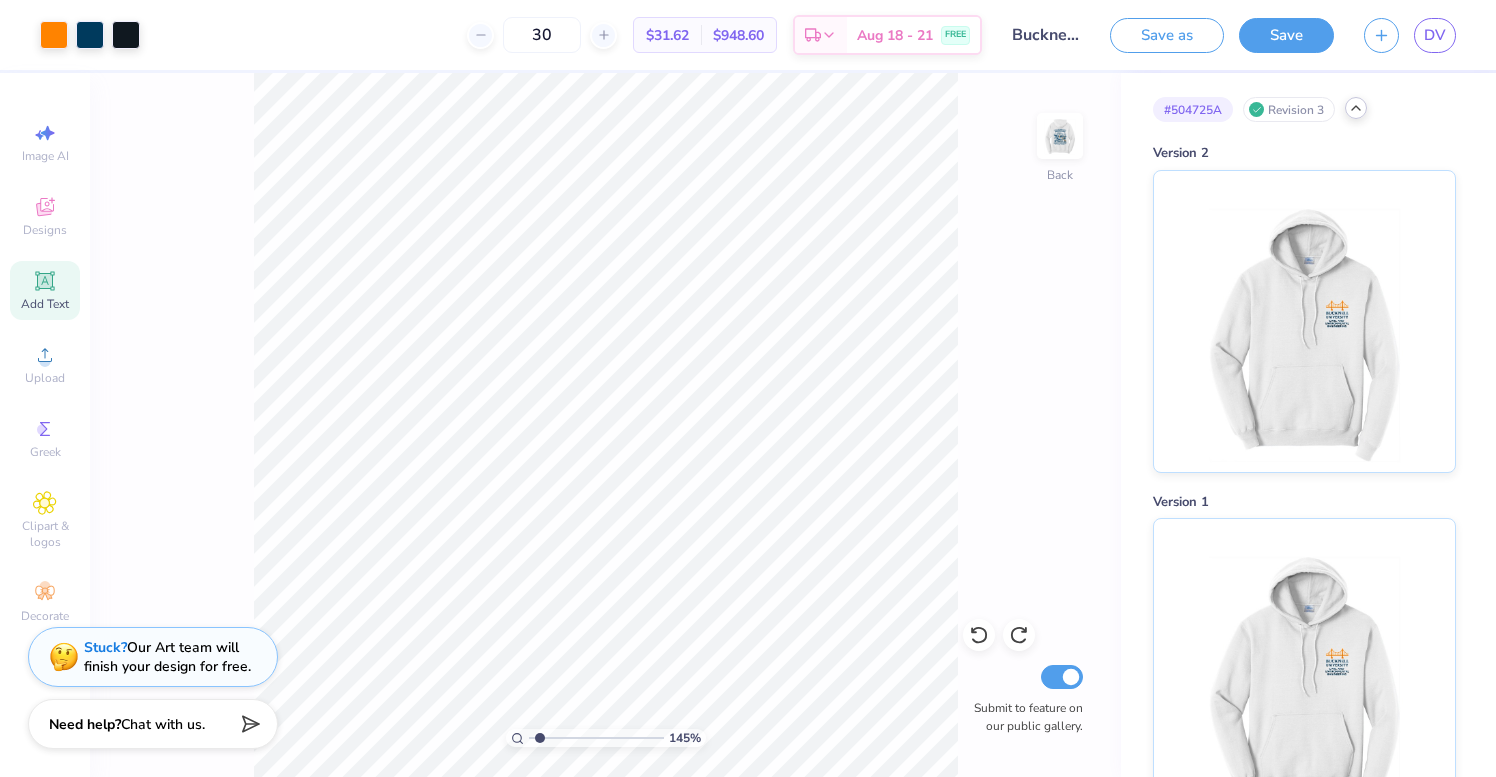 click at bounding box center [1356, 108] 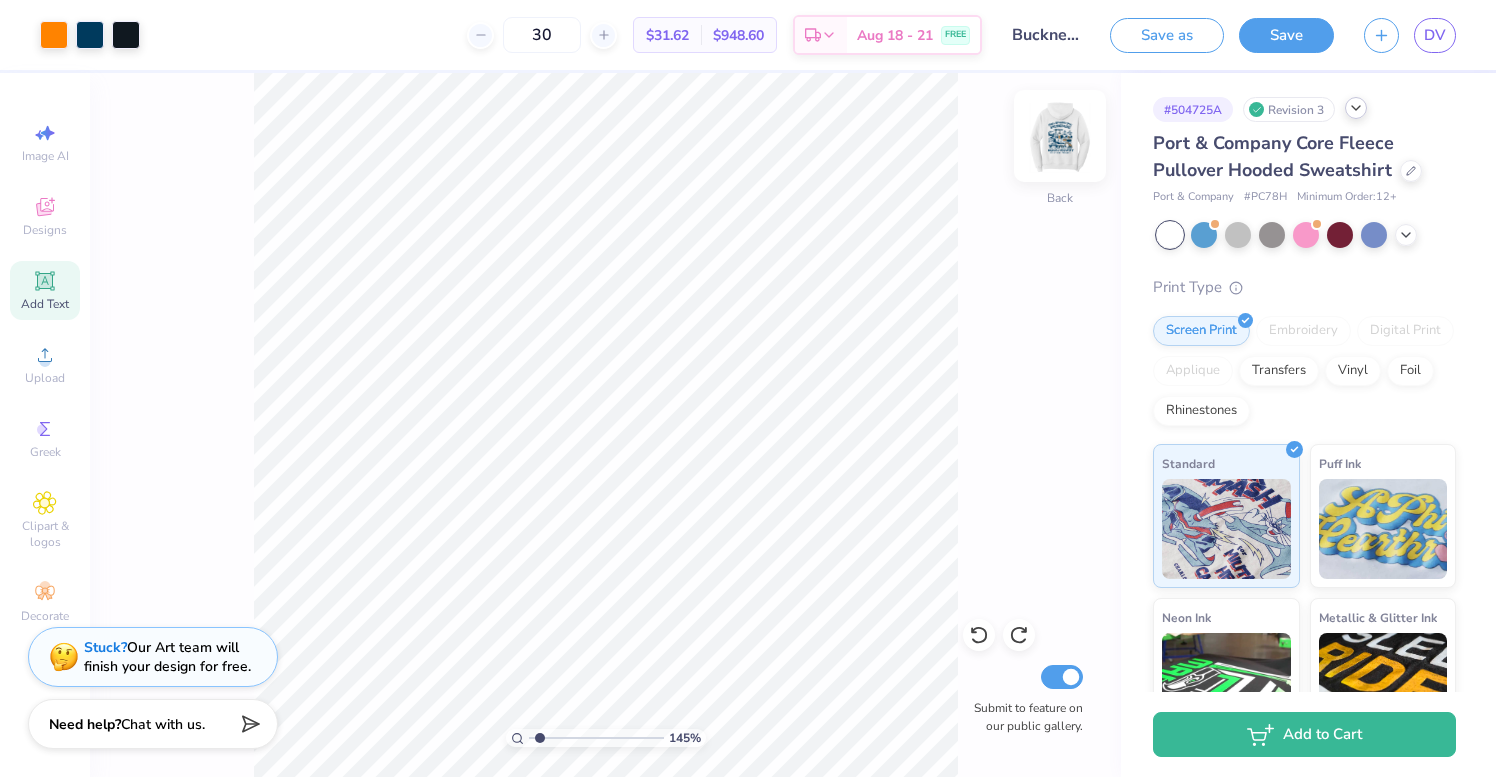click at bounding box center (1060, 136) 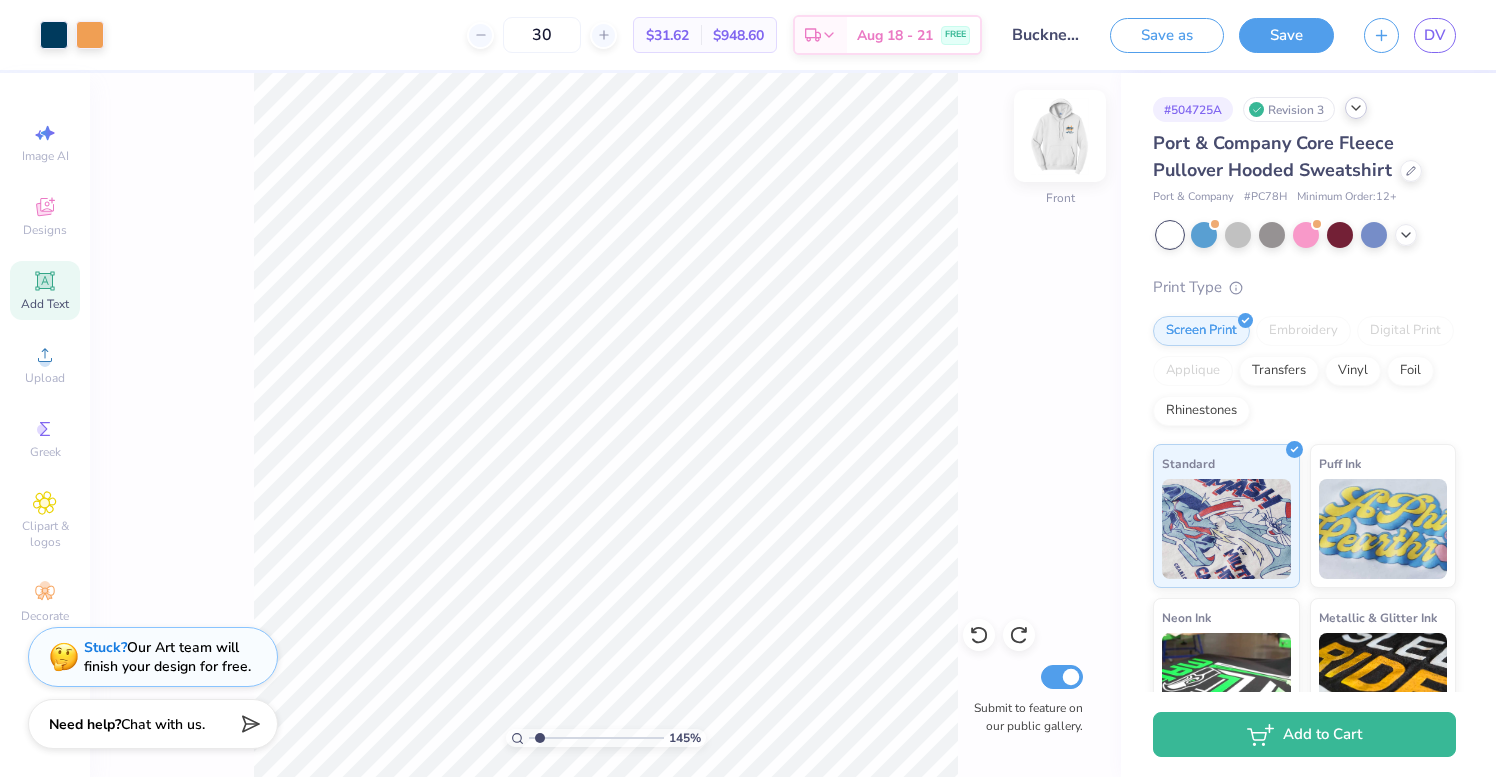 click at bounding box center [1060, 136] 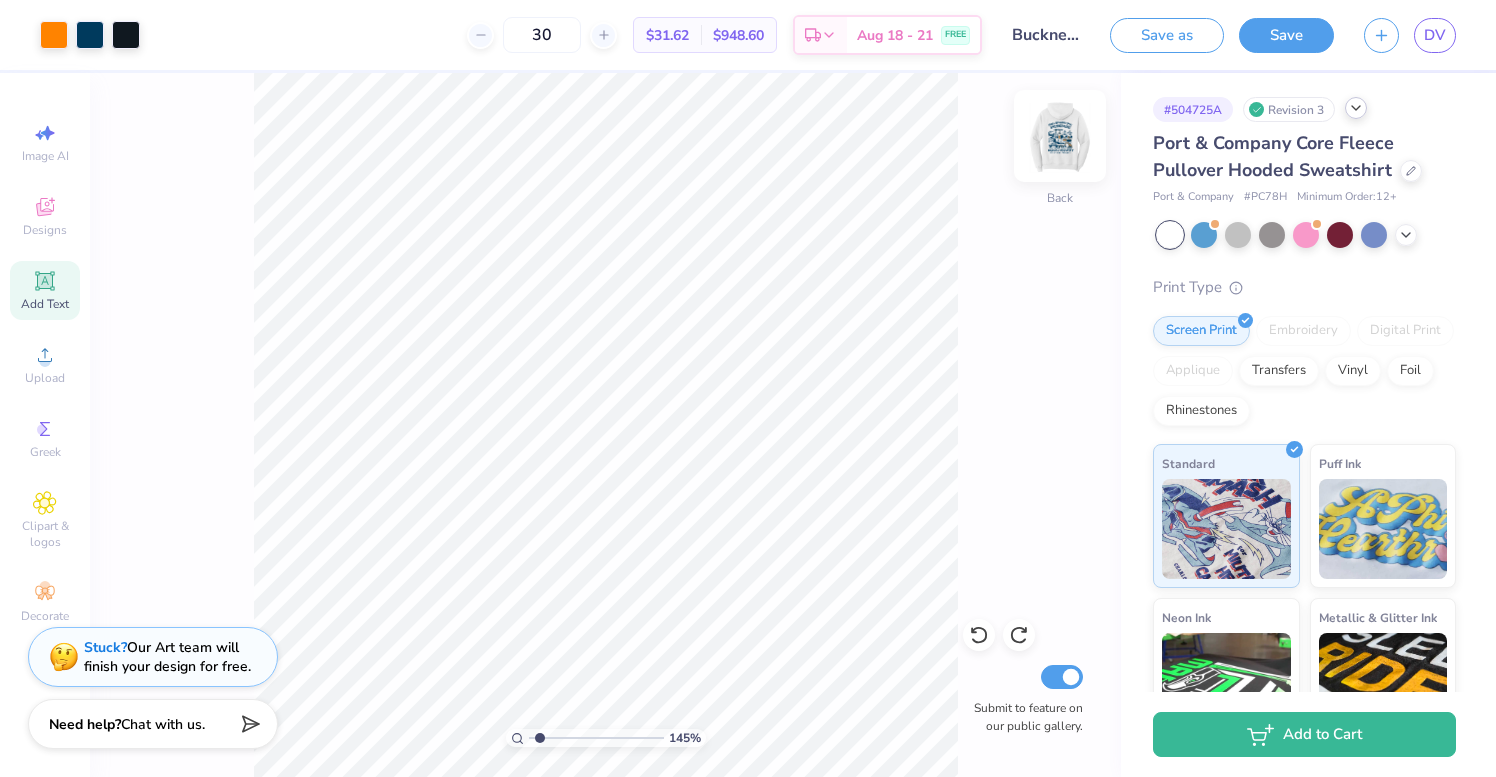 click at bounding box center (1060, 136) 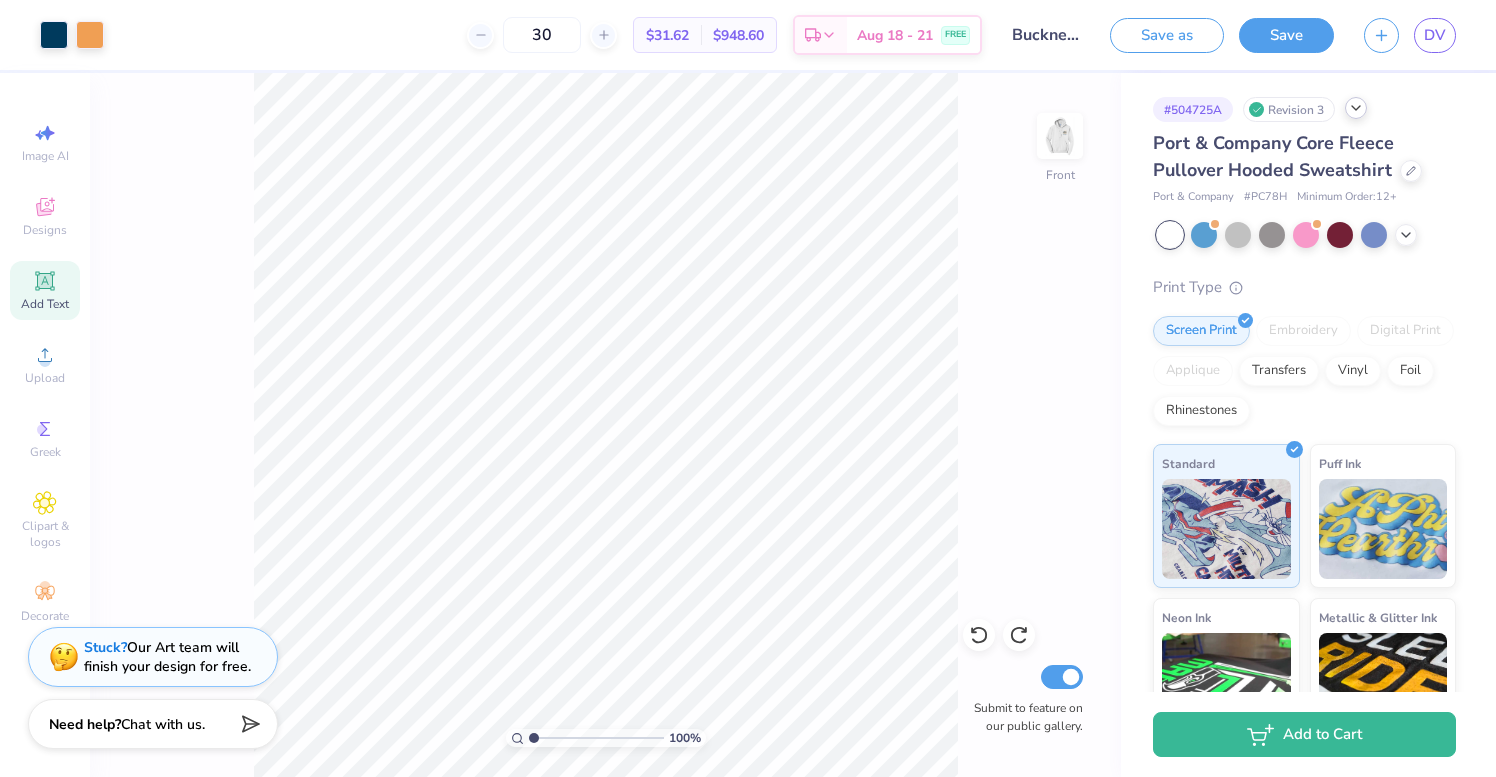 drag, startPoint x: 542, startPoint y: 735, endPoint x: 531, endPoint y: 735, distance: 11 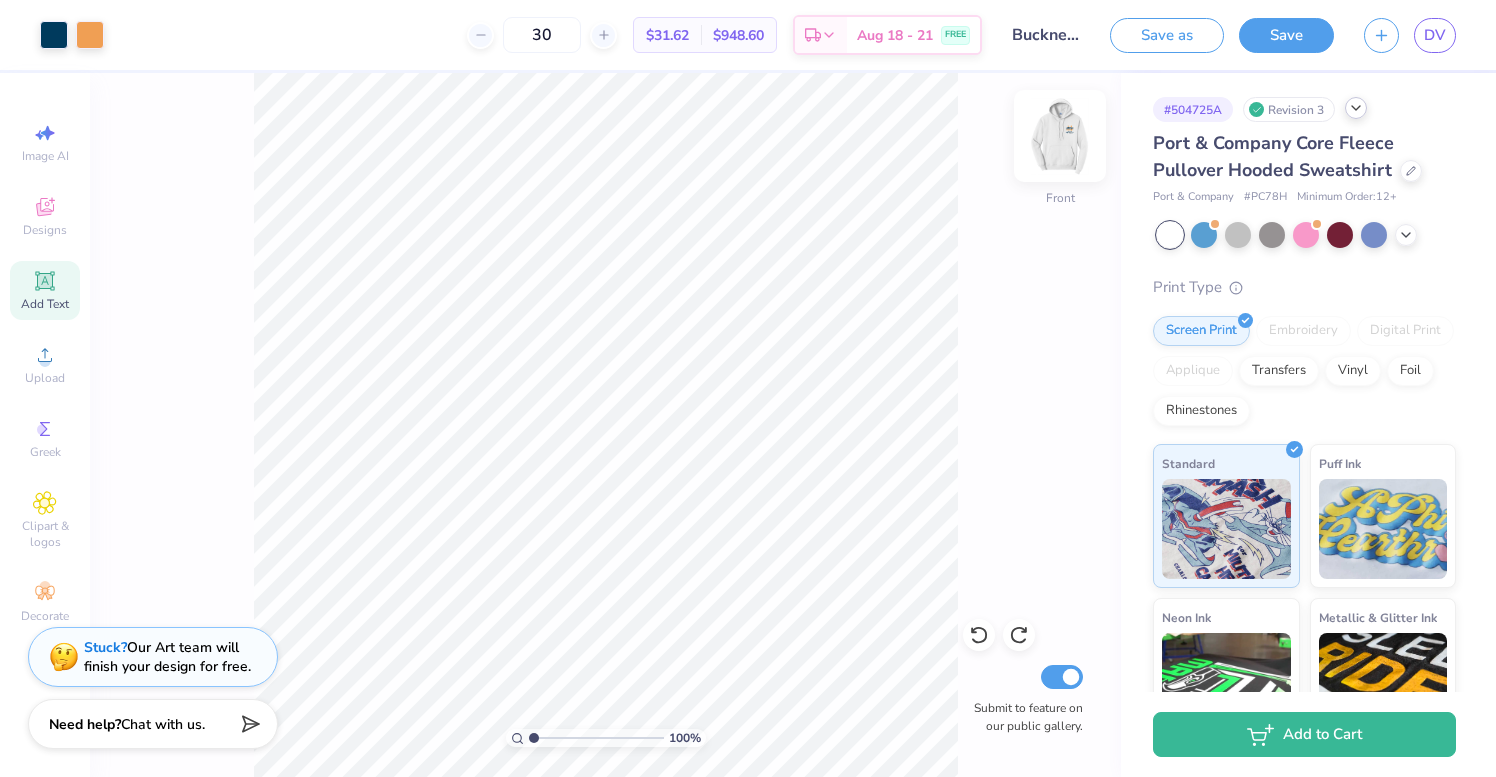 click at bounding box center [1060, 136] 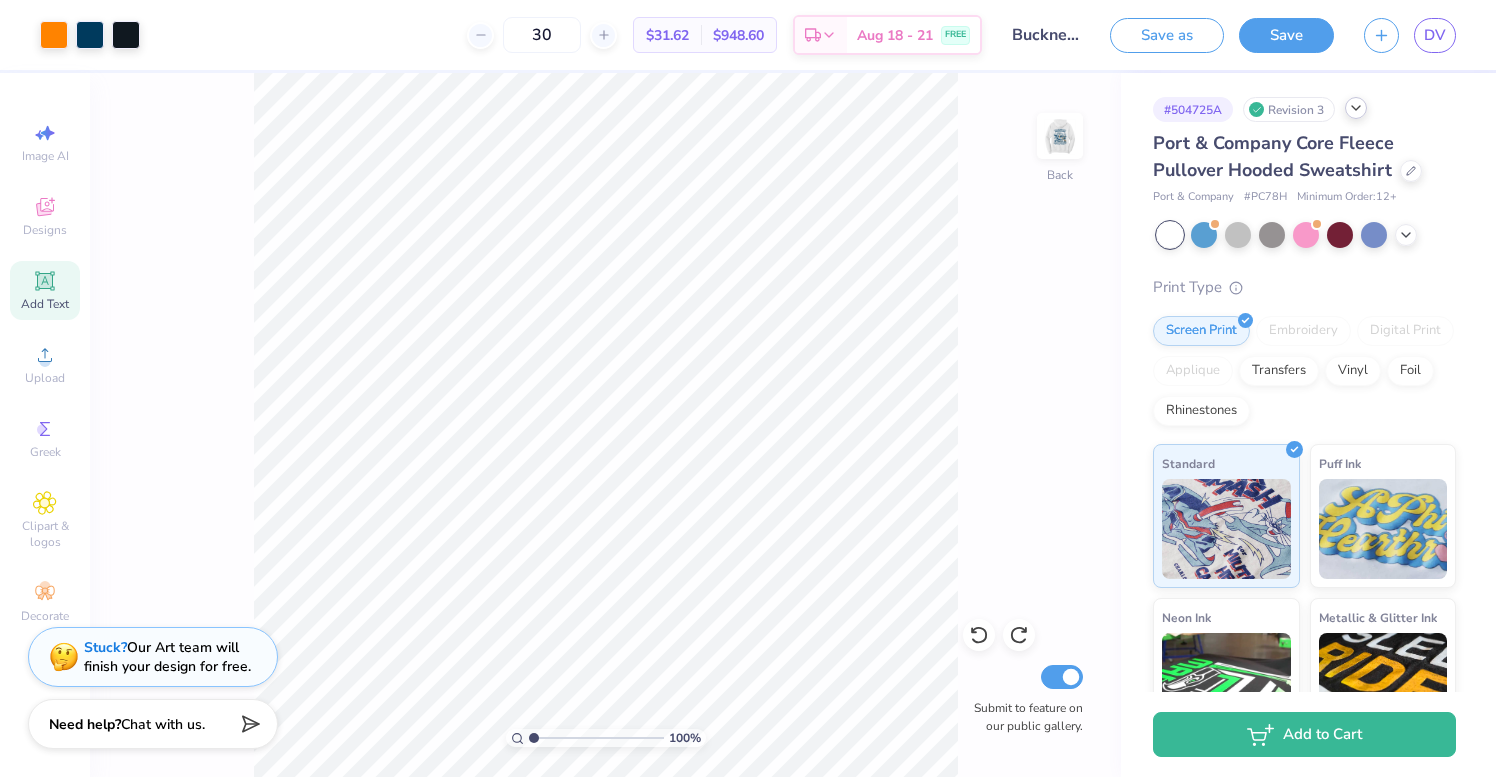 click at bounding box center (1060, 136) 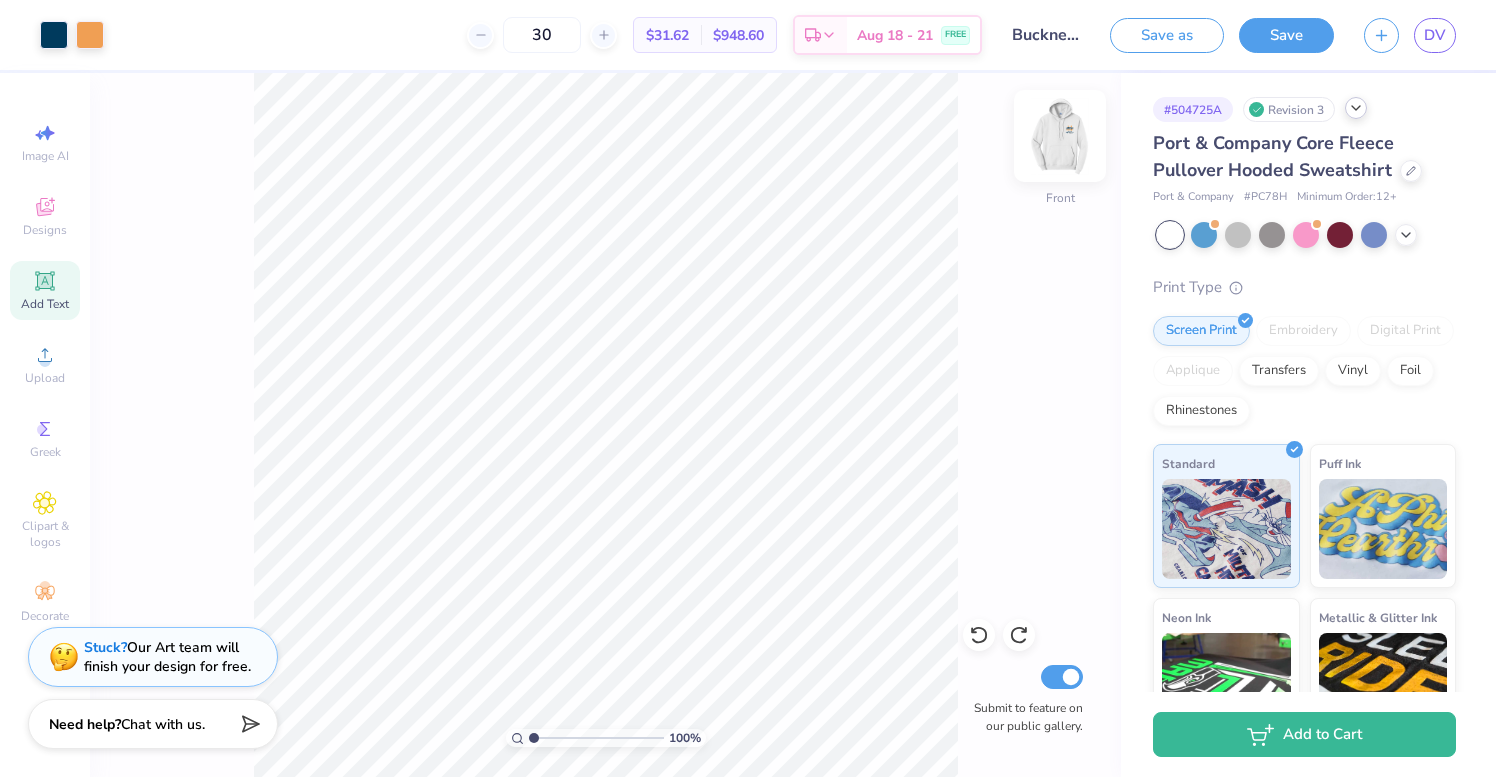 click at bounding box center [1060, 136] 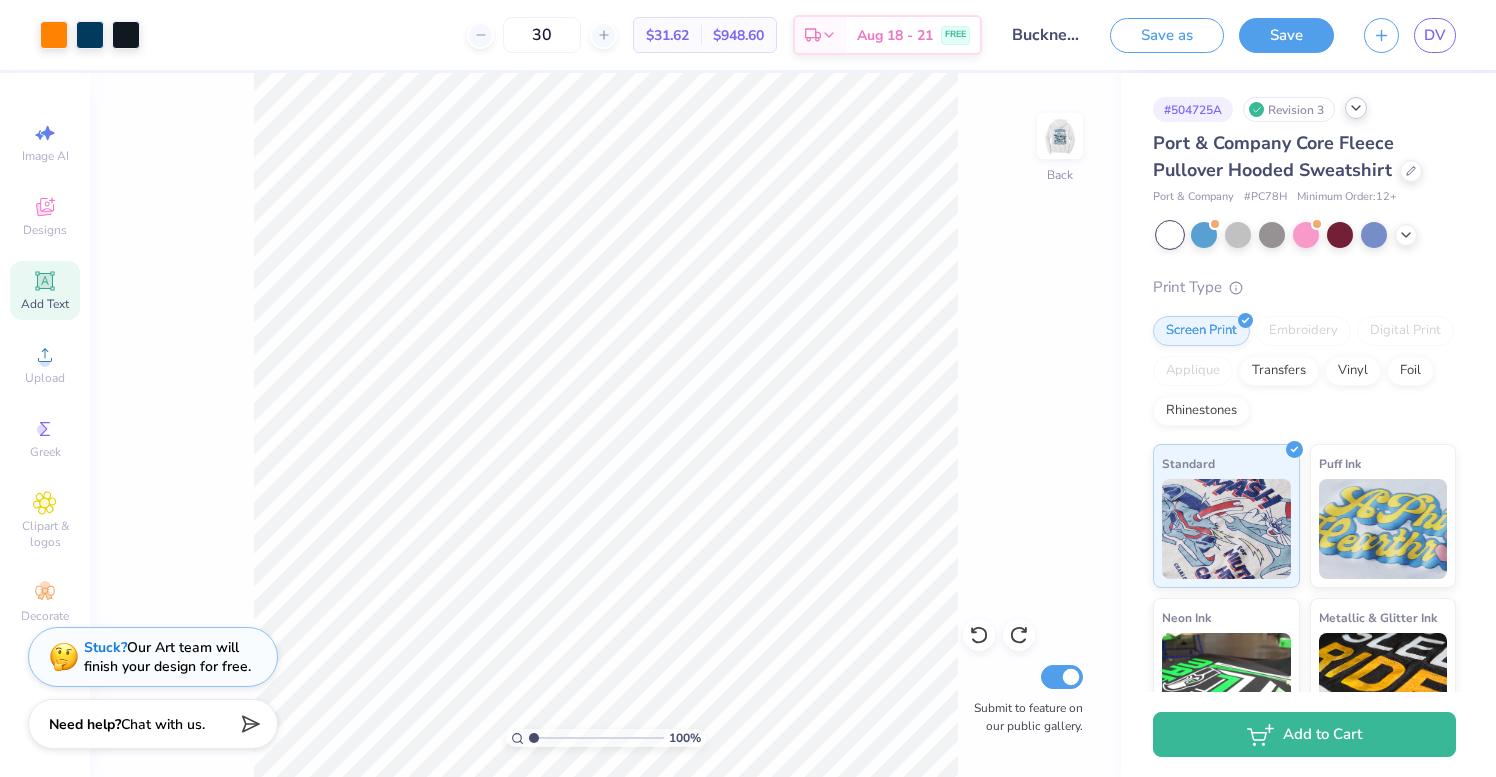 click at bounding box center [1060, 136] 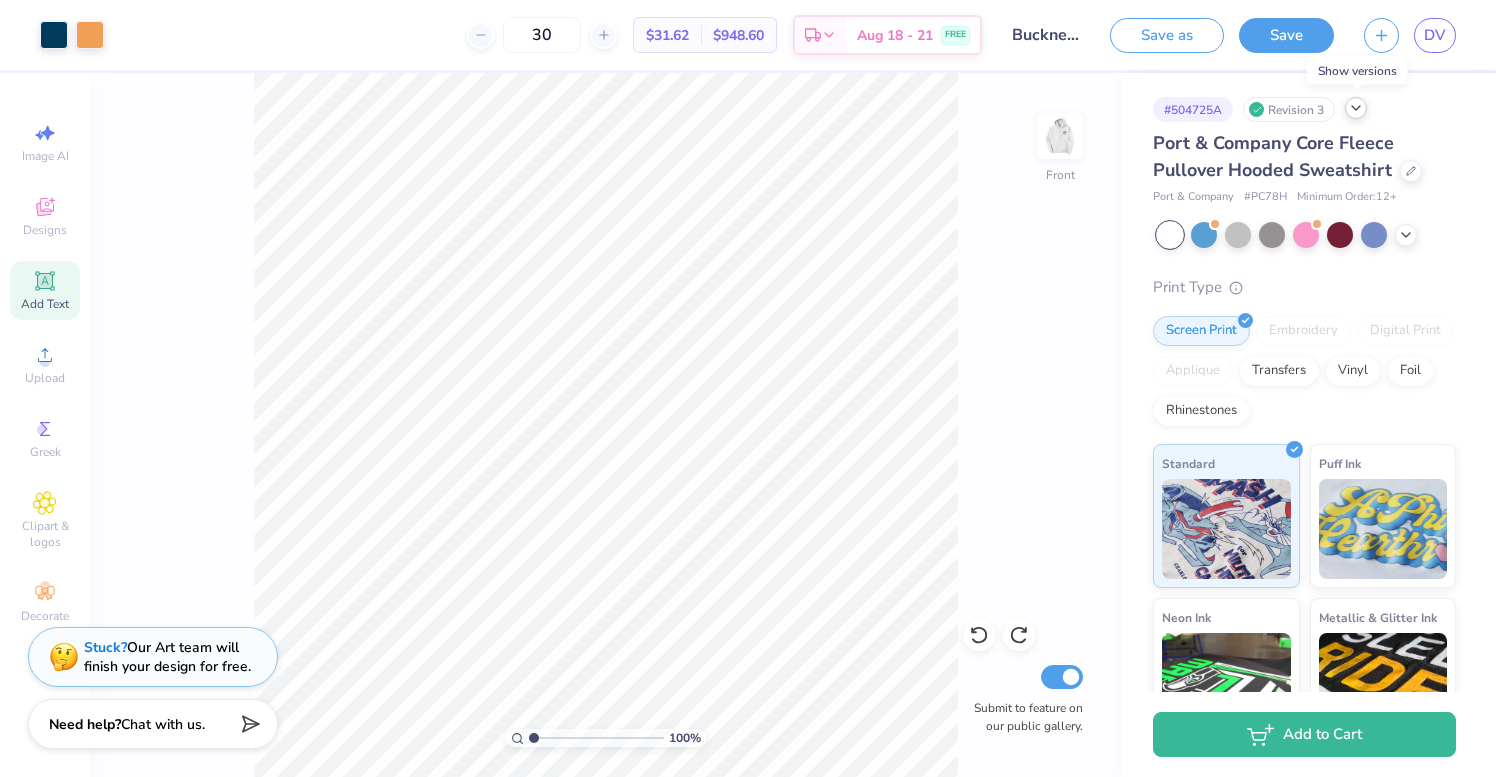 click 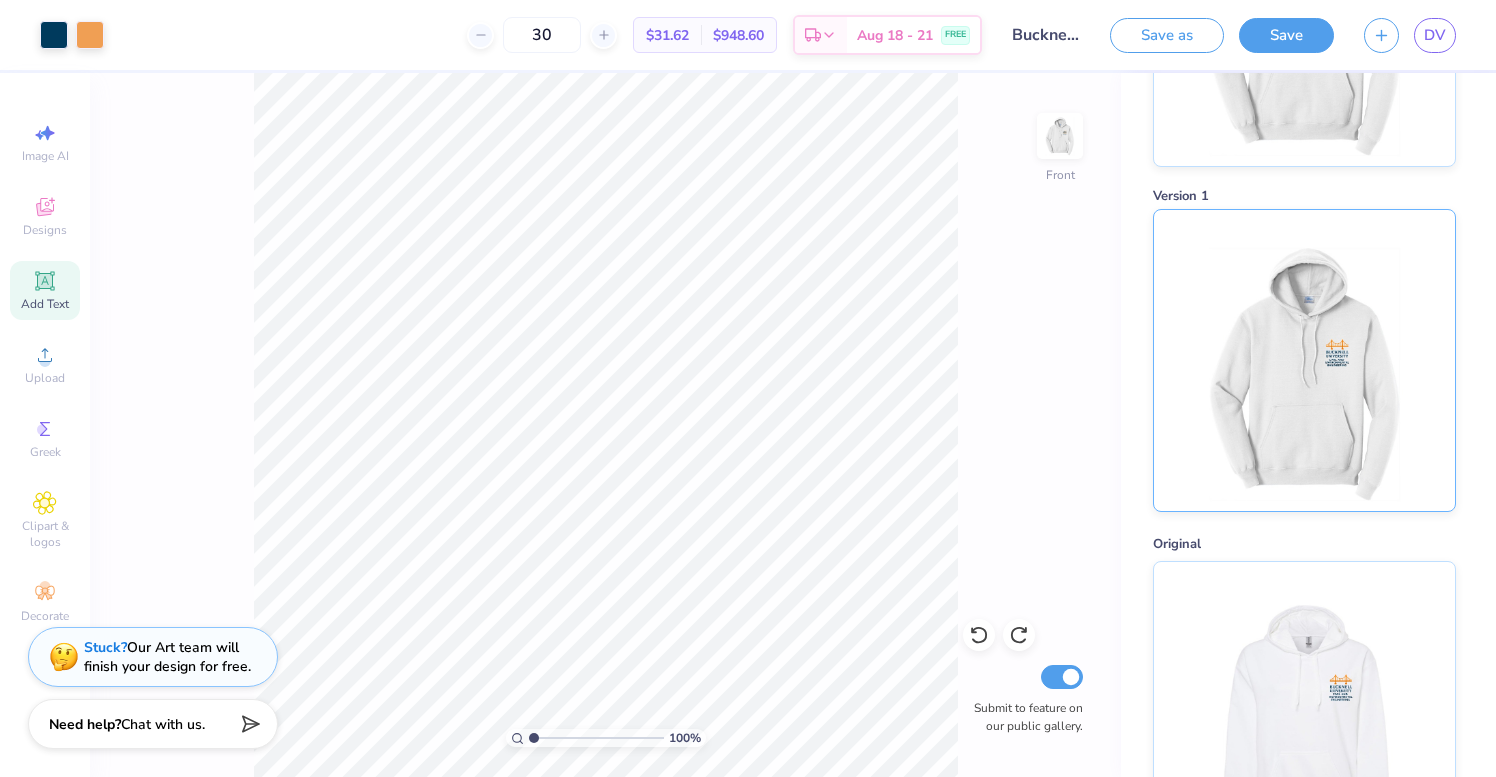 scroll, scrollTop: 216, scrollLeft: 0, axis: vertical 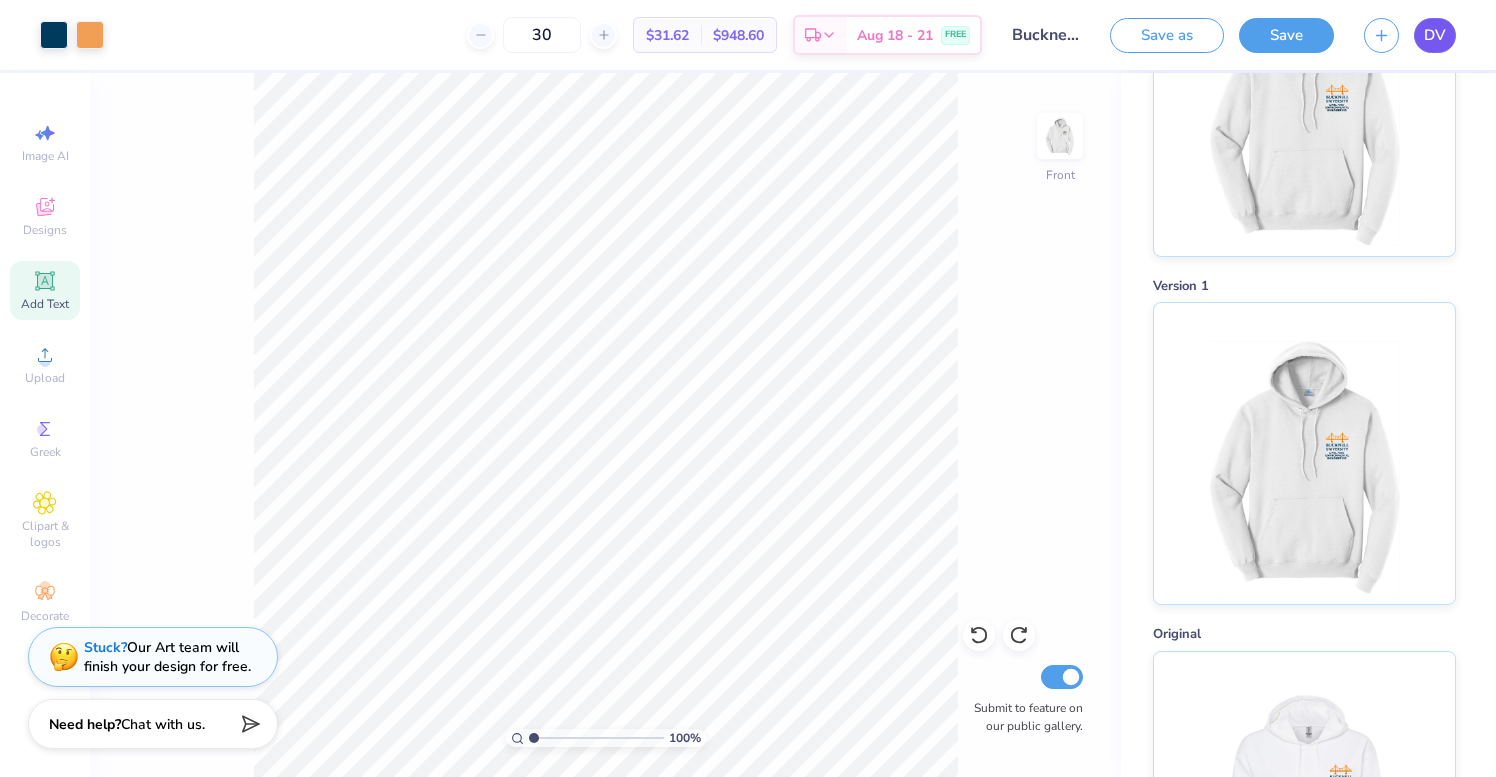 click on "DV" at bounding box center (1435, 35) 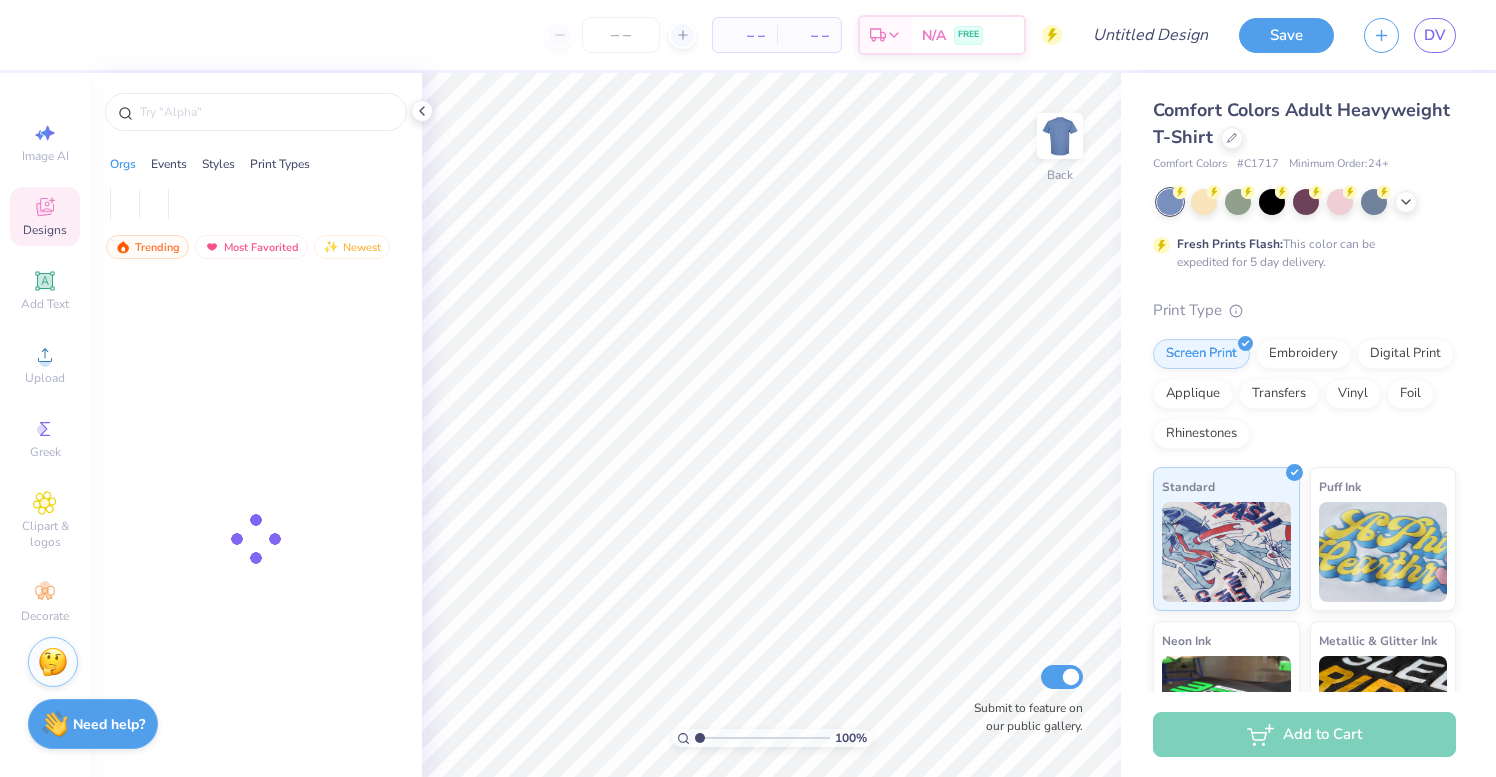 scroll, scrollTop: 0, scrollLeft: 0, axis: both 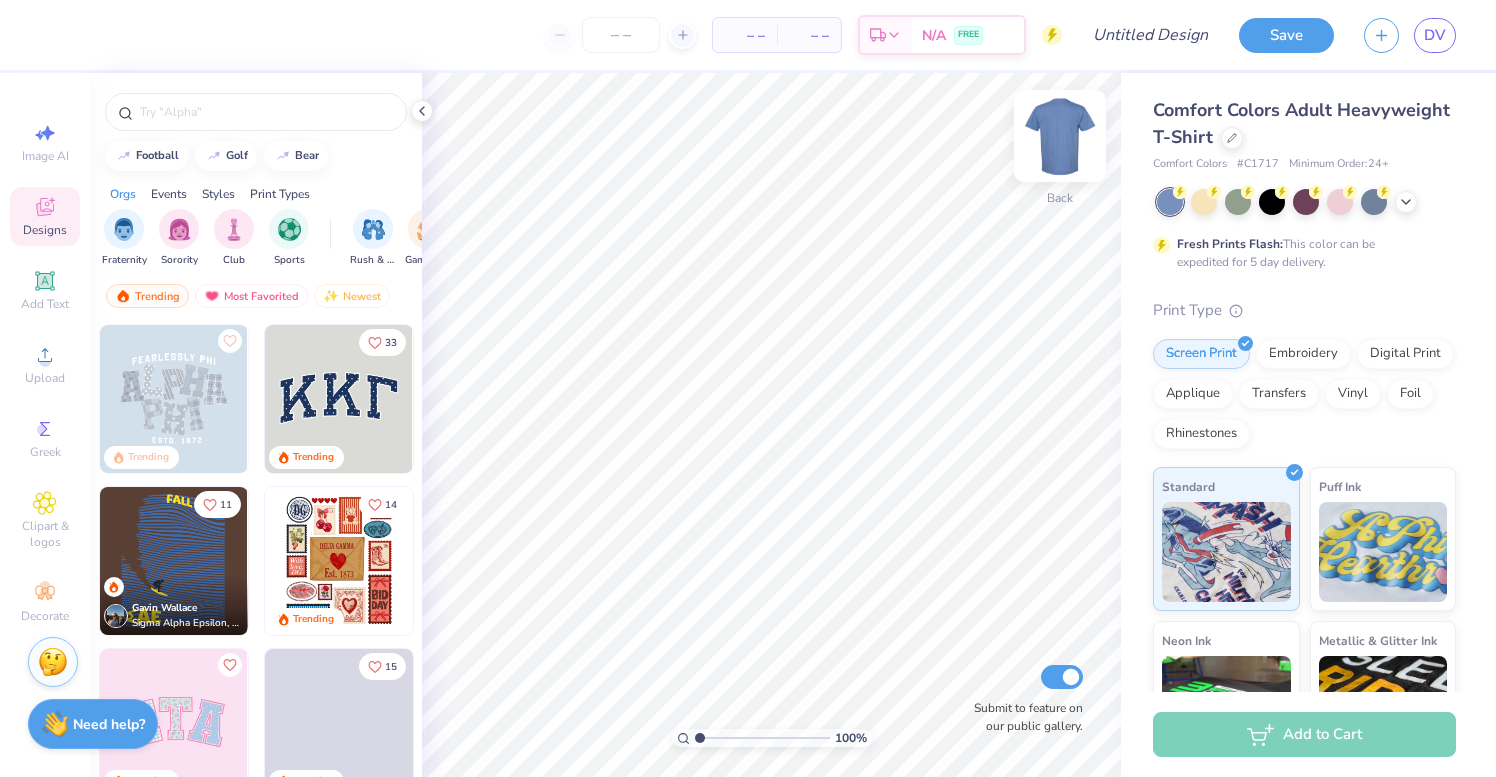 click at bounding box center [1060, 136] 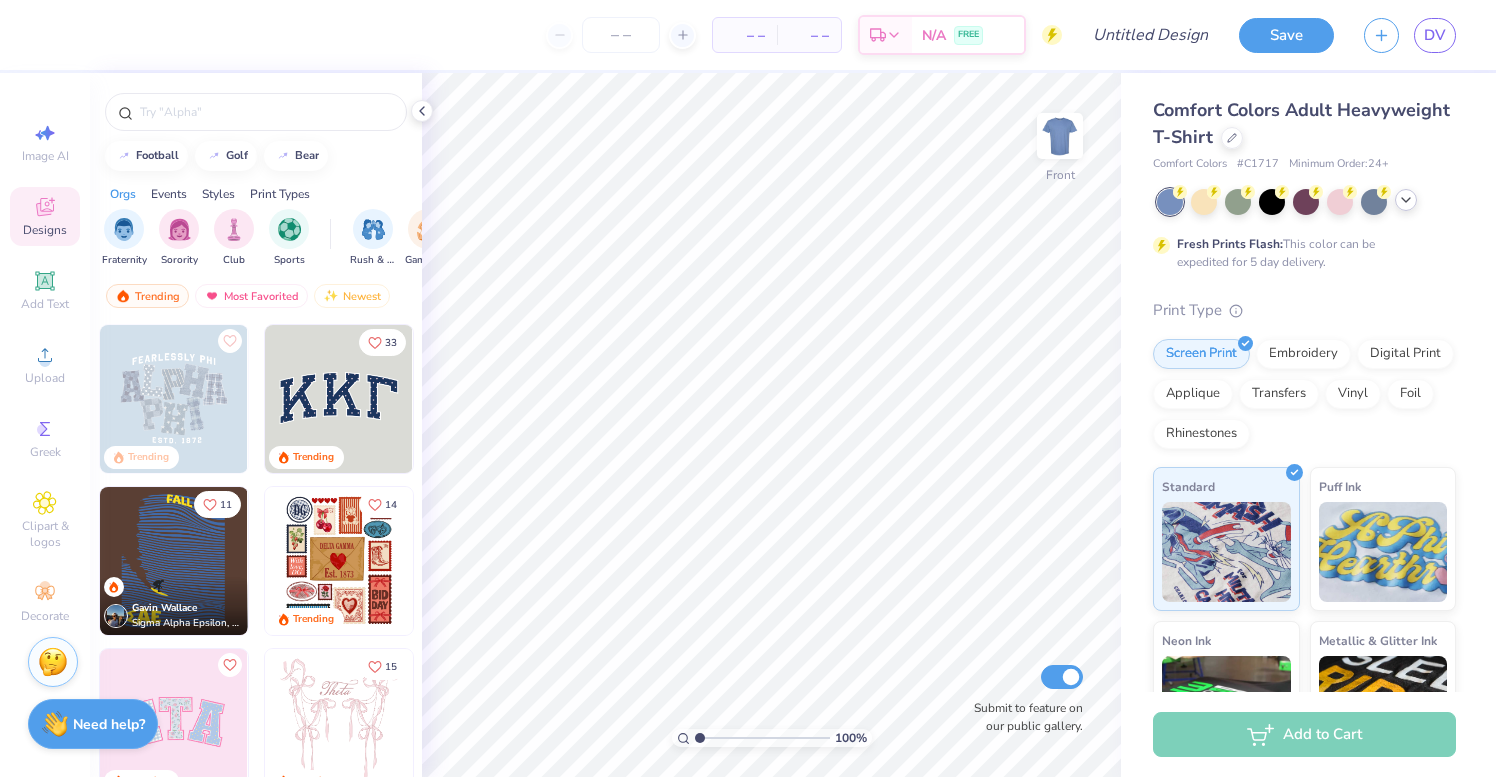 click 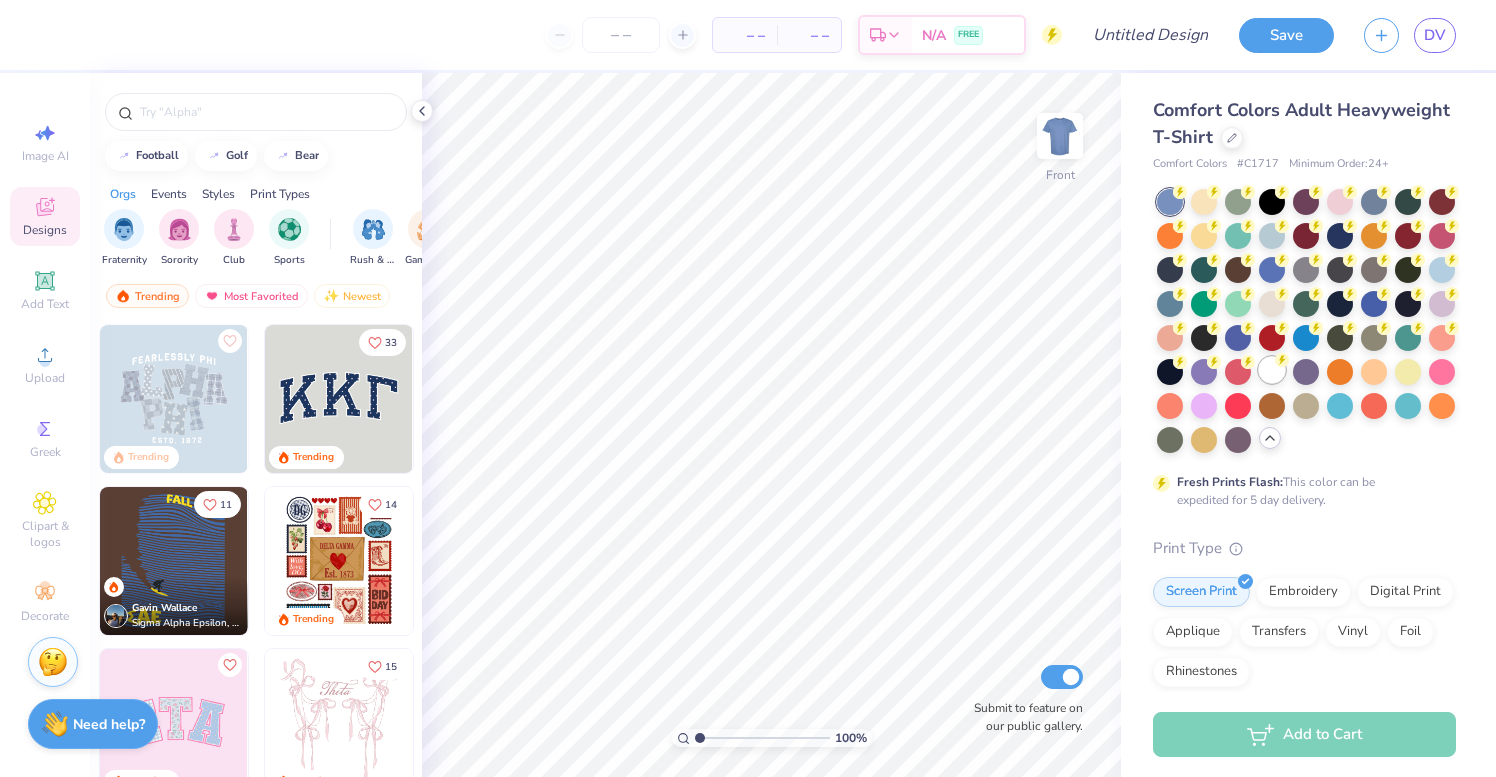 click at bounding box center [1272, 370] 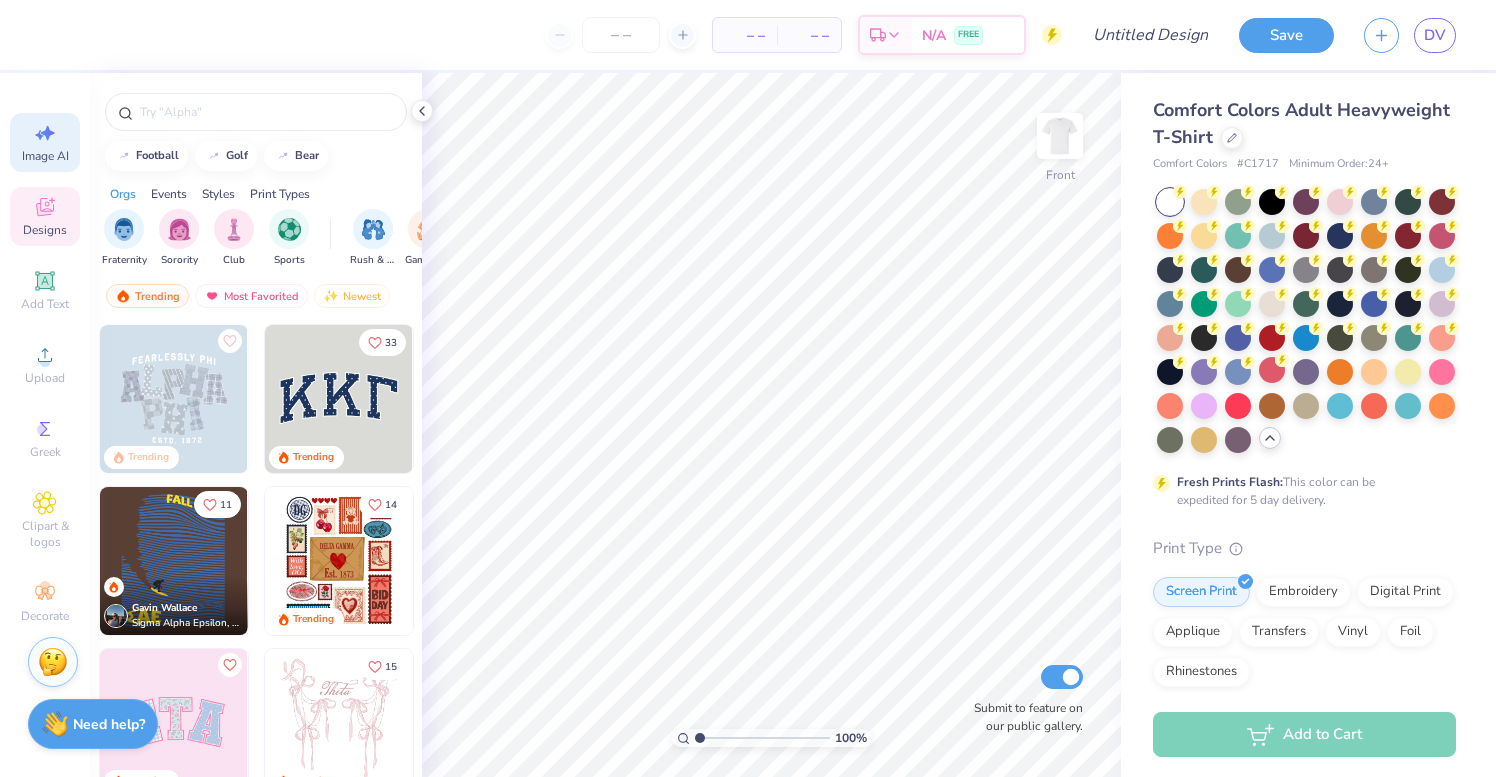 click on "Image AI" at bounding box center (45, 156) 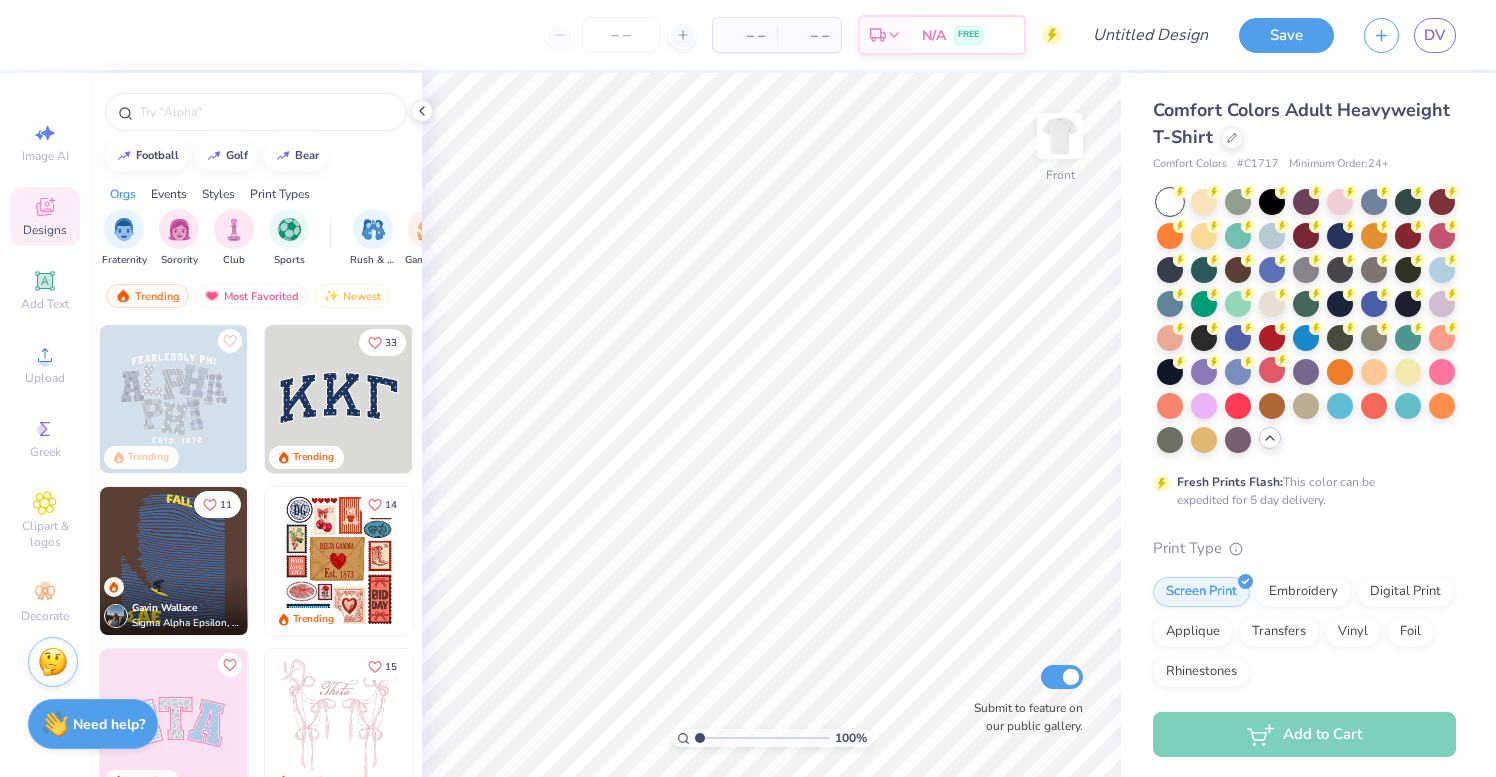 select on "4" 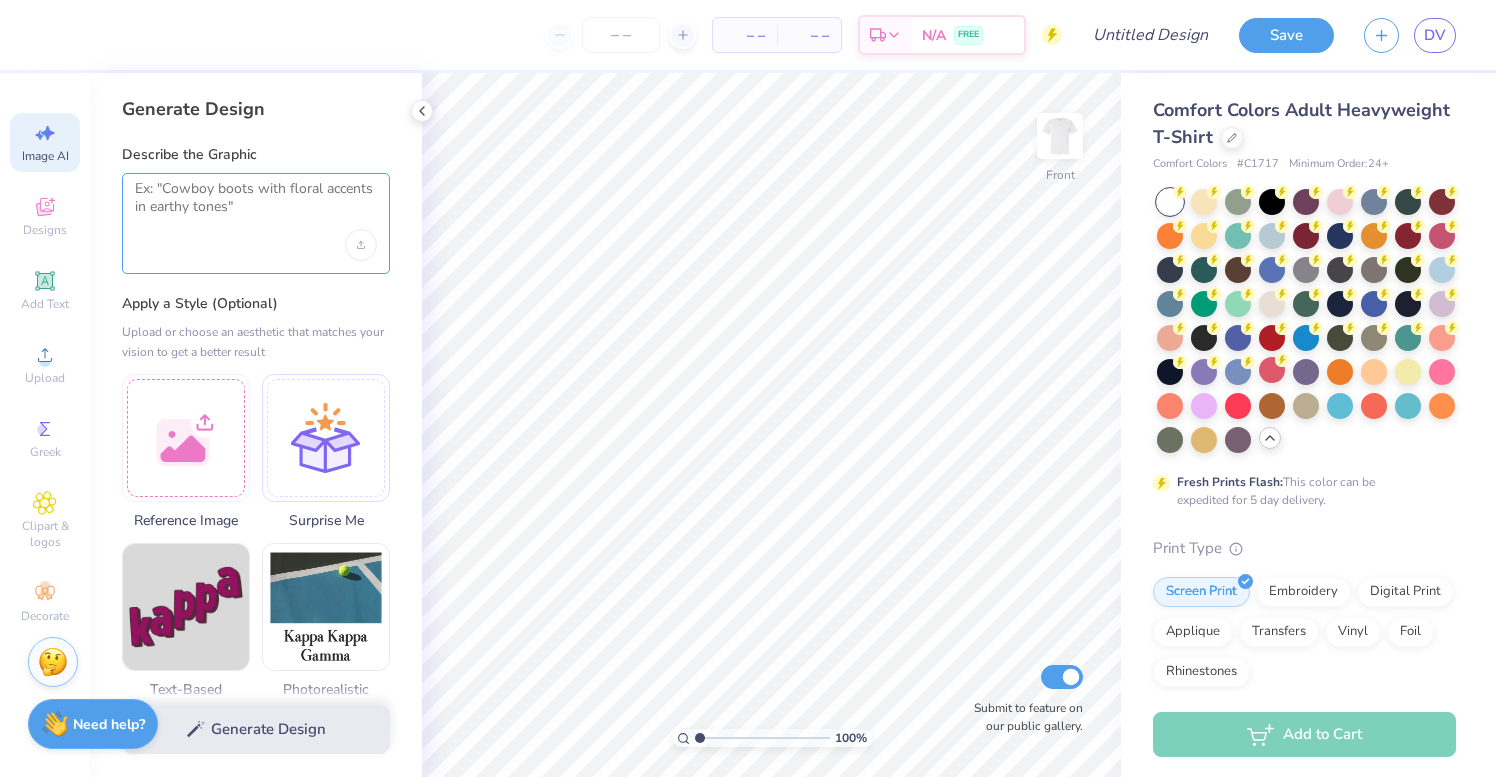 click at bounding box center (256, 205) 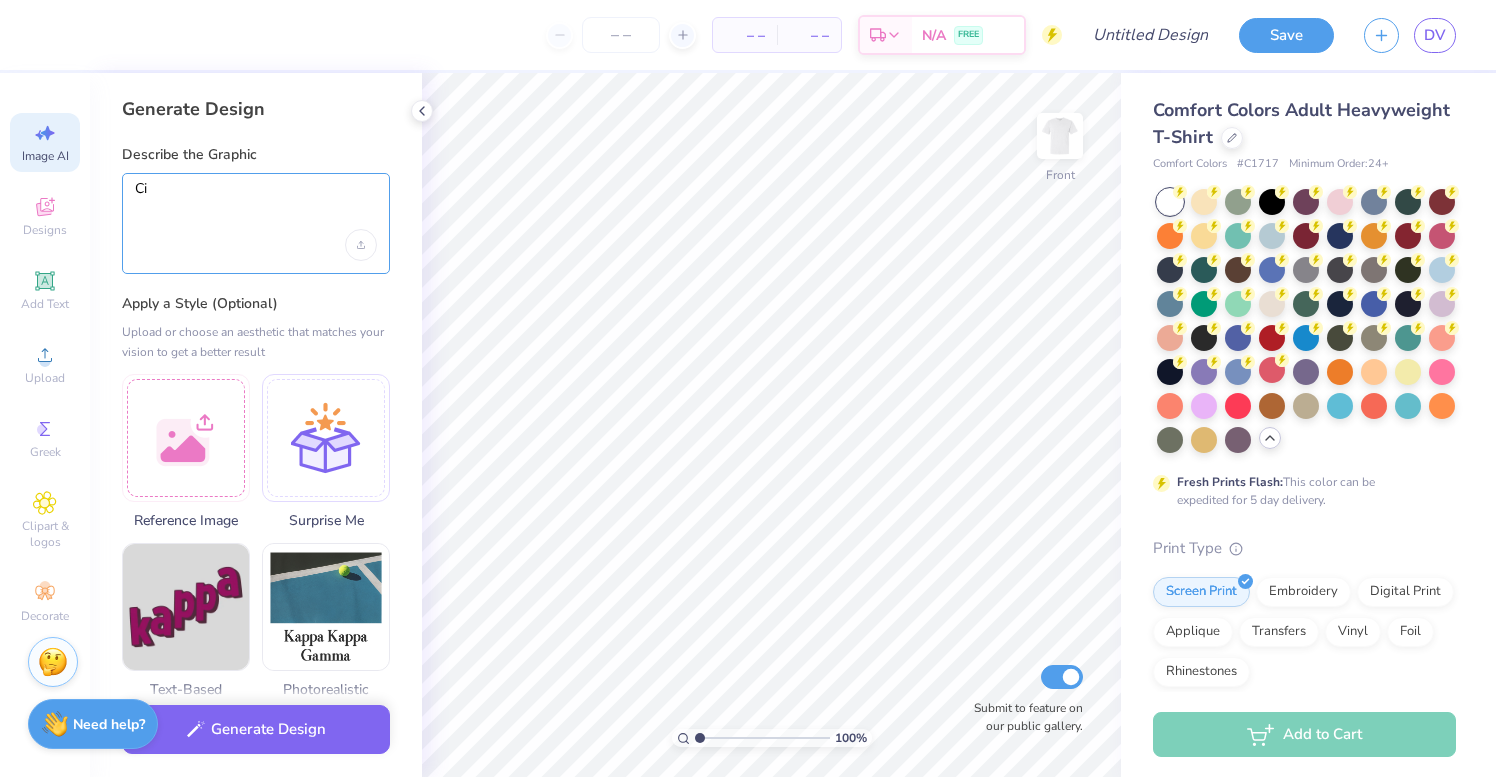 type on "C" 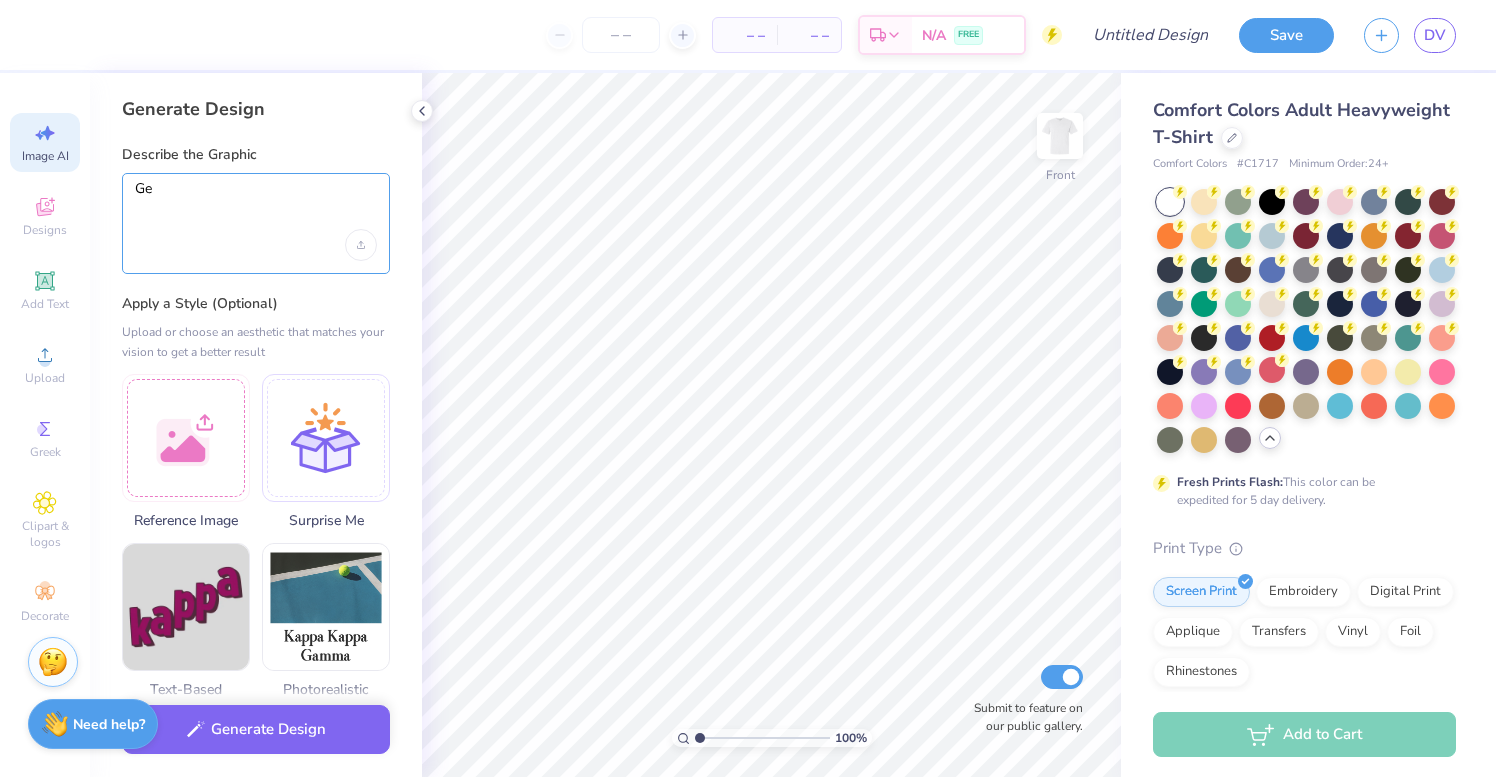 type on "G" 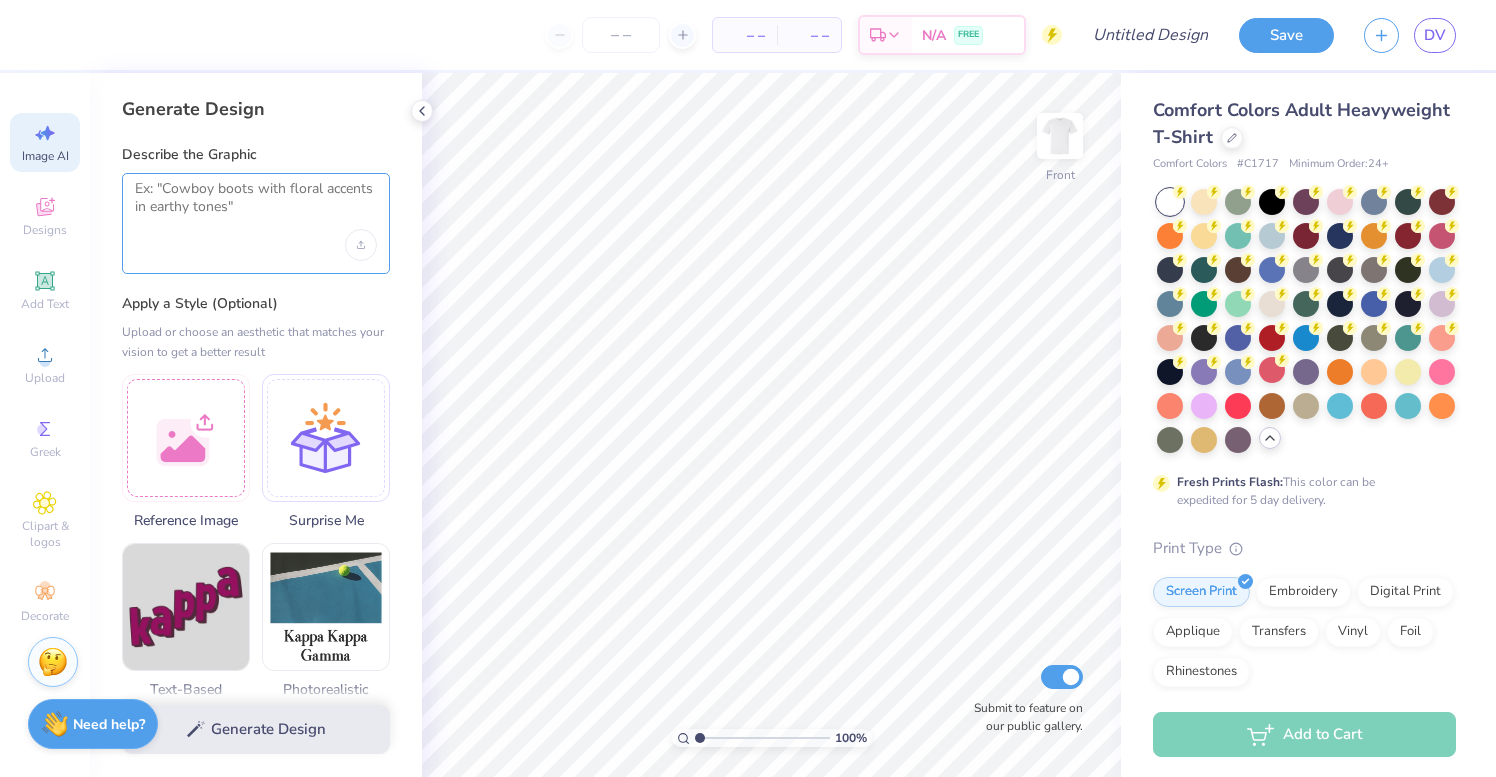 type on "M" 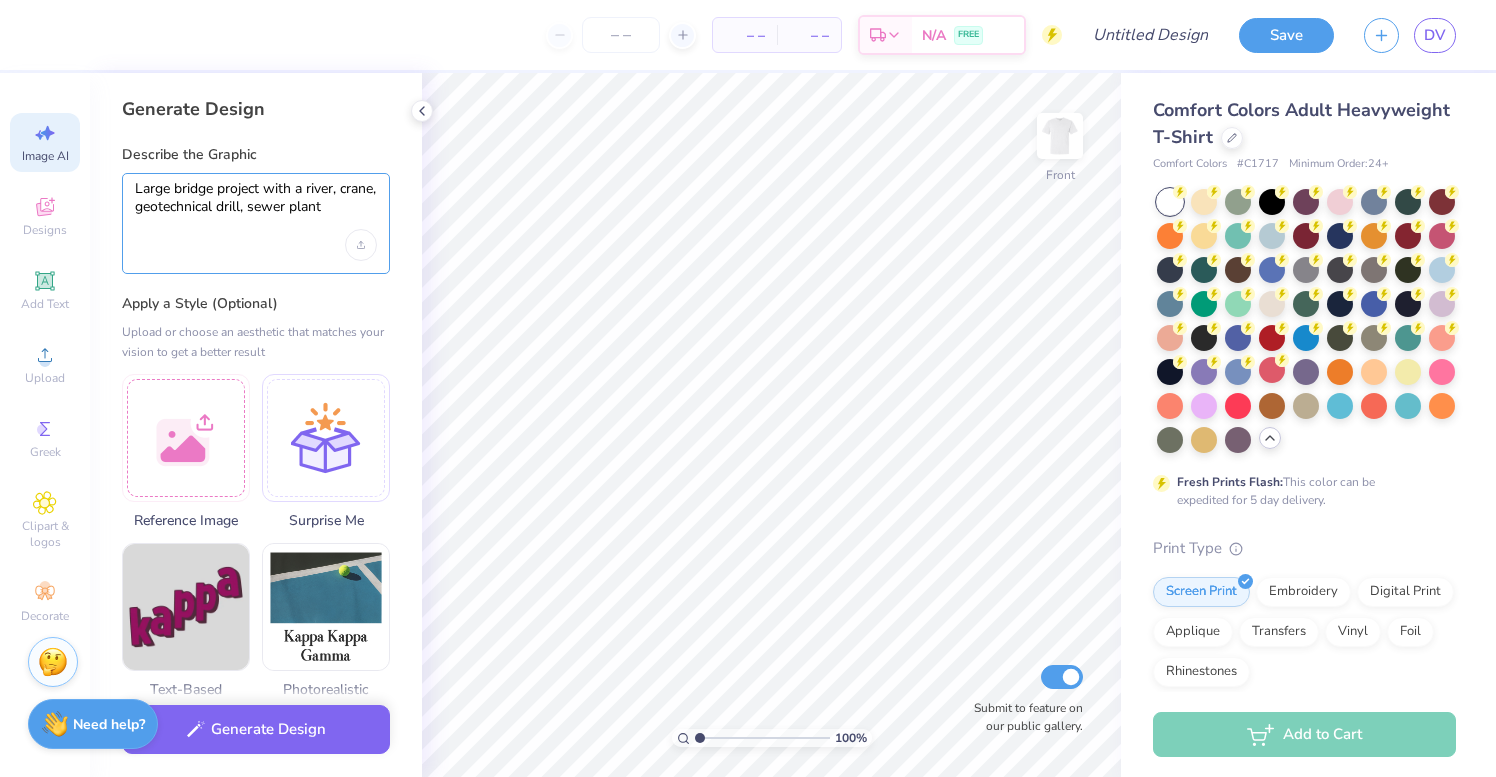 click on "Large bridge project with a river, crane, geotechnical drill, sewer plant" at bounding box center [256, 205] 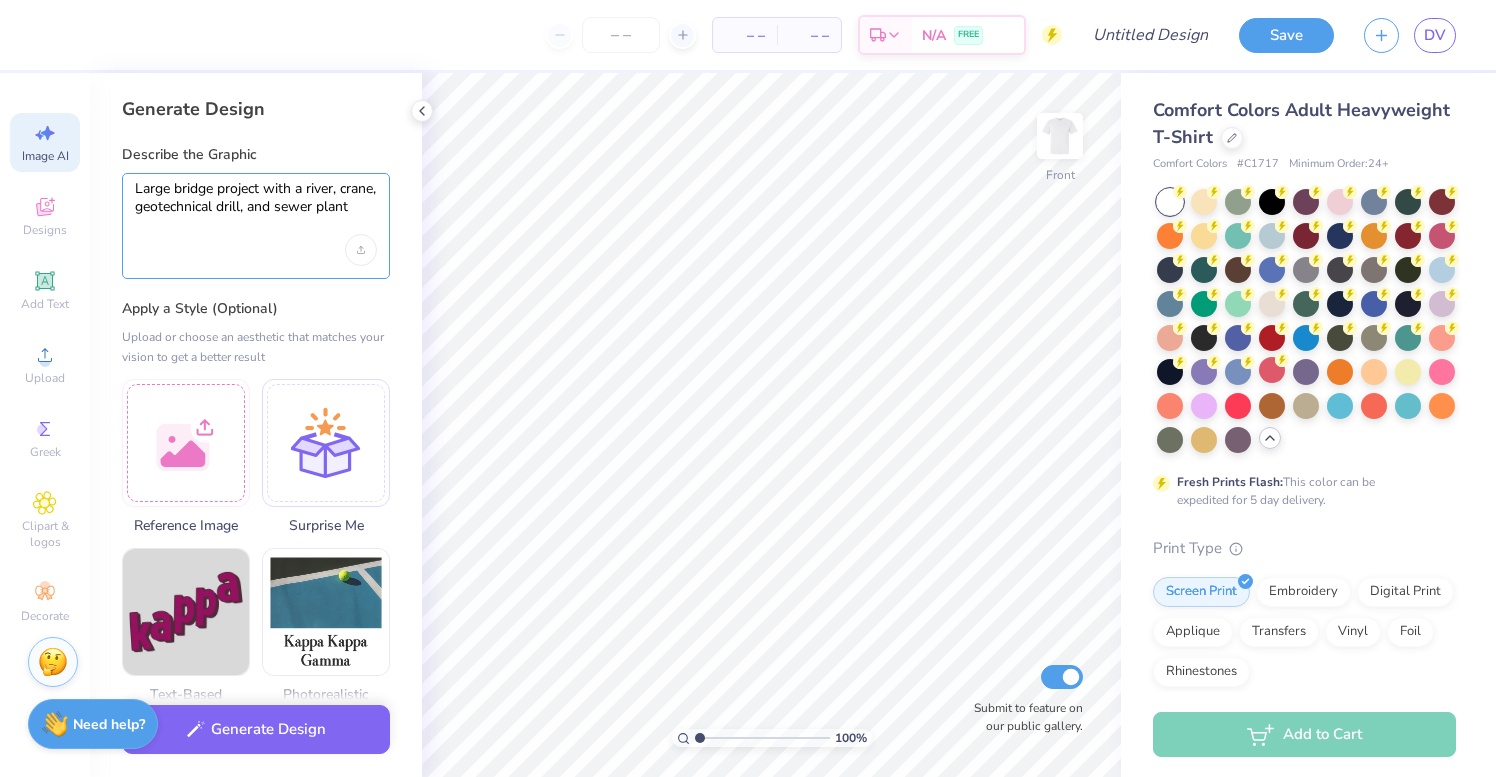 click on "Large bridge project with a river, crane, geotechnical drill, and sewer plant" at bounding box center (256, 207) 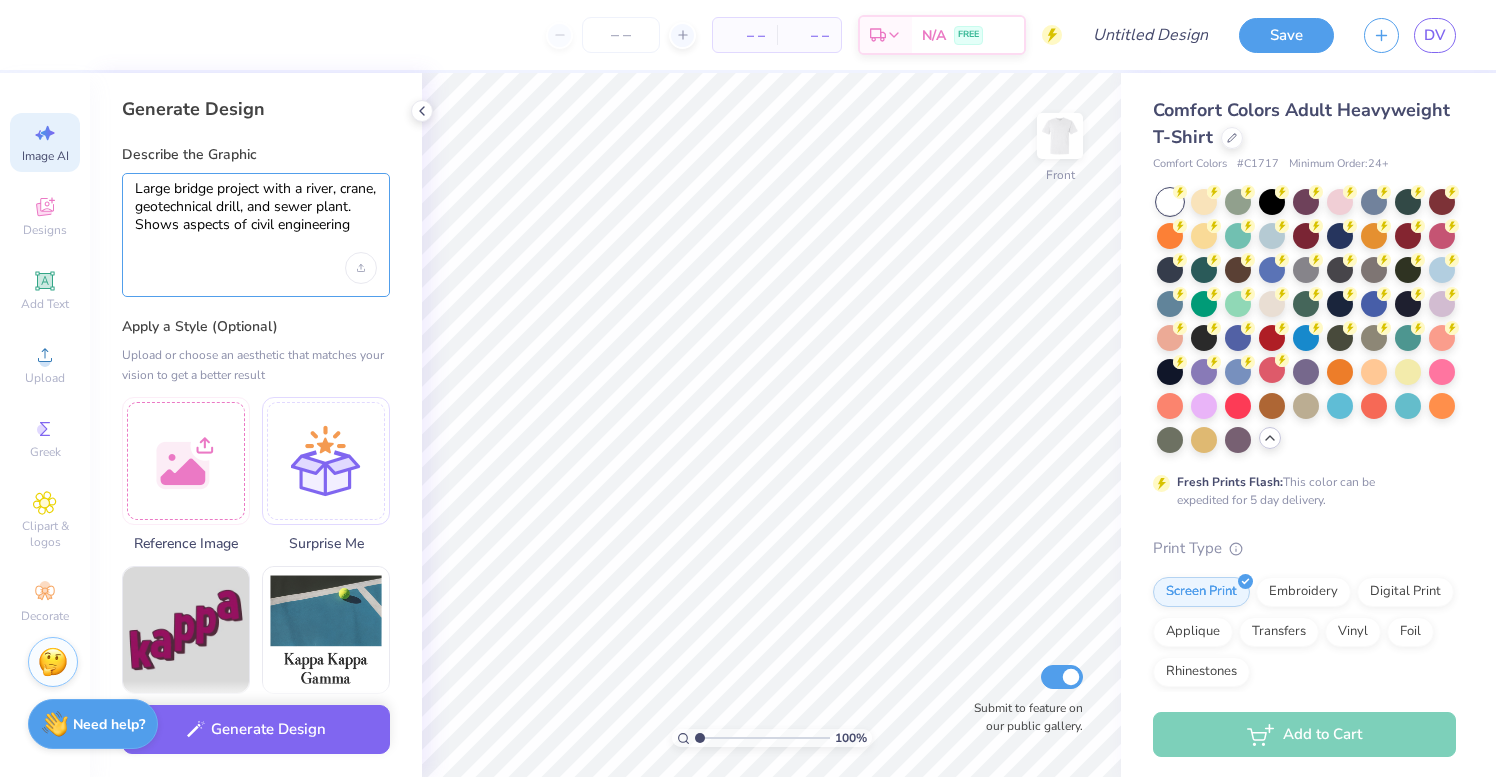 type on "Large bridge project with a river, crane, geotechnical drill, and sewer plant. Shows aspects of civil engineering." 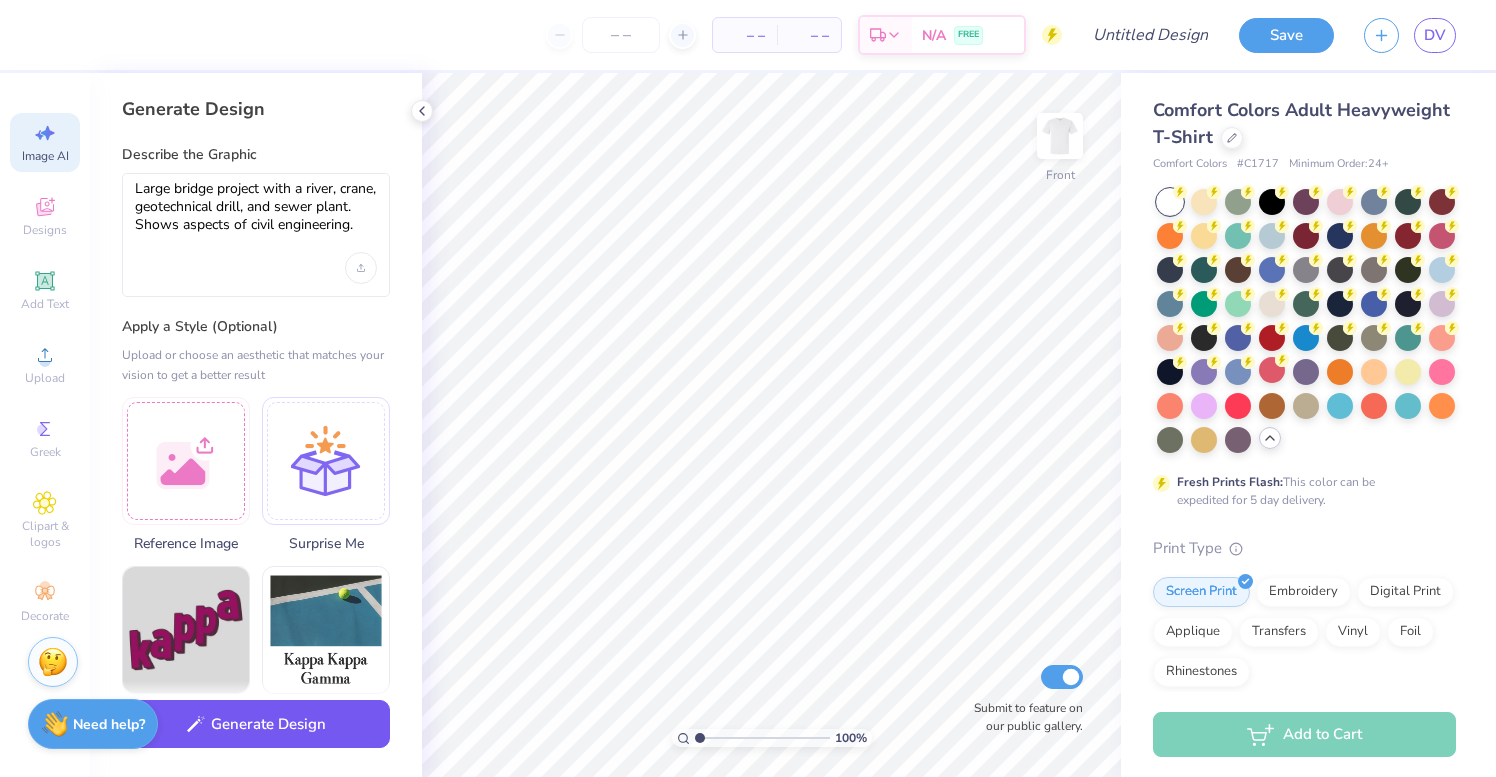 click on "Generate Design" at bounding box center (256, 724) 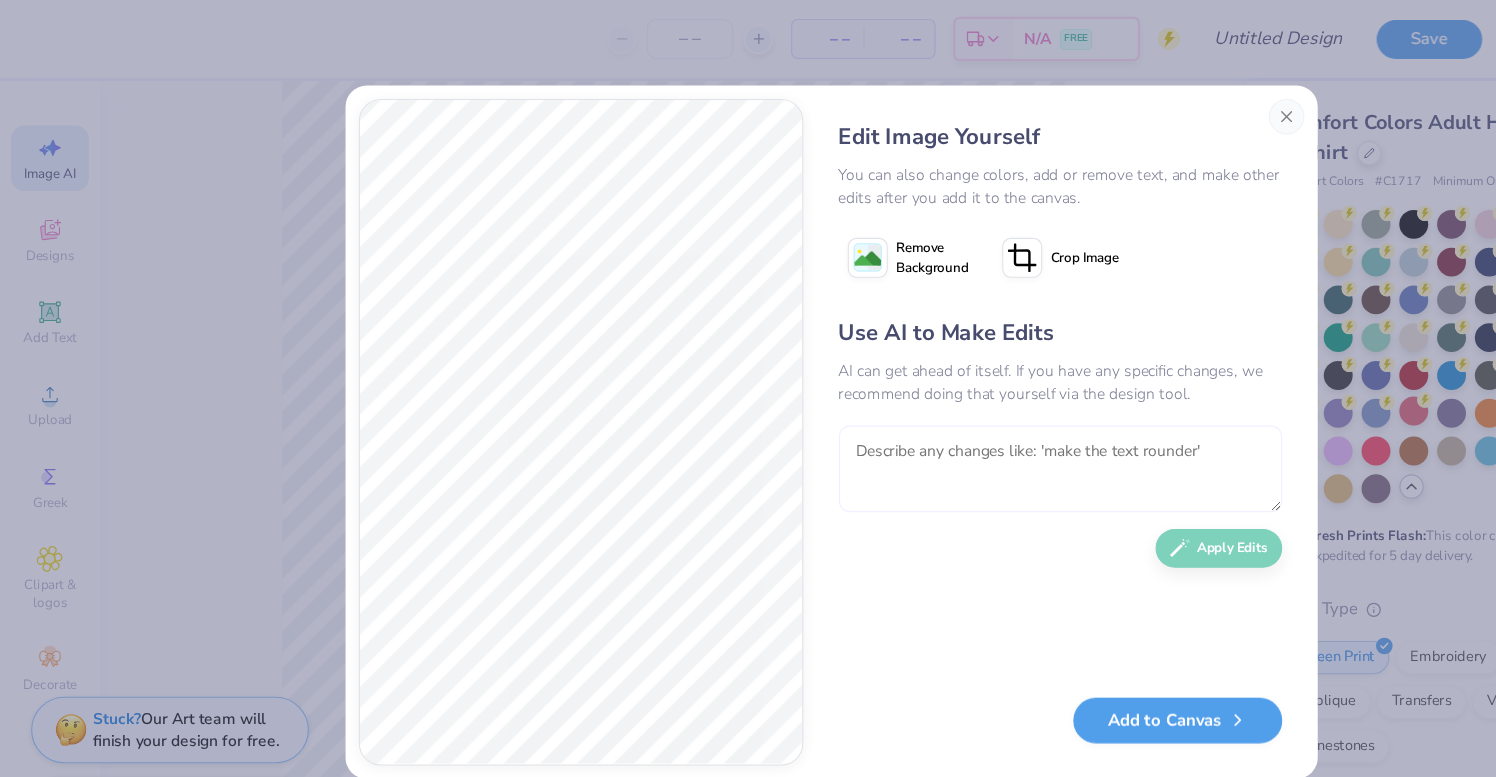 click at bounding box center [954, 422] 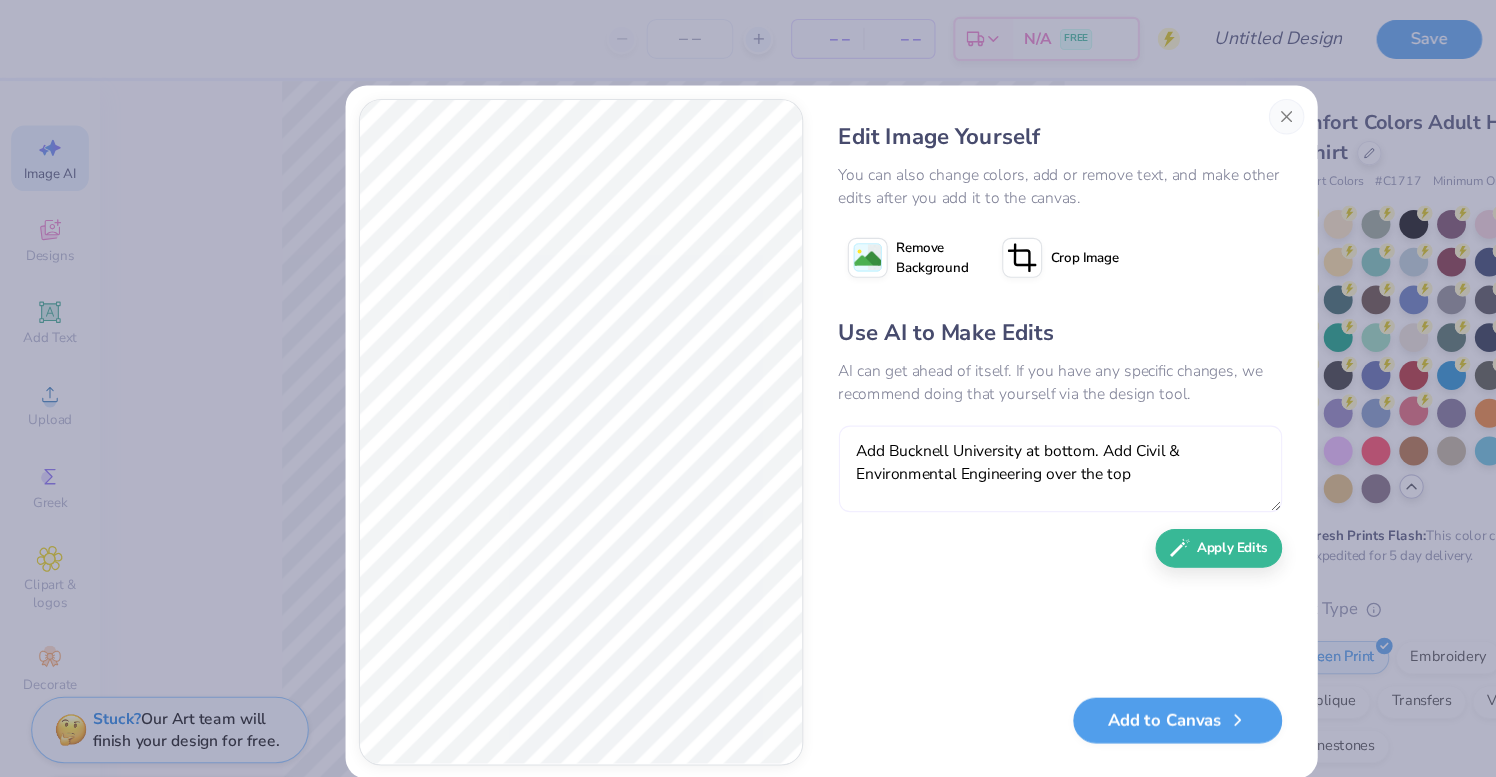 click on "Add Bucknell University at bottom. Add Civil & Environmental Engineering over the top" at bounding box center (954, 422) 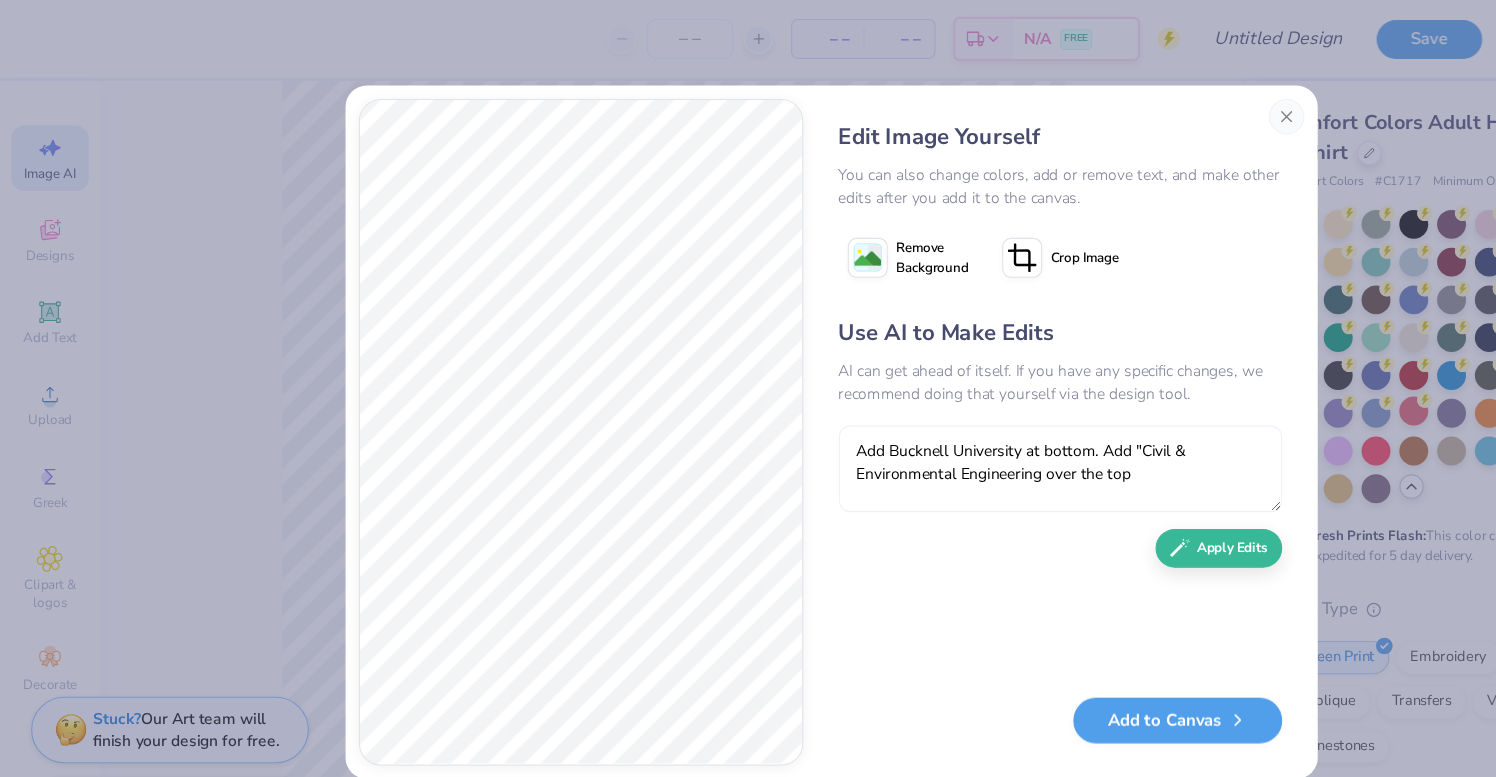 click on "Add Bucknell University at bottom. Add "Civil & Environmental Engineering over the top" at bounding box center (954, 422) 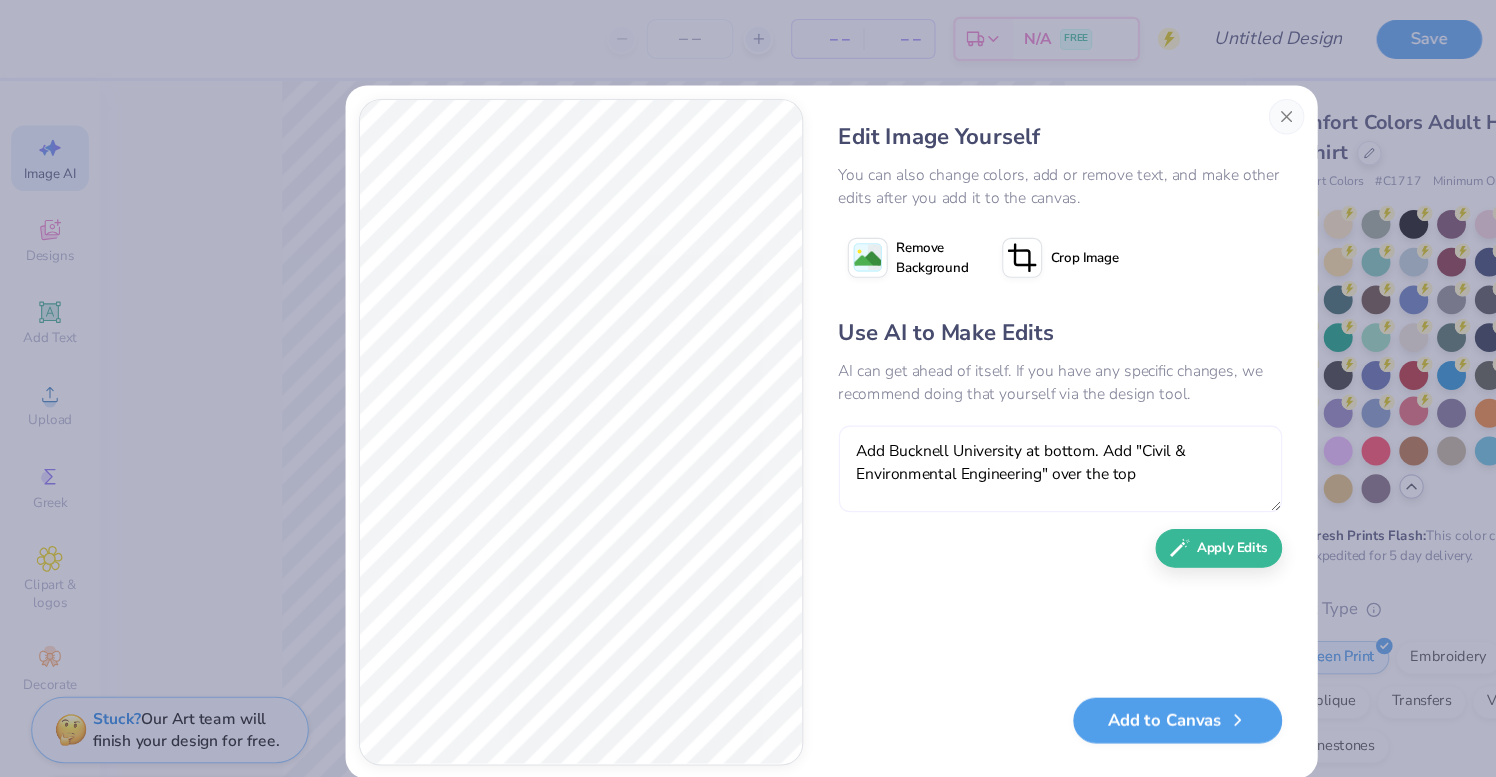 click on "Add Bucknell University at bottom. Add "Civil & Environmental Engineering" over the top" at bounding box center (954, 422) 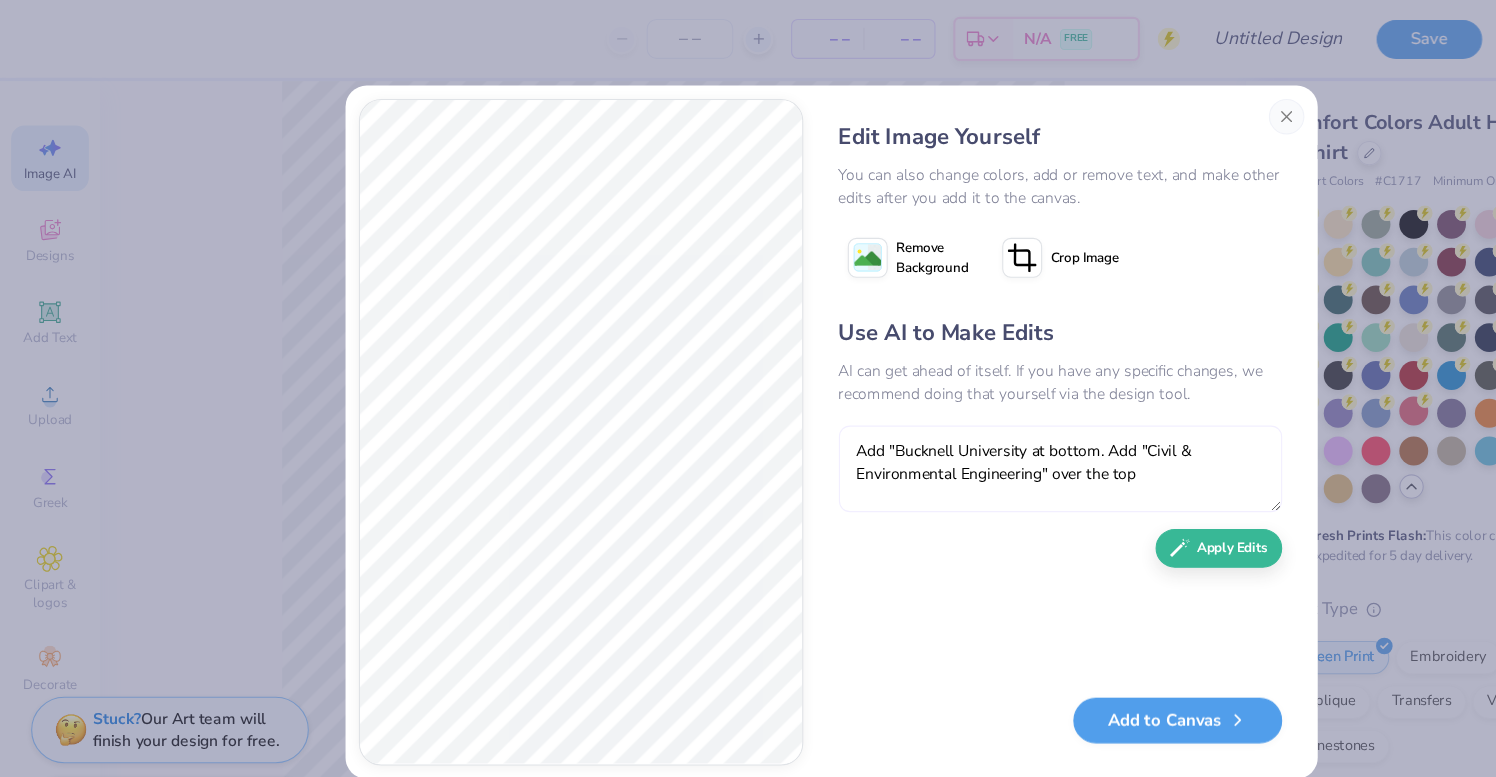click on "Add "Bucknell University at bottom. Add "Civil & Environmental Engineering" over the top" at bounding box center (954, 422) 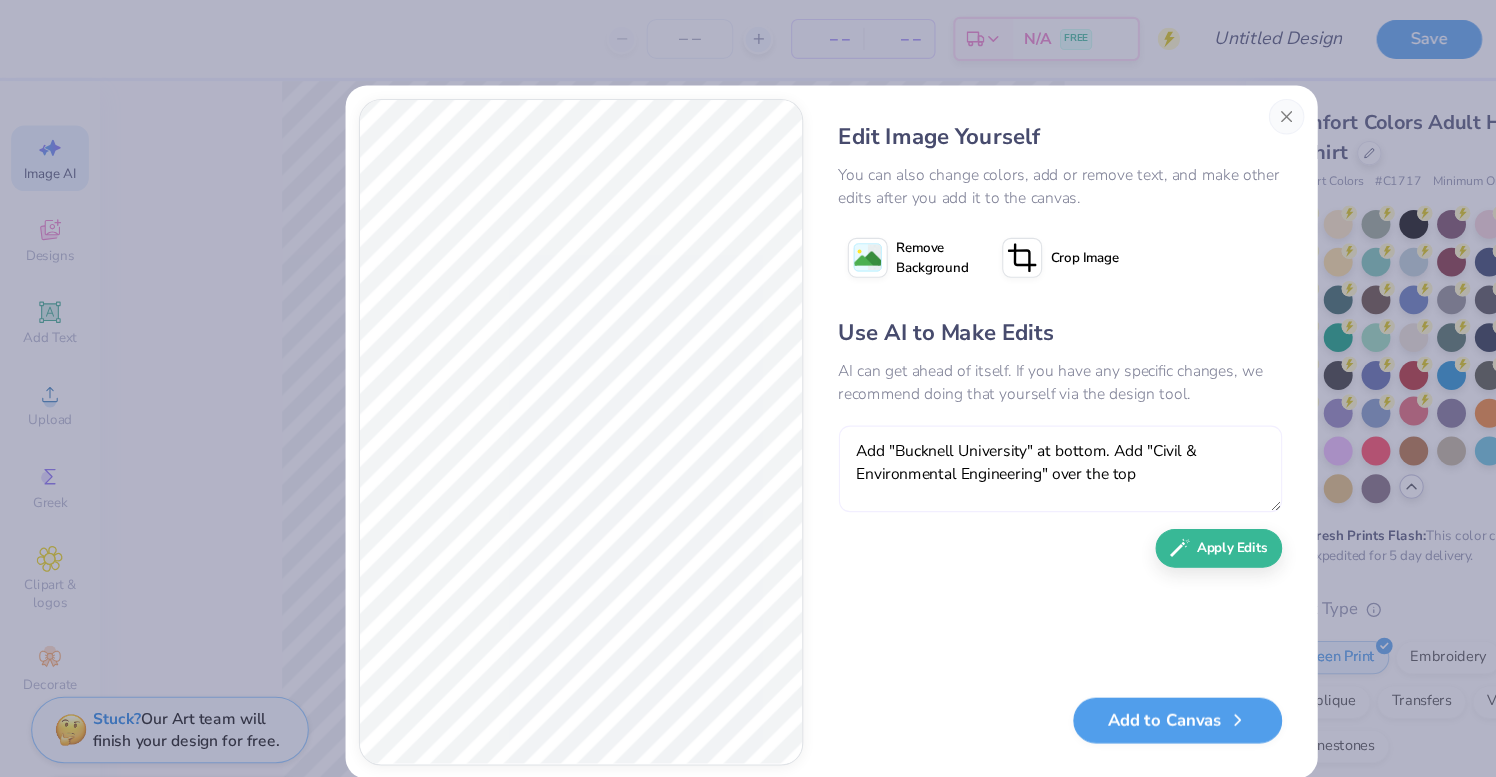 click on "Add "Bucknell University" at bottom. Add "Civil & Environmental Engineering" over the top" at bounding box center (954, 422) 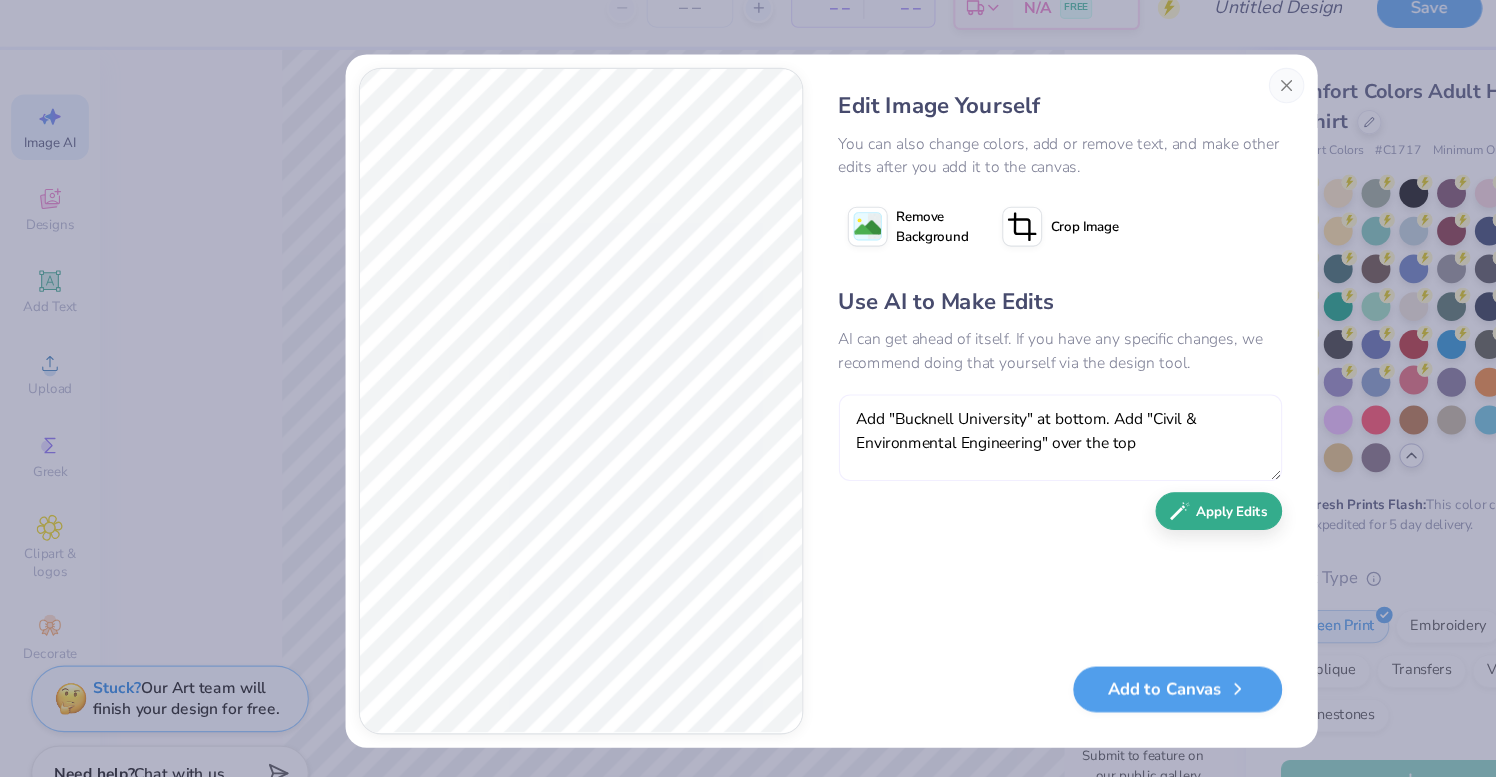 type on "Add "Bucknell University" at bottom. Add "Civil & Environmental Engineering" over the top" 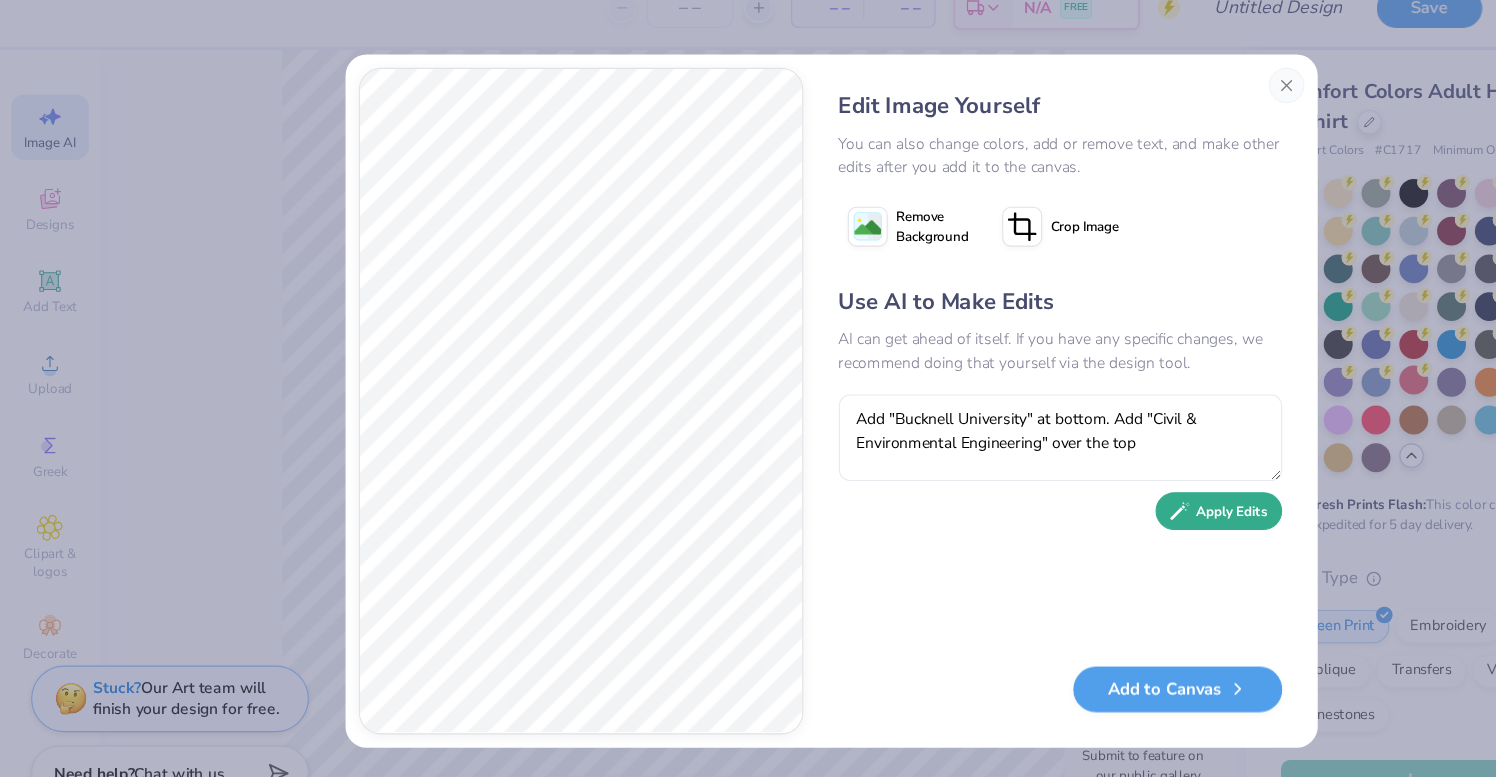 click on "Apply Edits" at bounding box center [1097, 488] 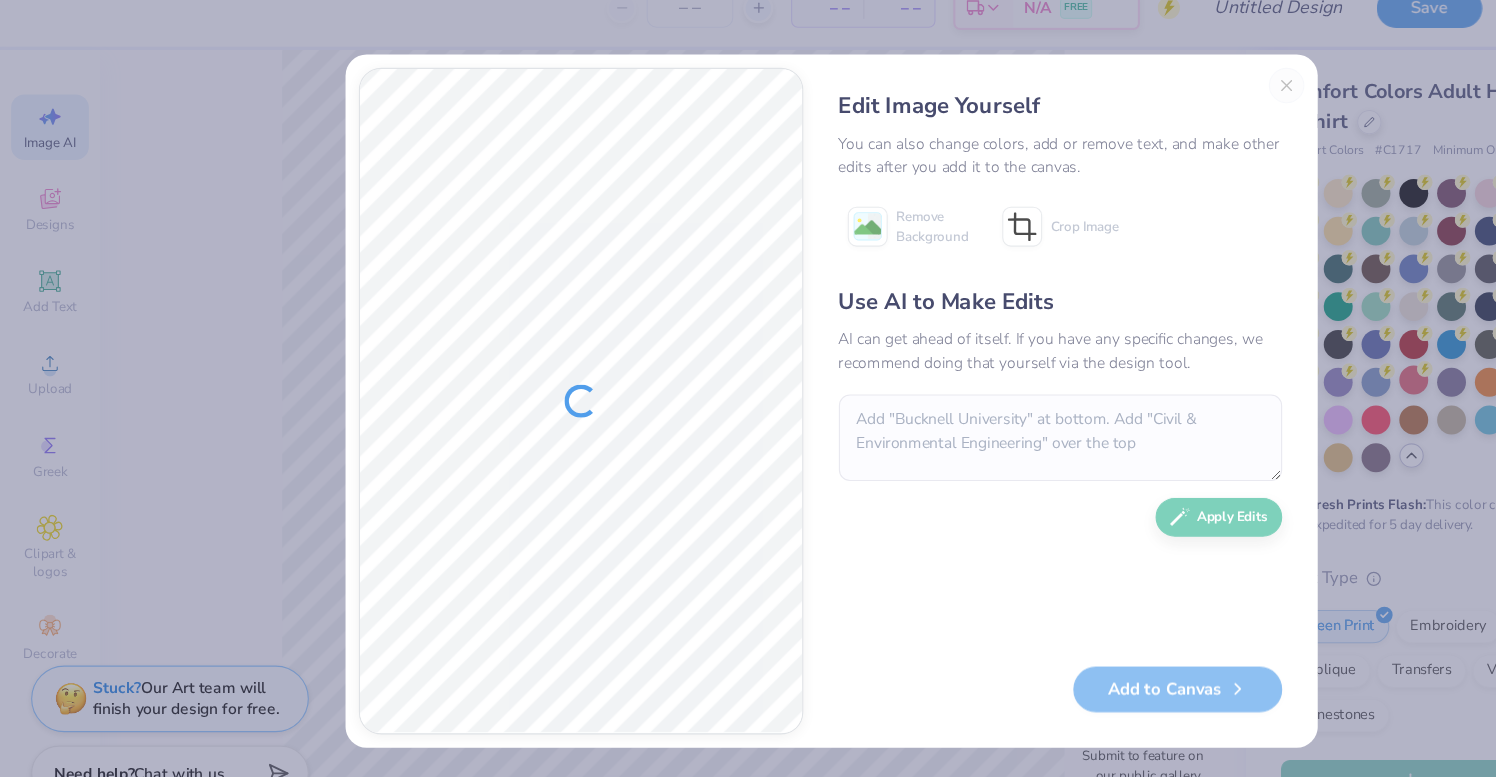 type 